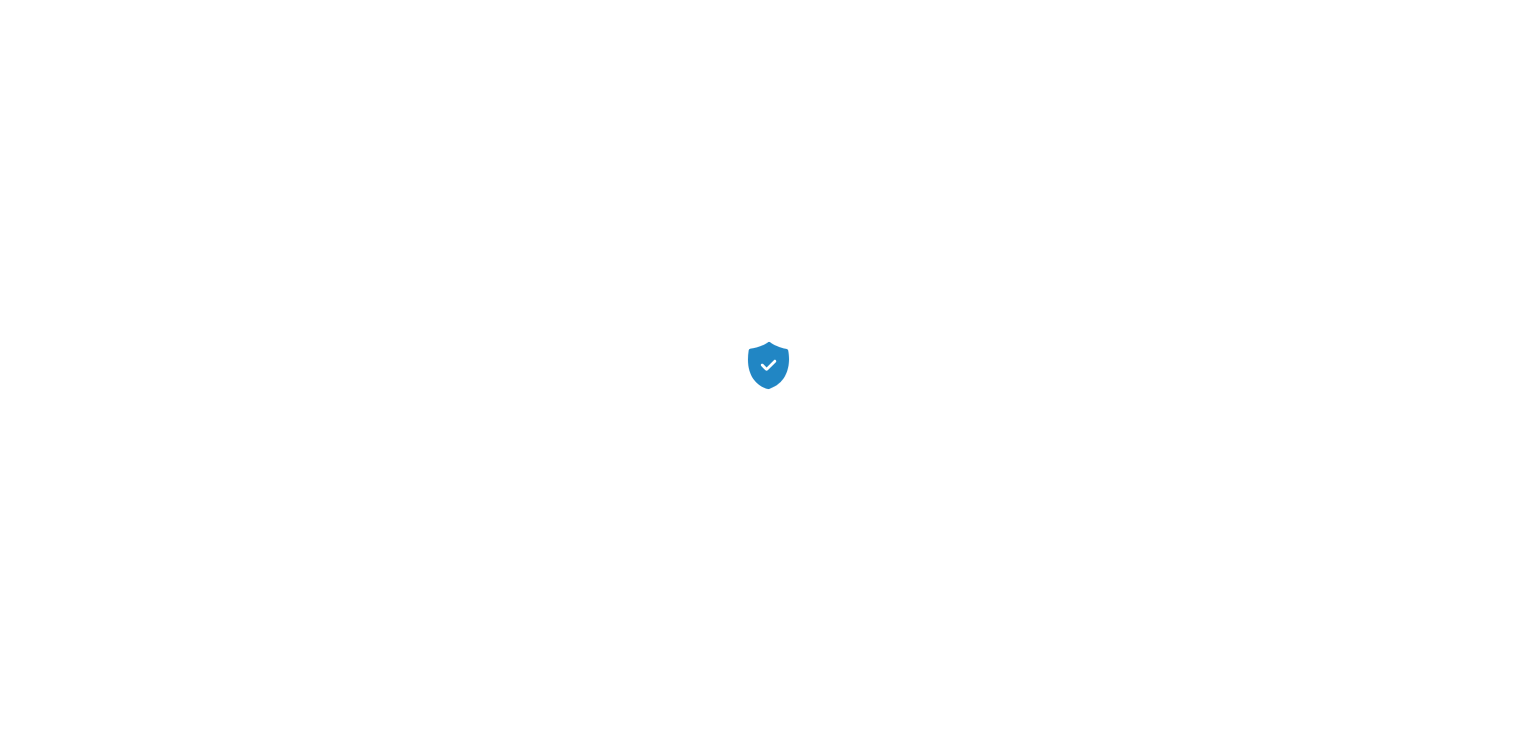 scroll, scrollTop: 0, scrollLeft: 0, axis: both 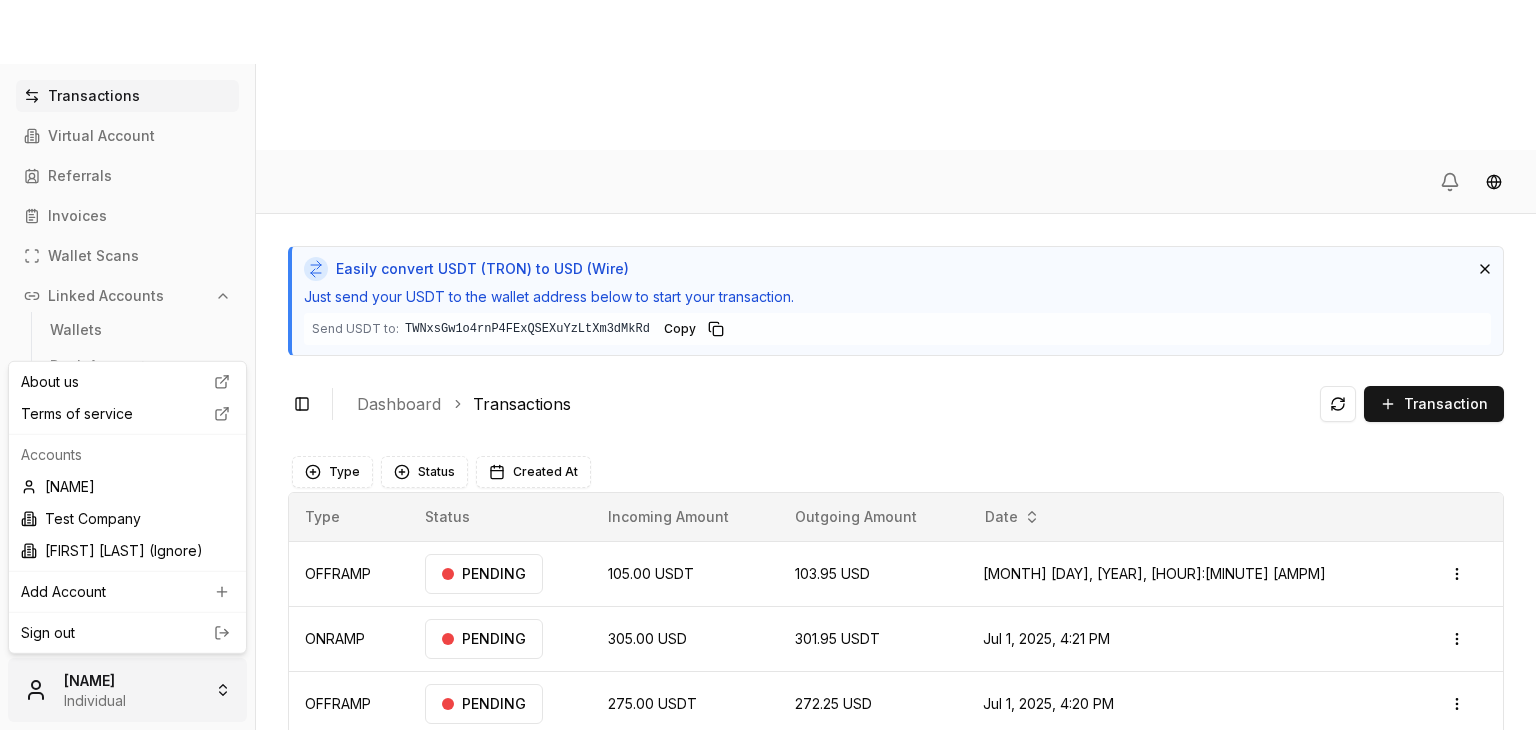 click on "Transactions Virtual Account Referrals Invoices Wallet Scans Linked Accounts Wallets Bank Accounts Settings Account Profile Team Brandon Alcocer Individual Easily convert USDT (TRON) to USD (Wire) Just send your USDT to the wallet address below to start your transaction. Send USDT to: TWNxsGw1o4rnP4FExQSEXuYzLtXm3dMkRd TWNxsGw1...3dMkRd Copy Toggle Sidebar Dashboard Transactions Transaction OFFRAMP 105.00 USDT 103.95 USD Jul 22, 2025, 3:02 PM PENDING Open menu ONRAMP 305.00 USD 301.95 USDT Jul 1, 2025, 4:21 PM PENDING Open menu OFFRAMP 275.00 USDT 272.25 USD Jul 1, 2025, 4:20 PM PENDING Open menu ONRAMP 100.00 USD 99.00 USDT Jul 1, 2025, 4:12 PM PENDING Open menu OFFRAMP 110.00 USDT 108.90 USD Jul 1, 2025, 4:11 PM PENDING Open menu ONRAMP 100.00 USD 354.186195 TRX Jun 6, 2025, 11:01 AM PENDING Open menu OFFRAMP 110.00 USDT 108.90 USD Jun 6, 2025, 8:56 AM PENDING Open menu ONRAMP 100.00 USD 99.00 USDT Jun 6, 2025, 8:41 AM PENDING Open menu Page 1 of 2 Previous Next Type Status" at bounding box center [768, 440] 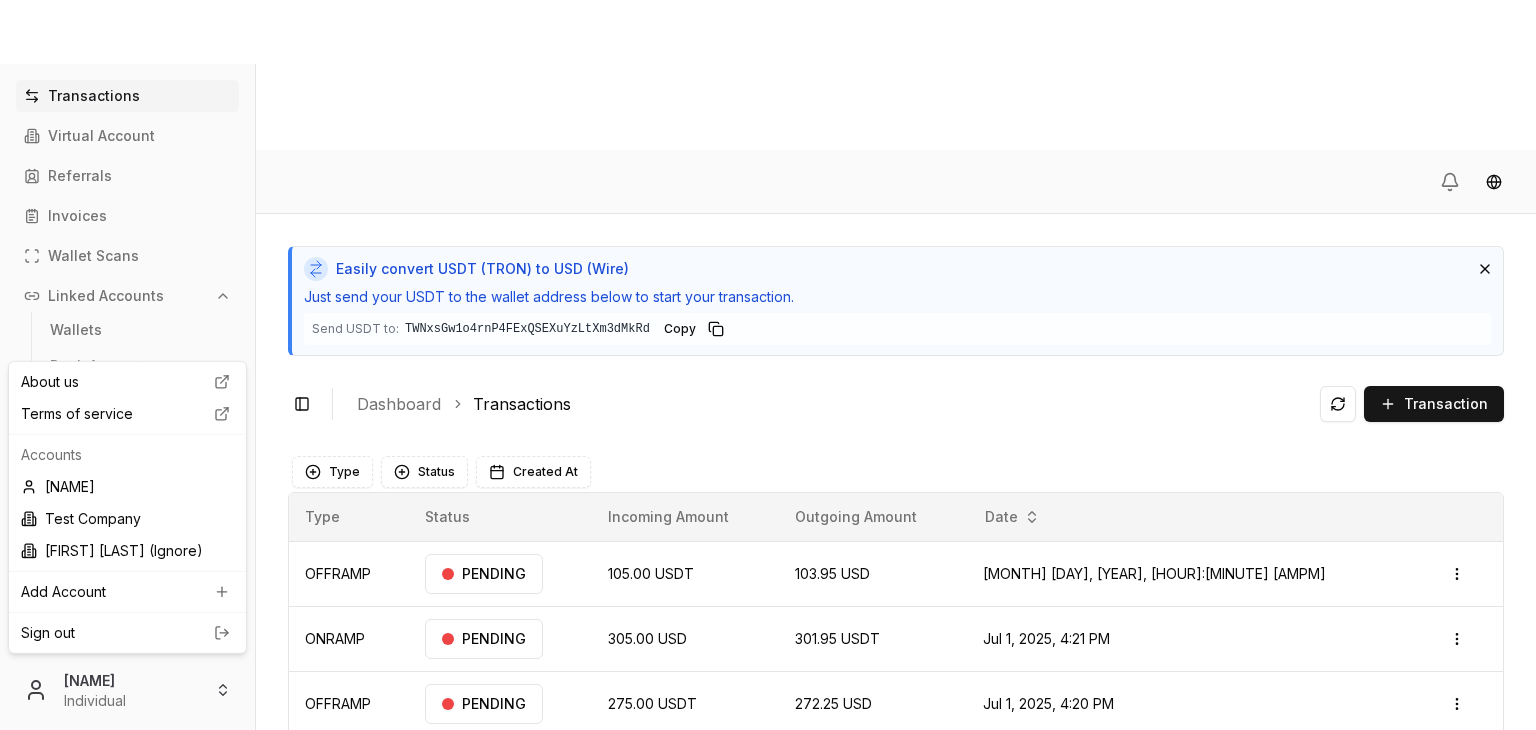 click on "Transactions Virtual Account Referrals Invoices Wallet Scans Linked Accounts Wallets Bank Accounts Settings Account Profile Team Brandon Alcocer Individual Easily convert USDT (TRON) to USD (Wire) Just send your USDT to the wallet address below to start your transaction. Send USDT to: TWNxsGw1o4rnP4FExQSEXuYzLtXm3dMkRd TWNxsGw1...3dMkRd Copy Toggle Sidebar Dashboard Transactions Transaction OFFRAMP 105.00 USDT 103.95 USD Jul 22, 2025, 3:02 PM PENDING Open menu ONRAMP 305.00 USD 301.95 USDT Jul 1, 2025, 4:21 PM PENDING Open menu OFFRAMP 275.00 USDT 272.25 USD Jul 1, 2025, 4:20 PM PENDING Open menu ONRAMP 100.00 USD 99.00 USDT Jul 1, 2025, 4:12 PM PENDING Open menu OFFRAMP 110.00 USDT 108.90 USD Jul 1, 2025, 4:11 PM PENDING Open menu ONRAMP 100.00 USD 354.186195 TRX Jun 6, 2025, 11:01 AM PENDING Open menu OFFRAMP 110.00 USDT 108.90 USD Jun 6, 2025, 8:56 AM PENDING Open menu ONRAMP 100.00 USD 99.00 USDT Jun 6, 2025, 8:41 AM PENDING Open menu Page 1 of 2 Previous Next Type Status" at bounding box center (768, 440) 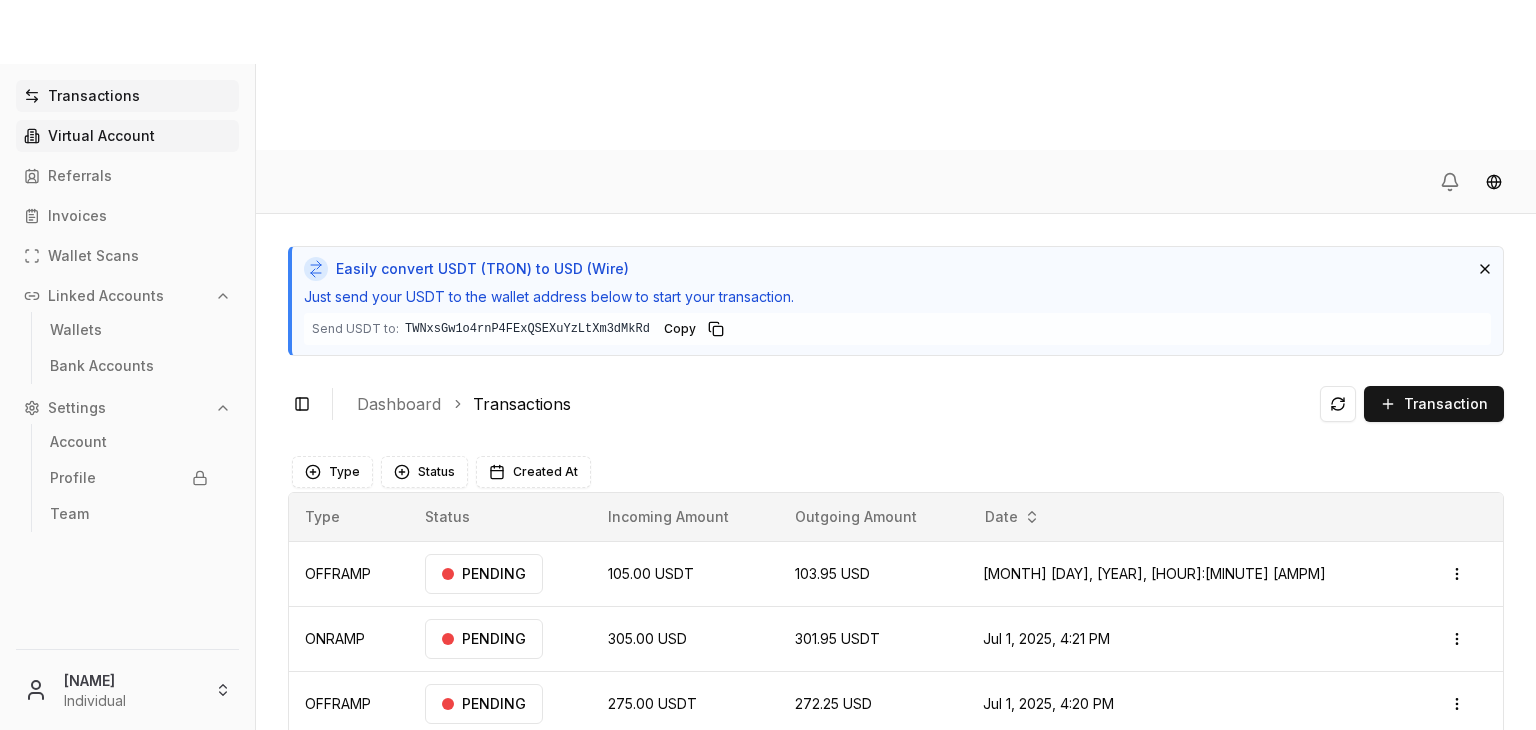 click on "Virtual Account" at bounding box center (101, 136) 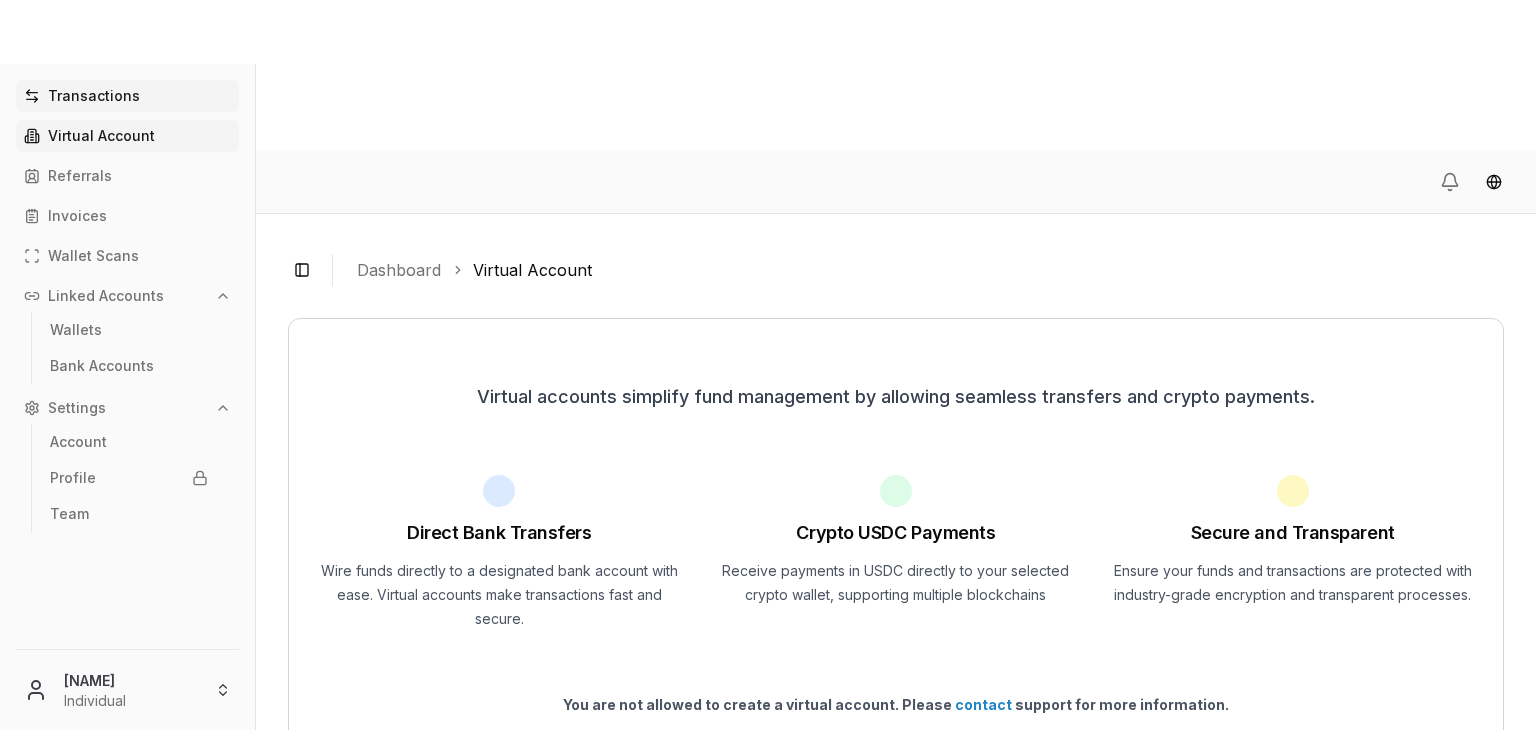 click on "Transactions" at bounding box center [94, 96] 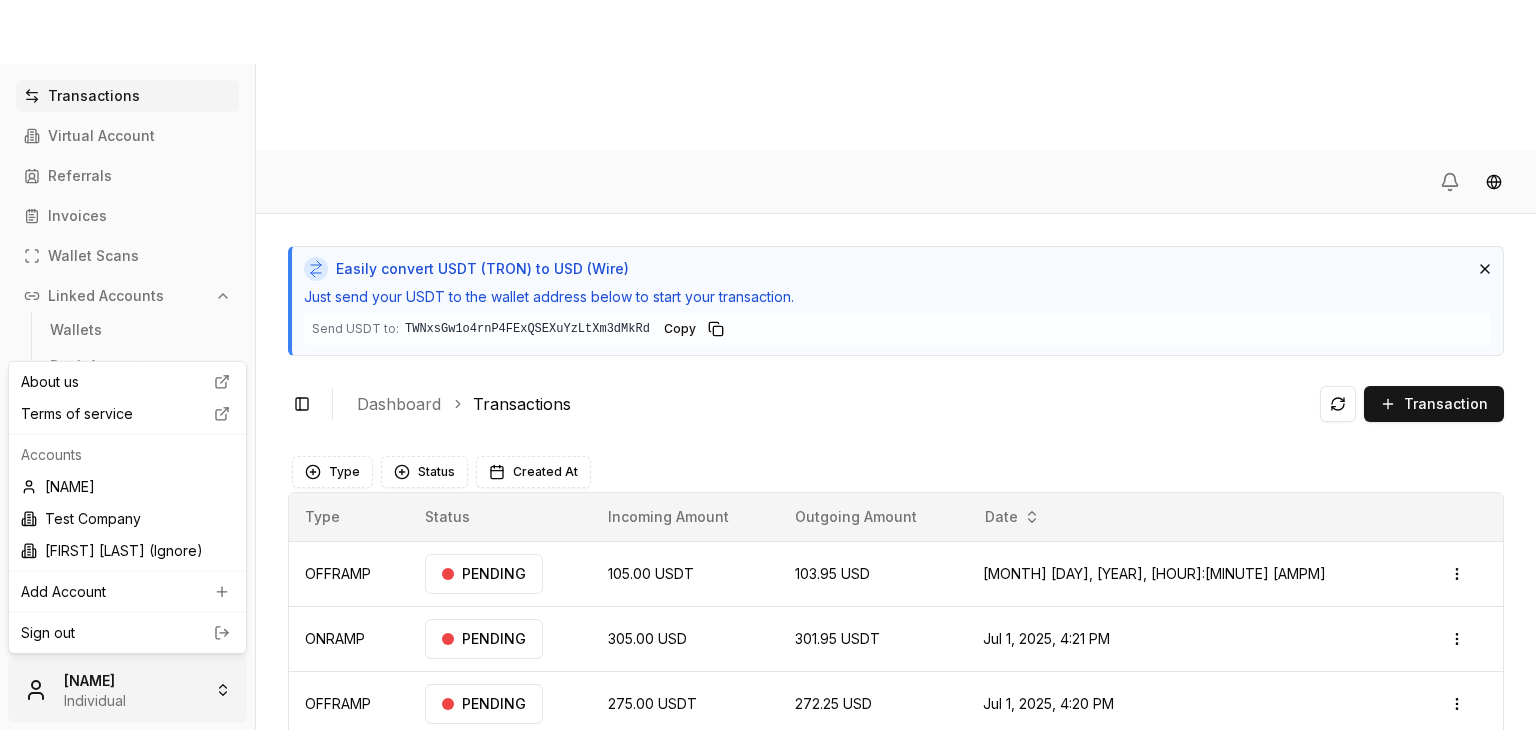click on "Transactions Virtual Account Referrals Invoices Wallet Scans Linked Accounts Wallets Bank Accounts Settings Account Profile Team Brandon Alcocer Individual Easily convert USDT (TRON) to USD (Wire) Just send your USDT to the wallet address below to start your transaction. Send USDT to: TWNxsGw1o4rnP4FExQSEXuYzLtXm3dMkRd TWNxsGw1...3dMkRd Copy Toggle Sidebar Dashboard Transactions Transaction OFFRAMP 105.00 USDT 103.95 USD Jul 22, 2025, 3:02 PM PENDING Open menu ONRAMP 305.00 USD 301.95 USDT Jul 1, 2025, 4:21 PM PENDING Open menu OFFRAMP 275.00 USDT 272.25 USD Jul 1, 2025, 4:20 PM PENDING Open menu ONRAMP 100.00 USD 99.00 USDT Jul 1, 2025, 4:12 PM PENDING Open menu OFFRAMP 110.00 USDT 108.90 USD Jul 1, 2025, 4:11 PM PENDING Open menu ONRAMP 100.00 USD 354.186195 TRX Jun 6, 2025, 11:01 AM PENDING Open menu OFFRAMP 110.00 USDT 108.90 USD Jun 6, 2025, 8:56 AM PENDING Open menu ONRAMP 100.00 USD 99.00 USDT Jun 6, 2025, 8:41 AM PENDING Open menu Page 1 of 2 Previous Next Type Status" at bounding box center (768, 440) 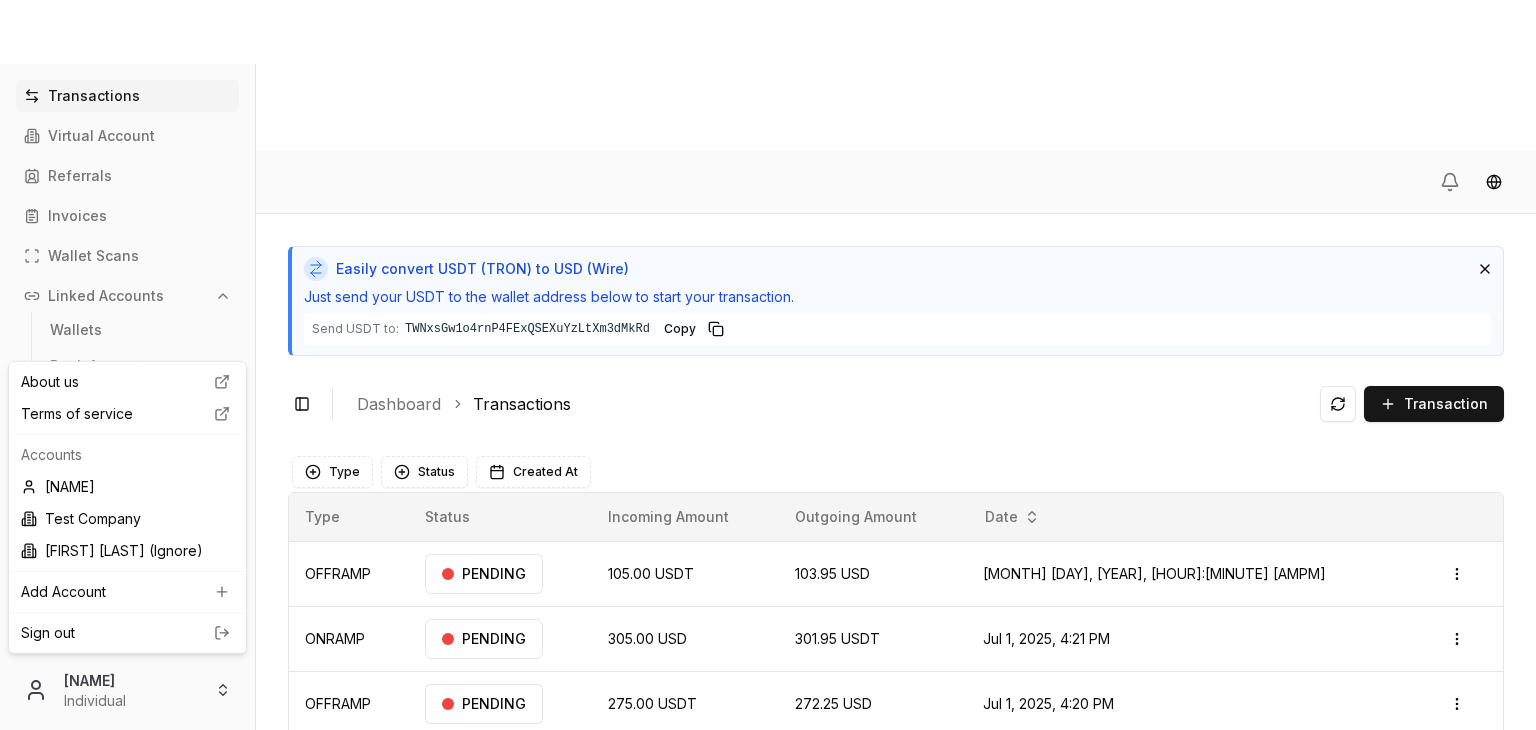 click on "Transactions Virtual Account Referrals Invoices Wallet Scans Linked Accounts Wallets Bank Accounts Settings Account Profile Team Brandon Alcocer Individual Easily convert USDT (TRON) to USD (Wire) Just send your USDT to the wallet address below to start your transaction. Send USDT to: TWNxsGw1o4rnP4FExQSEXuYzLtXm3dMkRd TWNxsGw1...3dMkRd Copy Toggle Sidebar Dashboard Transactions   Transaction OFFRAMP   105.00 USDT   103.95 USD Jul 22, 2025, 3:02 PM PENDING Open menu ONRAMP   305.00 USD   301.95 USDT Jul 1, 2025, 4:21 PM PENDING Open menu OFFRAMP   275.00 USDT   272.25 USD Jul 1, 2025, 4:20 PM PENDING Open menu ONRAMP   100.00 USD   99.00 USDT Jul 1, 2025, 4:12 PM PENDING Open menu OFFRAMP   110.00 USDT   108.90 USD Jul 1, 2025, 4:11 PM PENDING Open menu ONRAMP   100.00 USD   354.186195 TRX Jun 6, 2025, 11:01 AM PENDING Open menu OFFRAMP   110.00 USDT   108.90 USD Jun 6, 2025, 8:56 AM PENDING Open menu ONRAMP   100.00 USD   99.00 USDT Jun 6, 2025, 8:41 AM PENDING Open menu Page 1 of 2 Previous Next Type Status" at bounding box center (768, 440) 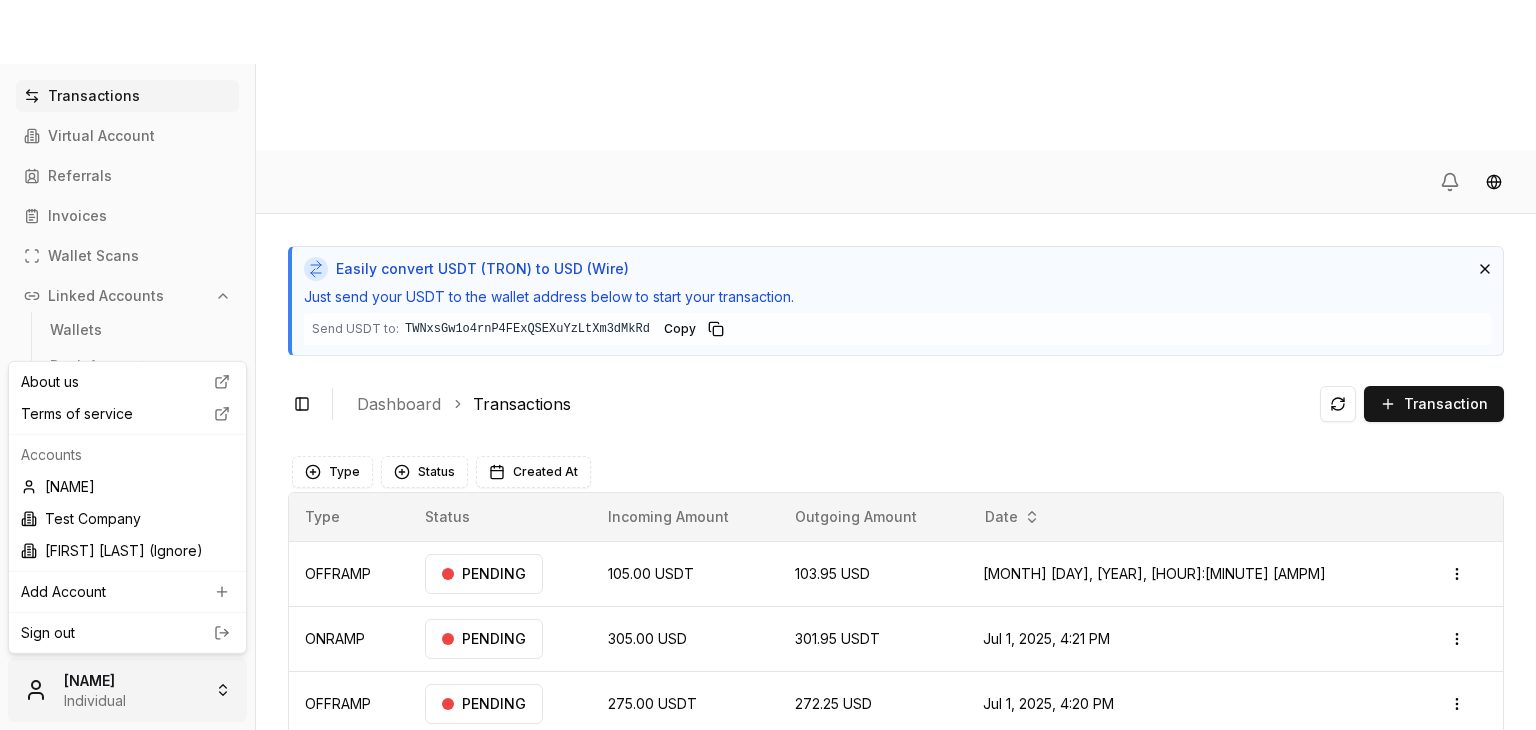 click on "Transactions Virtual Account Referrals Invoices Wallet Scans Linked Accounts Wallets Bank Accounts Settings Account Profile Team Brandon Alcocer Individual Easily convert USDT (TRON) to USD (Wire) Just send your USDT to the wallet address below to start your transaction. Send USDT to: TWNxsGw1o4rnP4FExQSEXuYzLtXm3dMkRd TWNxsGw1...3dMkRd Copy Toggle Sidebar Dashboard Transactions   Transaction OFFRAMP   105.00 USDT   103.95 USD Jul 22, 2025, 3:02 PM PENDING Open menu ONRAMP   305.00 USD   301.95 USDT Jul 1, 2025, 4:21 PM PENDING Open menu OFFRAMP   275.00 USDT   272.25 USD Jul 1, 2025, 4:20 PM PENDING Open menu ONRAMP   100.00 USD   99.00 USDT Jul 1, 2025, 4:12 PM PENDING Open menu OFFRAMP   110.00 USDT   108.90 USD Jul 1, 2025, 4:11 PM PENDING Open menu ONRAMP   100.00 USD   354.186195 TRX Jun 6, 2025, 11:01 AM PENDING Open menu OFFRAMP   110.00 USDT   108.90 USD Jun 6, 2025, 8:56 AM PENDING Open menu ONRAMP   100.00 USD   99.00 USDT Jun 6, 2025, 8:41 AM PENDING Open menu Page 1 of 2 Previous Next Type Status" at bounding box center [768, 440] 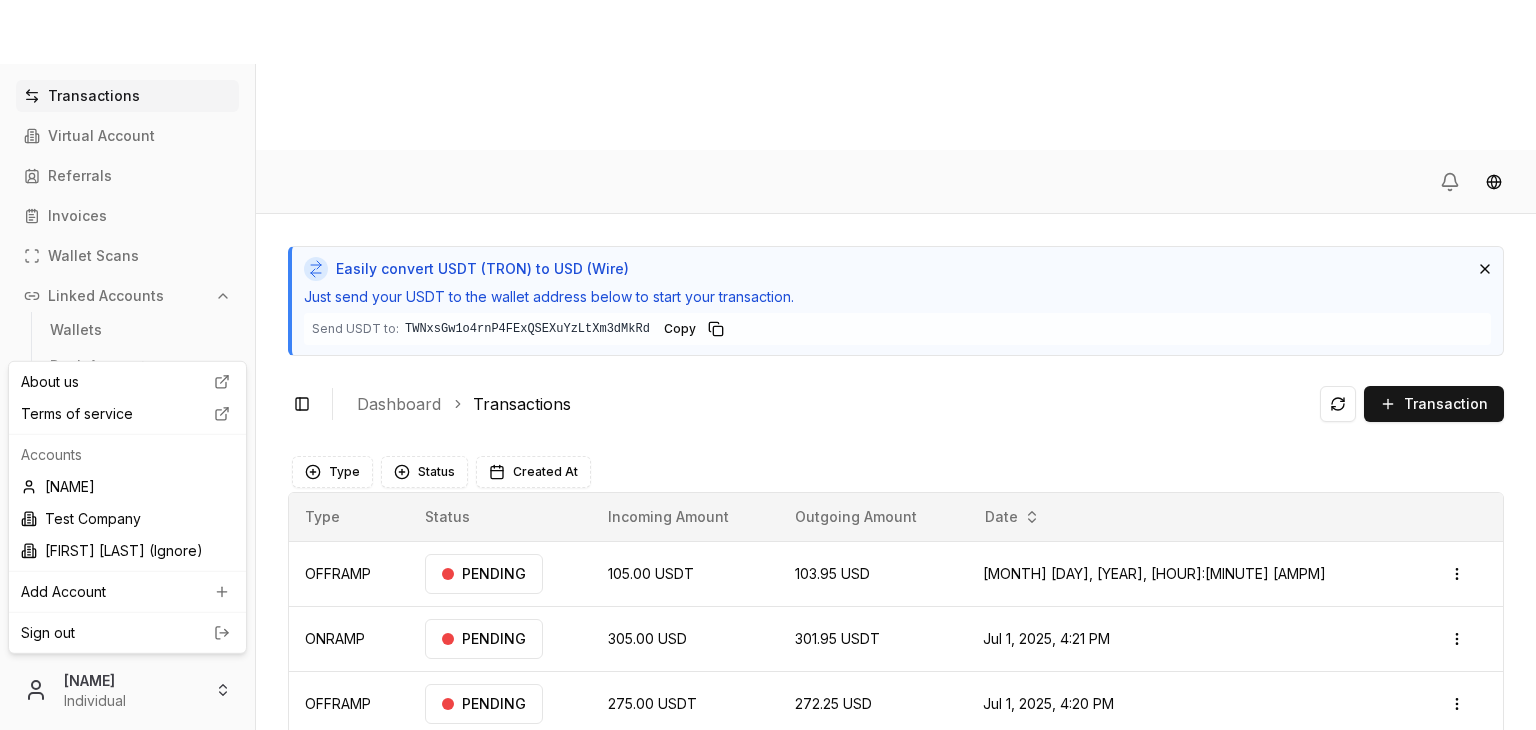 click on "Transactions Virtual Account Referrals Invoices Wallet Scans Linked Accounts Wallets Bank Accounts Settings Account Profile Team Brandon Alcocer Individual Easily convert USDT (TRON) to USD (Wire) Just send your USDT to the wallet address below to start your transaction. Send USDT to: TWNxsGw1o4rnP4FExQSEXuYzLtXm3dMkRd TWNxsGw1...3dMkRd Copy Toggle Sidebar Dashboard Transactions   Transaction OFFRAMP   105.00 USDT   103.95 USD Jul 22, 2025, 3:02 PM PENDING Open menu ONRAMP   305.00 USD   301.95 USDT Jul 1, 2025, 4:21 PM PENDING Open menu OFFRAMP   275.00 USDT   272.25 USD Jul 1, 2025, 4:20 PM PENDING Open menu ONRAMP   100.00 USD   99.00 USDT Jul 1, 2025, 4:12 PM PENDING Open menu OFFRAMP   110.00 USDT   108.90 USD Jul 1, 2025, 4:11 PM PENDING Open menu ONRAMP   100.00 USD   354.186195 TRX Jun 6, 2025, 11:01 AM PENDING Open menu OFFRAMP   110.00 USDT   108.90 USD Jun 6, 2025, 8:56 AM PENDING Open menu ONRAMP   100.00 USD   99.00 USDT Jun 6, 2025, 8:41 AM PENDING Open menu Page 1 of 2 Previous Next Type Status" at bounding box center [768, 440] 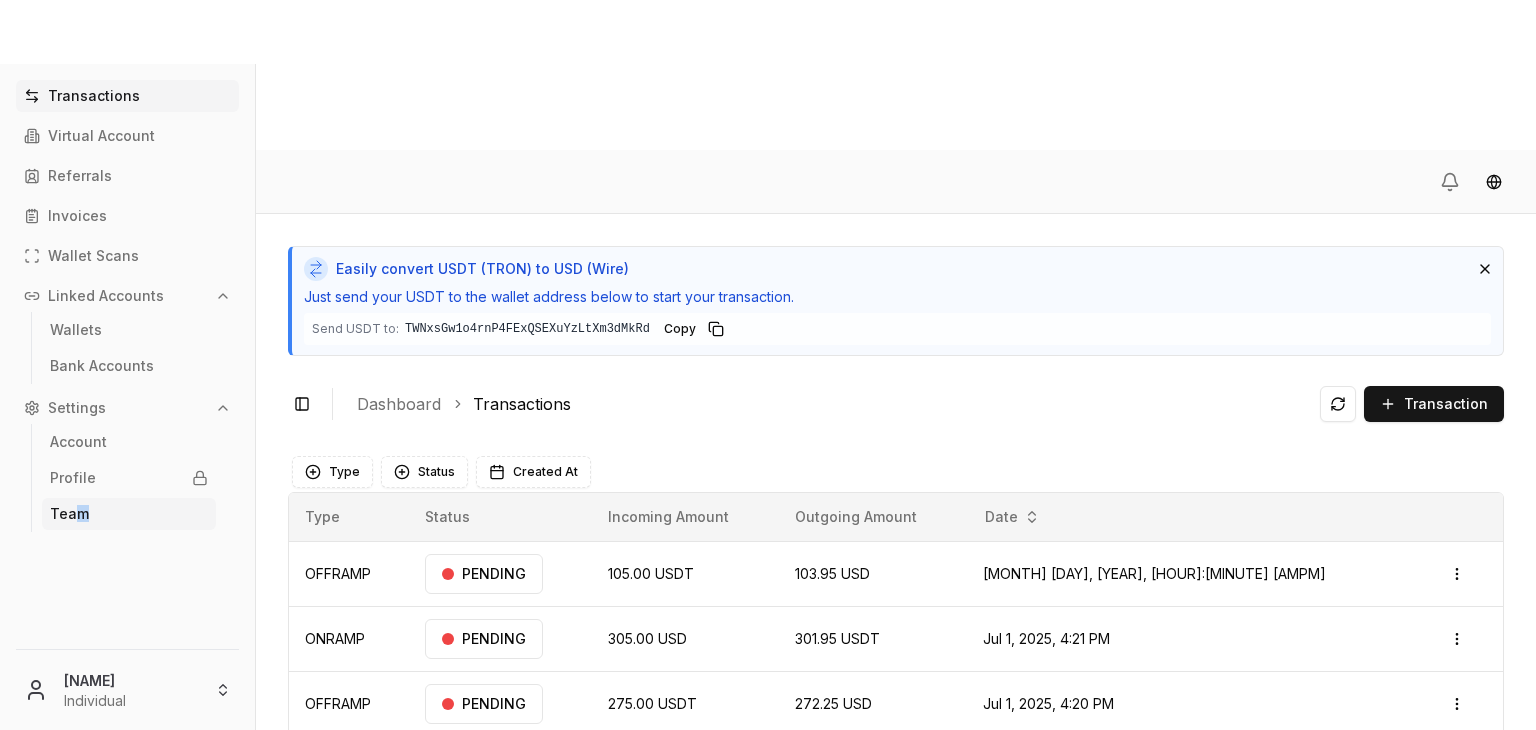 drag, startPoint x: 79, startPoint y: 533, endPoint x: 88, endPoint y: 509, distance: 25.632011 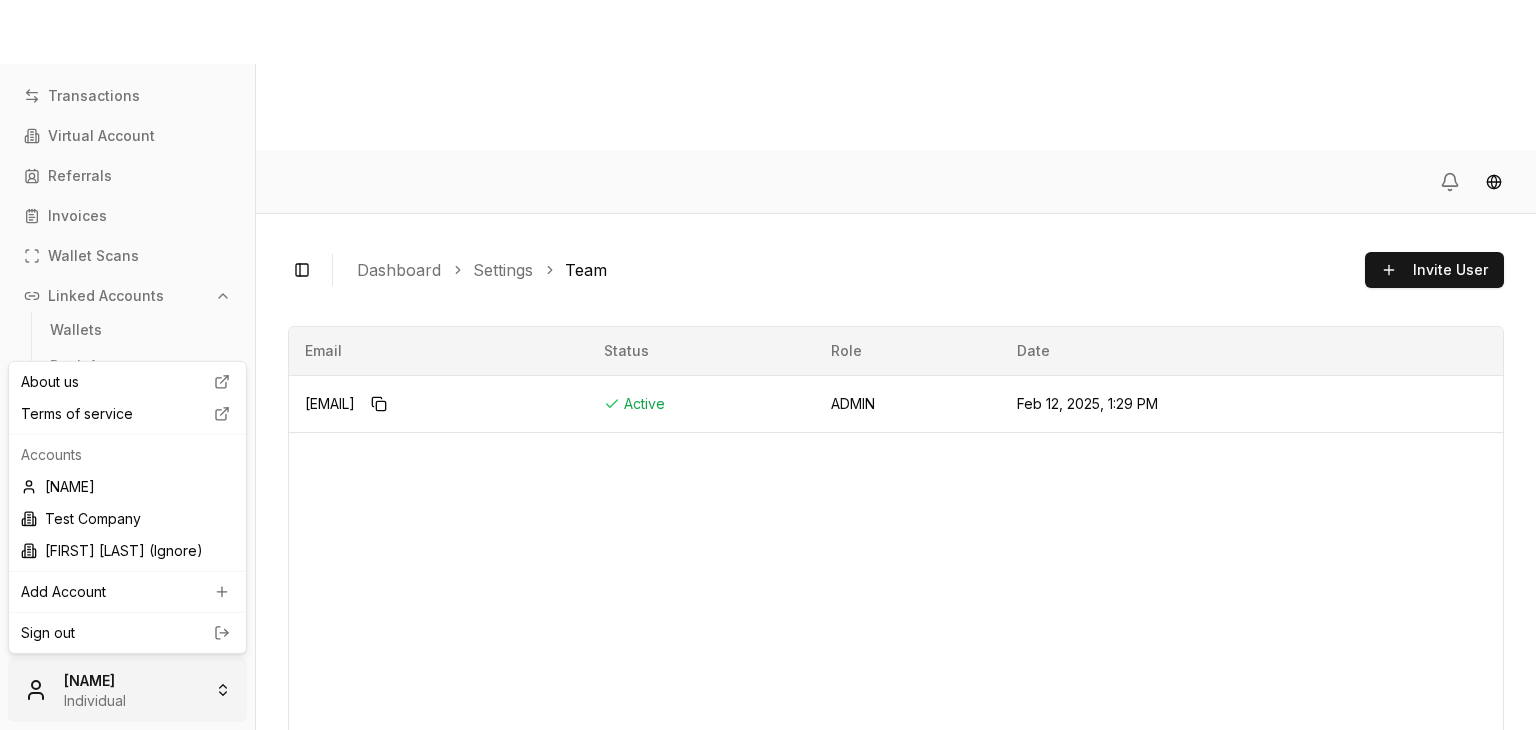 click on "Transactions Virtual Account Referrals Invoices Wallet Scans Linked Accounts Wallets Bank Accounts Settings Account Profile Team Brandon Alcocer Individual Toggle Sidebar Dashboard Settings Team Invite User brandonalcocertest@gmail.com  Active Role:  ADMIN Created:  Feb 12, 2025, 1:29 PM Page 1 of 1 Previous Next Email Status Role Date   brandonalcocertest@gmail.com   Active   ADMIN   Feb 12, 2025, 1:29 PM   Page 1 of 1 Previous Next About us Terms of service Accounts Brandon Alcocer Test Company  Brandon Test (Ignore) Add Account Sign out" at bounding box center [768, 440] 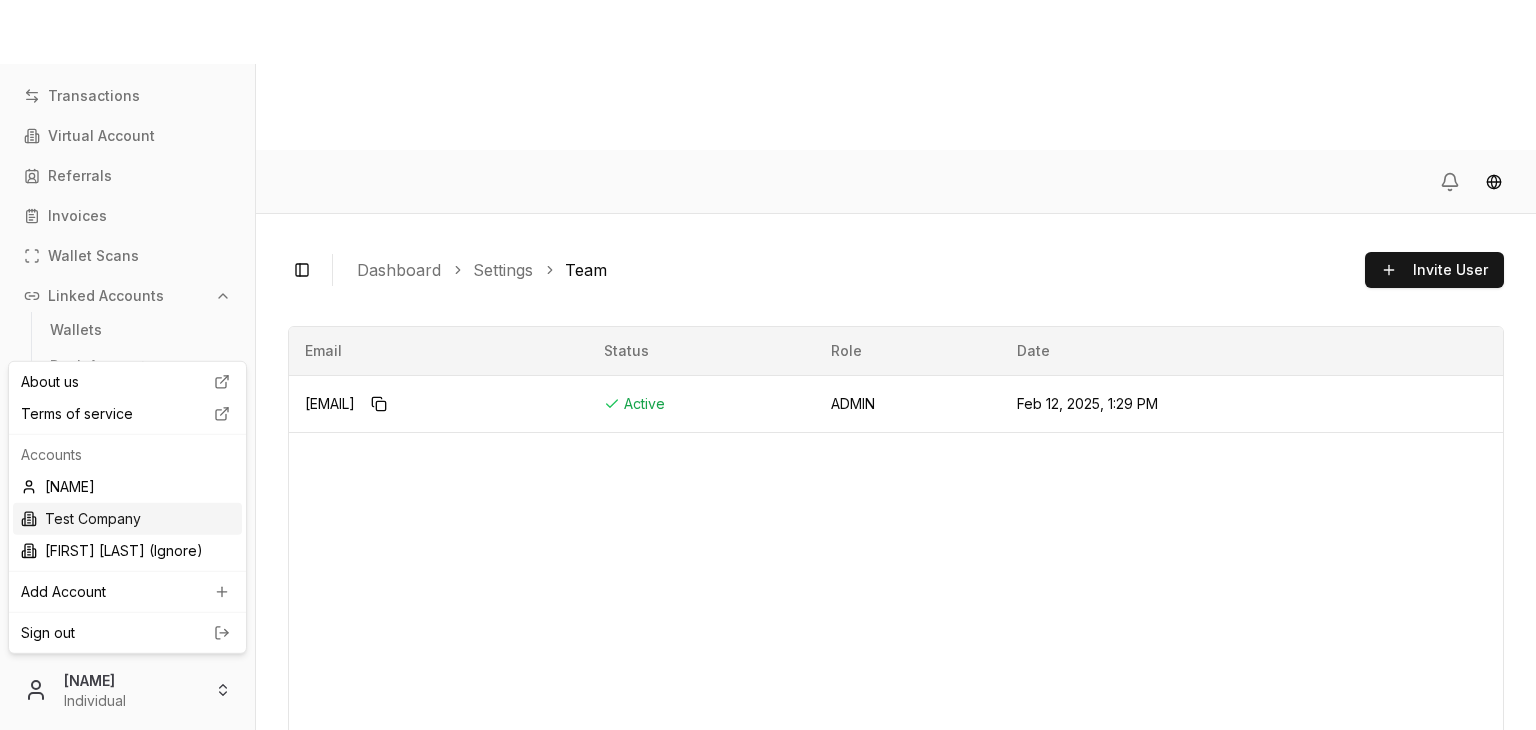 click on "Test Company" at bounding box center (127, 519) 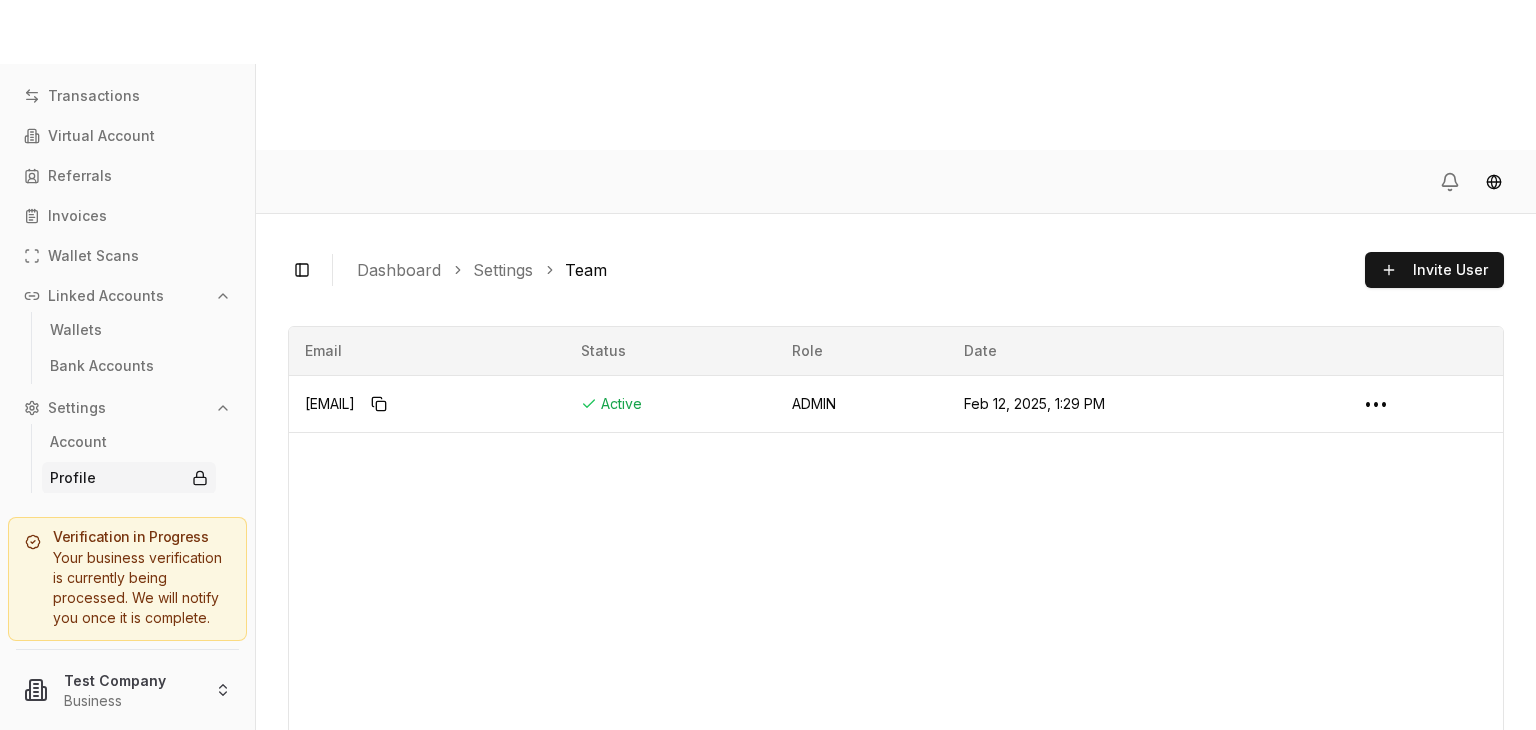 scroll, scrollTop: 39, scrollLeft: 0, axis: vertical 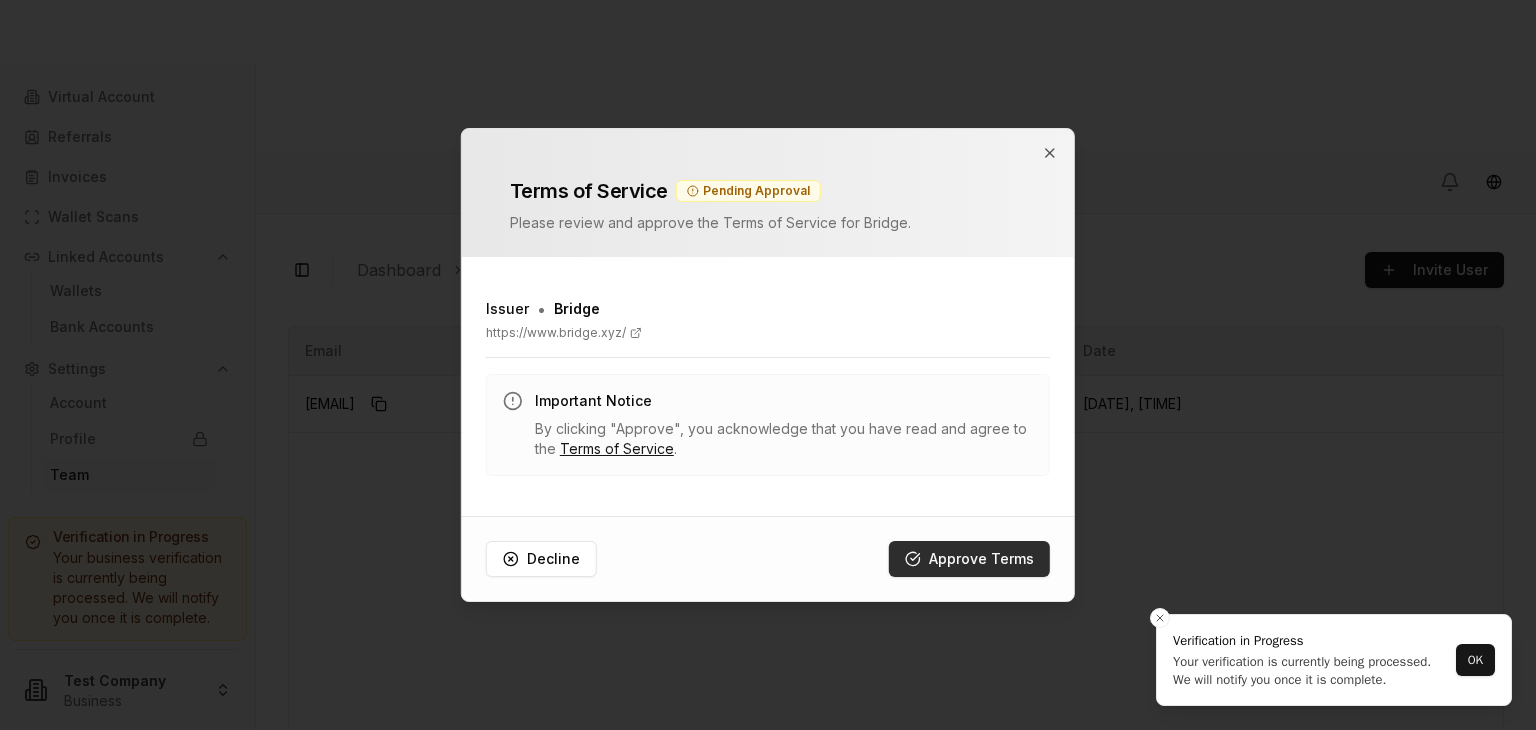 click on "Approve Terms" at bounding box center [969, 559] 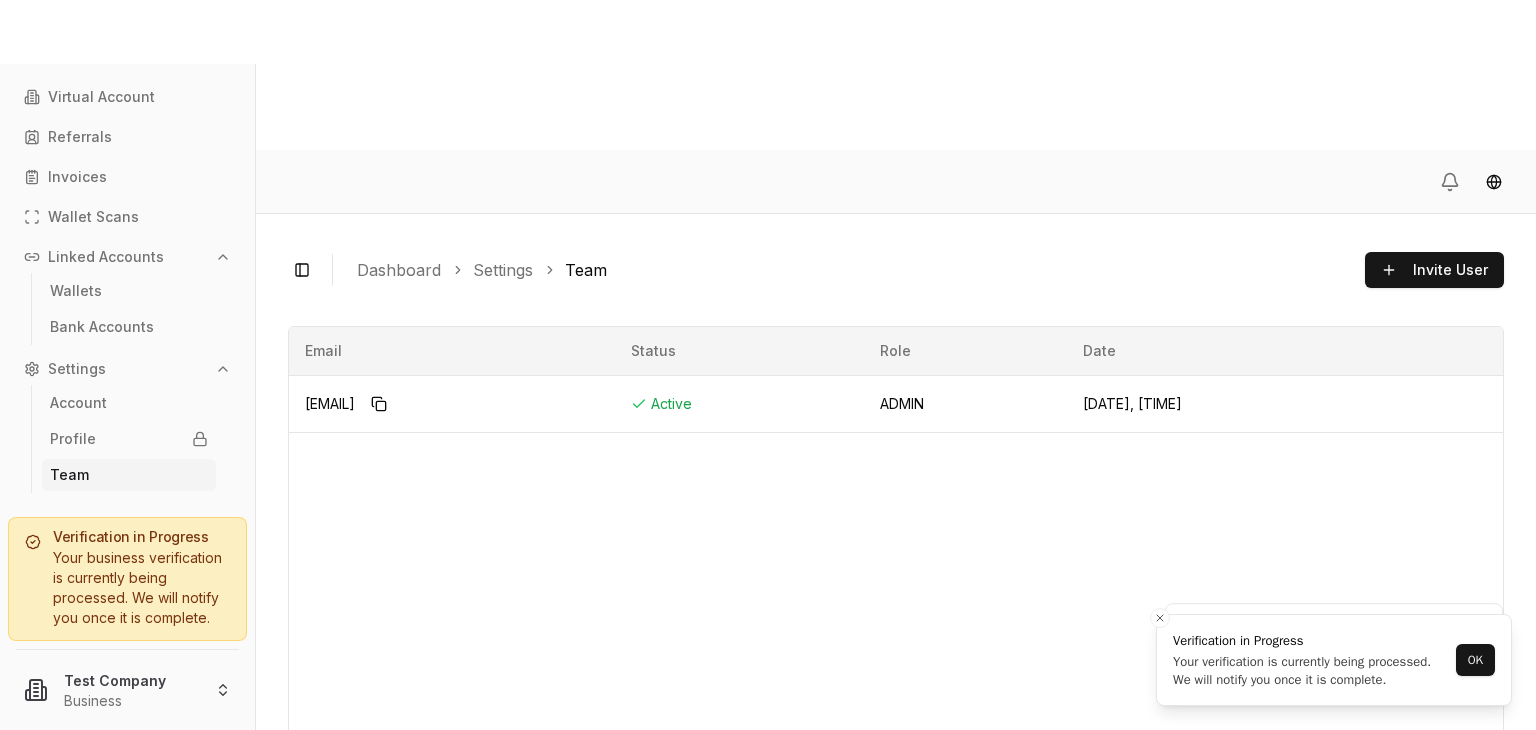 click on "Your business verification is currently being processed. We will notify you once it is complete." at bounding box center [127, 588] 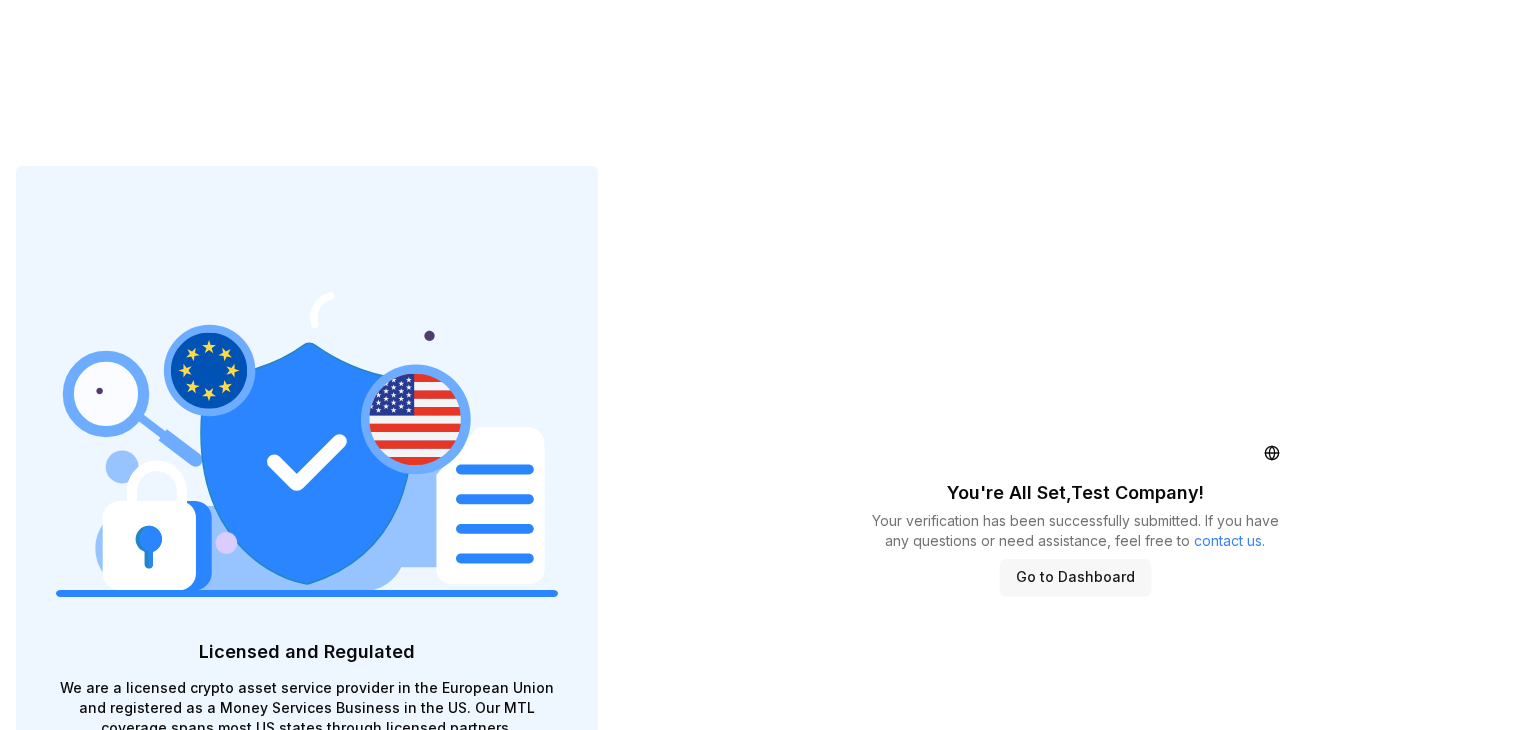 click on "Go to Dashboard" at bounding box center [1075, 577] 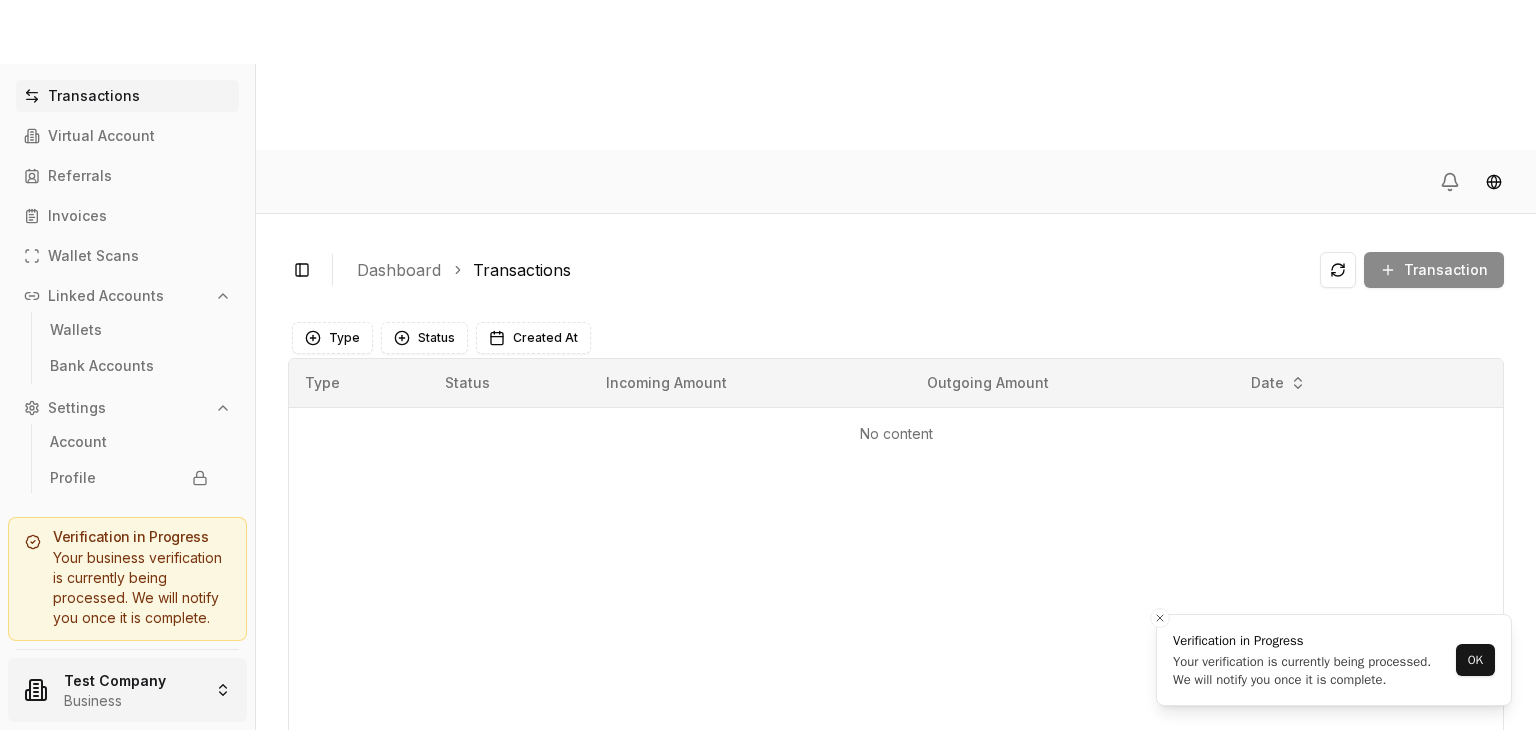 click on "Transactions Virtual Account Referrals Invoices Wallet Scans Linked Accounts Wallets Bank Accounts Settings Account Profile Team Verification in Progress Your business verification is currently being processed. We will notify you once it is complete. Test Company  Business Toggle Sidebar Dashboard Transactions   Transaction No content Type Status Created At Type Status Incoming Amount Outgoing Amount Date No content Page 1 of 1 Previous Next Verification in Progress Your verification is currently being processed. We will notify you once it is complete. OK" at bounding box center (768, 440) 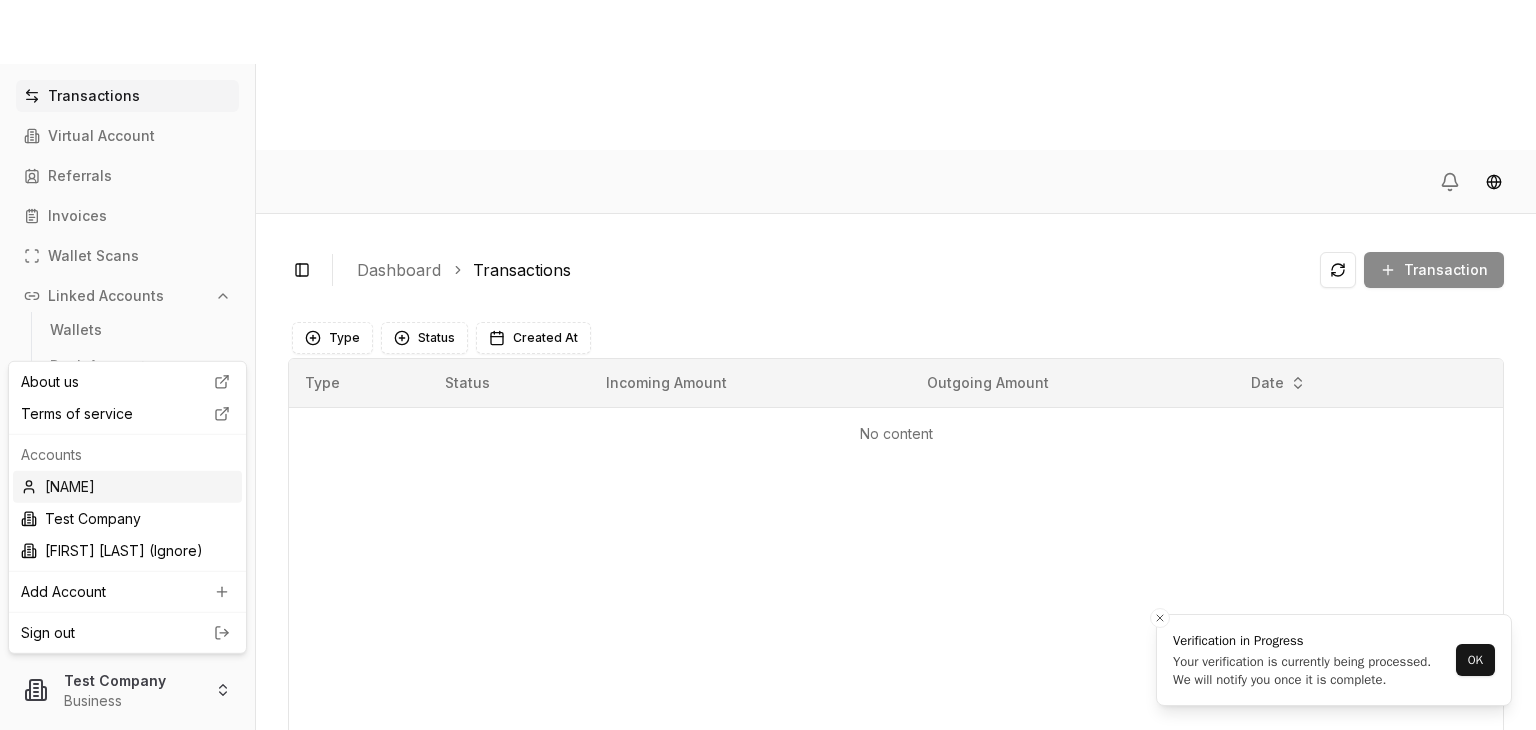 click on "[FIRST] [LAST]" at bounding box center [127, 487] 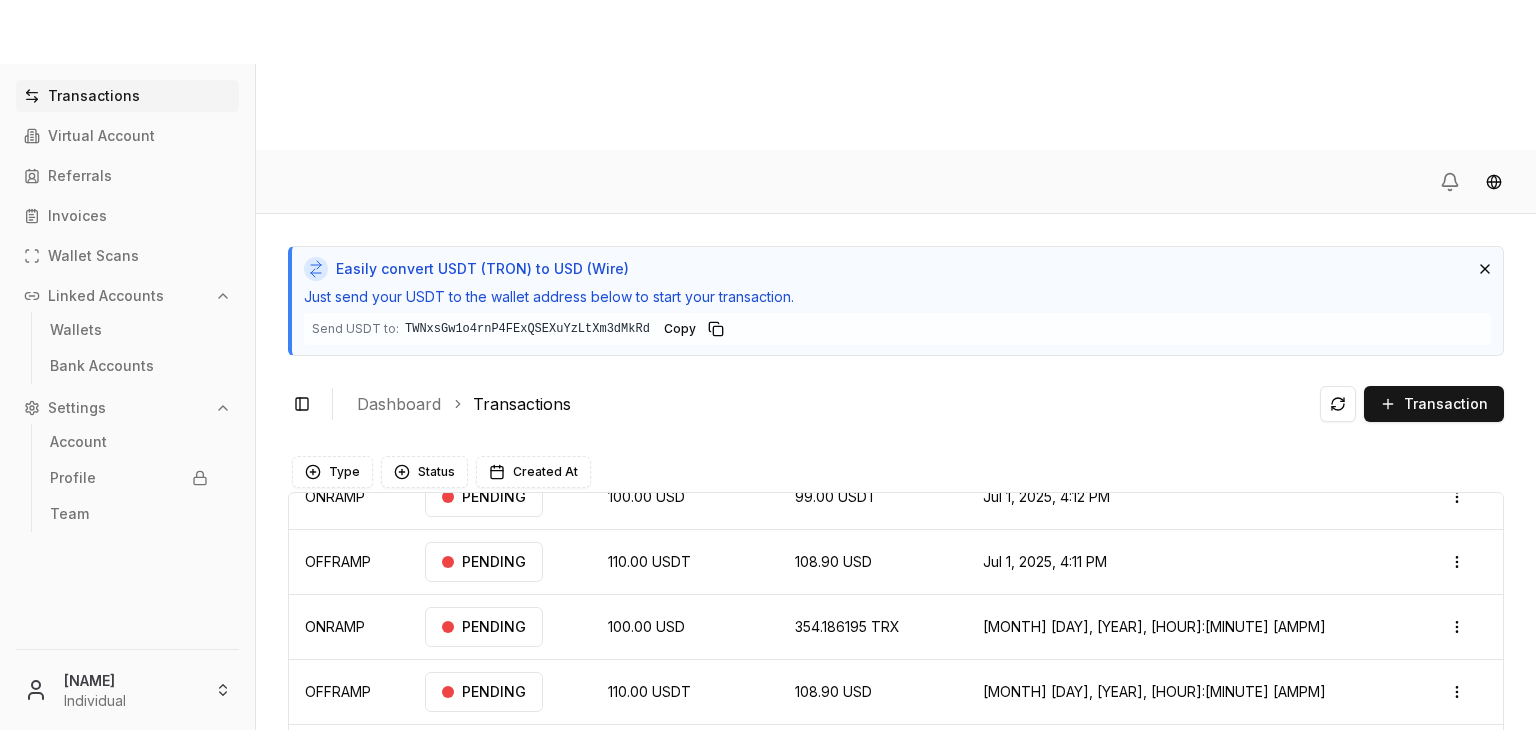 scroll, scrollTop: 0, scrollLeft: 0, axis: both 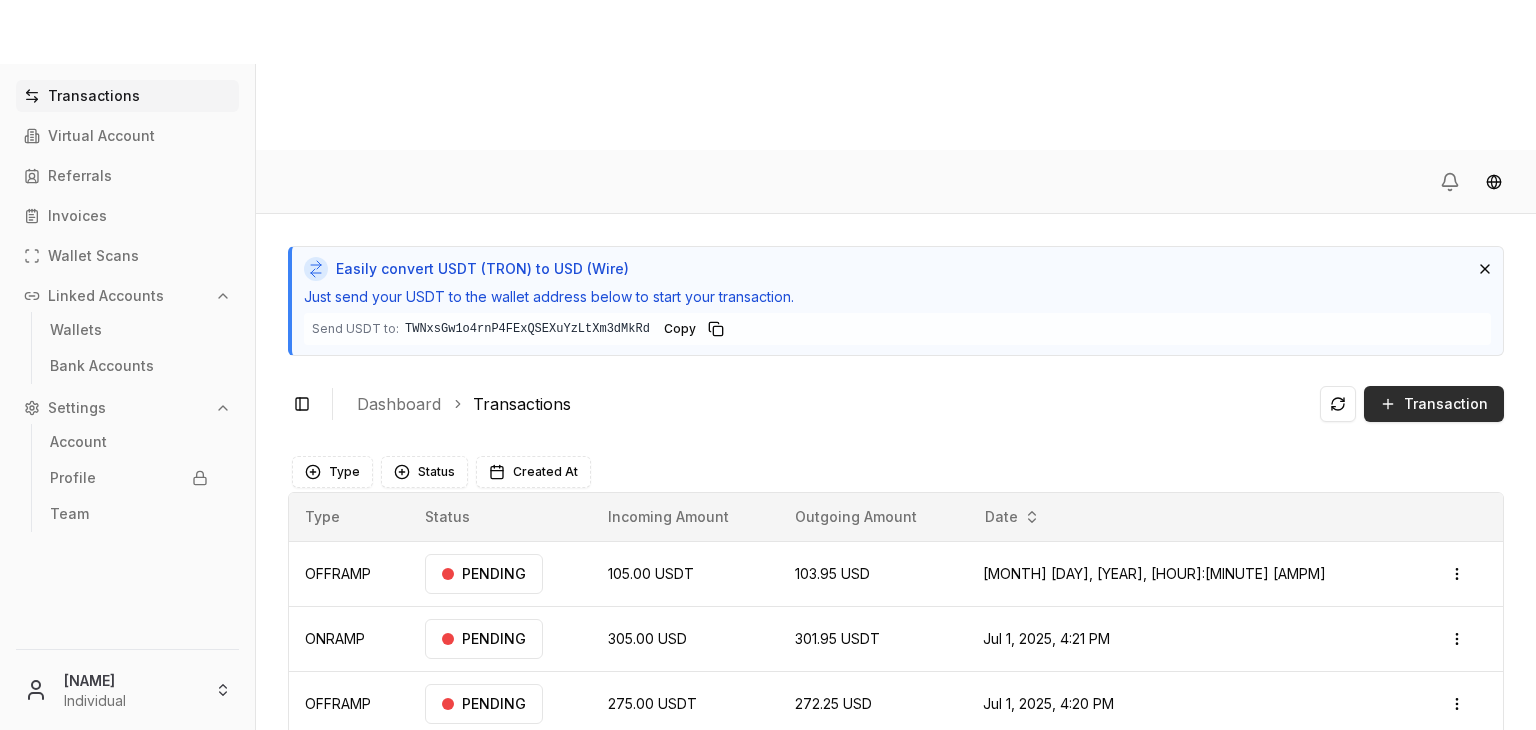 click on "Transaction" at bounding box center [1434, 404] 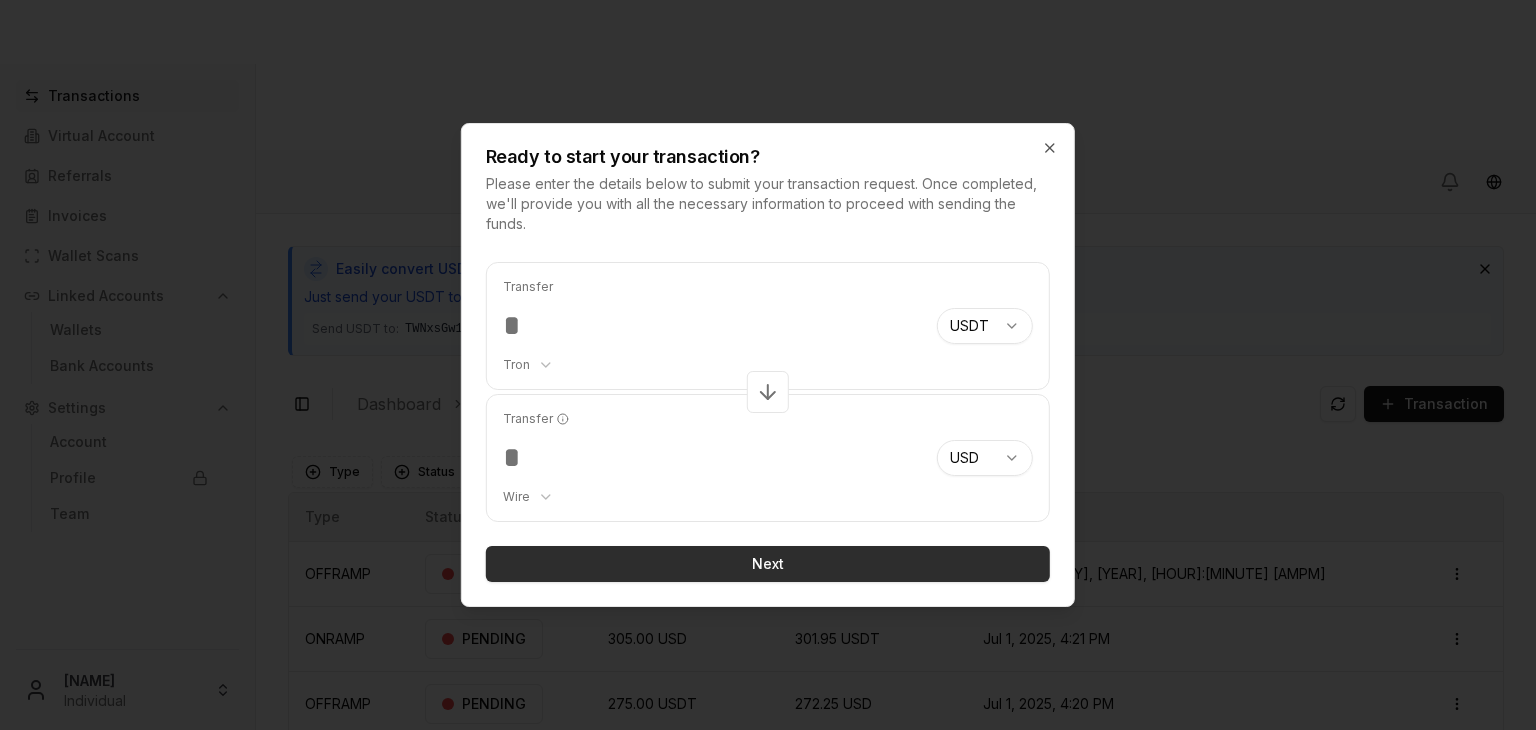 type on "***" 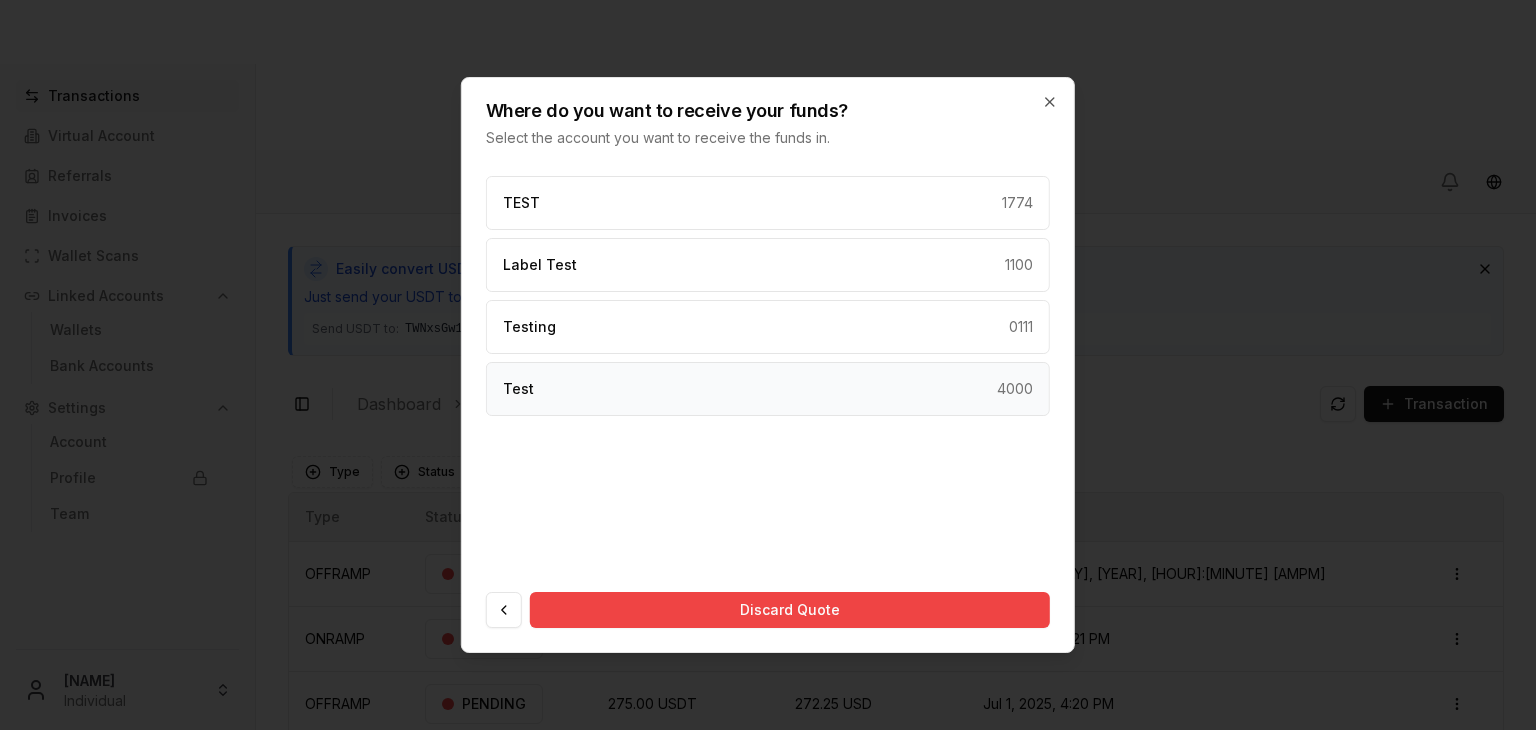 click on "Test 4000" at bounding box center (768, 389) 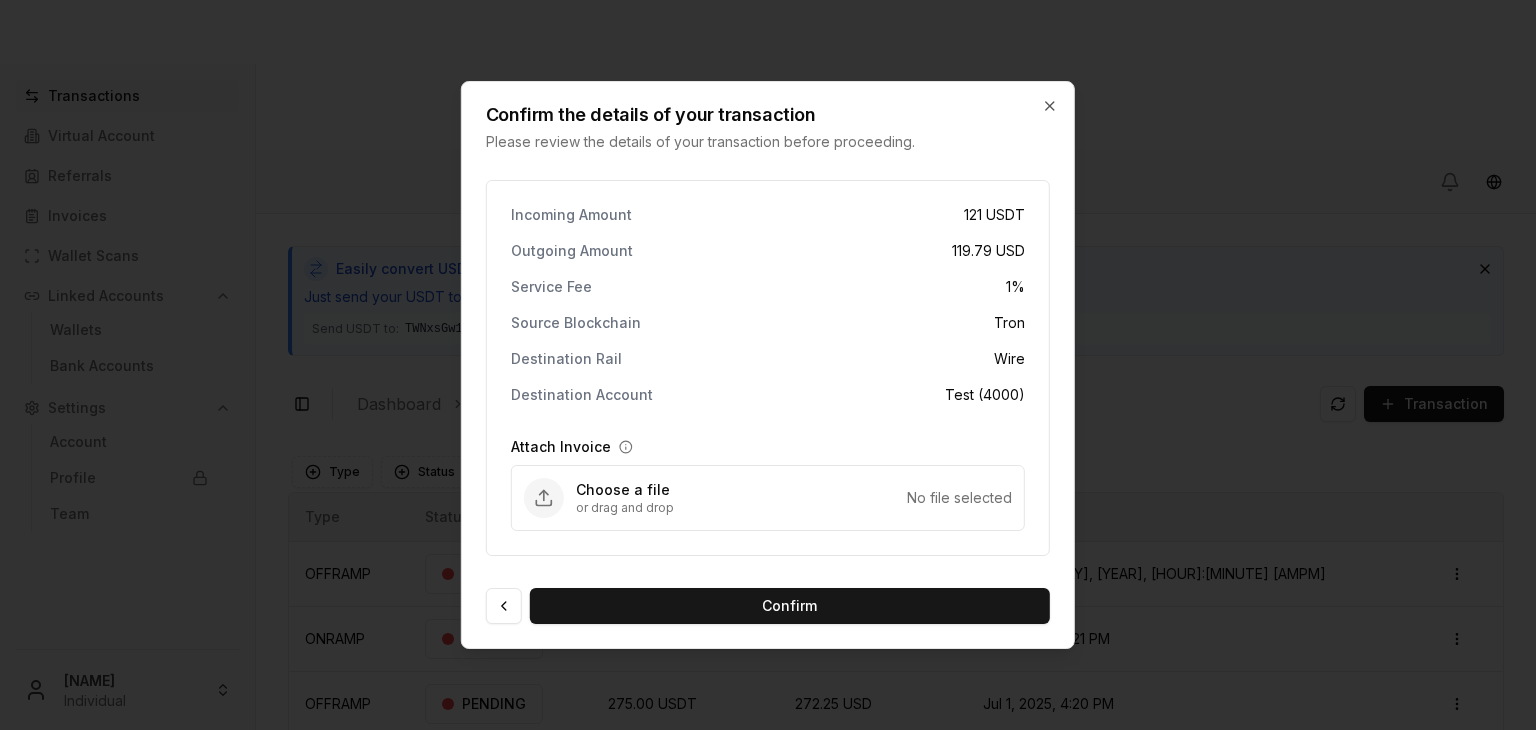 click on "Choose a file" at bounding box center [741, 490] 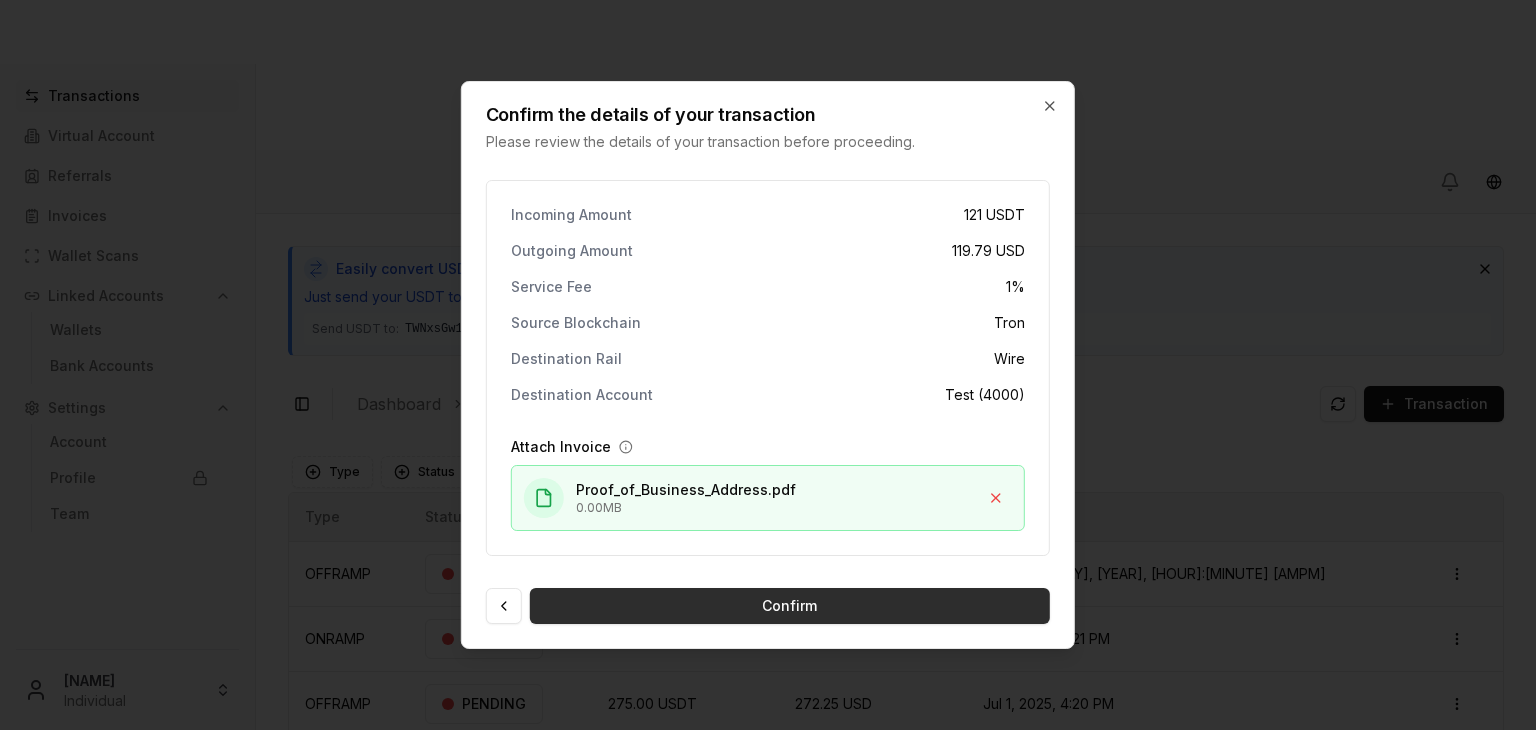click on "Confirm" at bounding box center [790, 606] 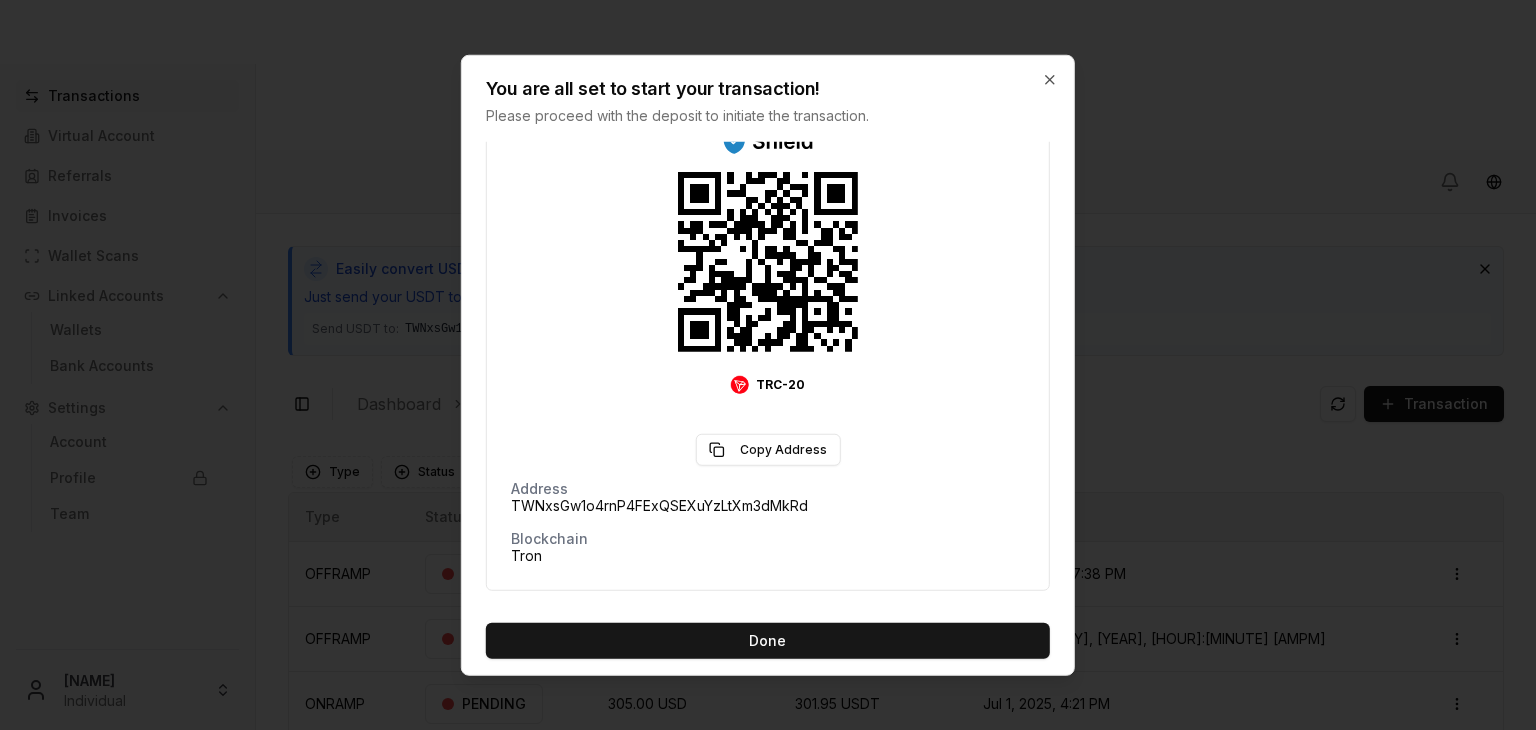 scroll, scrollTop: 275, scrollLeft: 0, axis: vertical 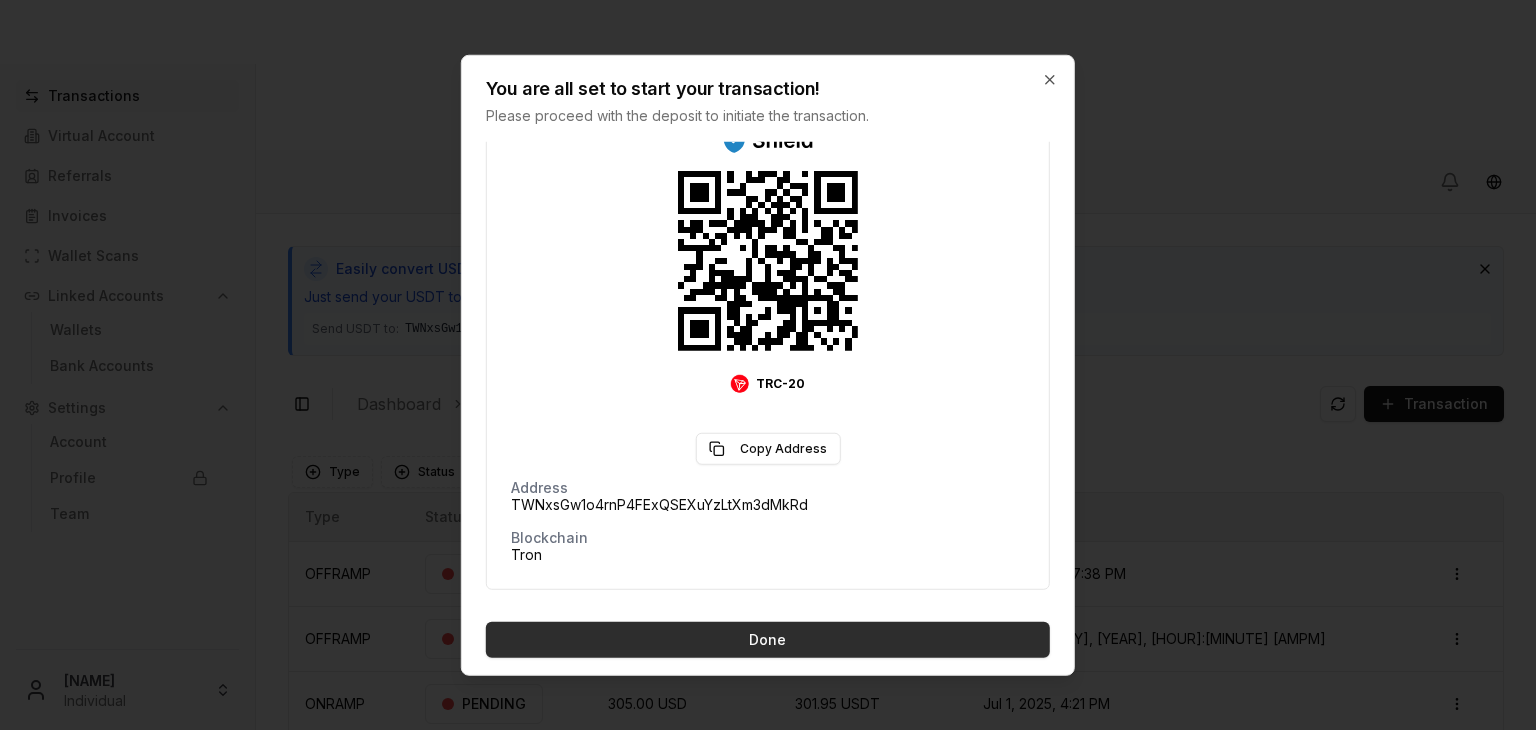 click on "Done" at bounding box center [768, 640] 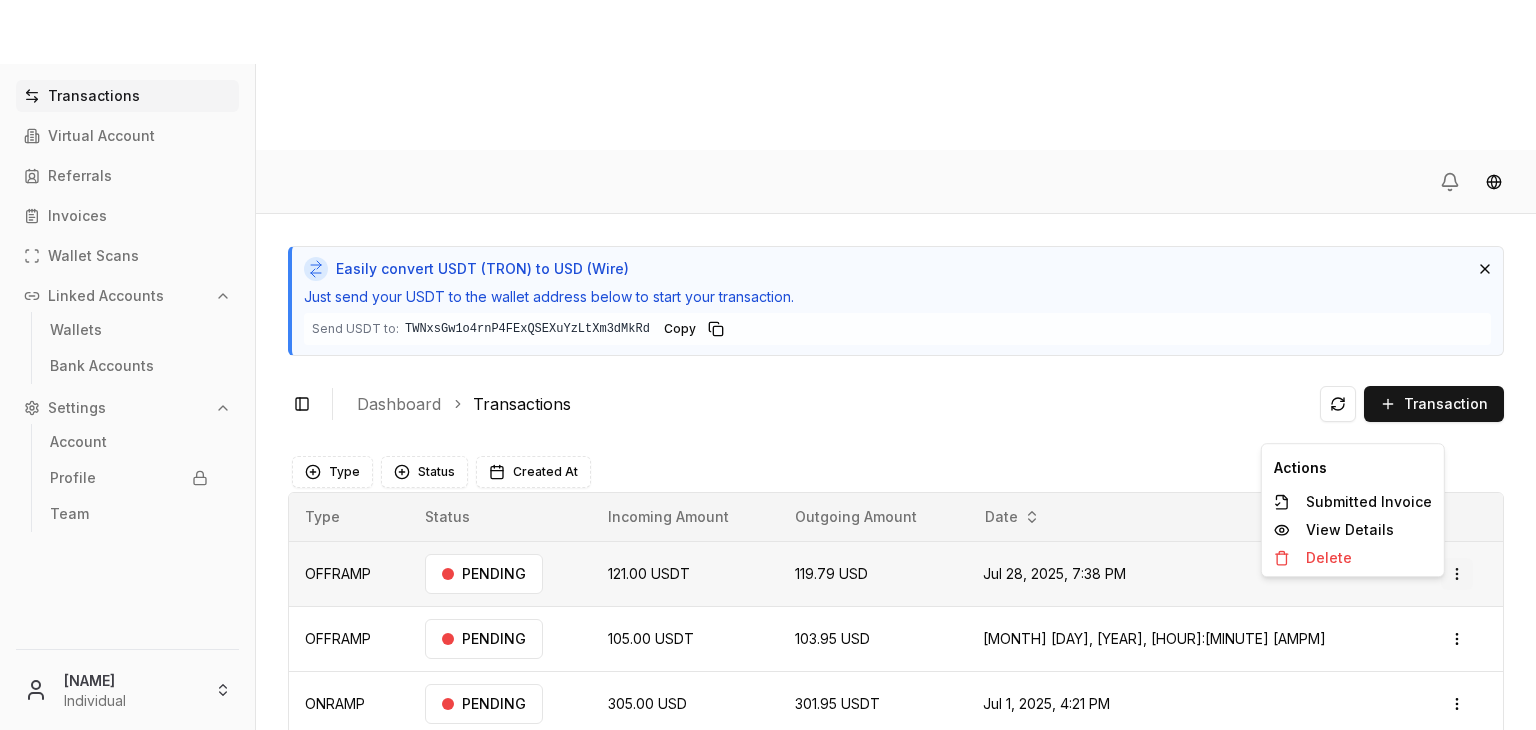click on "Transactions Virtual Account Referrals Invoices Wallet Scans Linked Accounts Wallets Bank Accounts Settings Account Profile Team Brandon Alcocer Individual Easily convert USDT (TRON) to USD (Wire) Just send your USDT to the wallet address below to start your transaction. Send USDT to: TWNxsGw1o4rnP4FExQSEXuYzLtXm3dMkRd TWNxsGw1...3dMkRd Copy Toggle Sidebar Dashboard Transactions   Transaction OFFRAMP   121.00 USDT   119.79 USD Jul 28, 2025, 7:38 PM PENDING Open menu OFFRAMP   105.00 USDT   103.95 USD Jul 22, 2025, 3:02 PM PENDING Open menu ONRAMP   305.00 USD   301.95 USDT Jul 1, 2025, 4:21 PM PENDING Open menu OFFRAMP   275.00 USDT   272.25 USD Jul 1, 2025, 4:20 PM PENDING Open menu ONRAMP   100.00 USD   99.00 USDT Jul 1, 2025, 4:12 PM PENDING Open menu OFFRAMP   110.00 USDT   108.90 USD Jul 1, 2025, 4:11 PM PENDING Open menu ONRAMP   100.00 USD   354.186195 TRX Jun 6, 2025, 11:01 AM PENDING Open menu OFFRAMP   110.00 USDT   108.90 USD Jun 6, 2025, 8:56 AM PENDING Open menu Page 1 of 2 Previous Next Type" at bounding box center [768, 440] 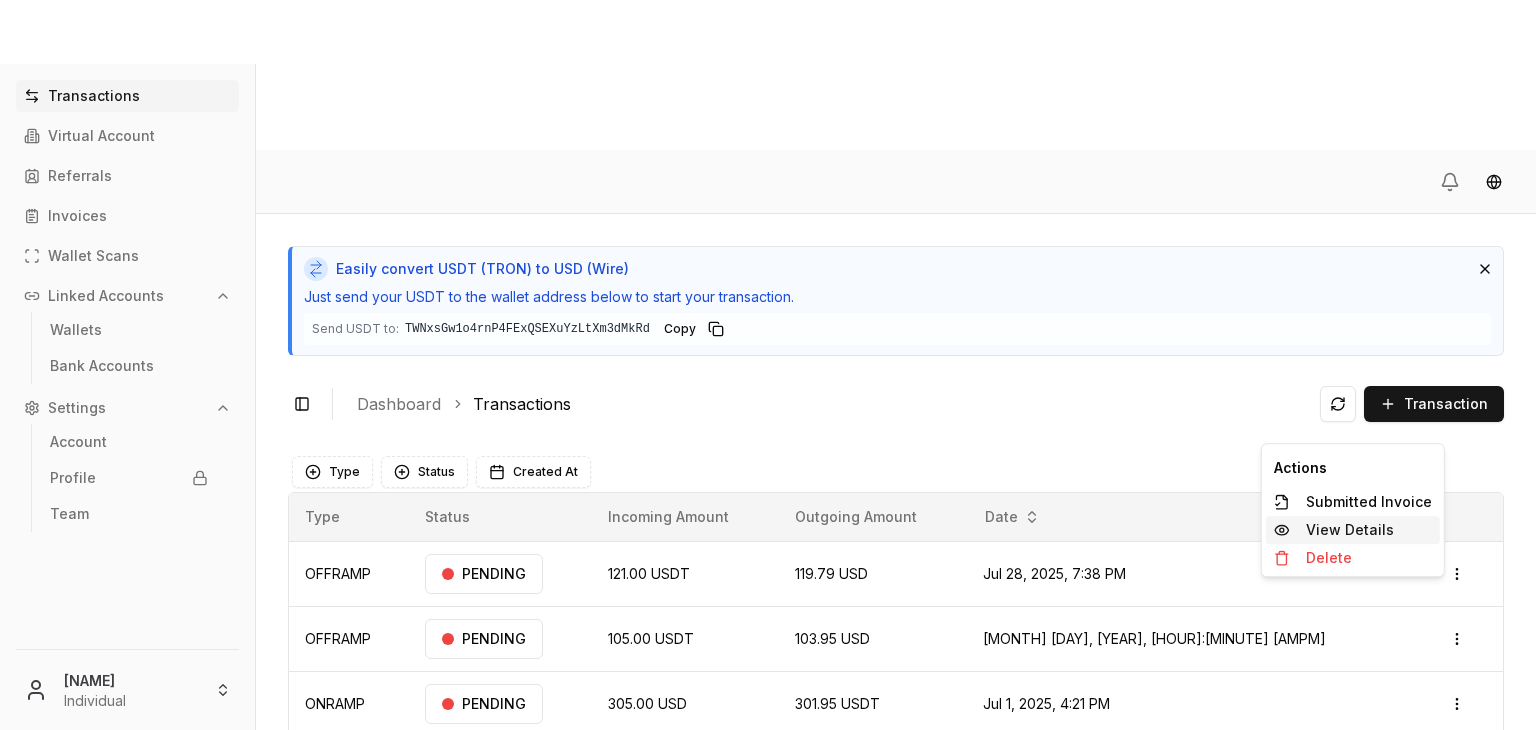 click on "View Details" at bounding box center (1350, 530) 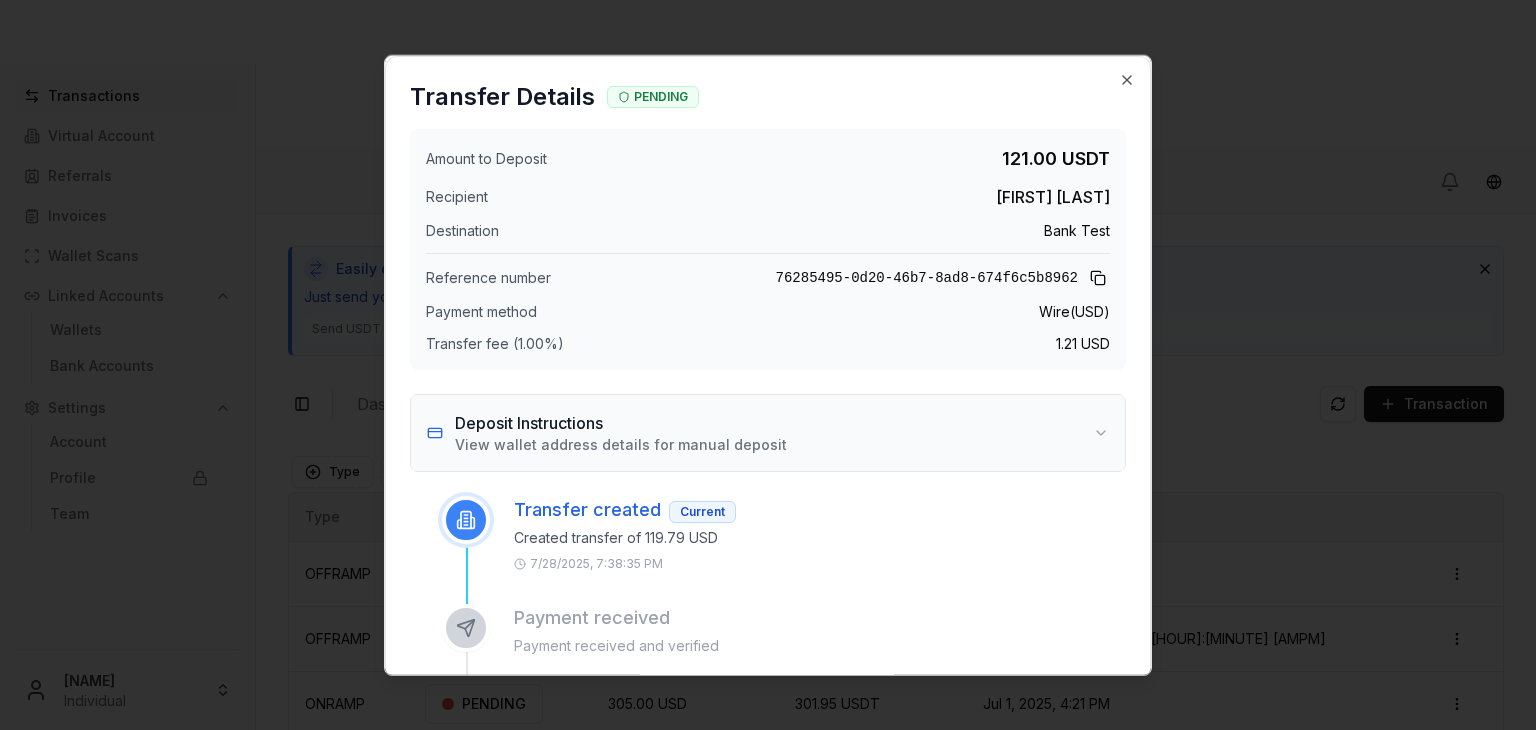 scroll, scrollTop: 64, scrollLeft: 0, axis: vertical 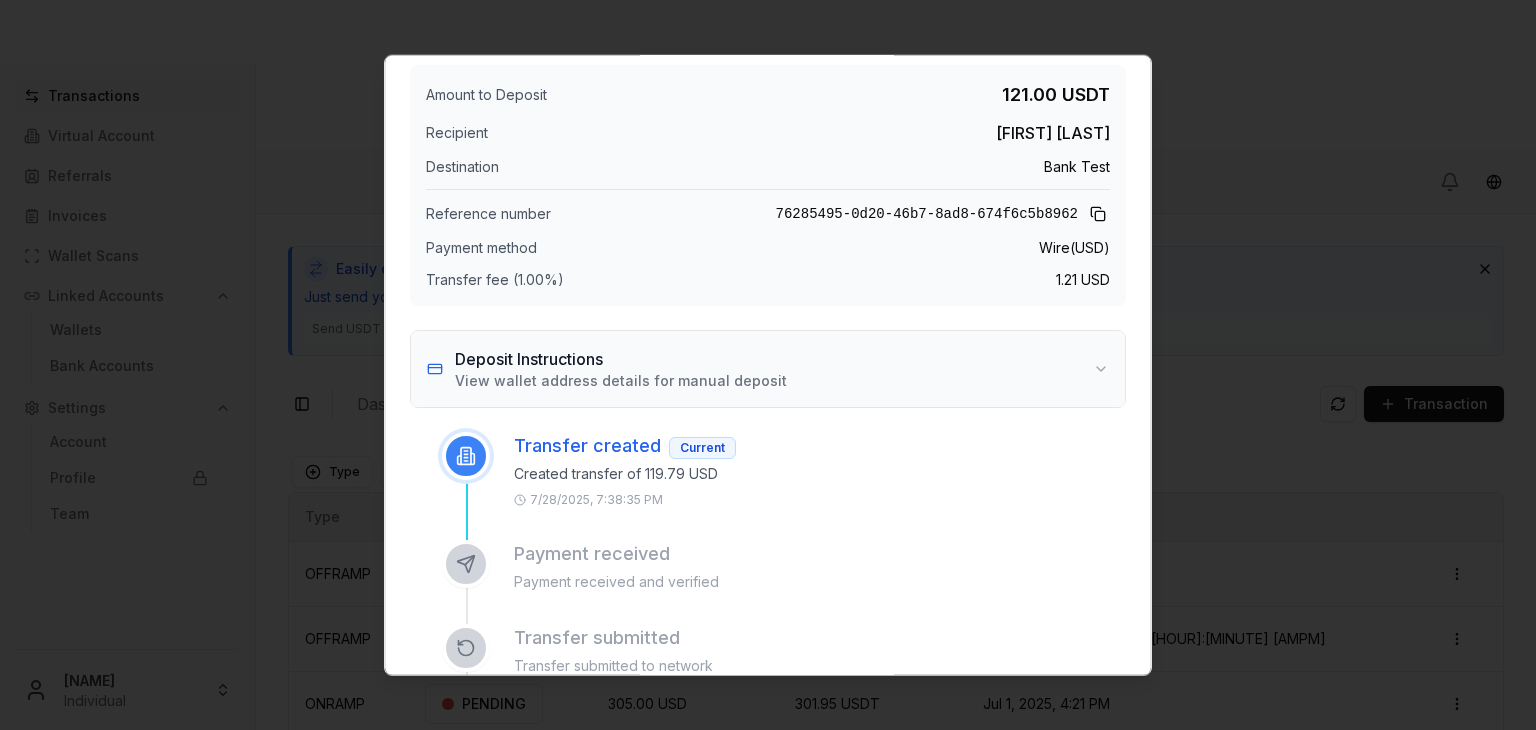 click on "Deposit Instructions View wallet address details for manual deposit" at bounding box center (768, 369) 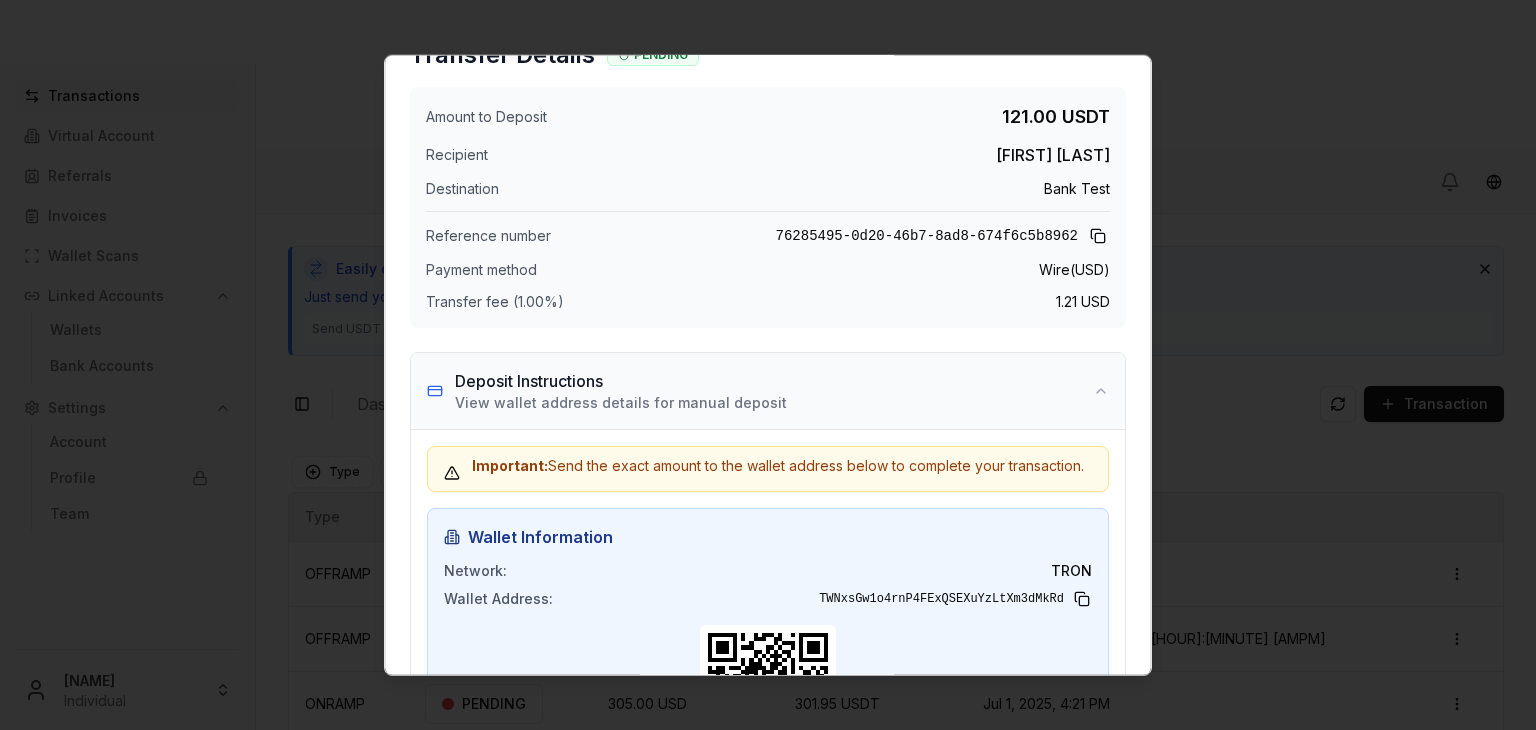 scroll, scrollTop: 0, scrollLeft: 0, axis: both 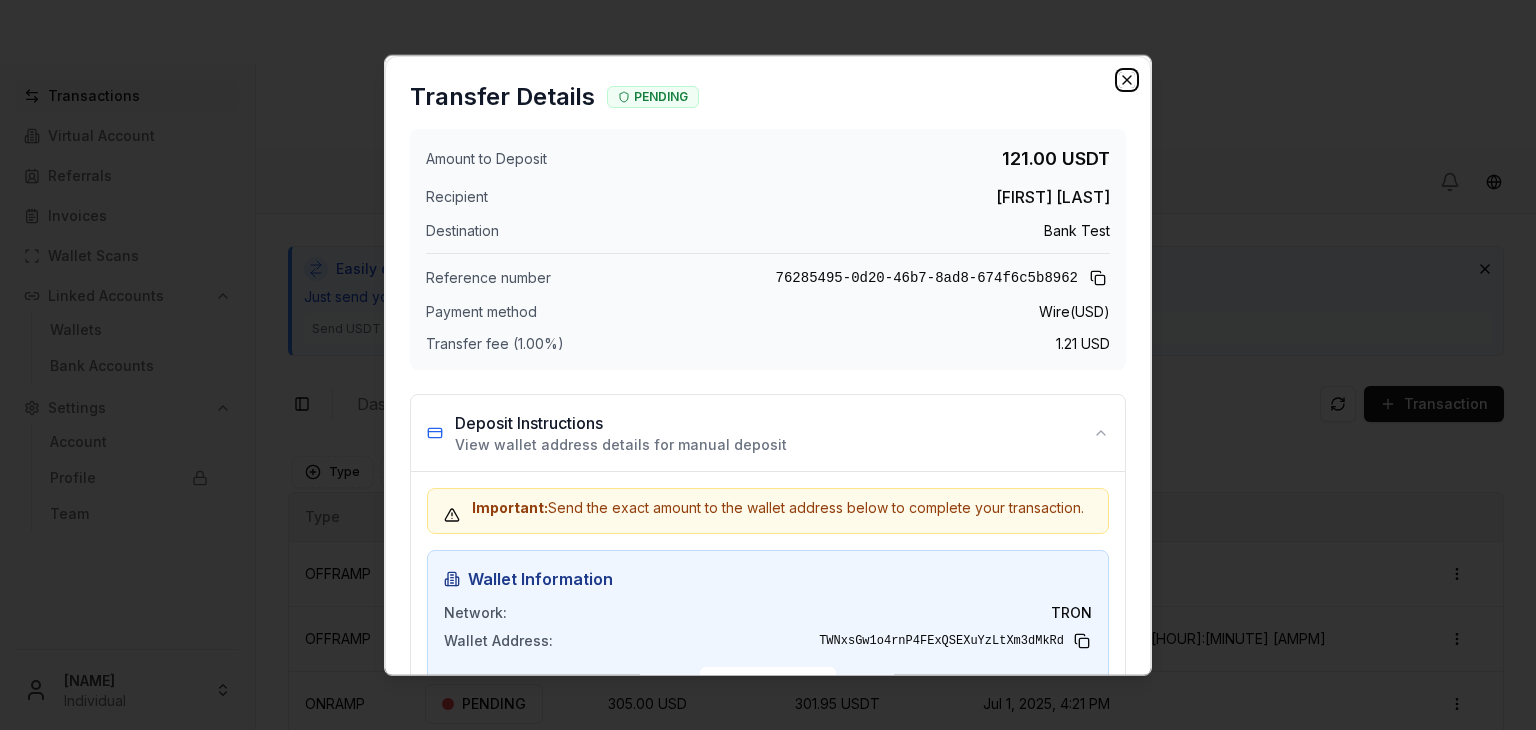click 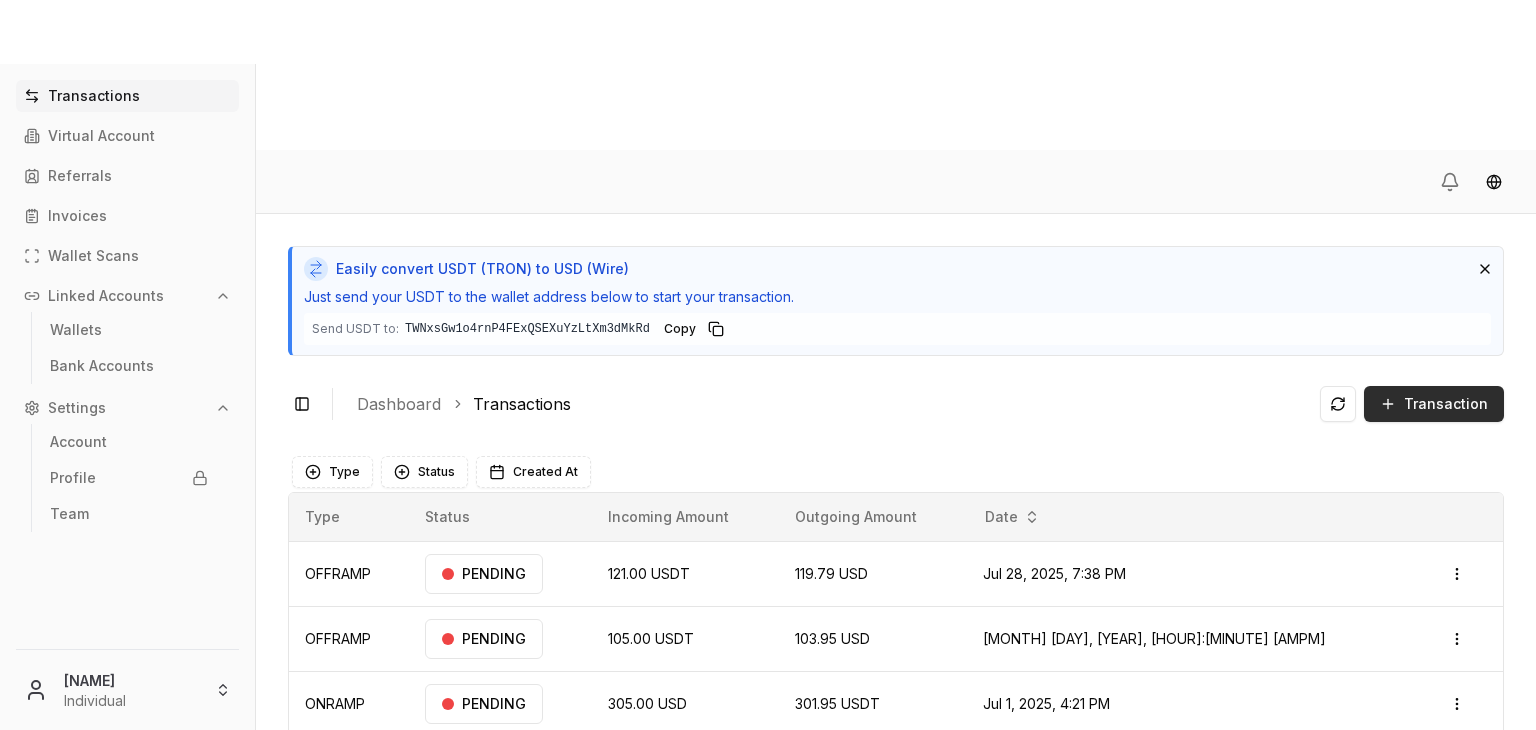 click on "Transaction" at bounding box center [1434, 404] 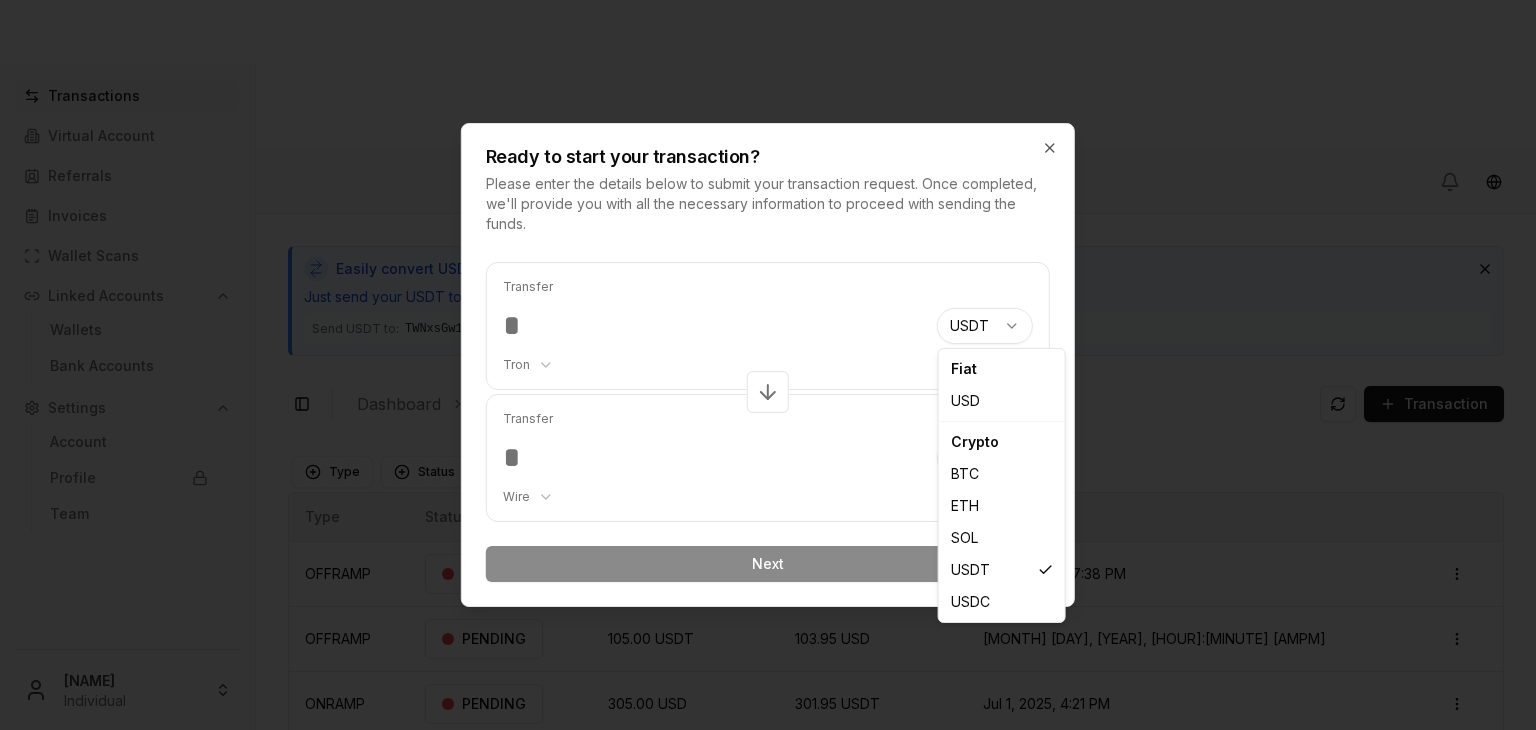 click on "Transactions Virtual Account Referrals Invoices Wallet Scans Linked Accounts Wallets Bank Accounts Settings Account Profile Team Brandon Alcocer Individual Easily convert USDT (TRON) to USD (Wire) Just send your USDT to the wallet address below to start your transaction. Send USDT to: TWNxsGw1o4rnP4FExQSEXuYzLtXm3dMkRd TWNxsGw1...3dMkRd Copy Toggle Sidebar Dashboard Transactions   Transaction OFFRAMP   121.00 USDT   119.79 USD Jul 28, 2025, 7:38 PM PENDING Open menu OFFRAMP   105.00 USDT   103.95 USD Jul 22, 2025, 3:02 PM PENDING Open menu ONRAMP   305.00 USD   301.95 USDT Jul 1, 2025, 4:21 PM PENDING Open menu OFFRAMP   275.00 USDT   272.25 USD Jul 1, 2025, 4:20 PM PENDING Open menu ONRAMP   100.00 USD   99.00 USDT Jul 1, 2025, 4:12 PM PENDING Open menu OFFRAMP   110.00 USDT   108.90 USD Jul 1, 2025, 4:11 PM PENDING Open menu ONRAMP   100.00 USD   354.186195 TRX Jun 6, 2025, 11:01 AM PENDING Open menu OFFRAMP   110.00 USDT   108.90 USD Jun 6, 2025, 8:56 AM PENDING Open menu Page 1 of 2 Previous Next Type" at bounding box center (768, 440) 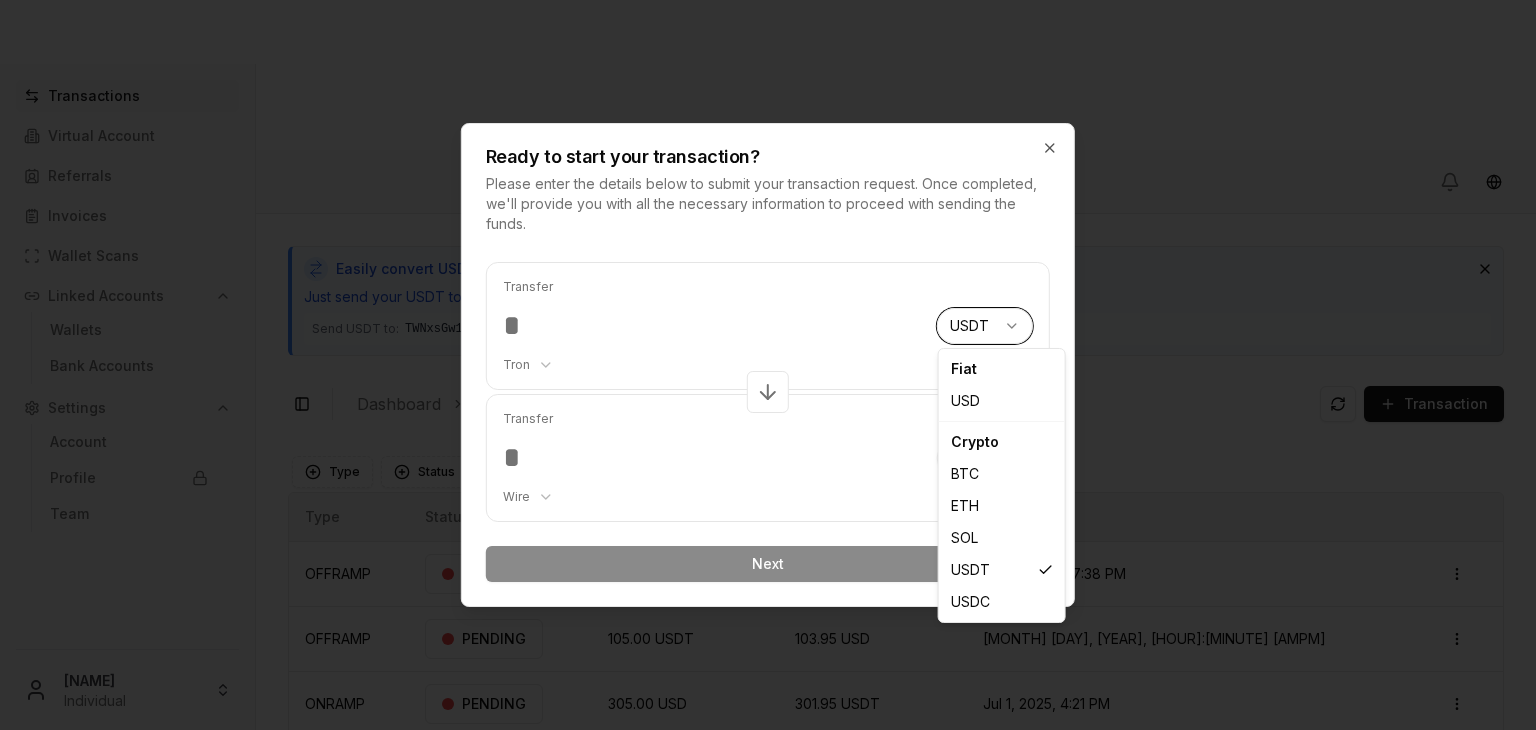 select on "****" 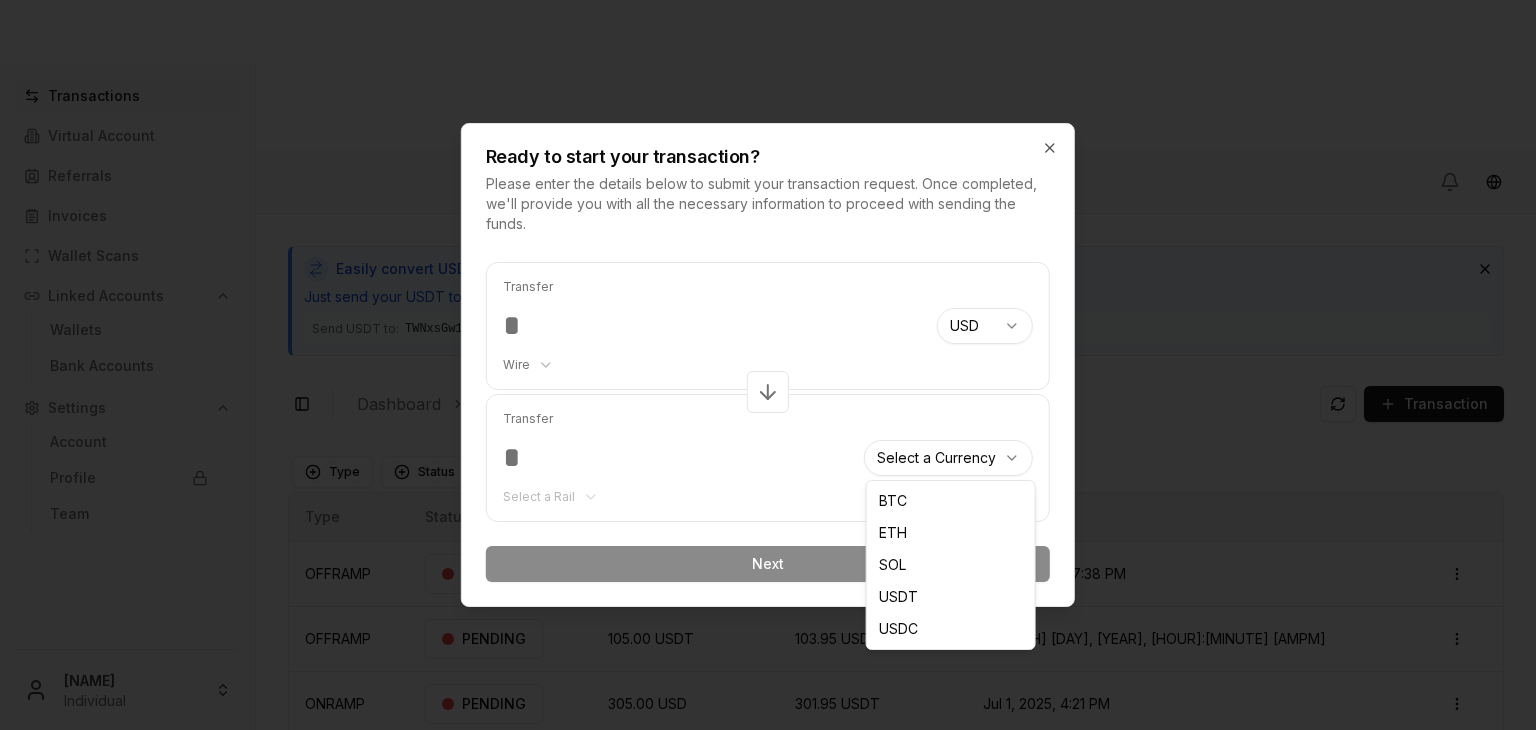 click on "Transactions Virtual Account Referrals Invoices Wallet Scans Linked Accounts Wallets Bank Accounts Settings Account Profile Team Brandon Alcocer Individual Easily convert USDT (TRON) to USD (Wire) Just send your USDT to the wallet address below to start your transaction. Send USDT to: TWNxsGw1o4rnP4FExQSEXuYzLtXm3dMkRd TWNxsGw1...3dMkRd Copy Toggle Sidebar Dashboard Transactions   Transaction OFFRAMP   121.00 USDT   119.79 USD Jul 28, 2025, 7:38 PM PENDING Open menu OFFRAMP   105.00 USDT   103.95 USD Jul 22, 2025, 3:02 PM PENDING Open menu ONRAMP   305.00 USD   301.95 USDT Jul 1, 2025, 4:21 PM PENDING Open menu OFFRAMP   275.00 USDT   272.25 USD Jul 1, 2025, 4:20 PM PENDING Open menu ONRAMP   100.00 USD   99.00 USDT Jul 1, 2025, 4:12 PM PENDING Open menu OFFRAMP   110.00 USDT   108.90 USD Jul 1, 2025, 4:11 PM PENDING Open menu ONRAMP   100.00 USD   354.186195 TRX Jun 6, 2025, 11:01 AM PENDING Open menu OFFRAMP   110.00 USDT   108.90 USD Jun 6, 2025, 8:56 AM PENDING Open menu Page 1 of 2 Previous Next Type" at bounding box center (768, 440) 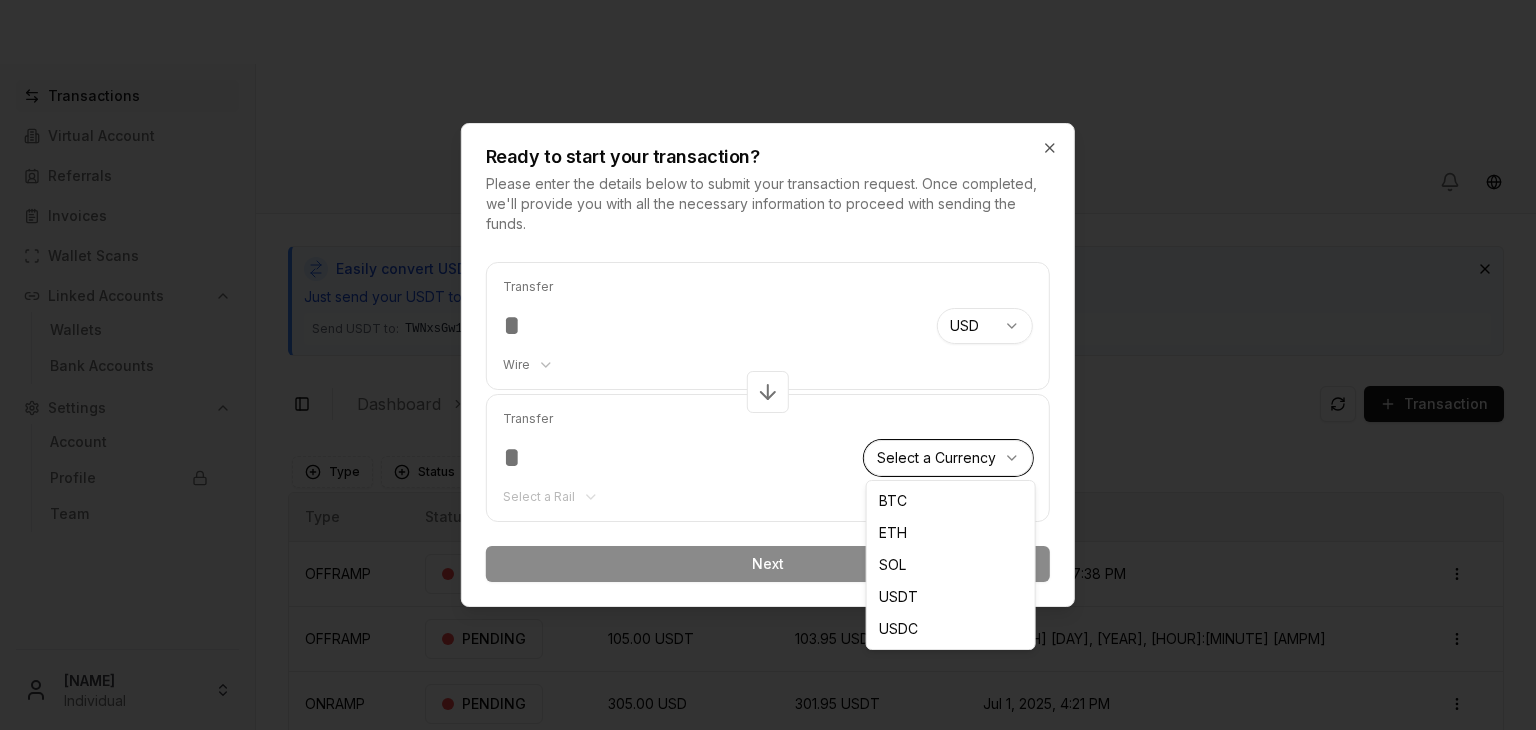 select on "****" 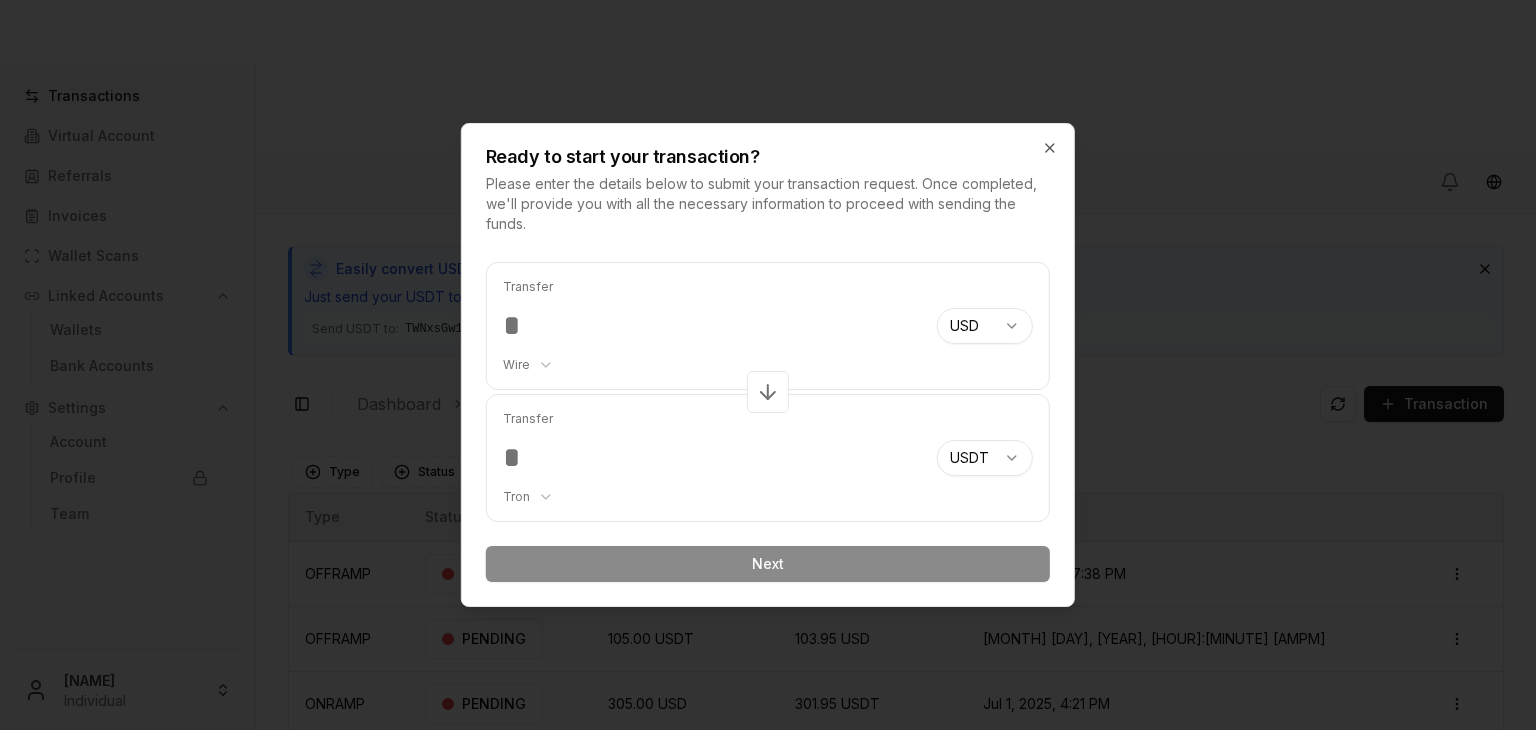 click on "Transfer Wire ******** ****" at bounding box center [712, 326] 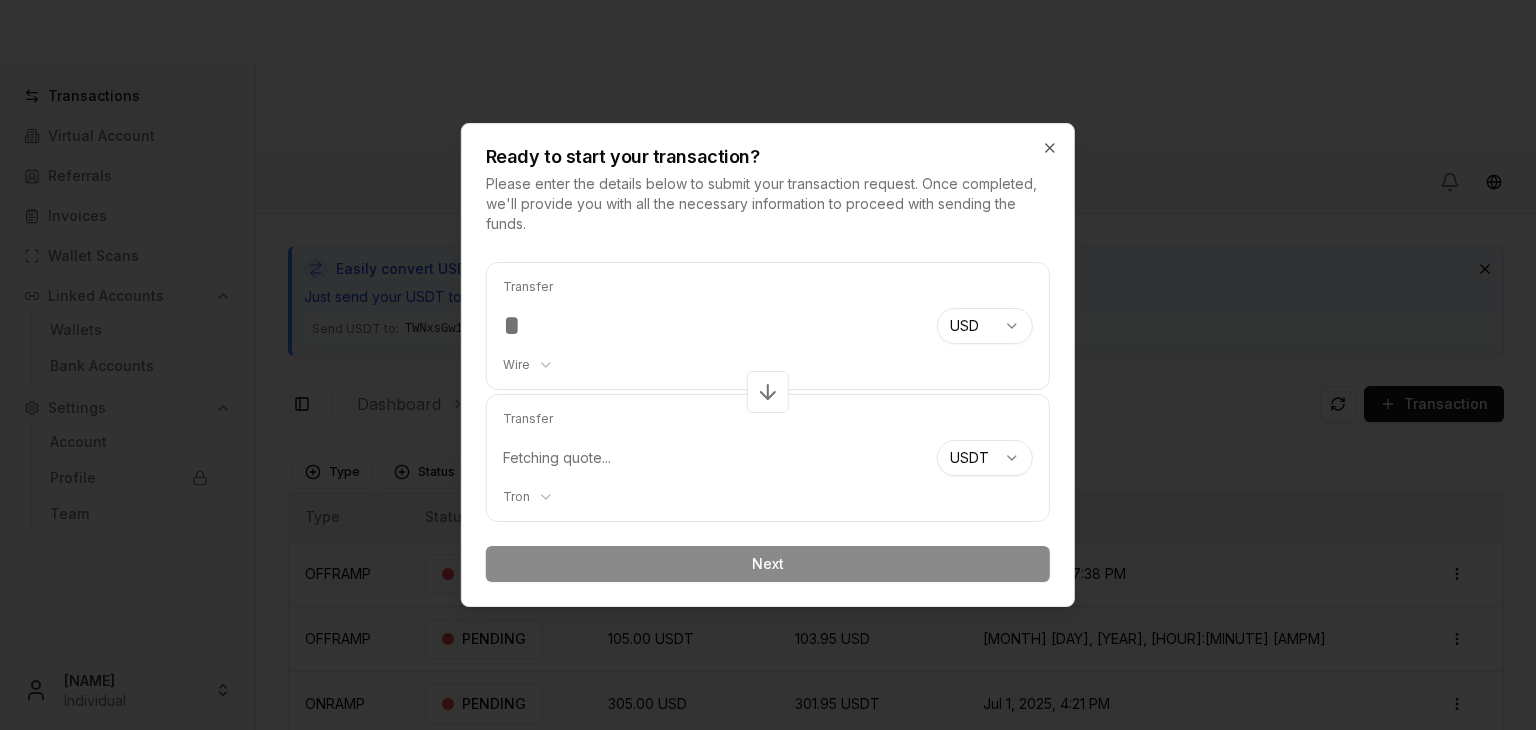 type on "***" 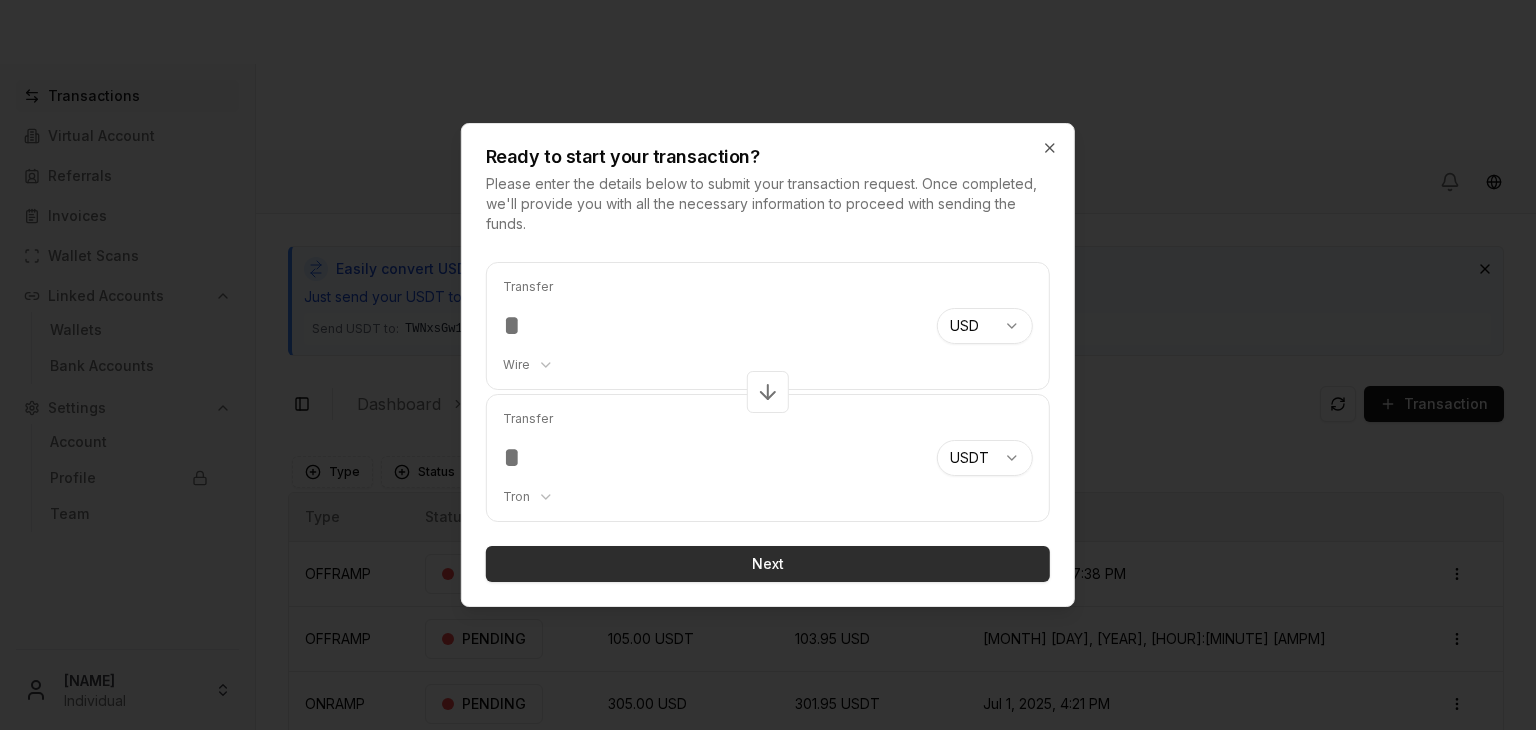 type on "******" 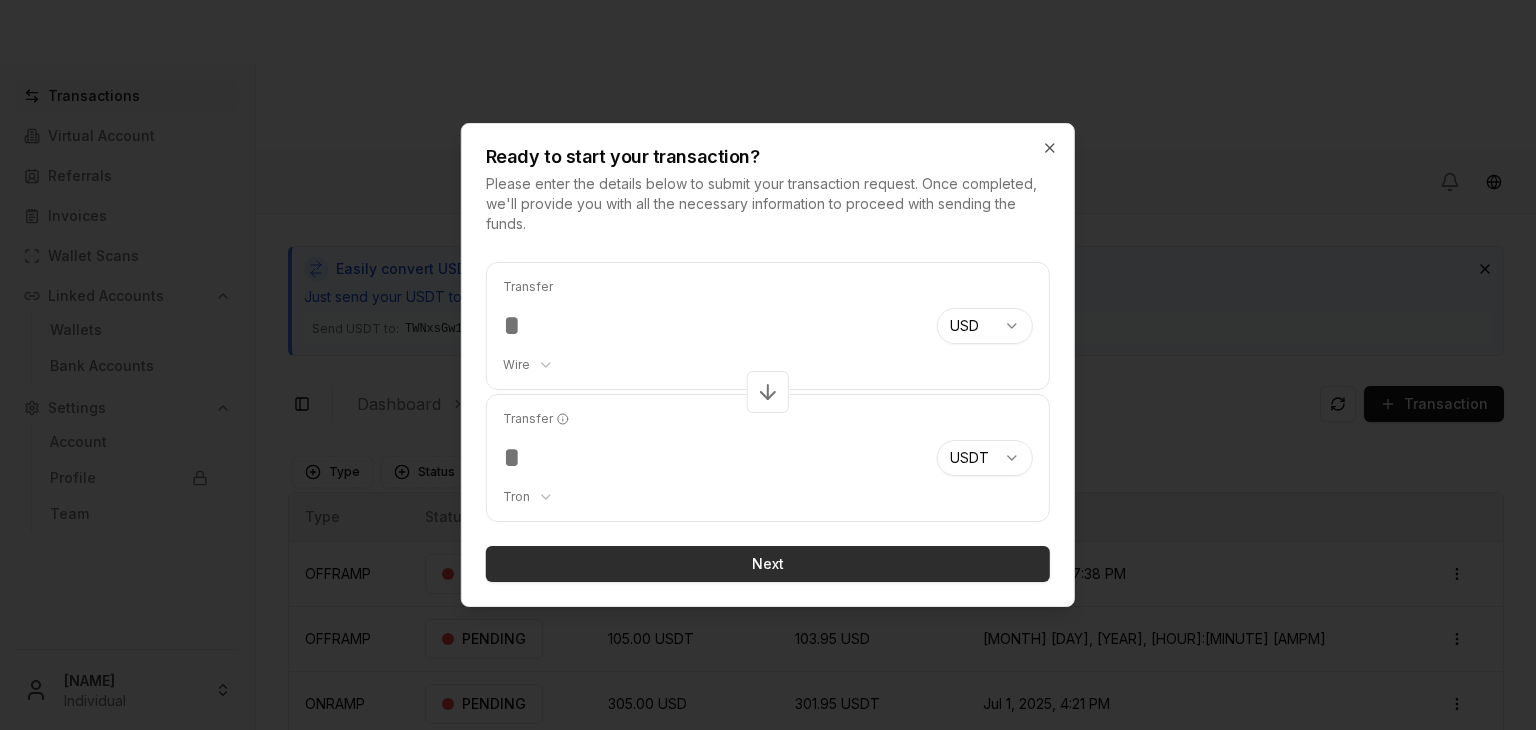 type on "***" 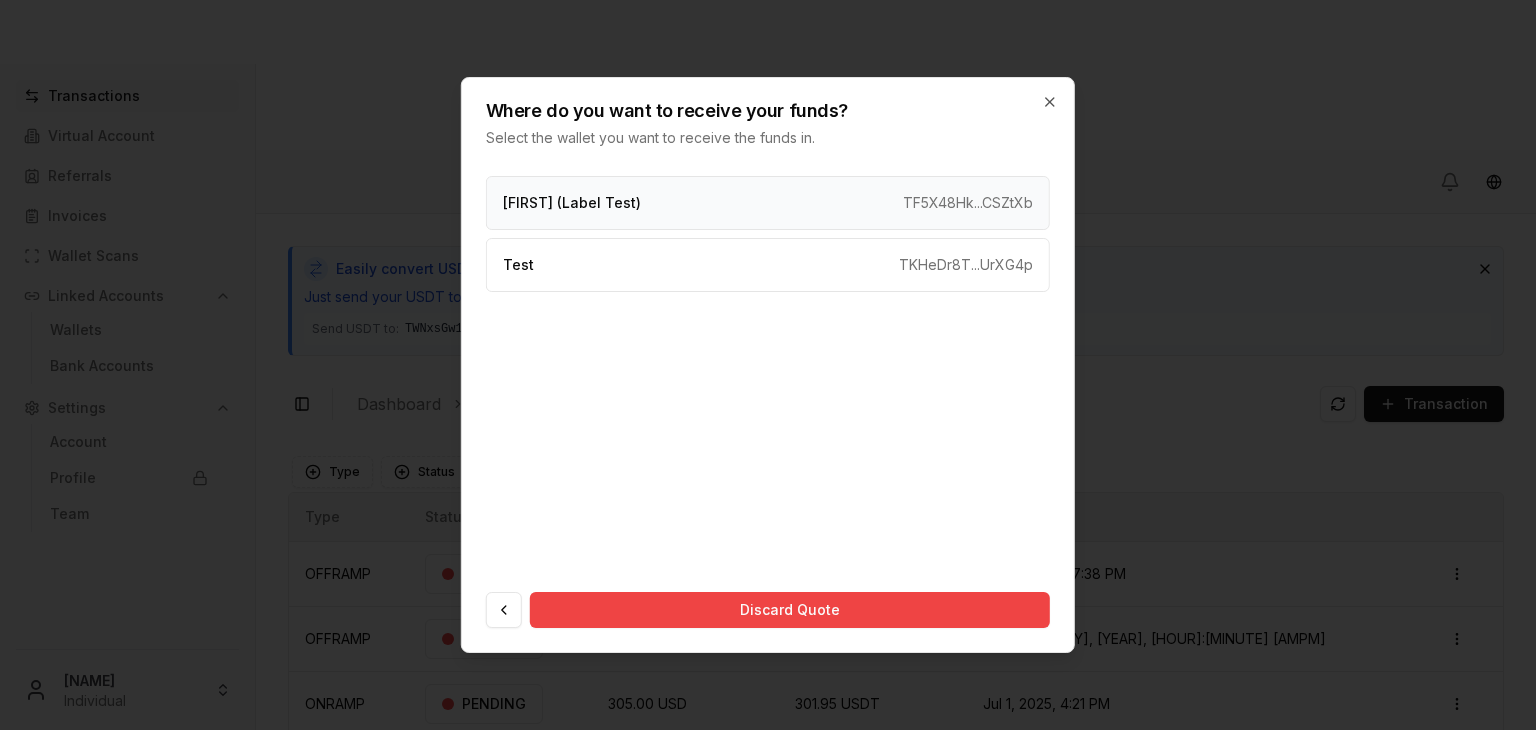 click on "Brandon (Label Test) TF5X48Hk...CSZtXb" at bounding box center (768, 203) 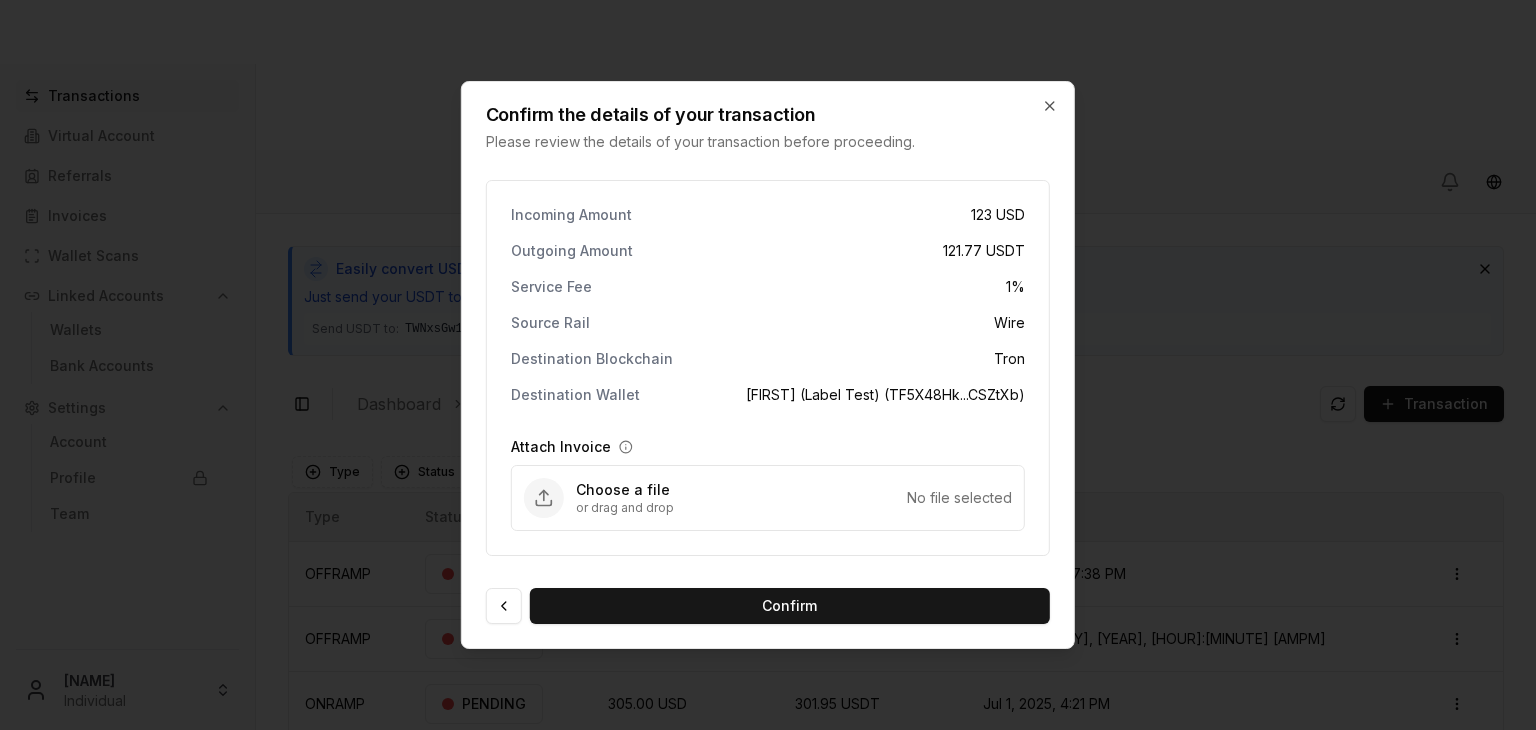 click on "or drag and drop" at bounding box center (741, 508) 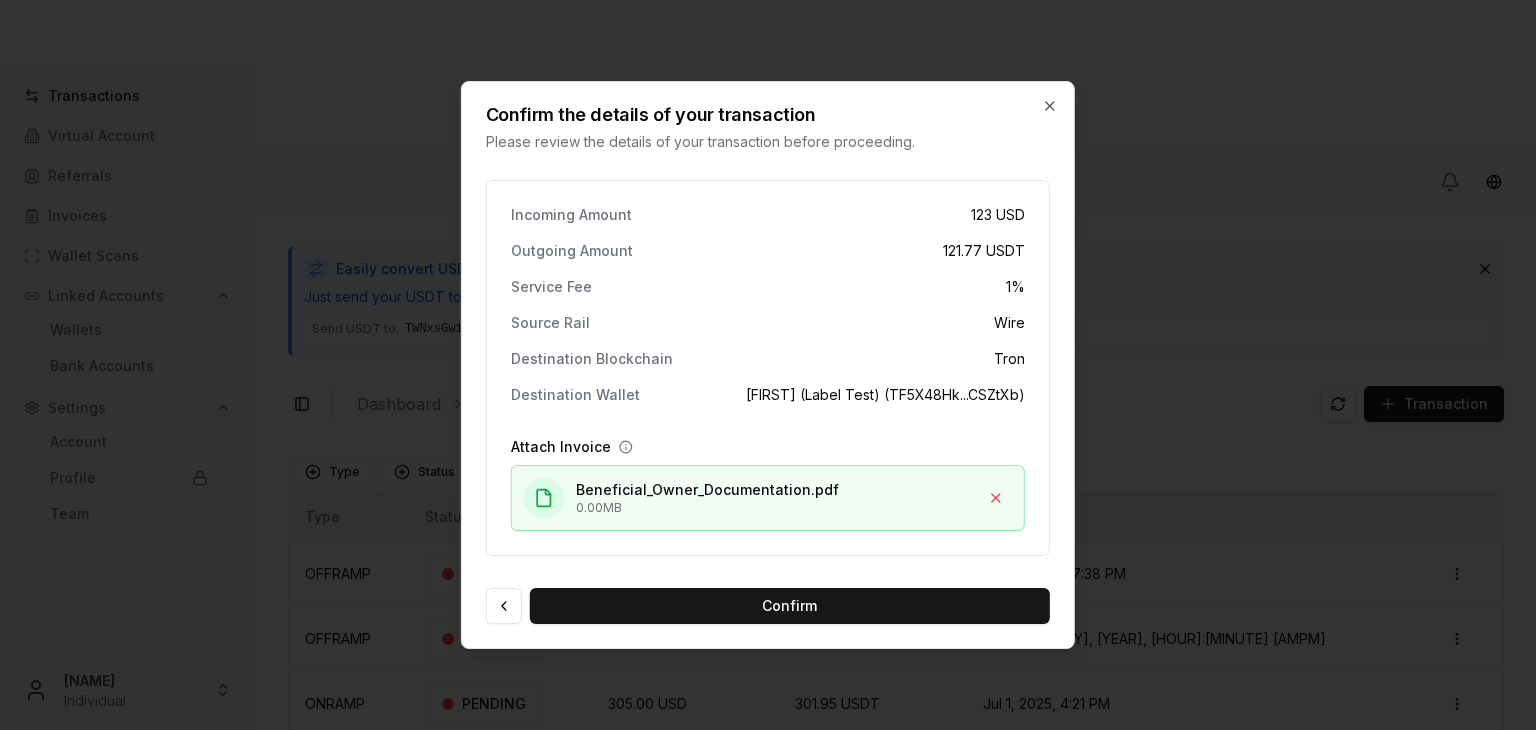 click 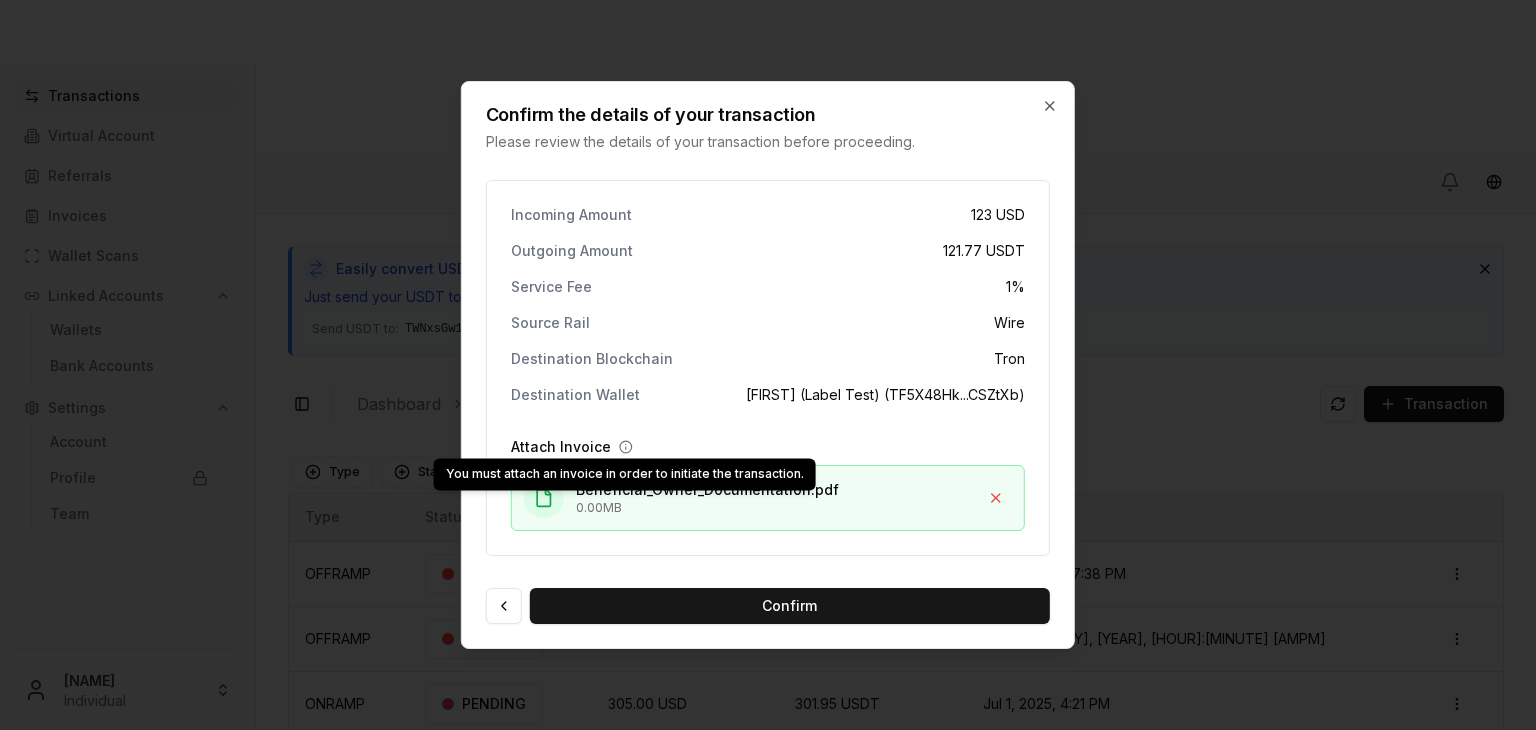 click on "Incoming Amount 123   USD Outgoing Amount 121.77   USDT Service Fee 1 % Source Rail Wire Destination Blockchain Tron Destination Wallet Brandon (Label Test) (TF5X48Hk...CSZtXb) Attach Invoice   Beneficial_Owner_Documentation.pdf 0.00  MB" at bounding box center (768, 368) 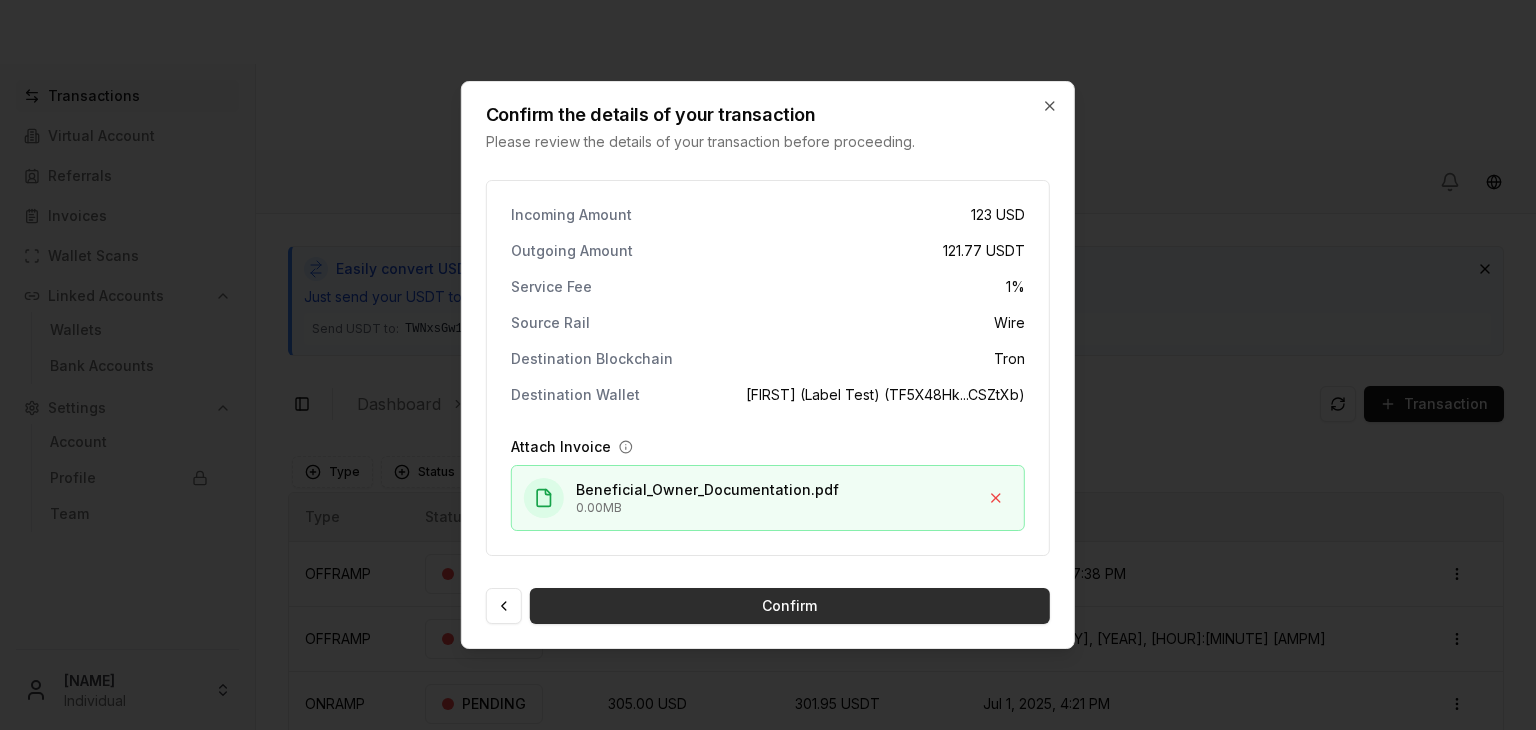 click on "Confirm" at bounding box center (790, 606) 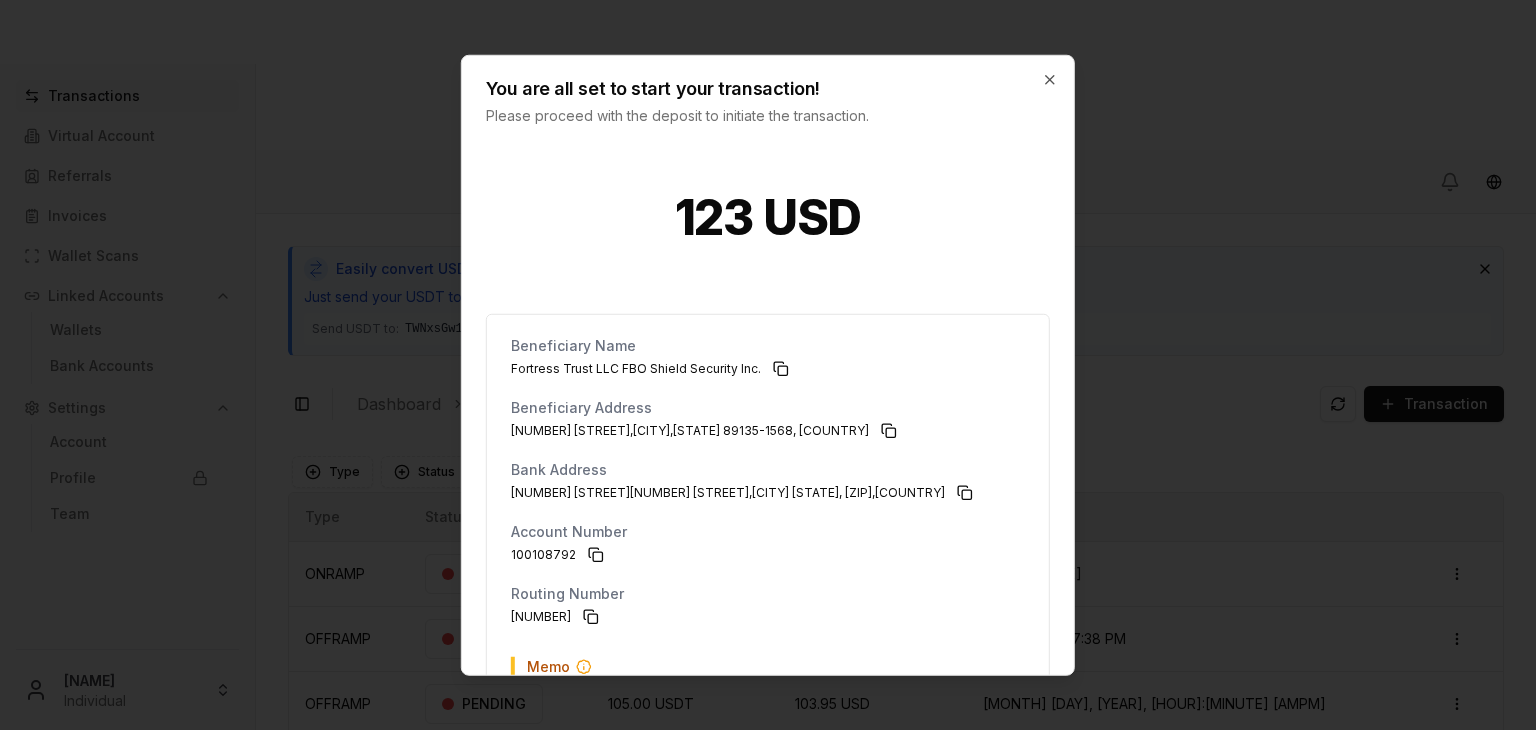 scroll, scrollTop: 151, scrollLeft: 0, axis: vertical 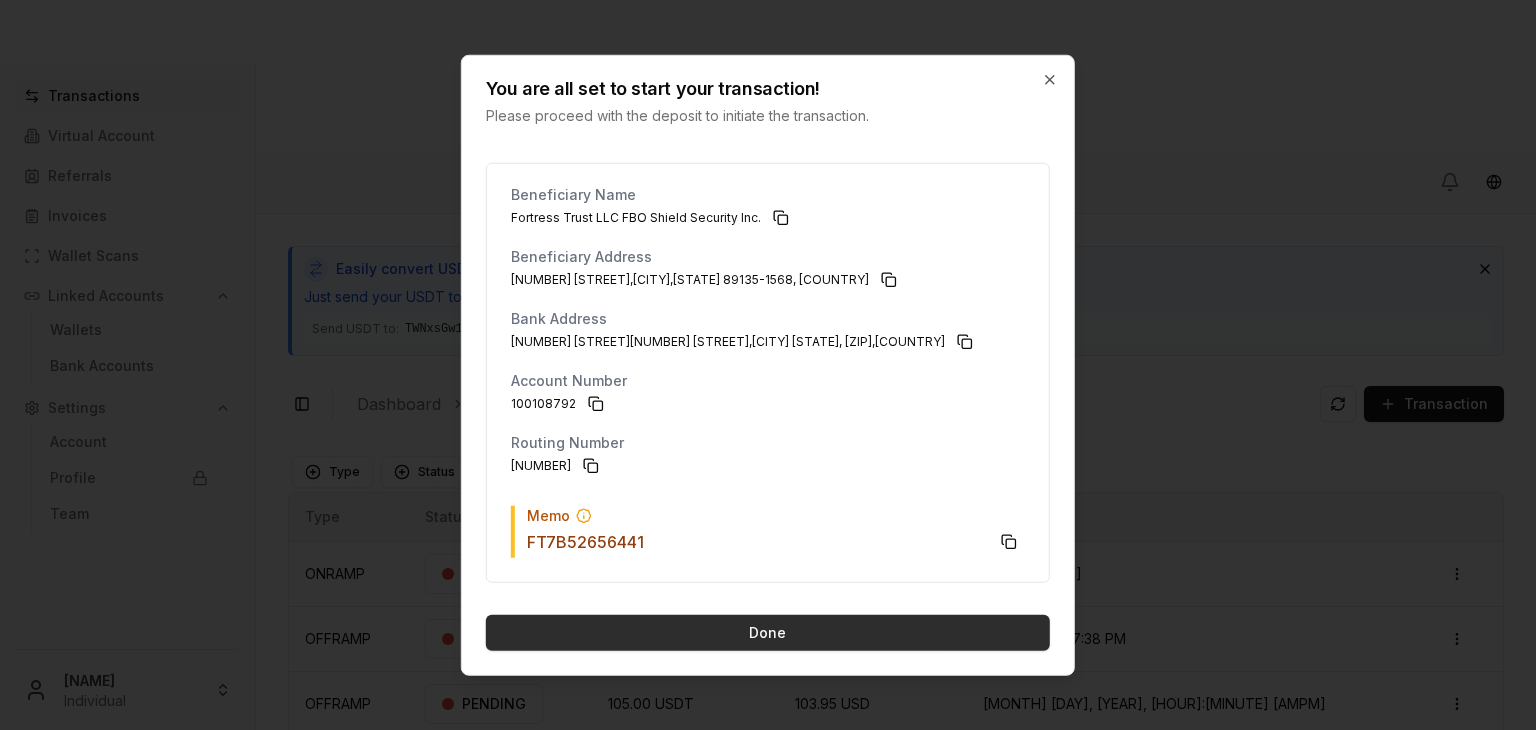 click on "Done" at bounding box center (768, 633) 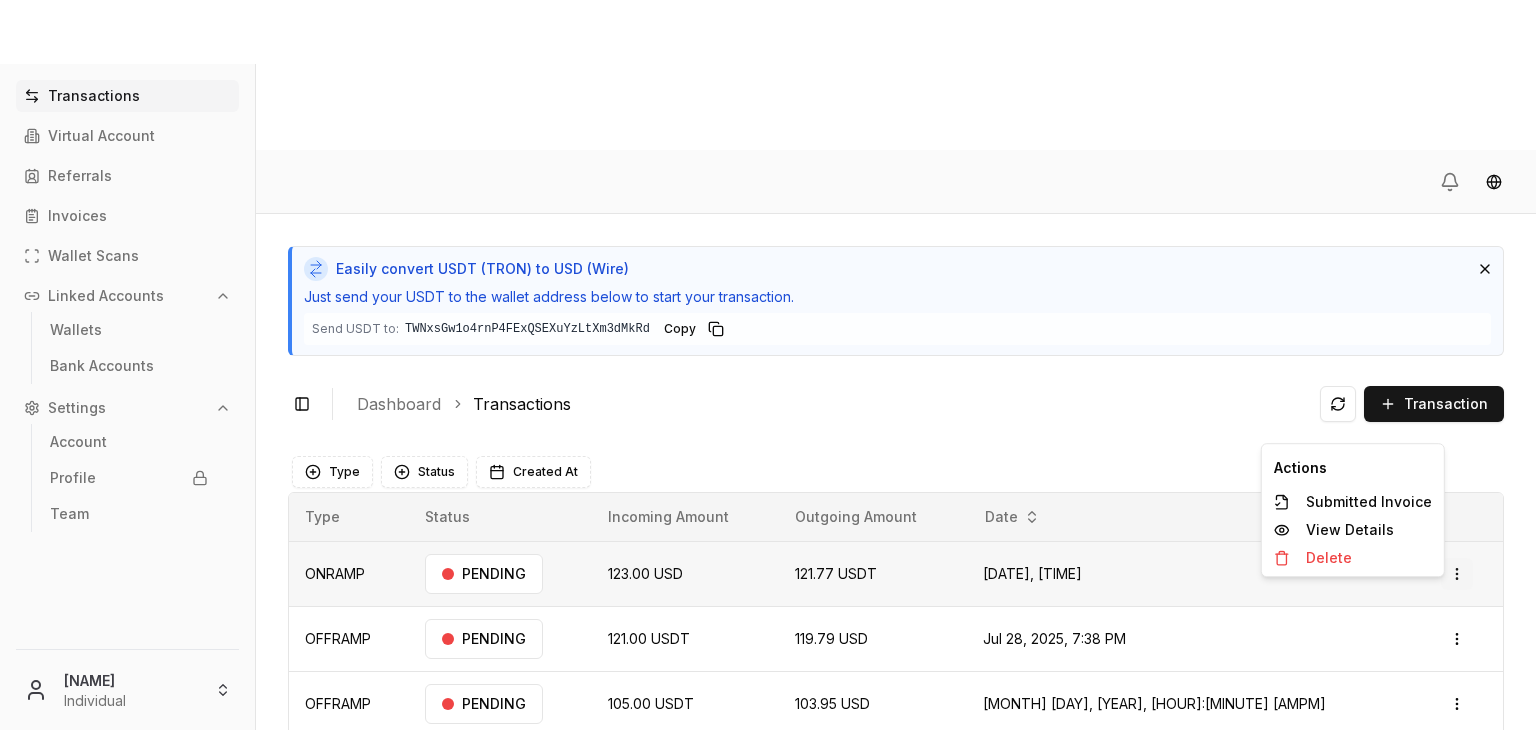 click on "Transactions Virtual Account Referrals Invoices Wallet Scans Linked Accounts Wallets Bank Accounts Settings Account Profile Team Brandon Alcocer Individual Easily convert USDT (TRON) to USD (Wire) Just send your USDT to the wallet address below to start your transaction. Send USDT to: TWNxsGw1o4rnP4FExQSEXuYzLtXm3dMkRd TWNxsGw1...3dMkRd Copy Toggle Sidebar Dashboard Transactions   Transaction ONRAMP   123.00 USD   121.77 USDT Jul 28, 2025, 7:39 PM PENDING Open menu OFFRAMP   121.00 USDT   119.79 USD Jul 28, 2025, 7:38 PM PENDING Open menu OFFRAMP   105.00 USDT   103.95 USD Jul 22, 2025, 3:02 PM PENDING Open menu ONRAMP   305.00 USD   301.95 USDT Jul 1, 2025, 4:21 PM PENDING Open menu OFFRAMP   275.00 USDT   272.25 USD Jul 1, 2025, 4:20 PM PENDING Open menu ONRAMP   100.00 USD   99.00 USDT Jul 1, 2025, 4:12 PM PENDING Open menu OFFRAMP   110.00 USDT   108.90 USD Jul 1, 2025, 4:11 PM PENDING Open menu ONRAMP   100.00 USD   354.186195 TRX Jun 6, 2025, 11:01 AM PENDING Open menu Page 1 of 2 Previous Next Type" at bounding box center [768, 440] 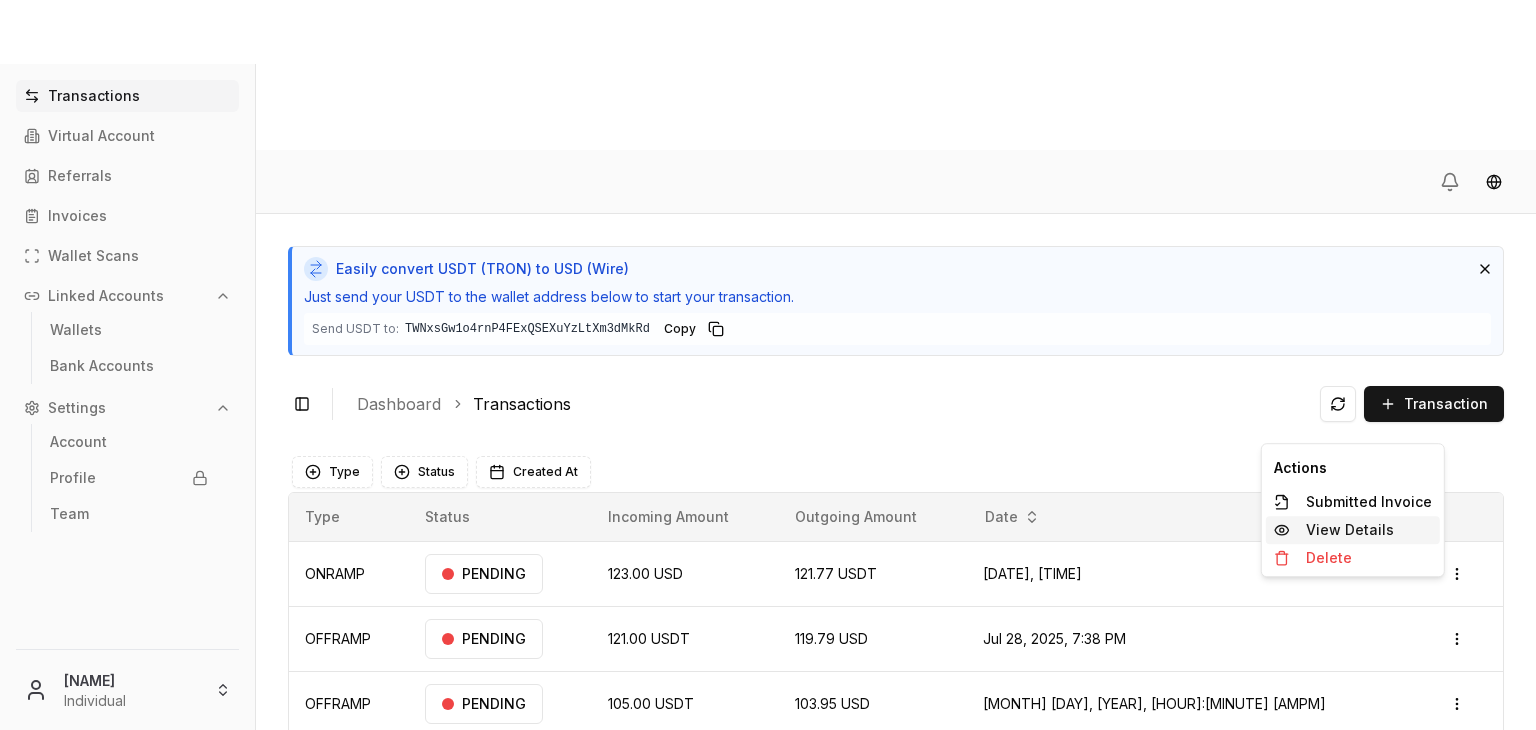 click on "View Details" at bounding box center [1353, 530] 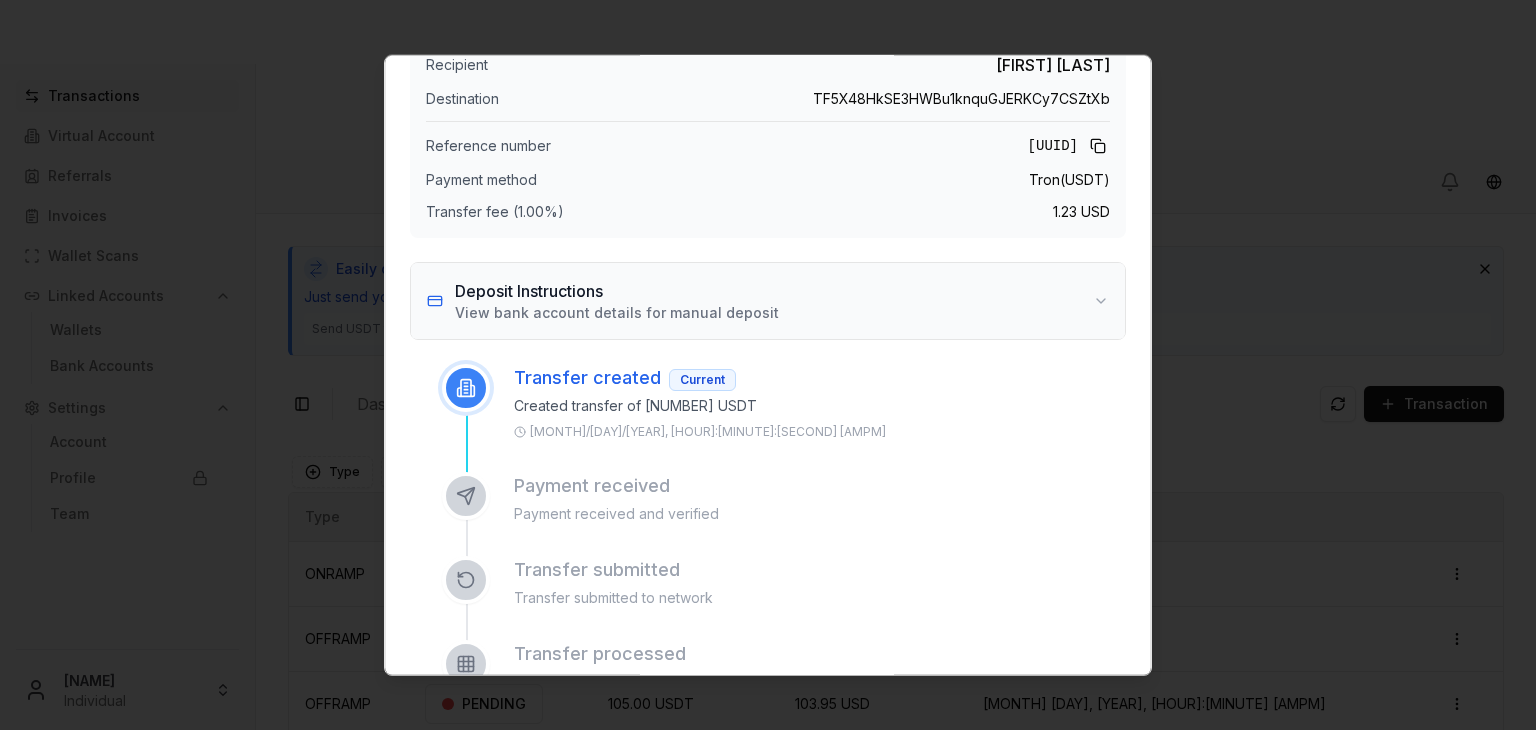 scroll, scrollTop: 130, scrollLeft: 0, axis: vertical 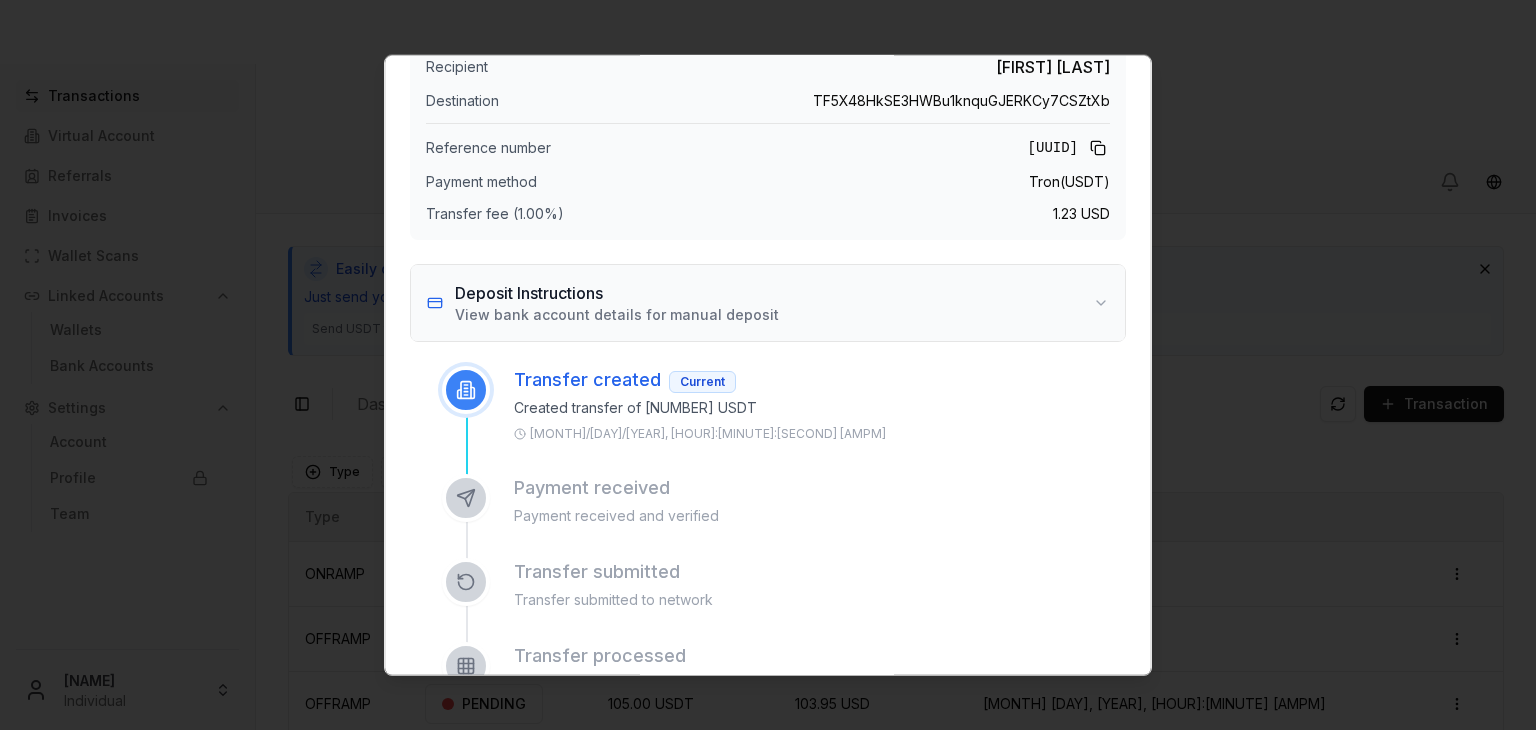 click on "Deposit Instructions View bank account details for manual deposit" at bounding box center [768, 303] 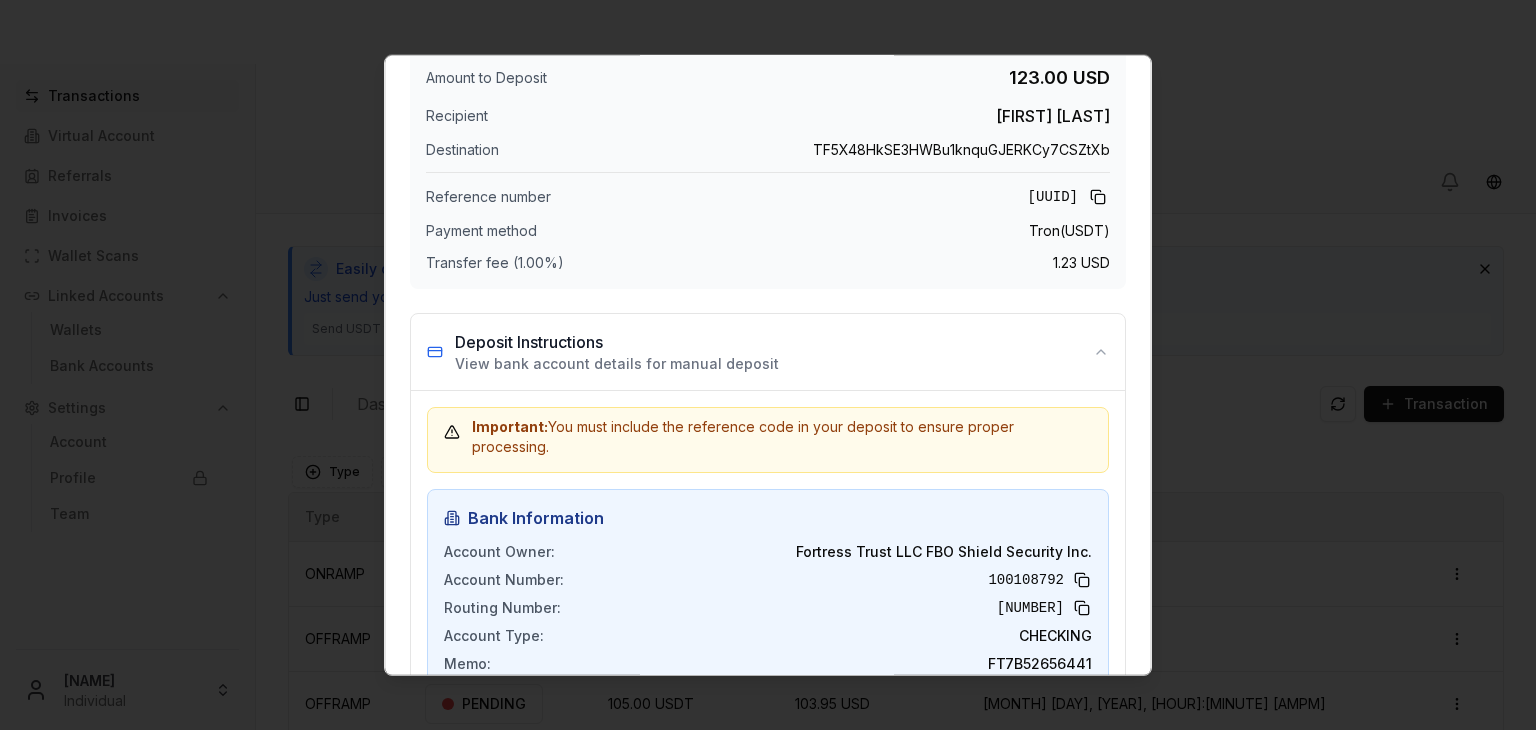 scroll, scrollTop: 60, scrollLeft: 0, axis: vertical 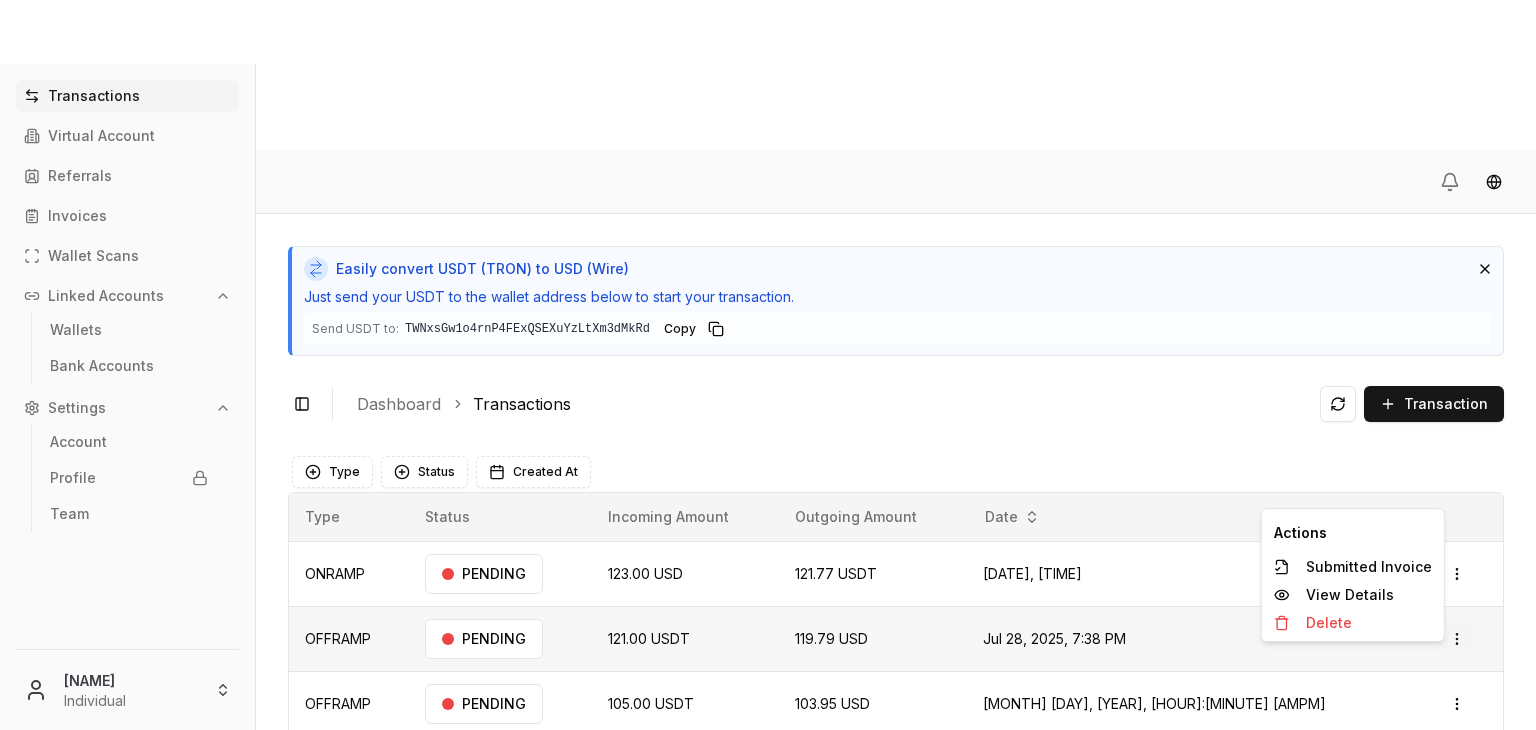 click on "Transactions Virtual Account Referrals Invoices Wallet Scans Linked Accounts Wallets Bank Accounts Settings Account Profile Team Brandon Alcocer Individual Easily convert USDT (TRON) to USD (Wire) Just send your USDT to the wallet address below to start your transaction. Send USDT to: TWNxsGw1o4rnP4FExQSEXuYzLtXm3dMkRd TWNxsGw1...3dMkRd Copy Toggle Sidebar Dashboard Transactions   Transaction ONRAMP   123.00 USD   121.77 USDT Jul 28, 2025, 7:39 PM PENDING Open menu OFFRAMP   121.00 USDT   119.79 USD Jul 28, 2025, 7:38 PM PENDING Open menu OFFRAMP   105.00 USDT   103.95 USD Jul 22, 2025, 3:02 PM PENDING Open menu ONRAMP   305.00 USD   301.95 USDT Jul 1, 2025, 4:21 PM PENDING Open menu OFFRAMP   275.00 USDT   272.25 USD Jul 1, 2025, 4:20 PM PENDING Open menu ONRAMP   100.00 USD   99.00 USDT Jul 1, 2025, 4:12 PM PENDING Open menu OFFRAMP   110.00 USDT   108.90 USD Jul 1, 2025, 4:11 PM PENDING Open menu ONRAMP   100.00 USD   354.186195 TRX Jun 6, 2025, 11:01 AM PENDING Open menu Page 1 of 2 Previous Next Type" at bounding box center [768, 440] 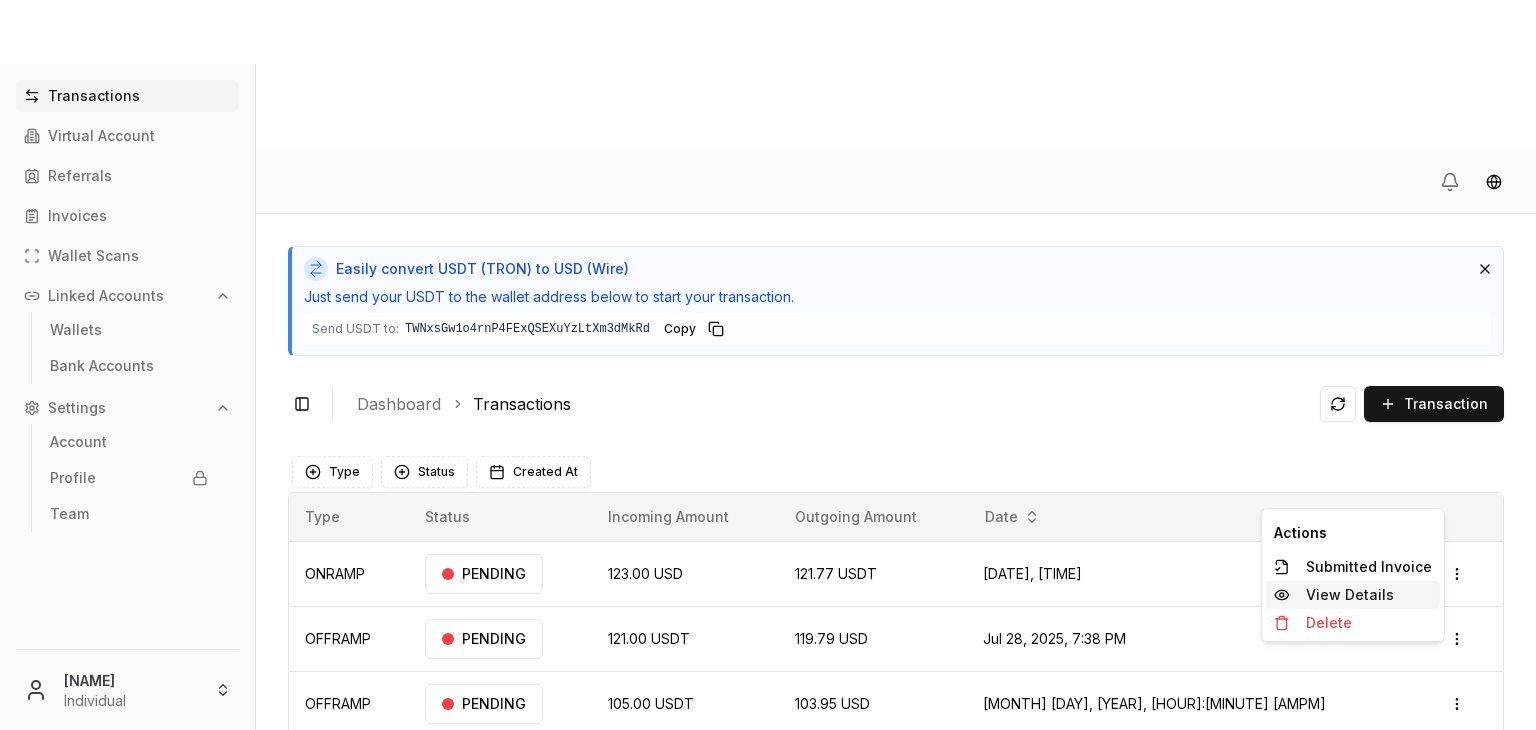 click on "View Details" at bounding box center (1350, 595) 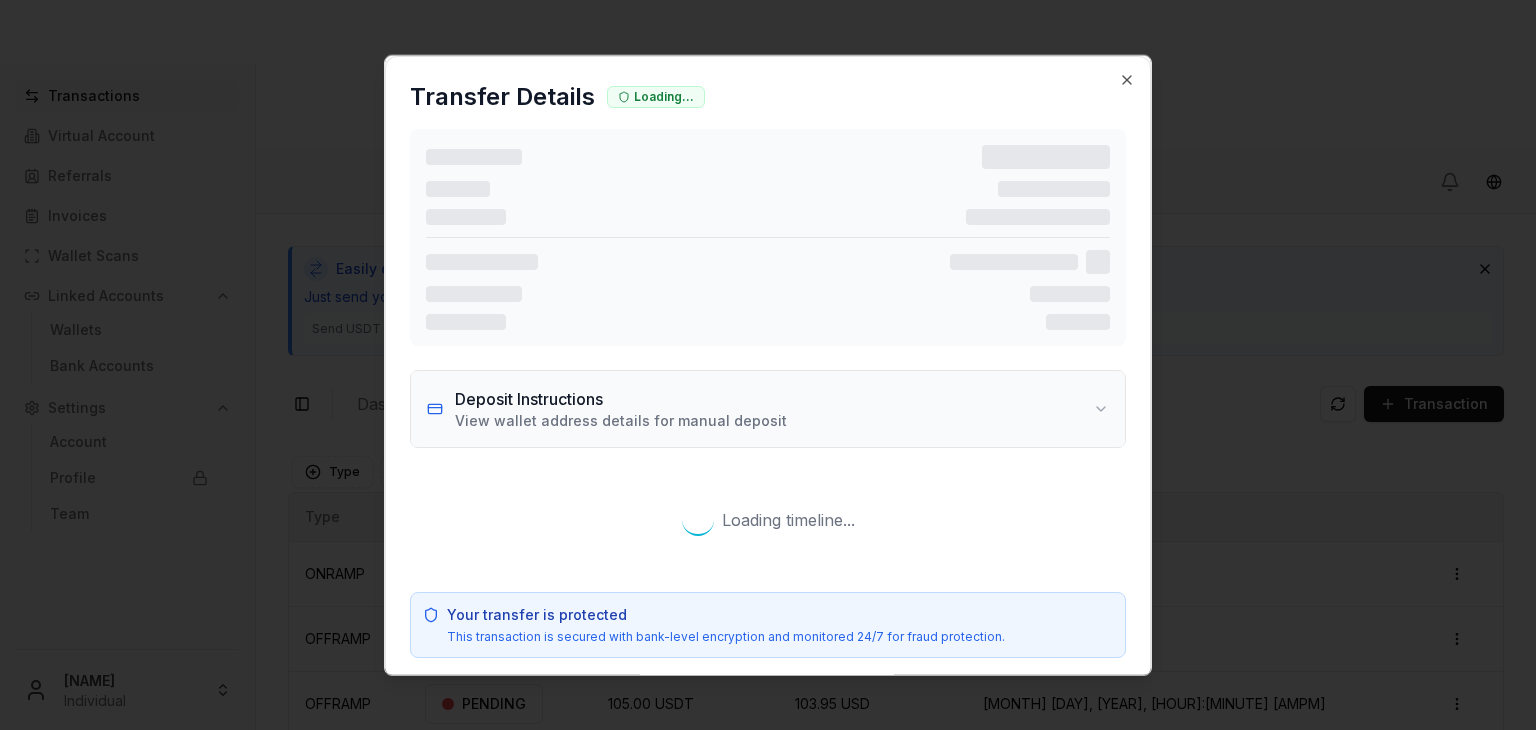 click on "Deposit Instructions View wallet address details for manual deposit" at bounding box center [768, 409] 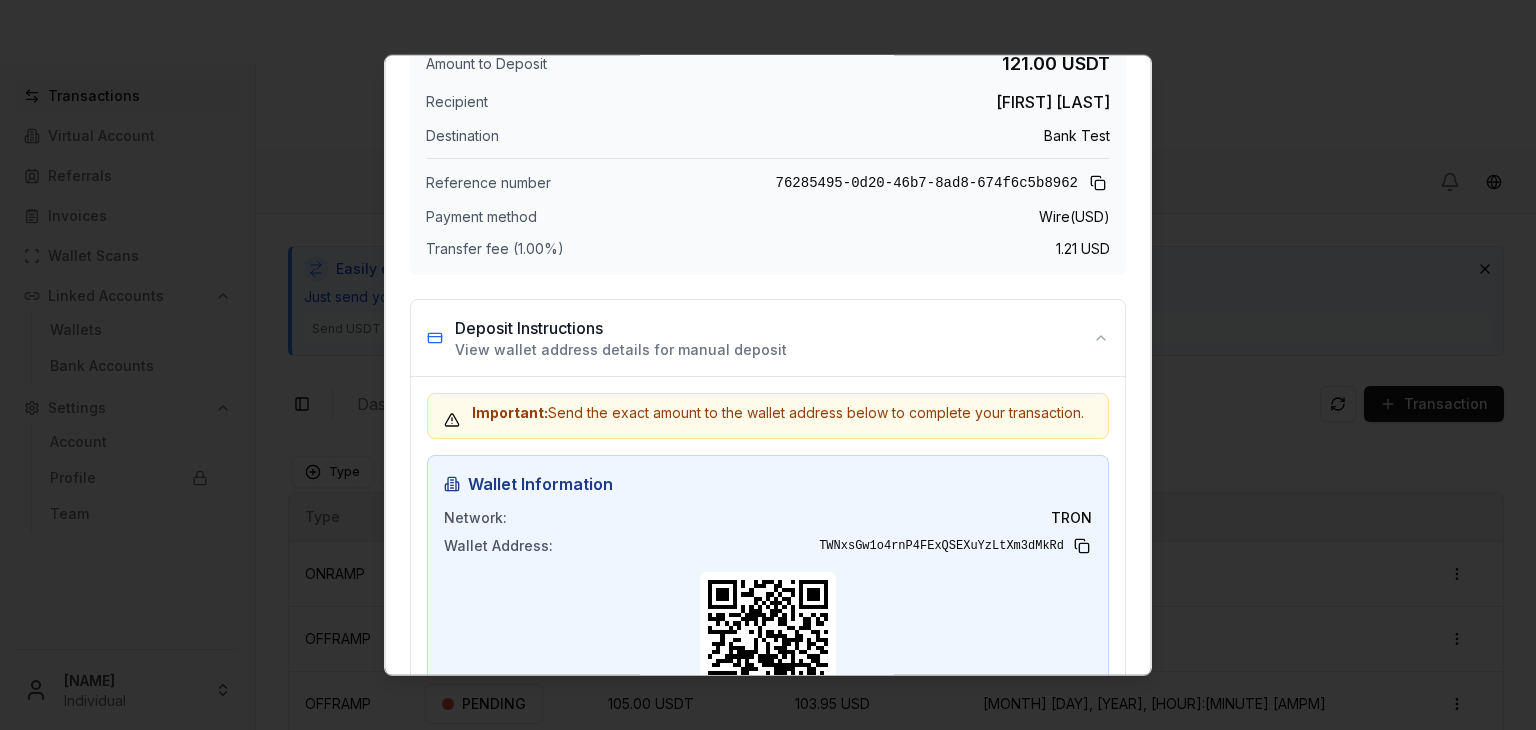 scroll, scrollTop: 90, scrollLeft: 0, axis: vertical 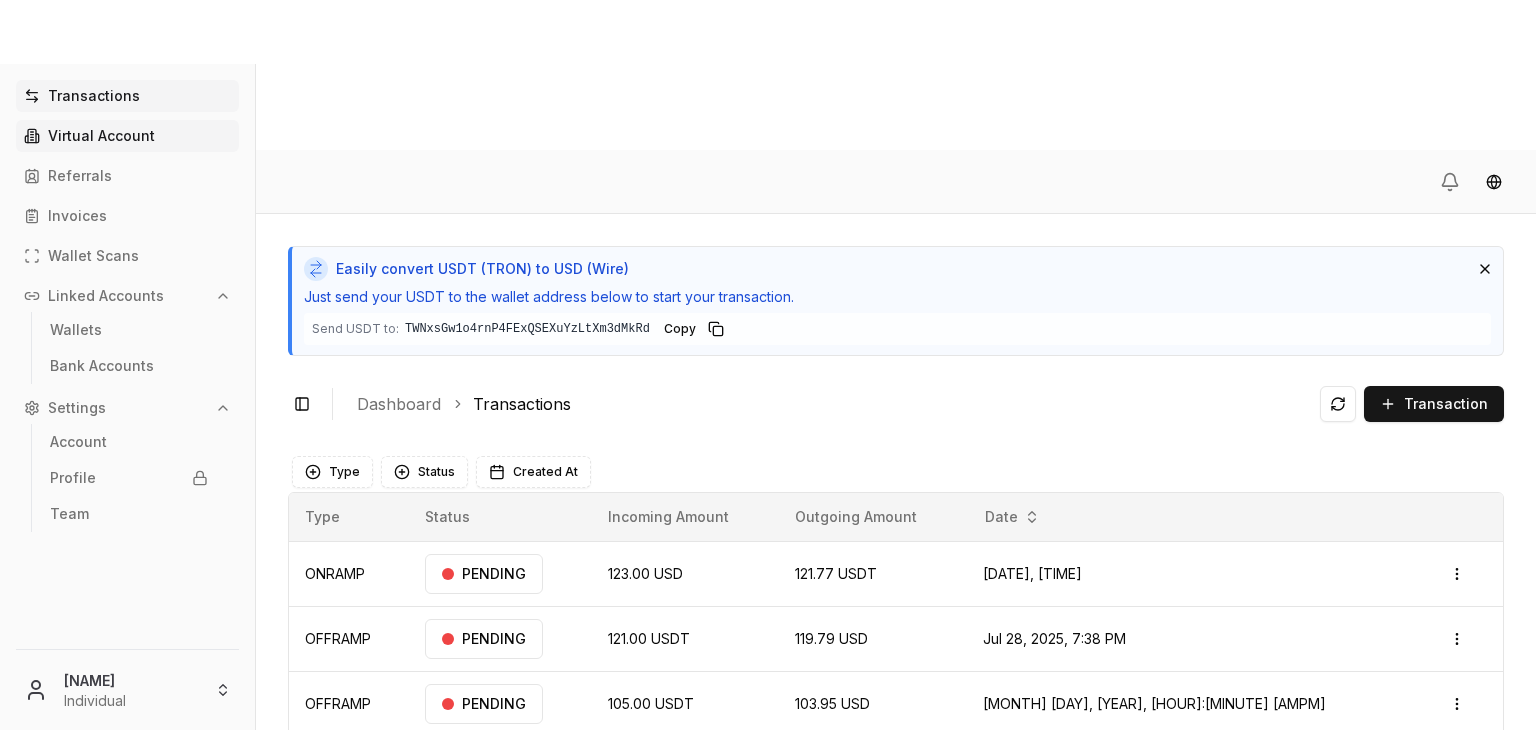 click on "Virtual Account" at bounding box center [127, 136] 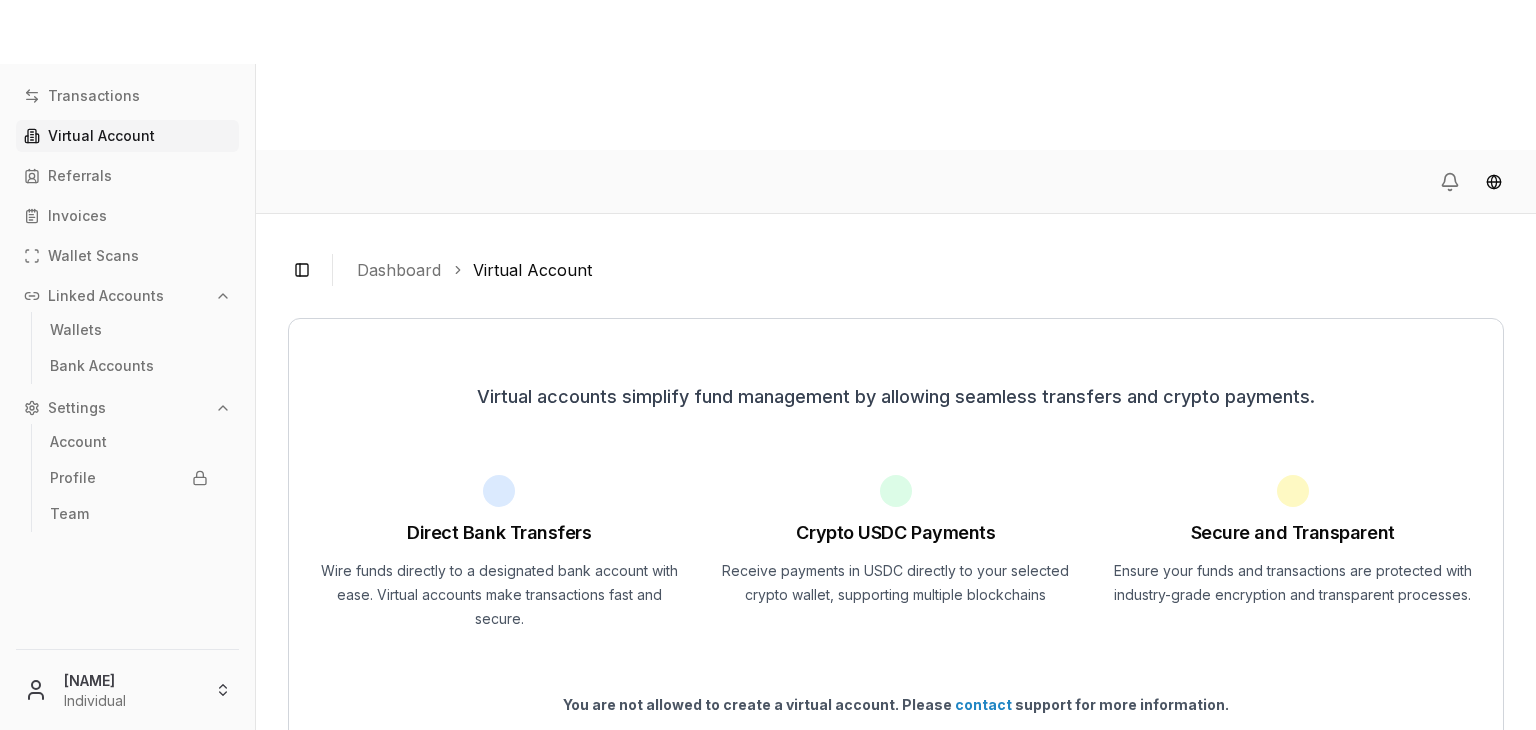scroll, scrollTop: 28, scrollLeft: 0, axis: vertical 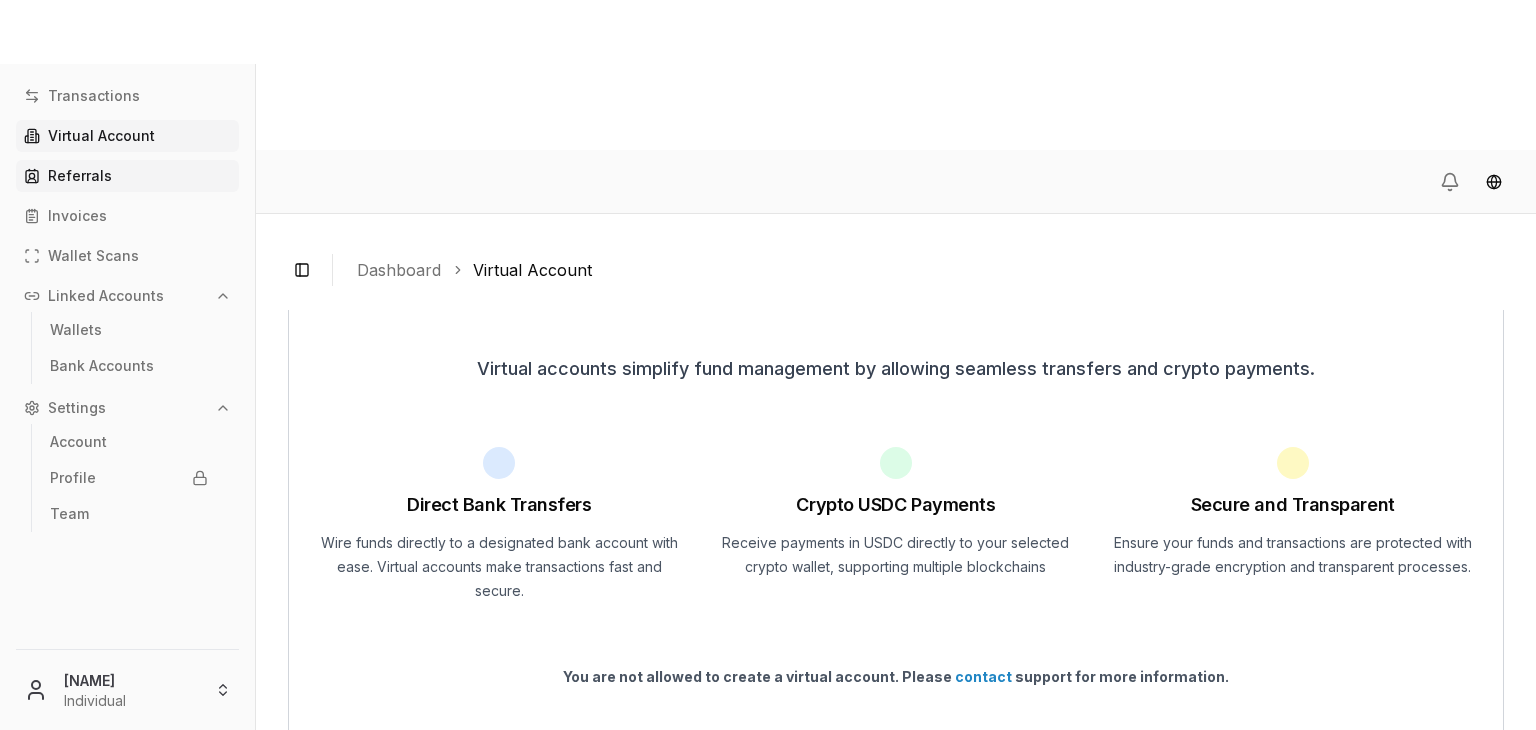 click on "Referrals" at bounding box center (127, 176) 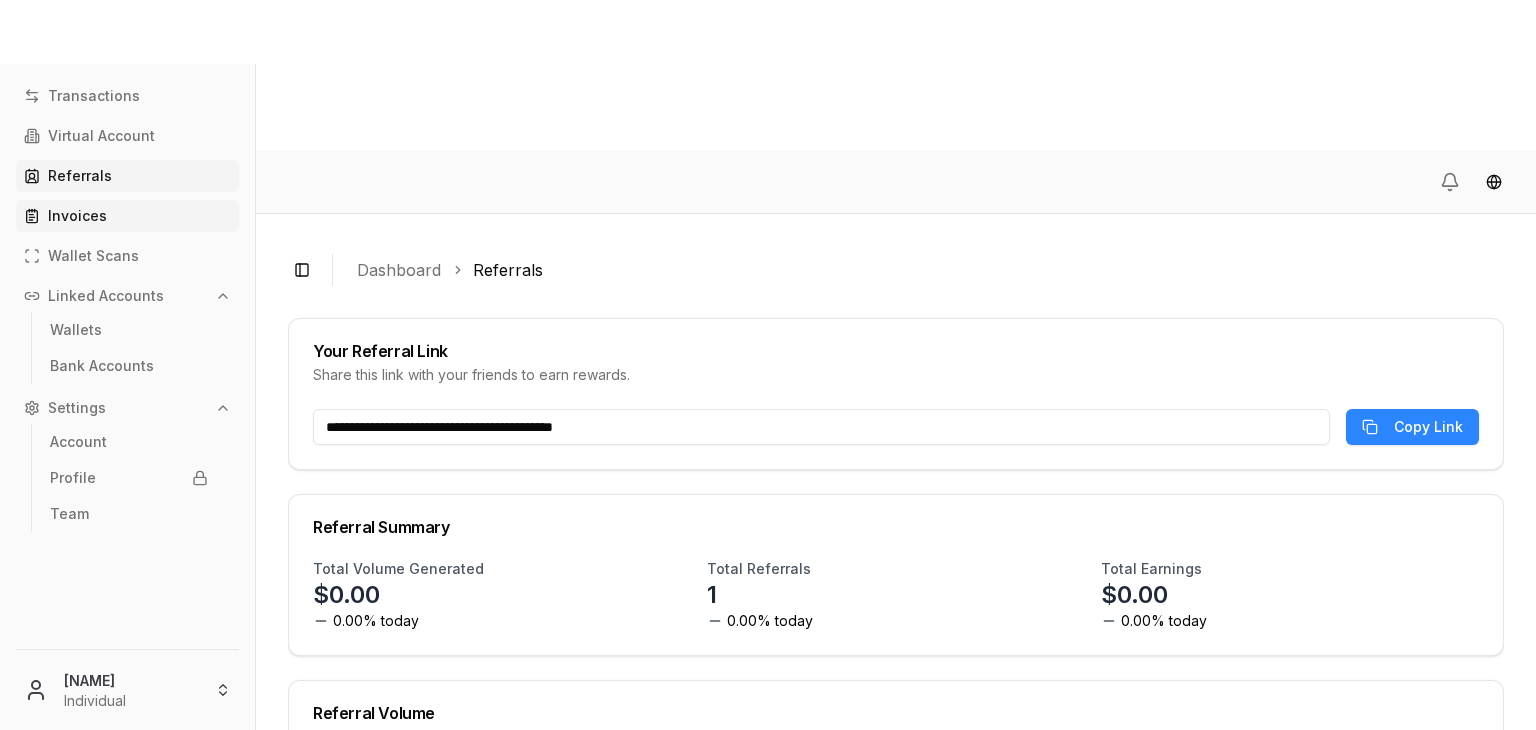 click on "Invoices" at bounding box center (77, 216) 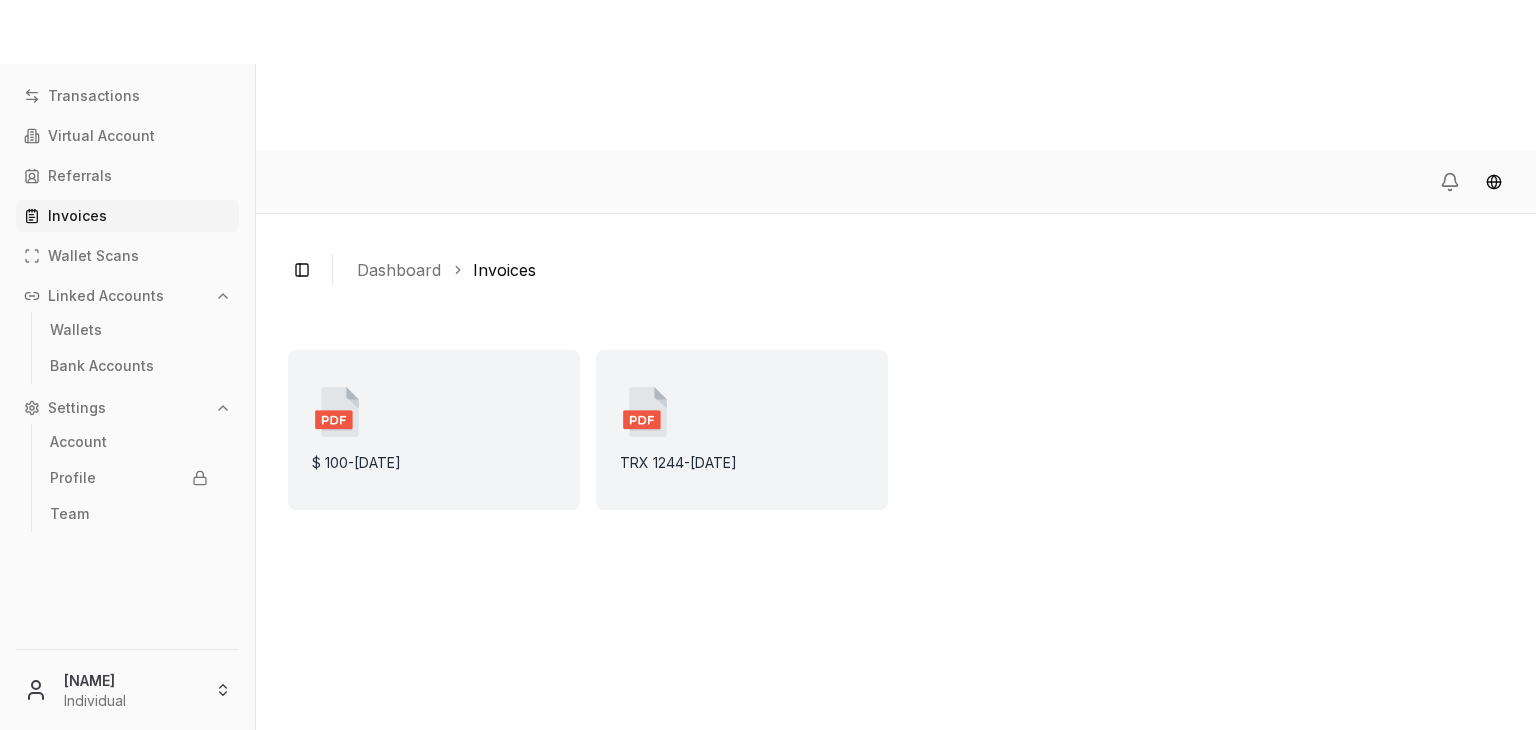click at bounding box center (337, 412) 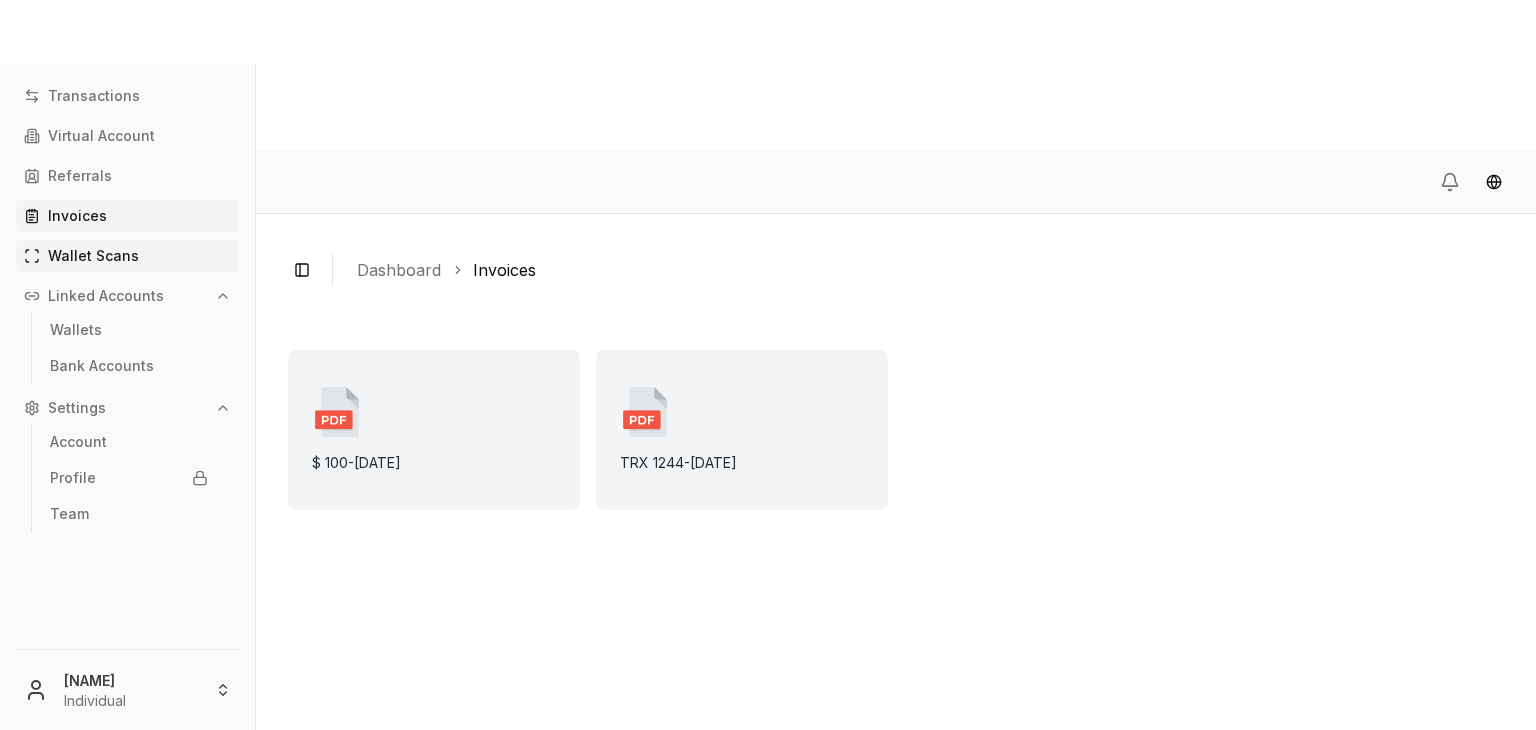 click on "Wallet Scans" at bounding box center (93, 256) 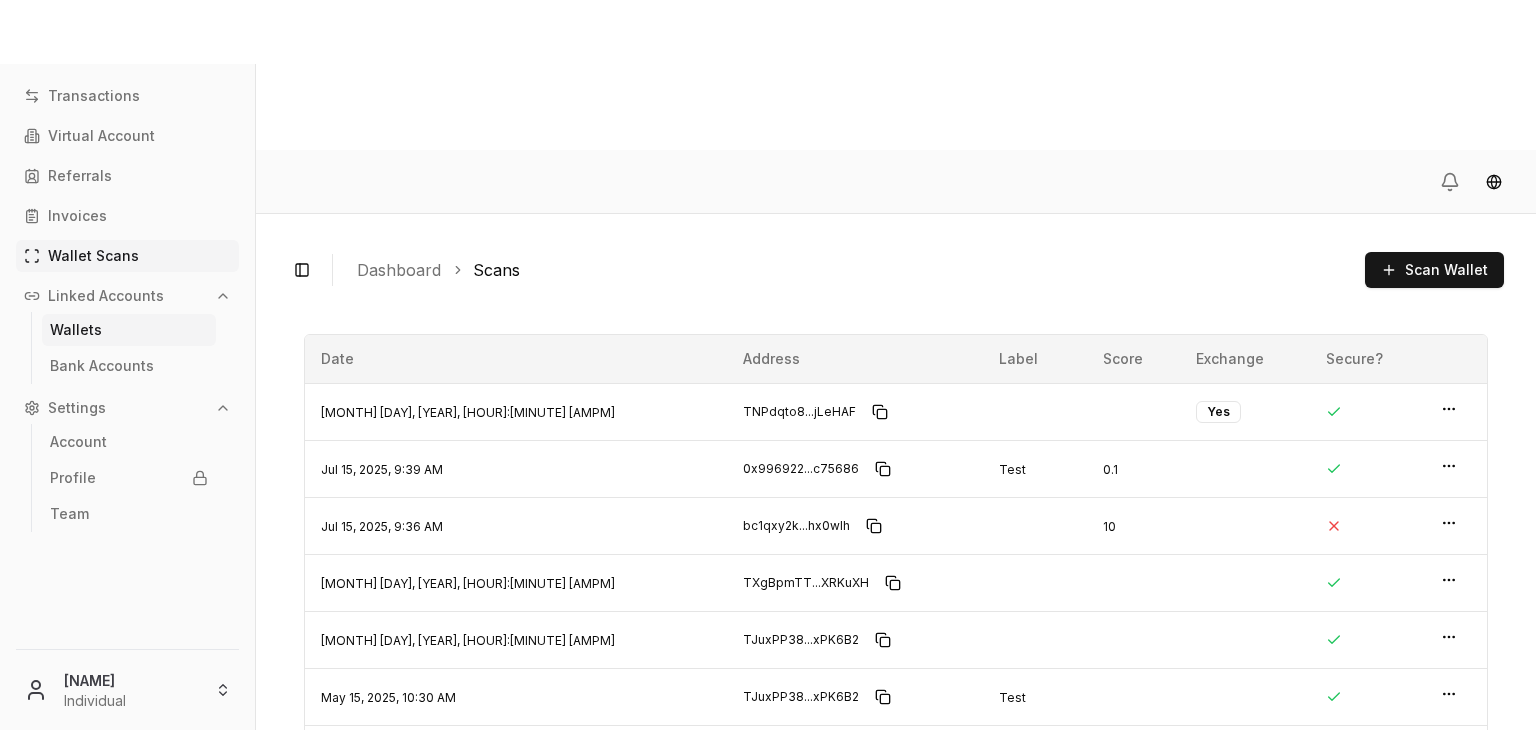 click on "Wallets" at bounding box center [76, 330] 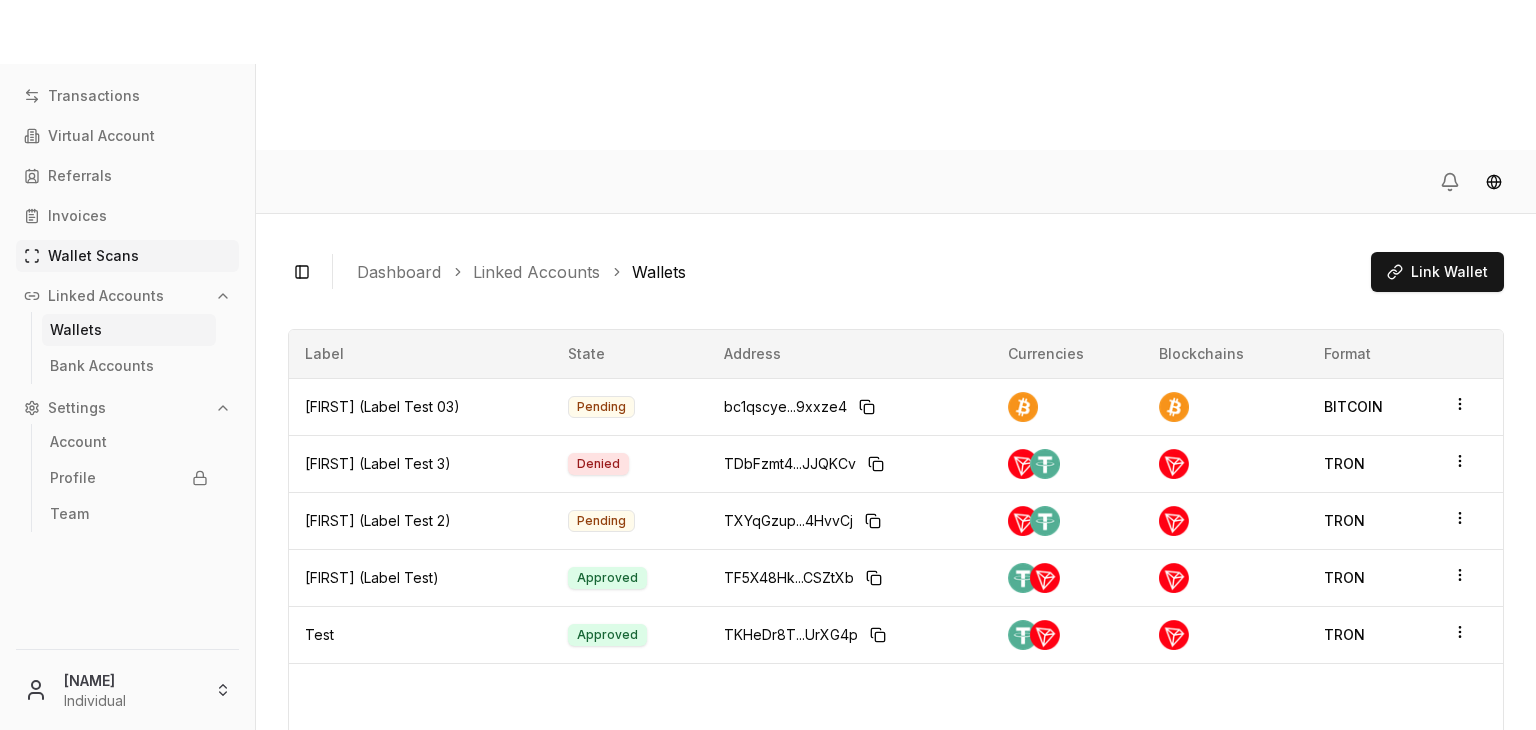 click on "Wallet Scans" at bounding box center [127, 256] 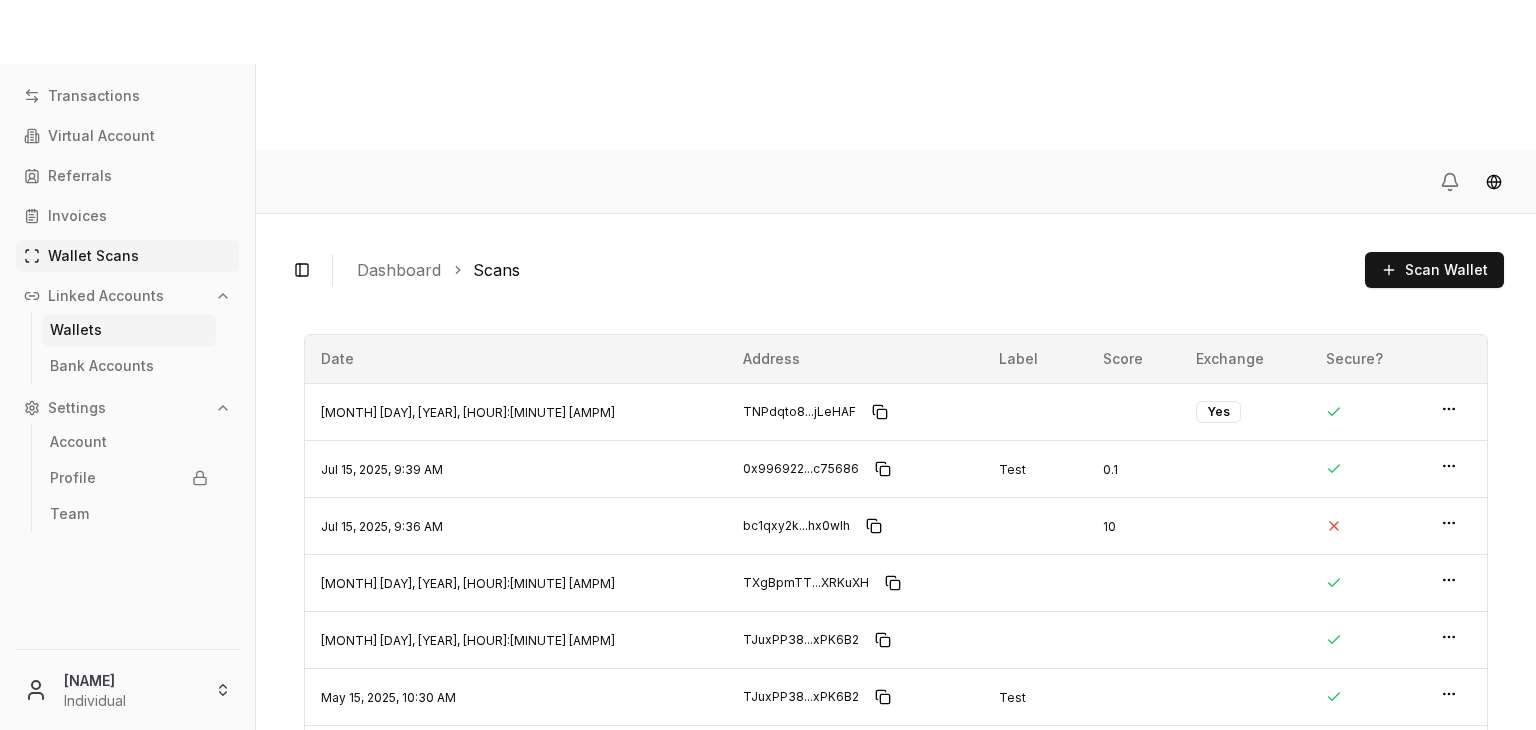 click on "Wallets" at bounding box center (76, 330) 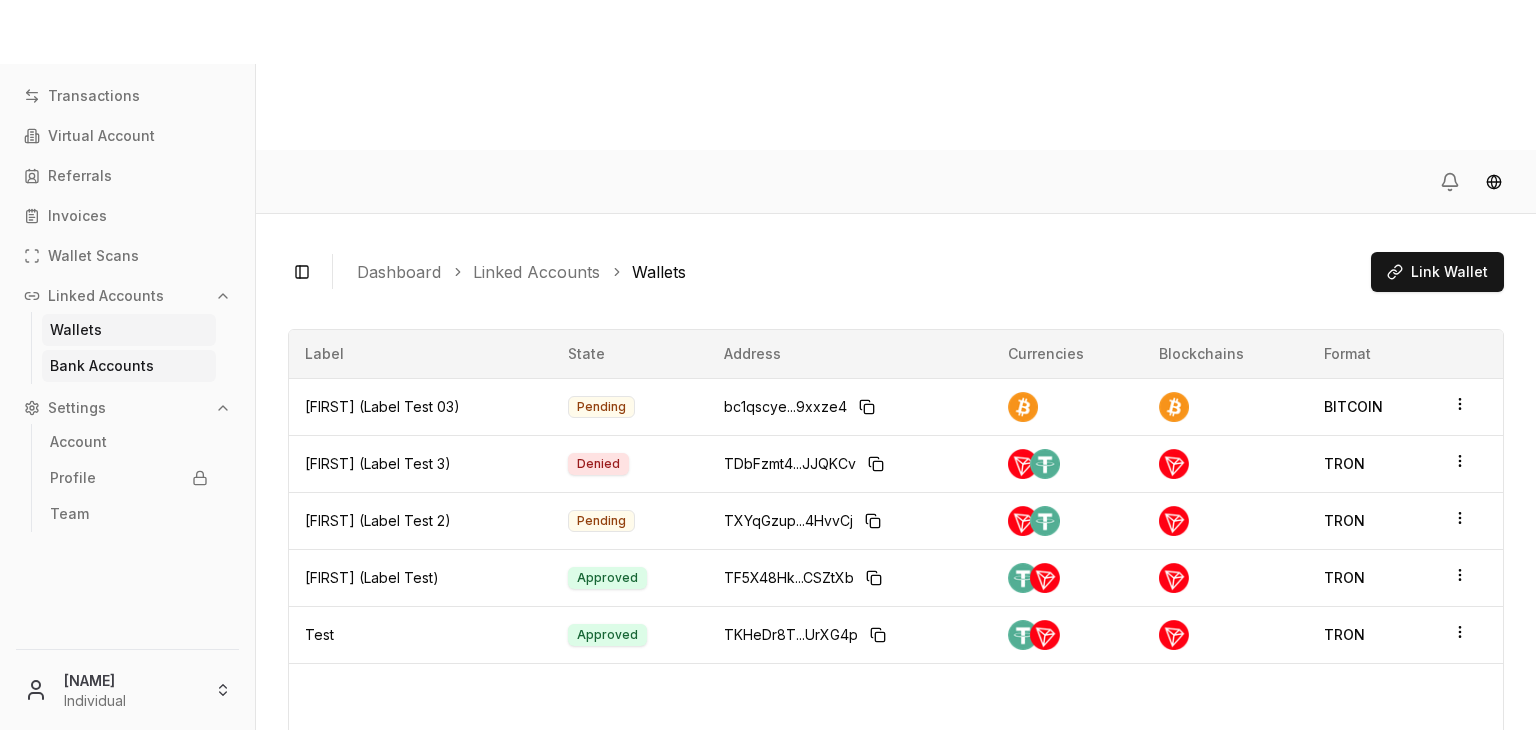 click on "Bank Accounts" at bounding box center [102, 366] 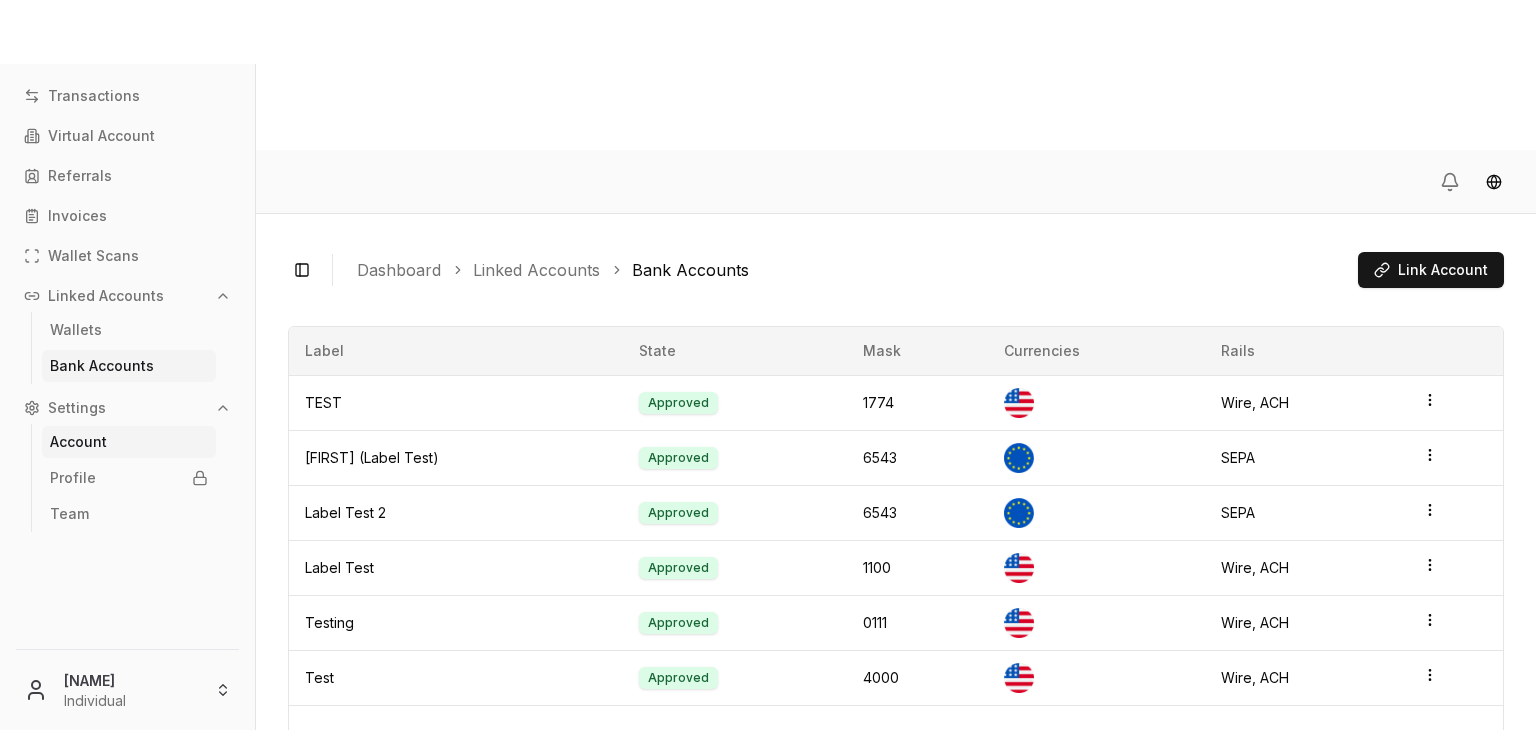 click on "Account" at bounding box center (78, 442) 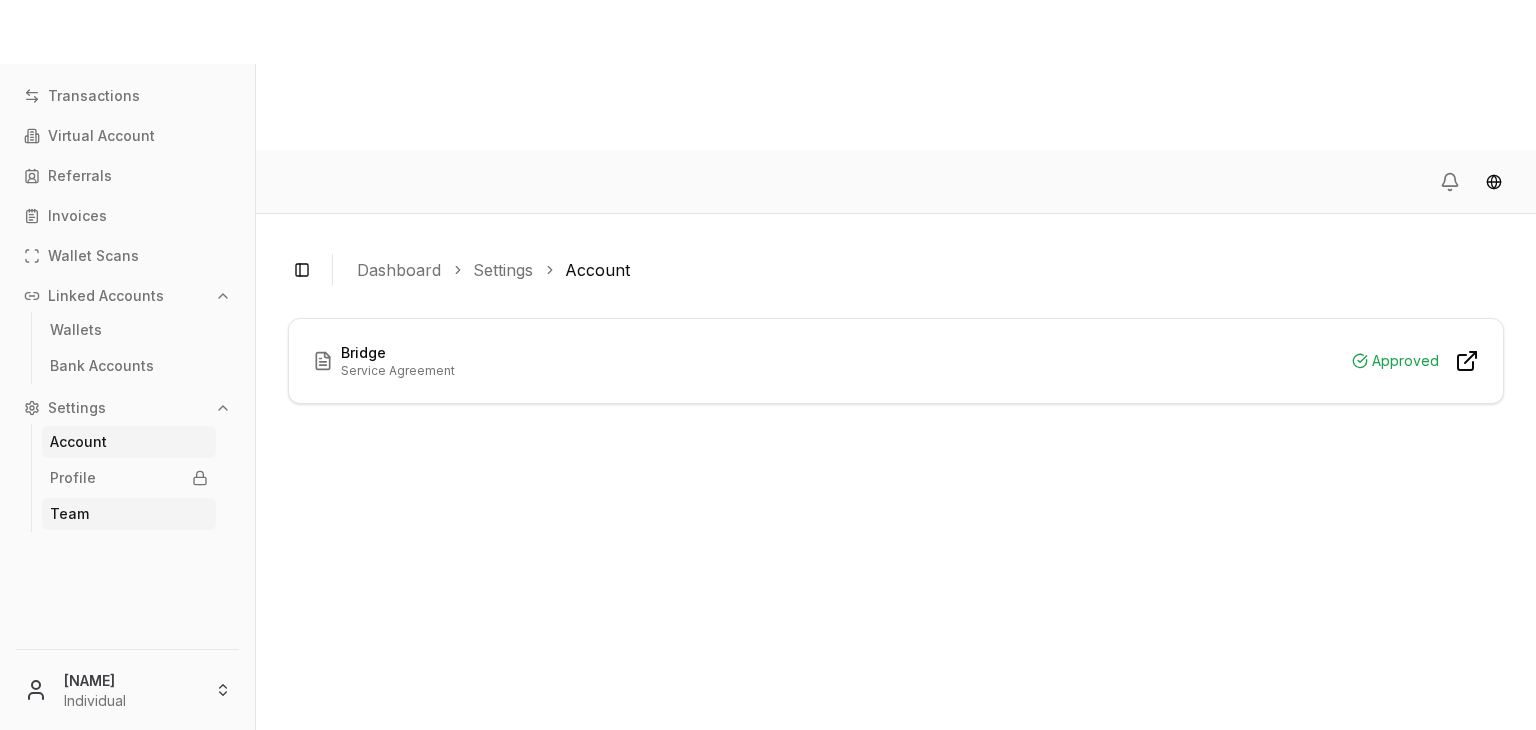 click on "Team" at bounding box center [129, 514] 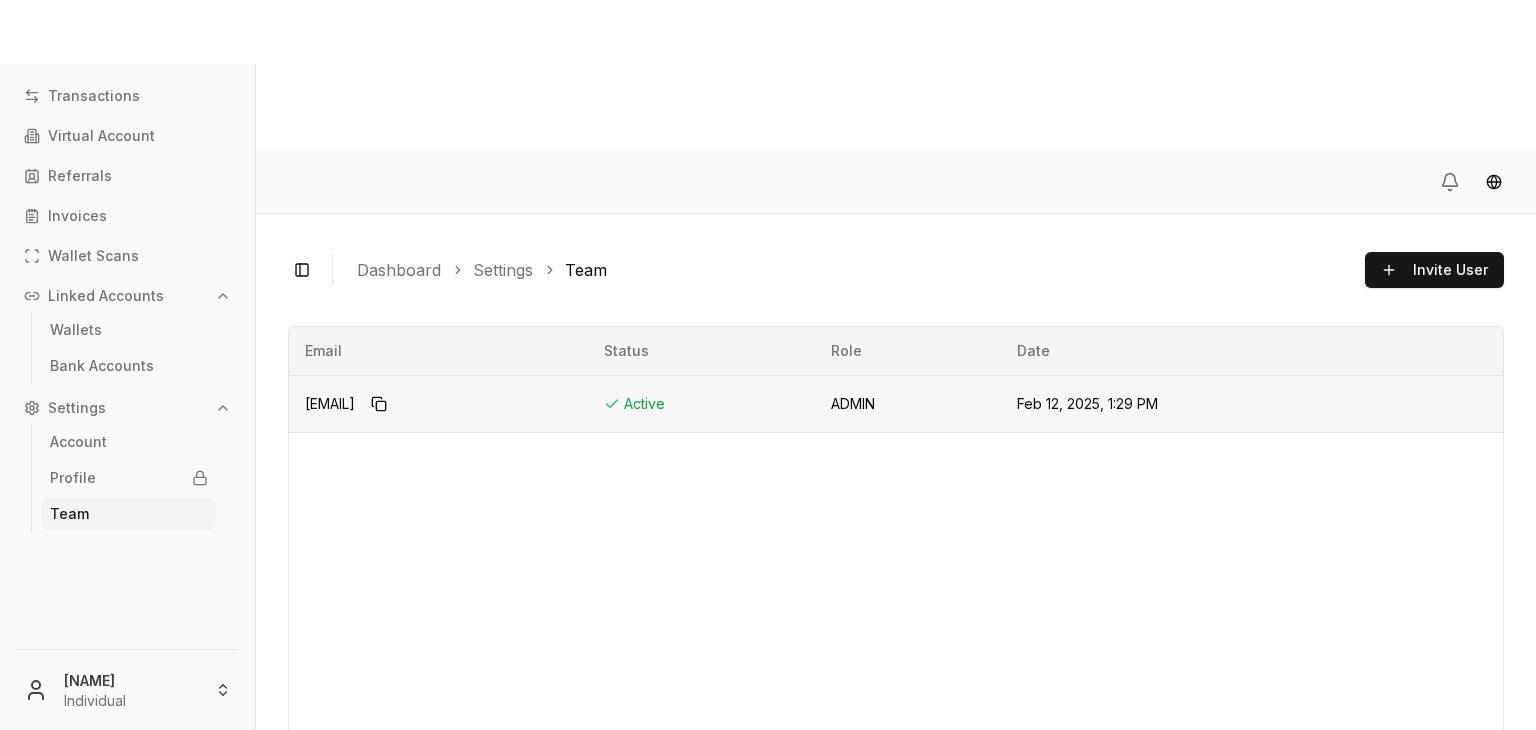 click on "Feb 12, 2025, 1:29 PM" at bounding box center [1212, 403] 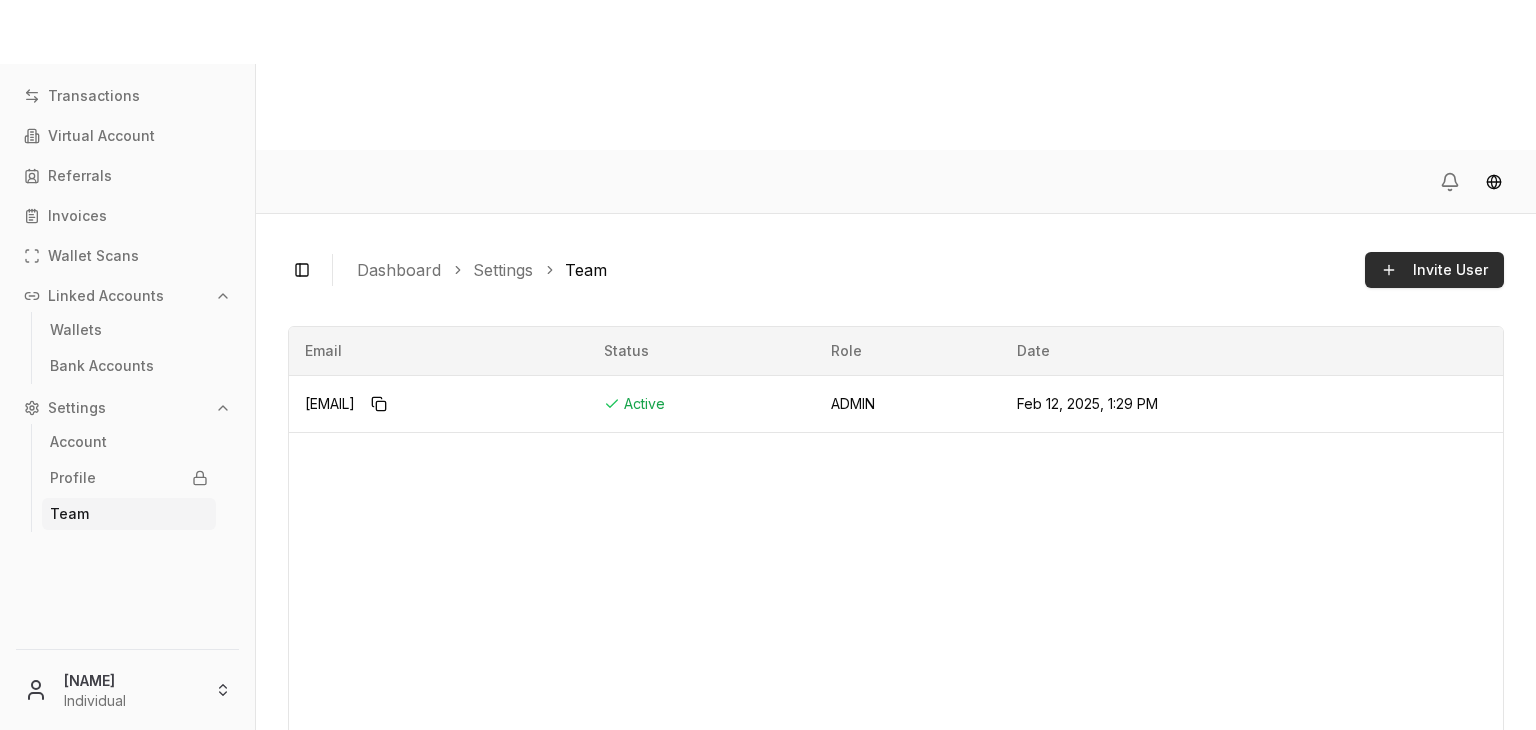 click on "Invite User" at bounding box center [1450, 270] 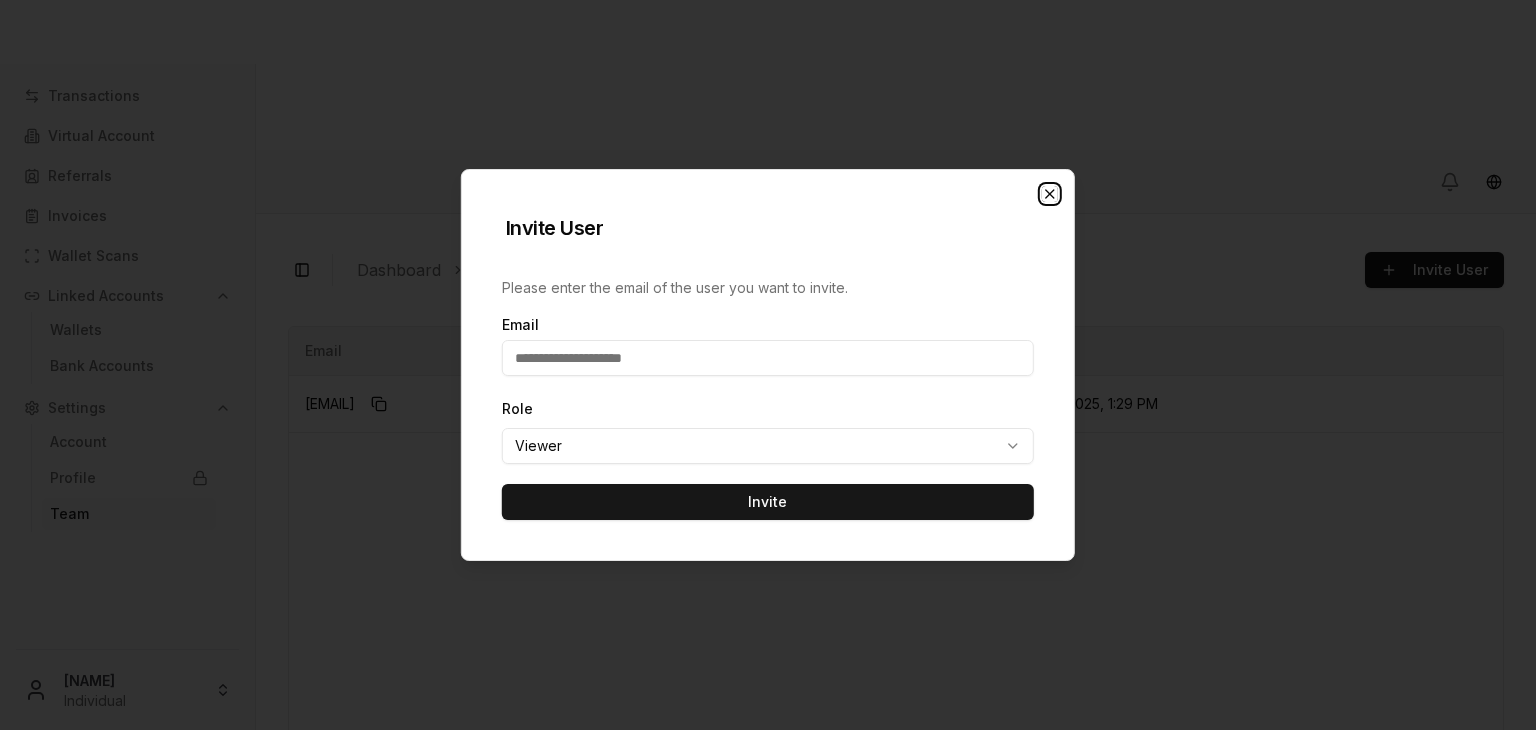 click 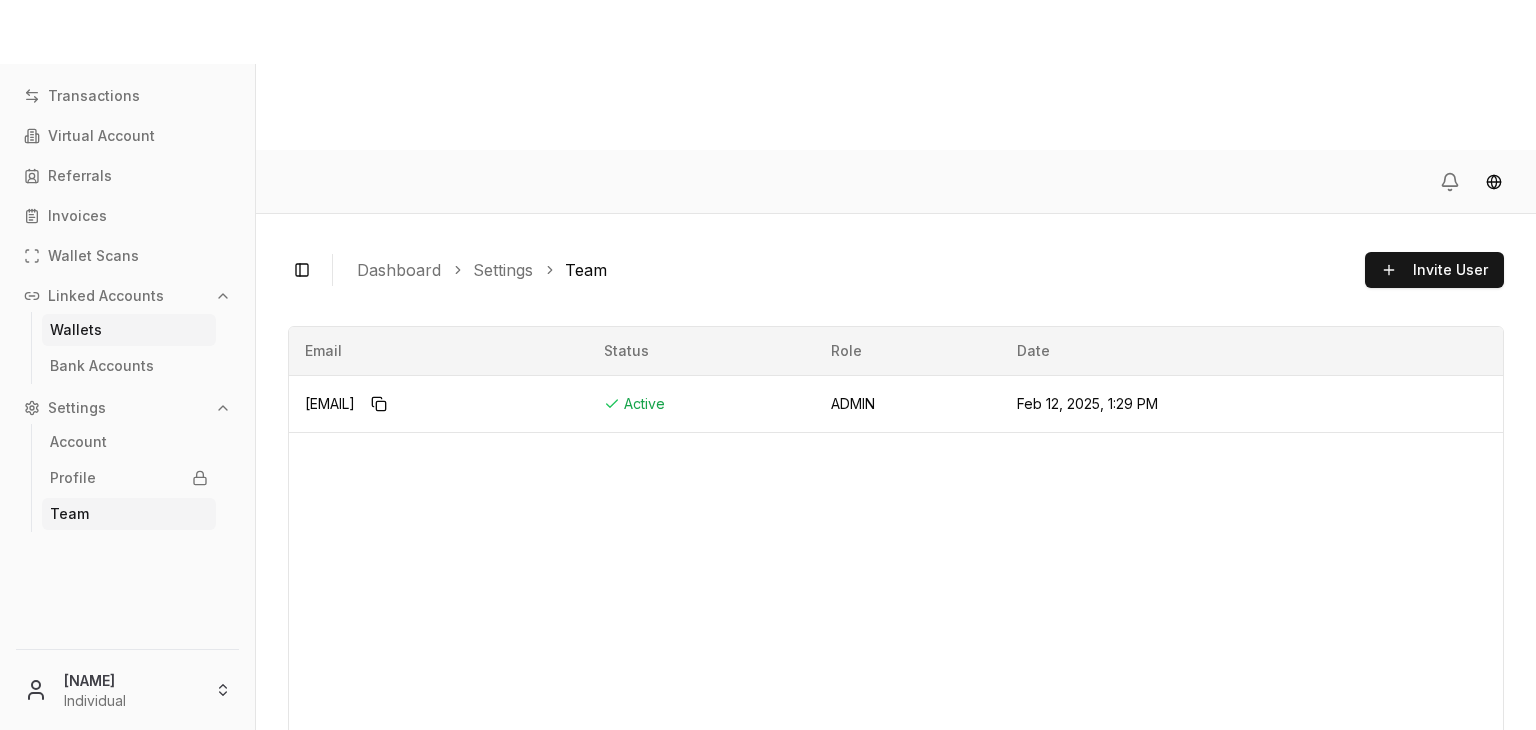 click on "Wallets" at bounding box center (76, 330) 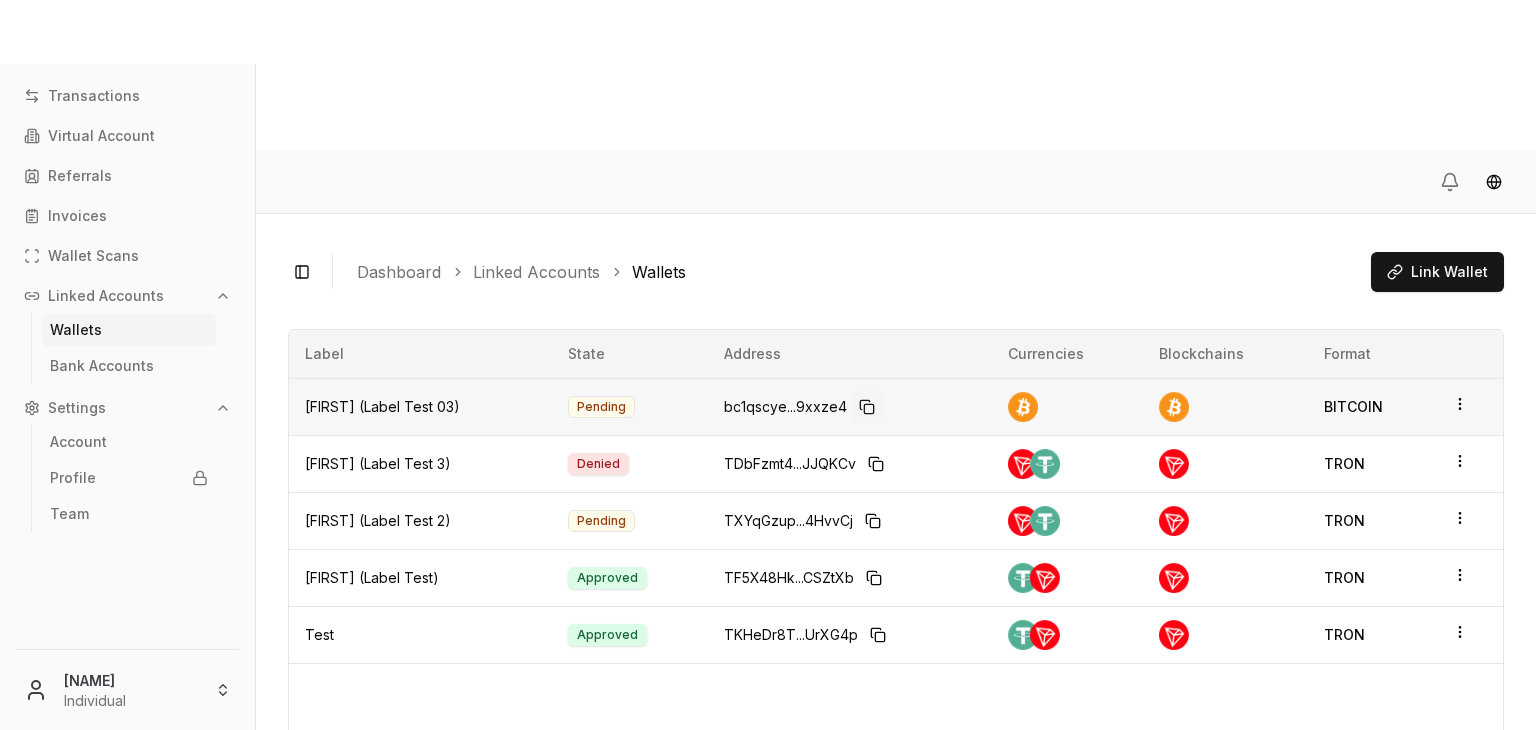 click at bounding box center (867, 407) 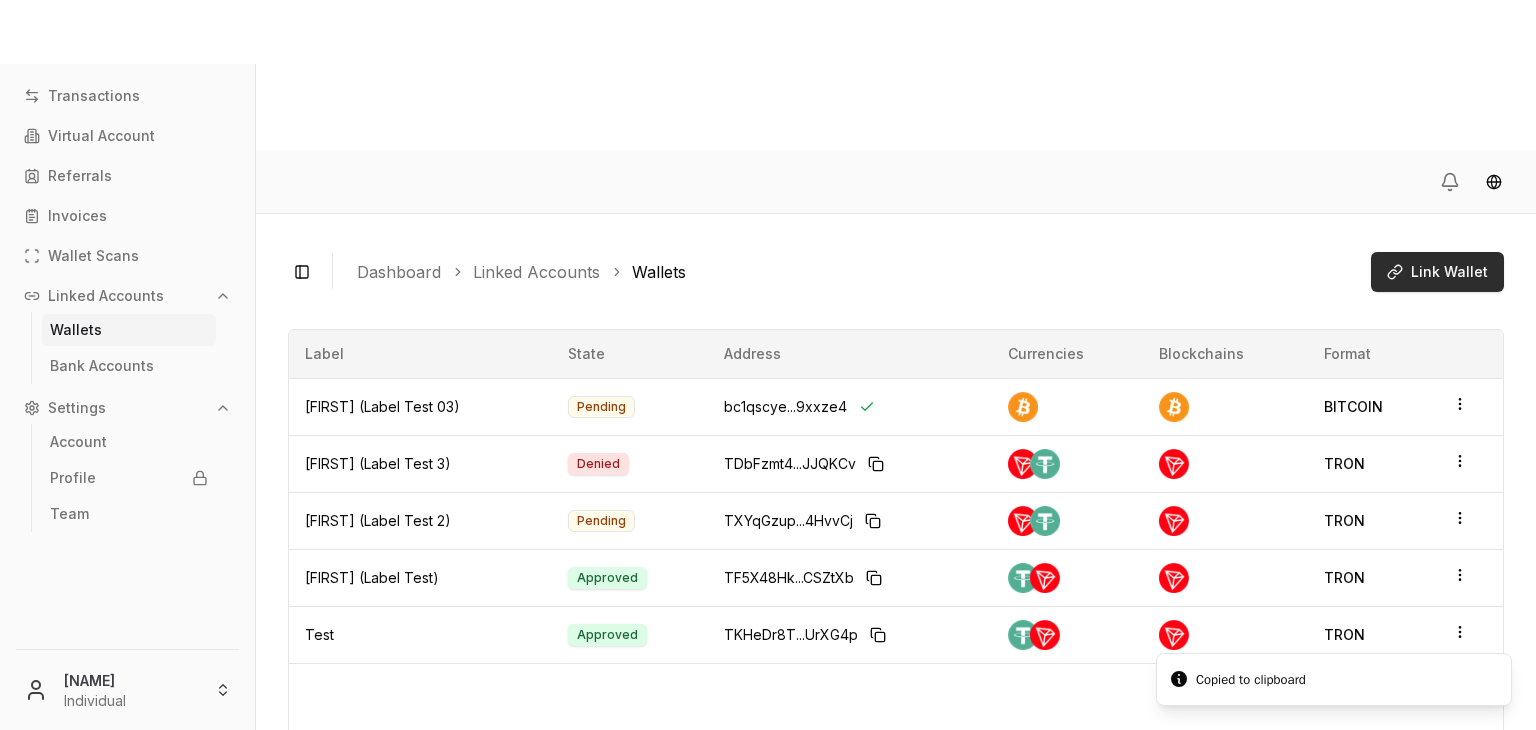 click on "Link Wallet" at bounding box center (1437, 272) 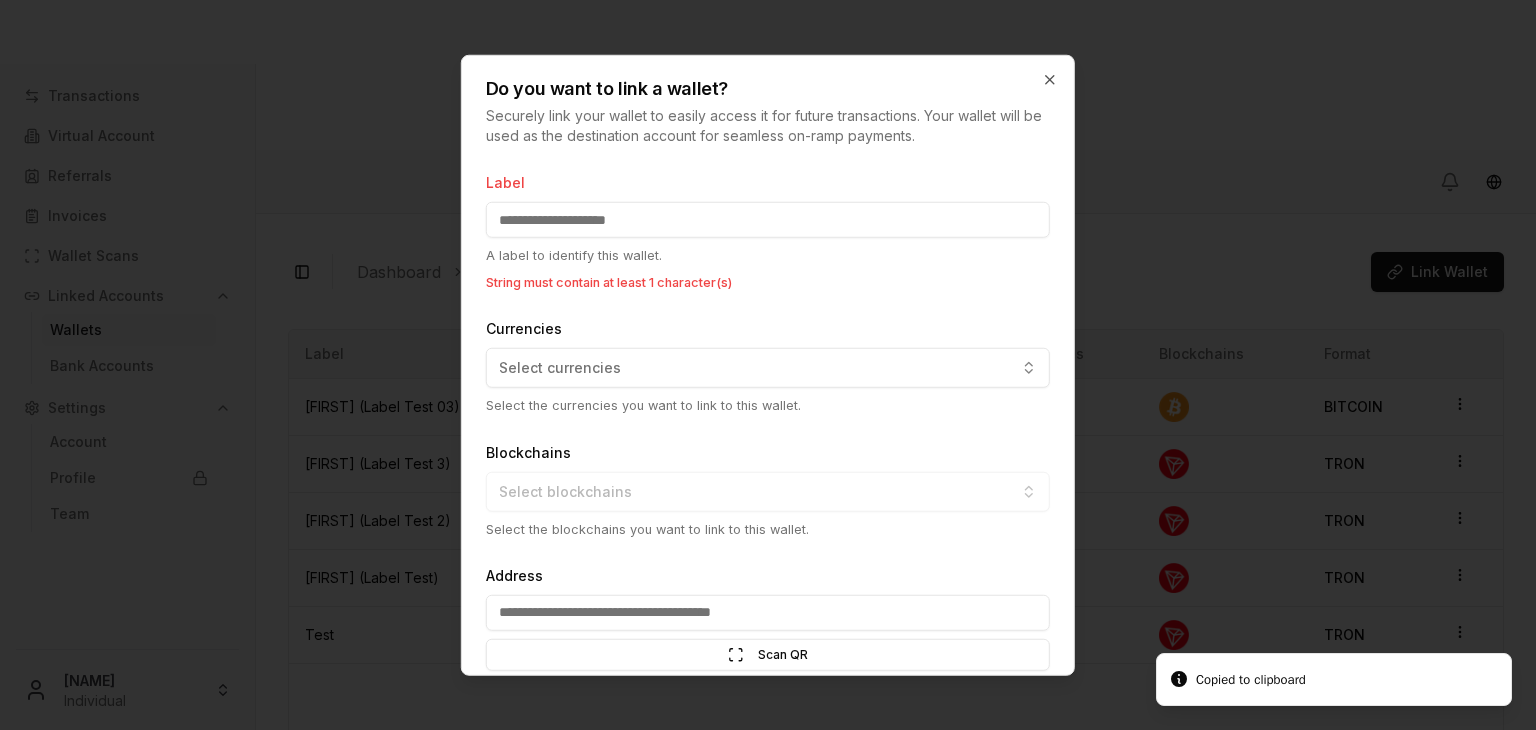 click on "Address" at bounding box center (768, 613) 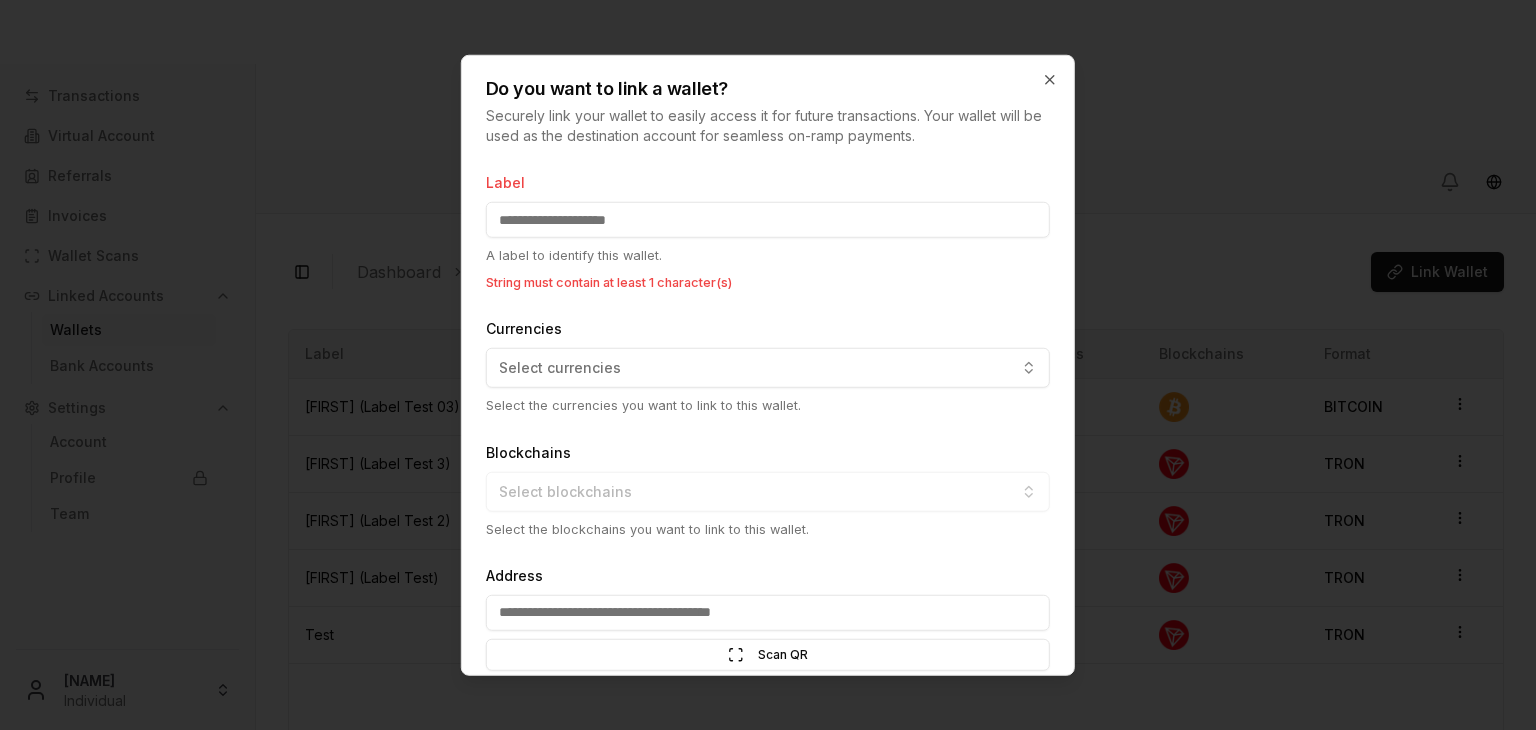 paste on "**********" 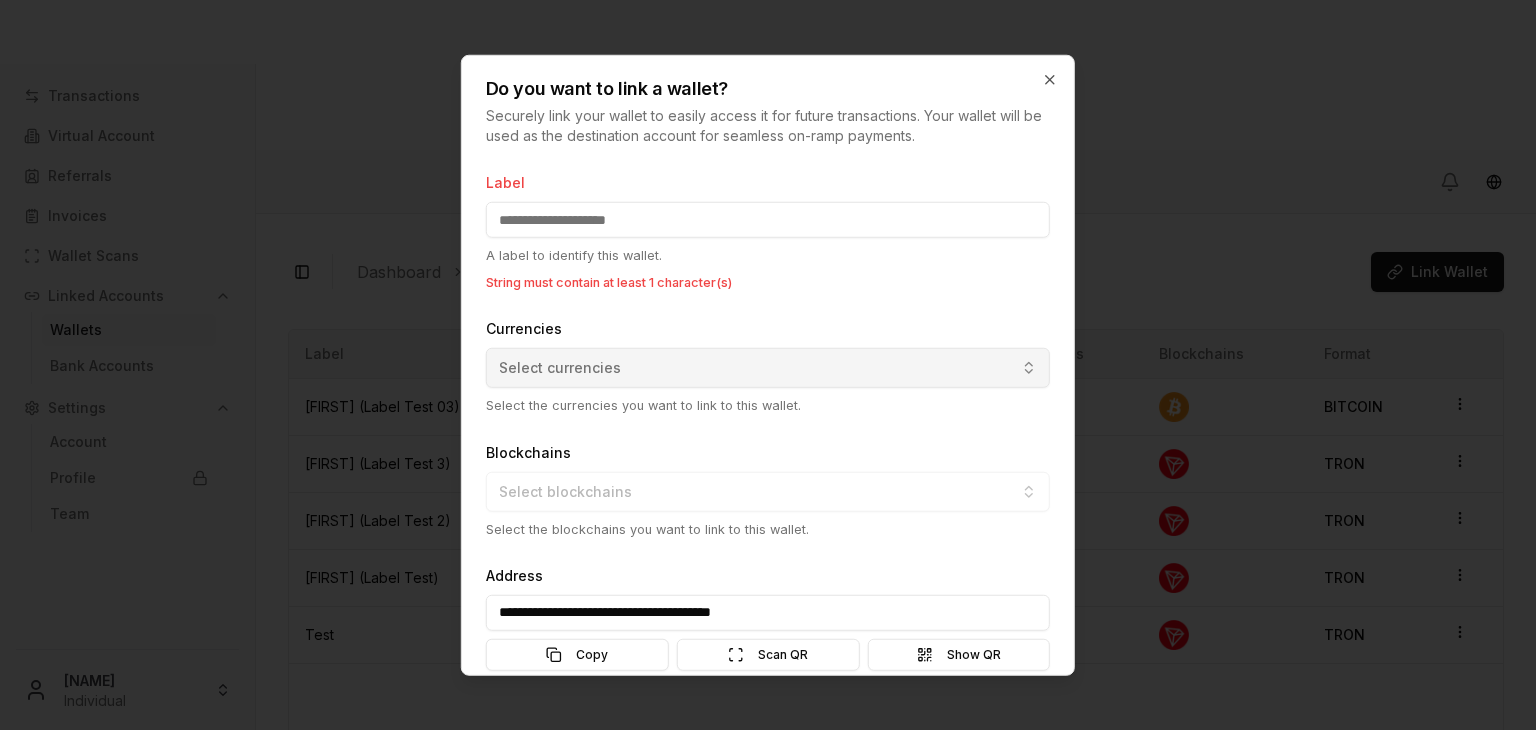 type on "**********" 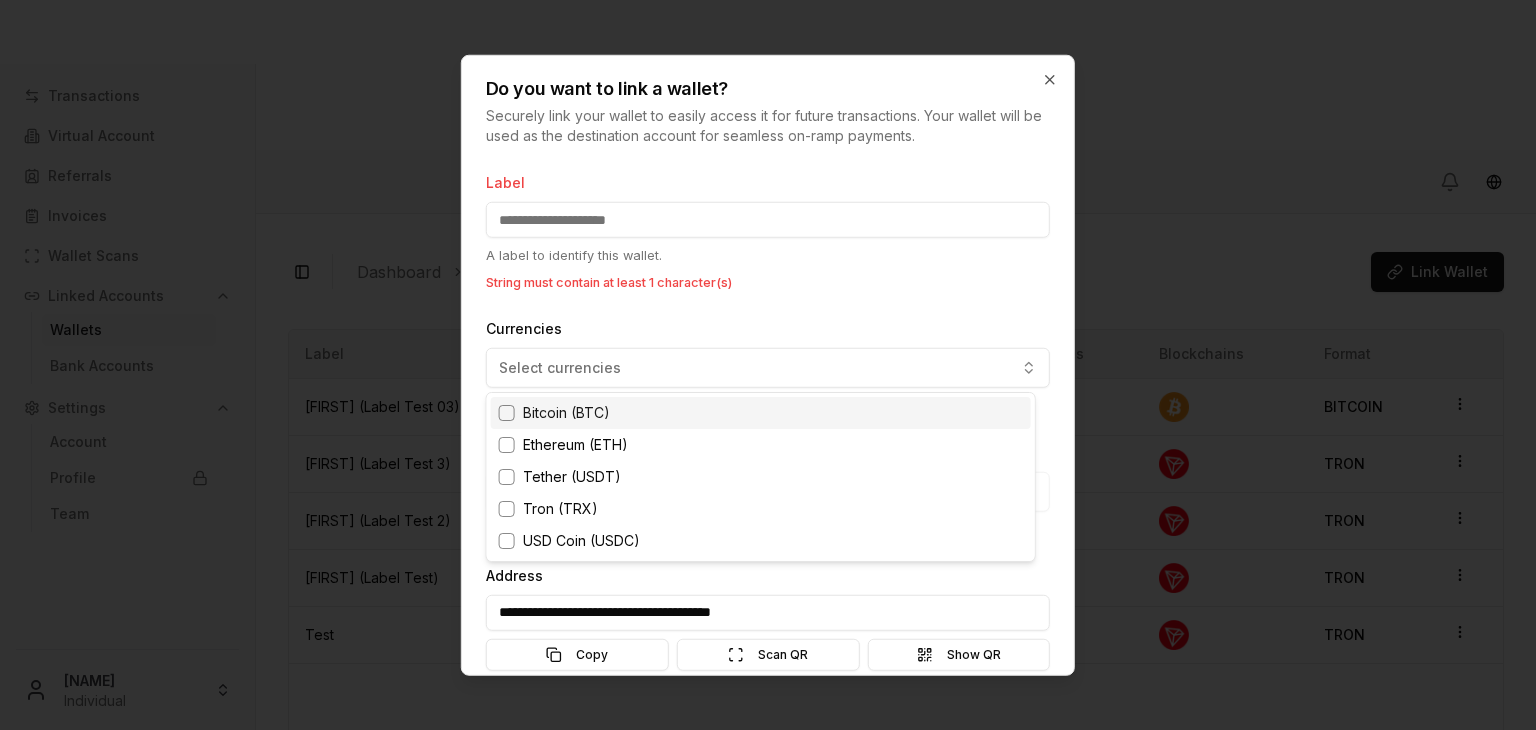 click on "Bitcoin (BTC)" at bounding box center (566, 413) 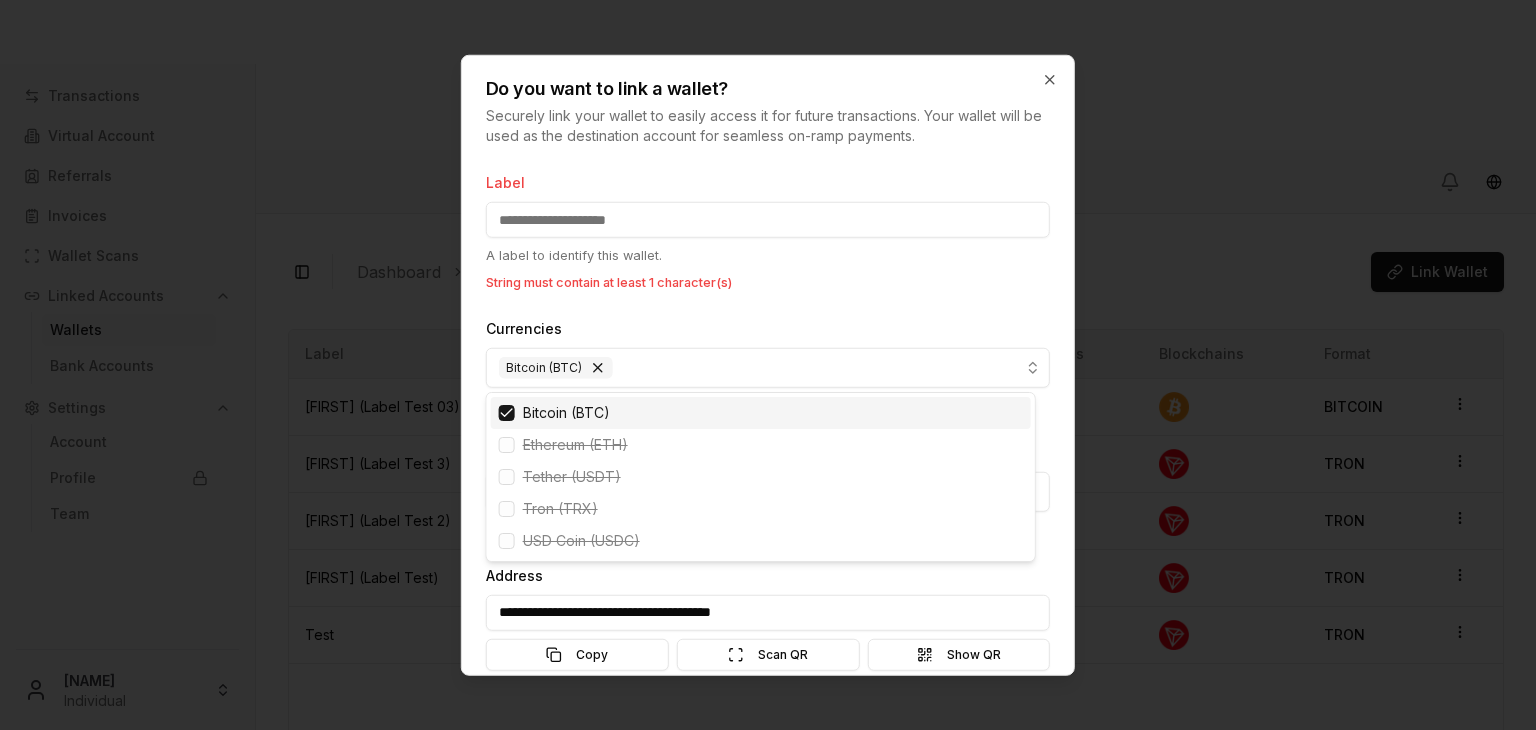 click on "Transactions Virtual Account Referrals Invoices Wallet Scans Linked Accounts Wallets Bank Accounts Settings Account Profile Team Brandon Alcocer Individual Toggle Sidebar Dashboard Linked Accounts Wallets Link Wallet Brandon (Label Test 03) Pending bc1qscye...9xxze4 Currencies Blockchains Format: BITCOIN Brandon (Label Test 3) Denied TDbFzmt4...JJQKCv Currencies Blockchains Format: TRON Brandon (Label Test 2) Pending TXYqGzup...4HvvCj Currencies Blockchains Format: TRON Brandon (Label Test) Approved TF5X48Hk...CSZtXb Currencies Blockchains Format: TRON Test Approved TKHeDr8T...UrXG4p Currencies Blockchains Format: TRON Page 1 of 1   Previous Next Label State Address Currencies Blockchains Format   Brandon (Label Test 03)   Pending   bc1qscye...9xxze4       BITCOIN     Brandon (Label Test 3)   Denied   TDbFzmt4...JJQKCv       TRON     Brandon (Label Test 2)   Pending   TXYqGzup...4HvvCj       TRON     Brandon (Label Test)   Approved   TF5X48Hk...CSZtXb       TRON     Test   Approved   TKHeDr8T...UrXG4p" at bounding box center [768, 440] 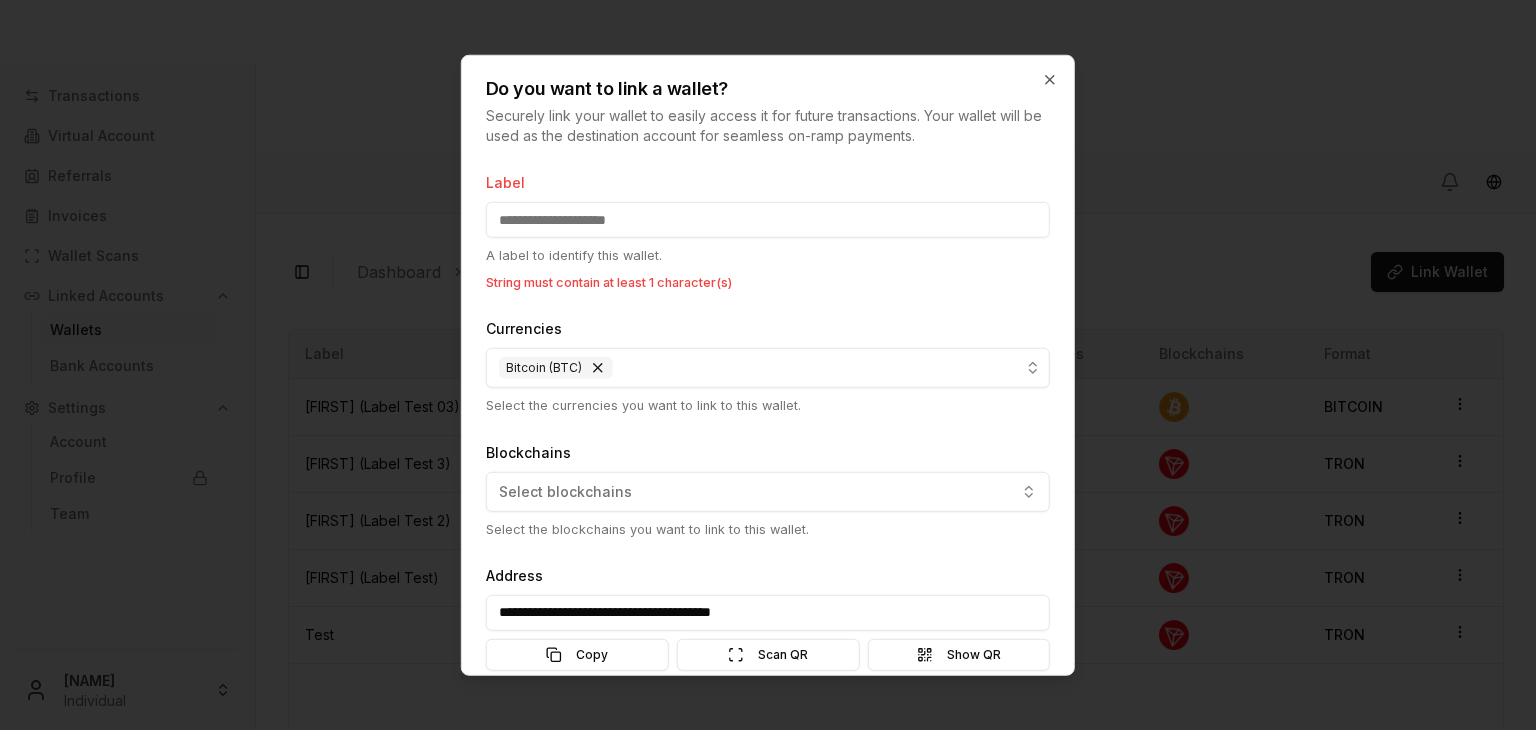 scroll, scrollTop: 107, scrollLeft: 0, axis: vertical 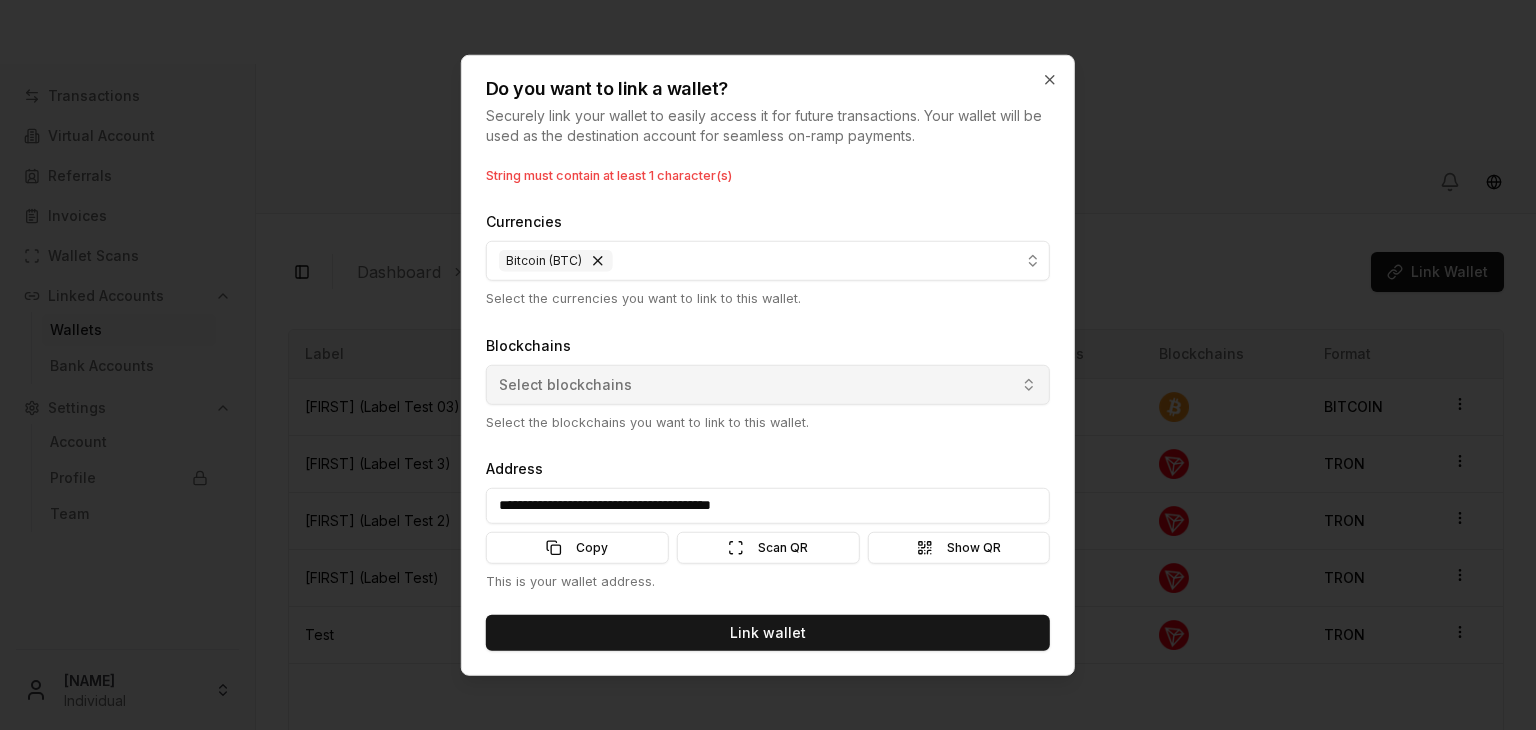click on "Select blockchains" at bounding box center [768, 384] 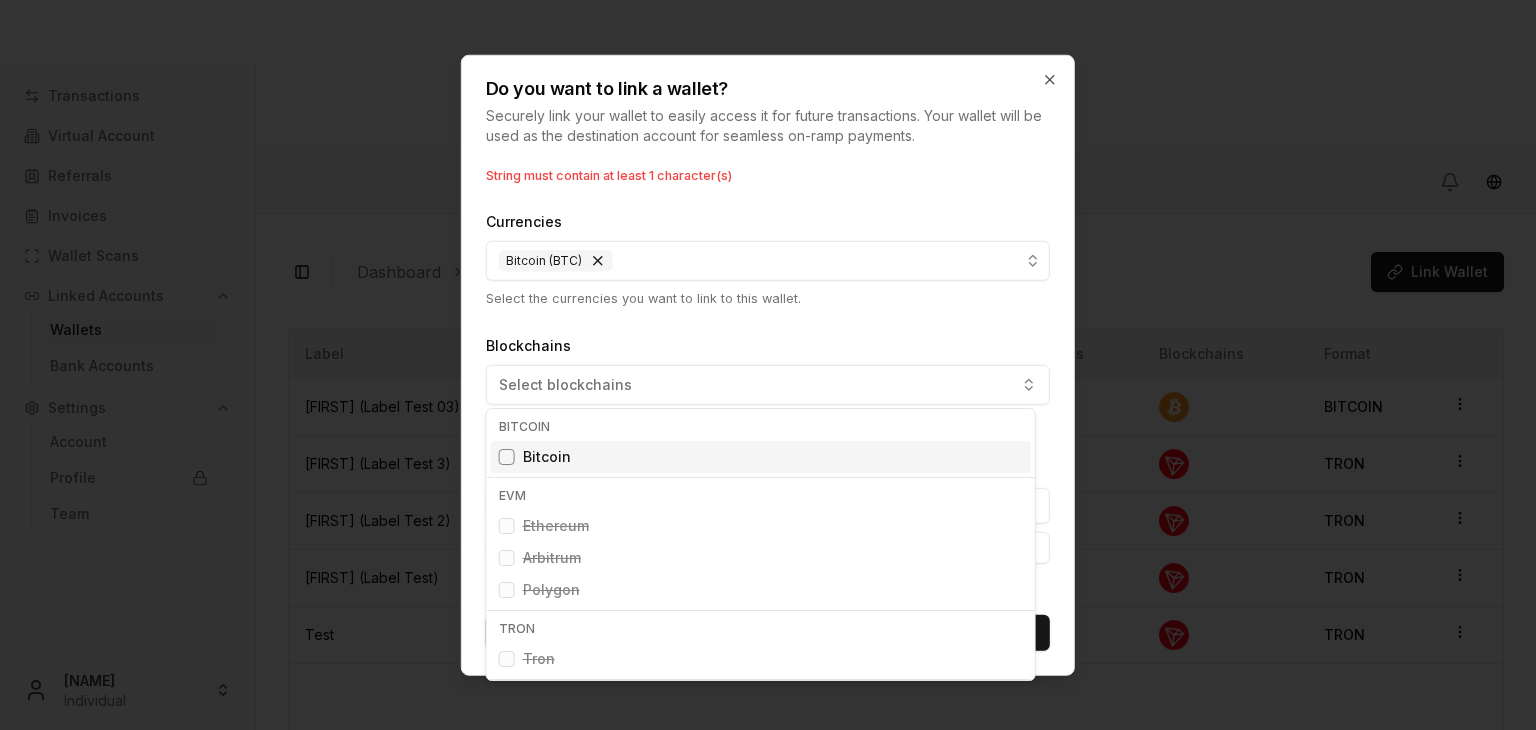 click on "Bitcoin" at bounding box center (547, 457) 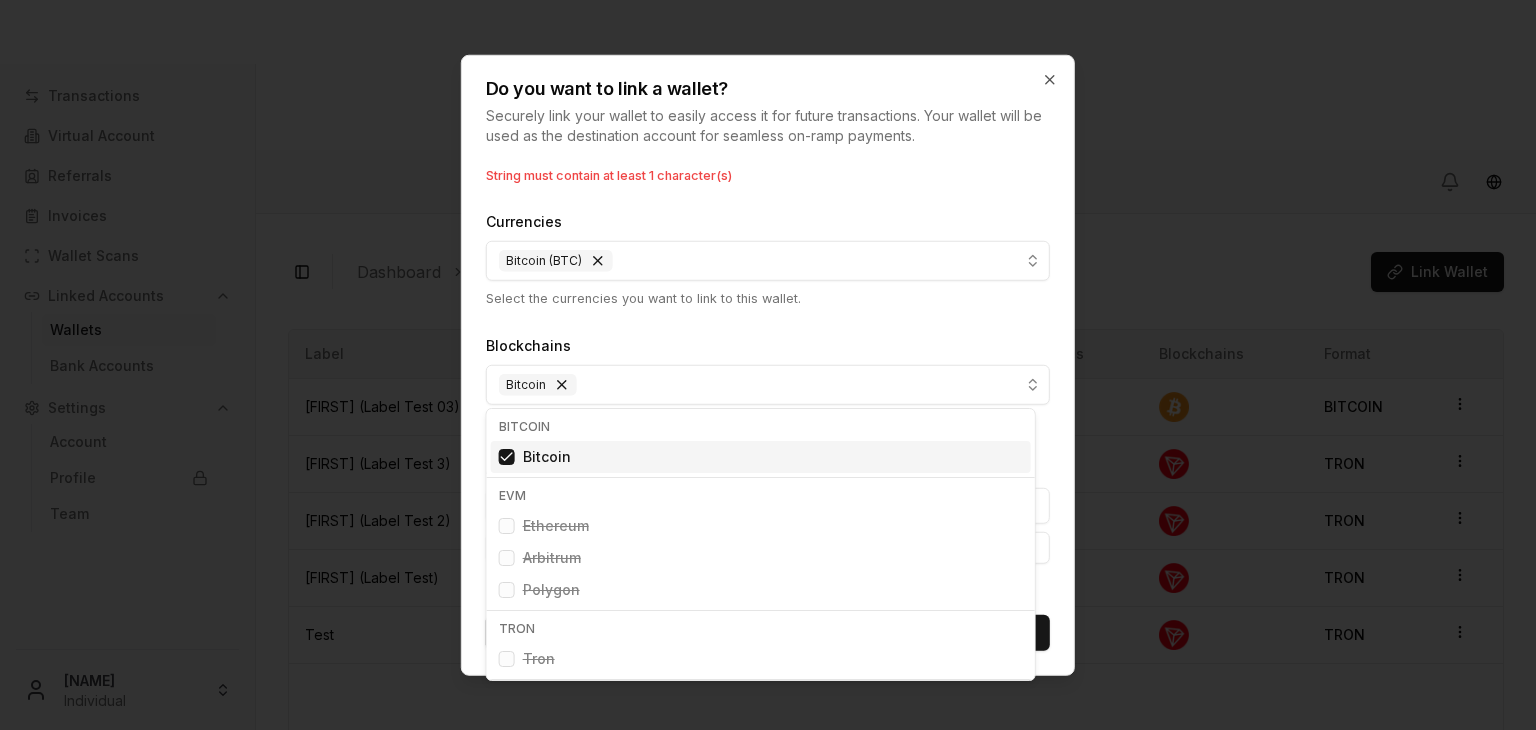 click on "Transactions Virtual Account Referrals Invoices Wallet Scans Linked Accounts Wallets Bank Accounts Settings Account Profile Team Brandon Alcocer Individual Toggle Sidebar Dashboard Linked Accounts Wallets Link Wallet Brandon (Label Test 03) Pending bc1qscye...9xxze4 Currencies Blockchains Format: BITCOIN Brandon (Label Test 3) Denied TDbFzmt4...JJQKCv Currencies Blockchains Format: TRON Brandon (Label Test 2) Pending TXYqGzup...4HvvCj Currencies Blockchains Format: TRON Brandon (Label Test) Approved TF5X48Hk...CSZtXb Currencies Blockchains Format: TRON Test Approved TKHeDr8T...UrXG4p Currencies Blockchains Format: TRON Page 1 of 1   Previous Next Label State Address Currencies Blockchains Format   Brandon (Label Test 03)   Pending   bc1qscye...9xxze4       BITCOIN     Brandon (Label Test 3)   Denied   TDbFzmt4...JJQKCv       TRON     Brandon (Label Test 2)   Pending   TXYqGzup...4HvvCj       TRON     Brandon (Label Test)   Approved   TF5X48Hk...CSZtXb       TRON     Test   Approved   TKHeDr8T...UrXG4p" at bounding box center (768, 440) 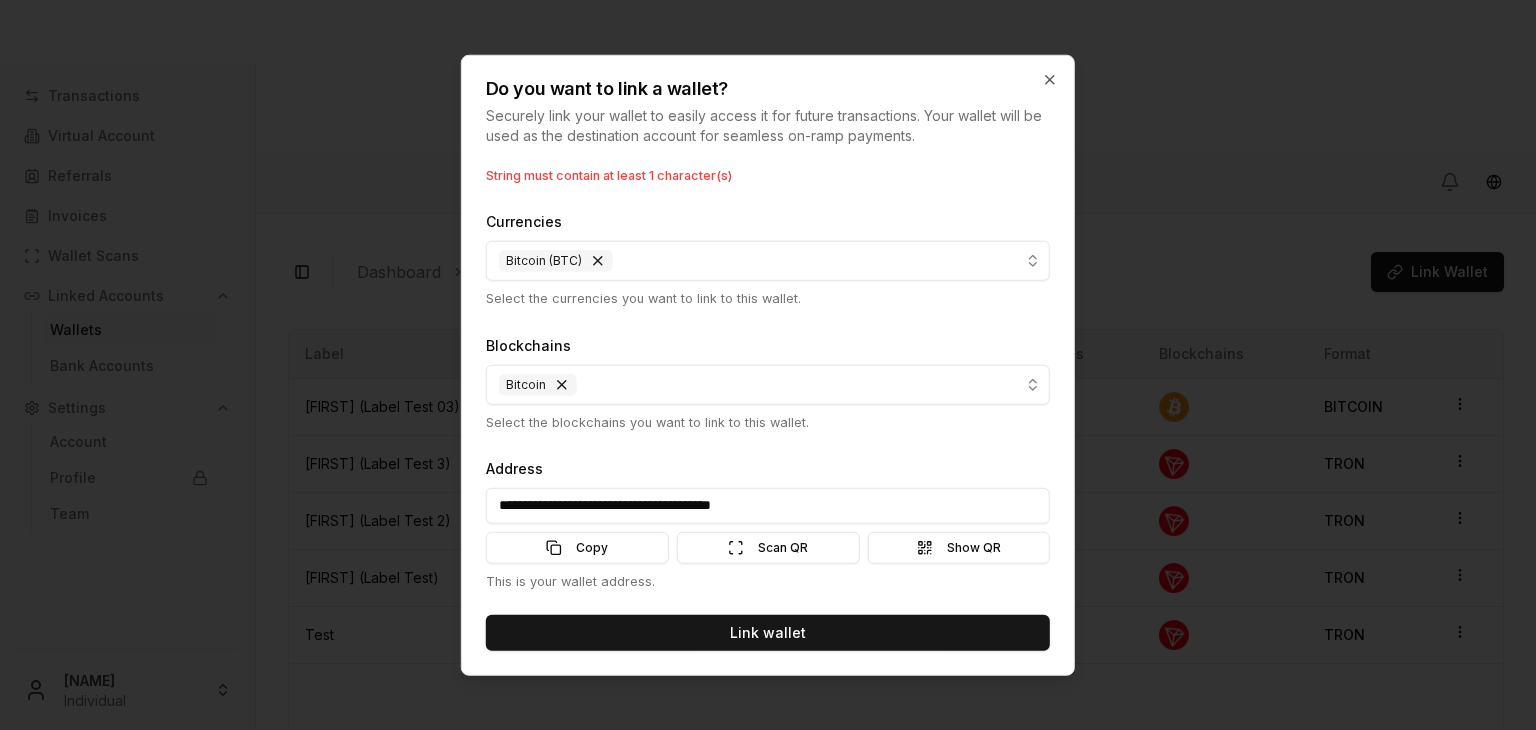 scroll, scrollTop: 0, scrollLeft: 0, axis: both 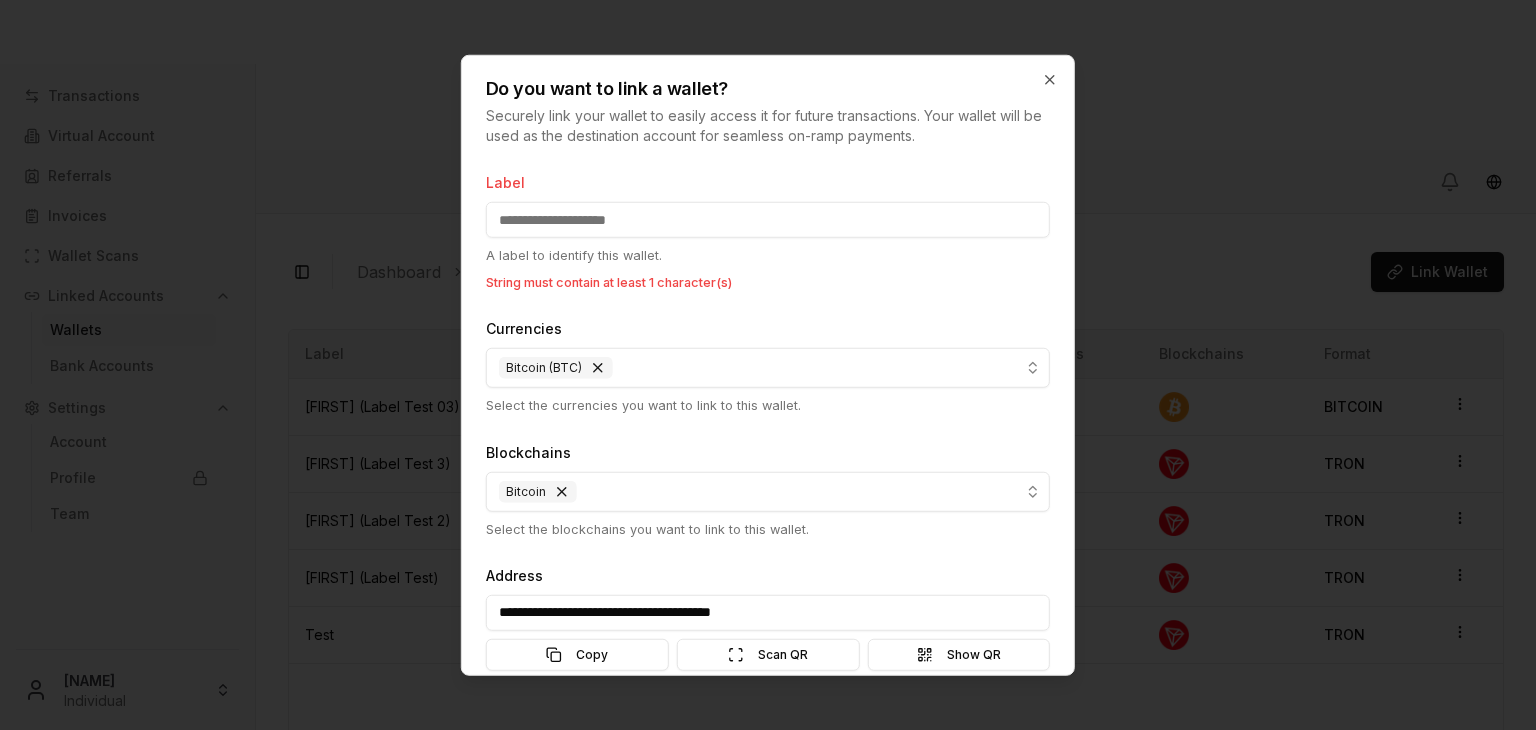 click on "Label" at bounding box center [768, 220] 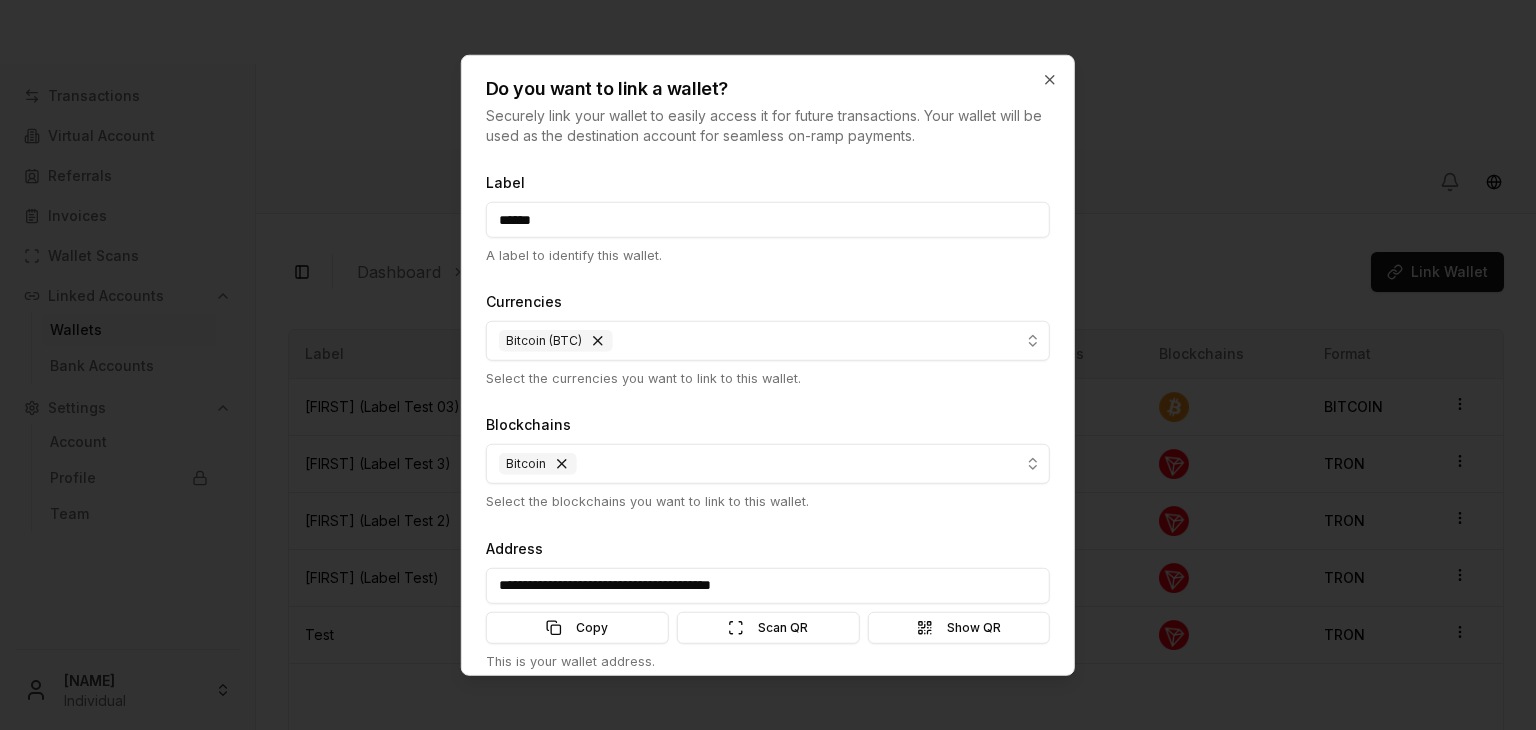 scroll, scrollTop: 80, scrollLeft: 0, axis: vertical 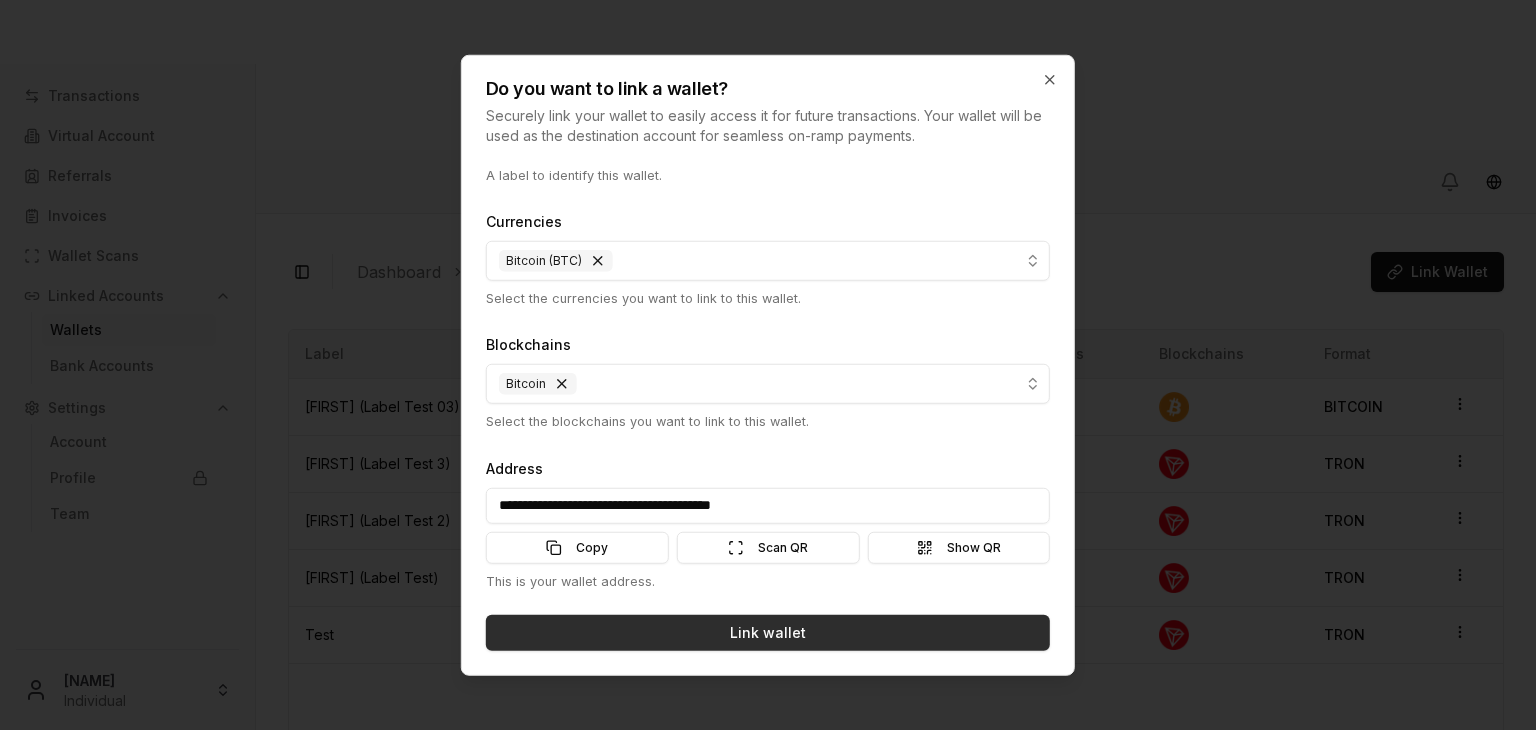 type on "******" 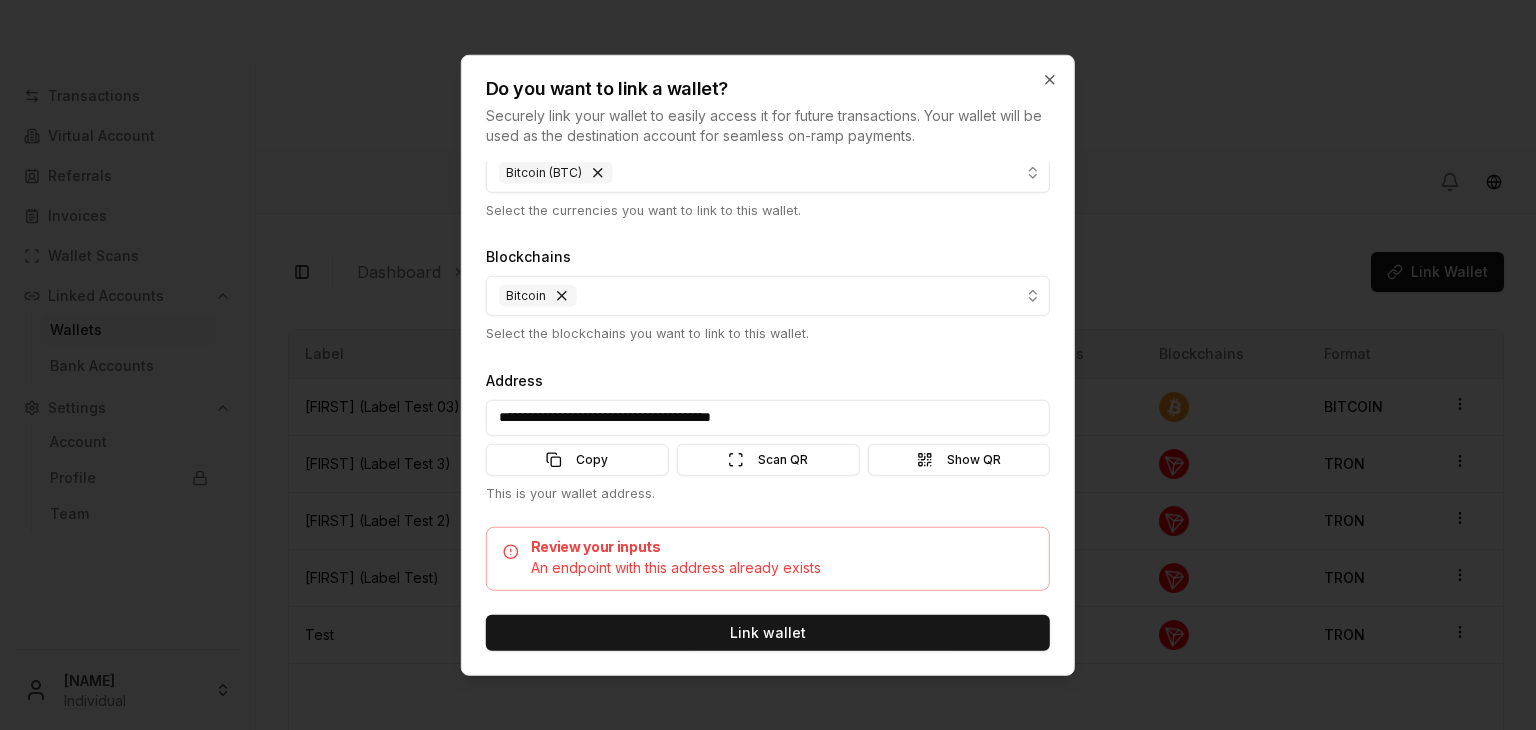 scroll, scrollTop: 0, scrollLeft: 0, axis: both 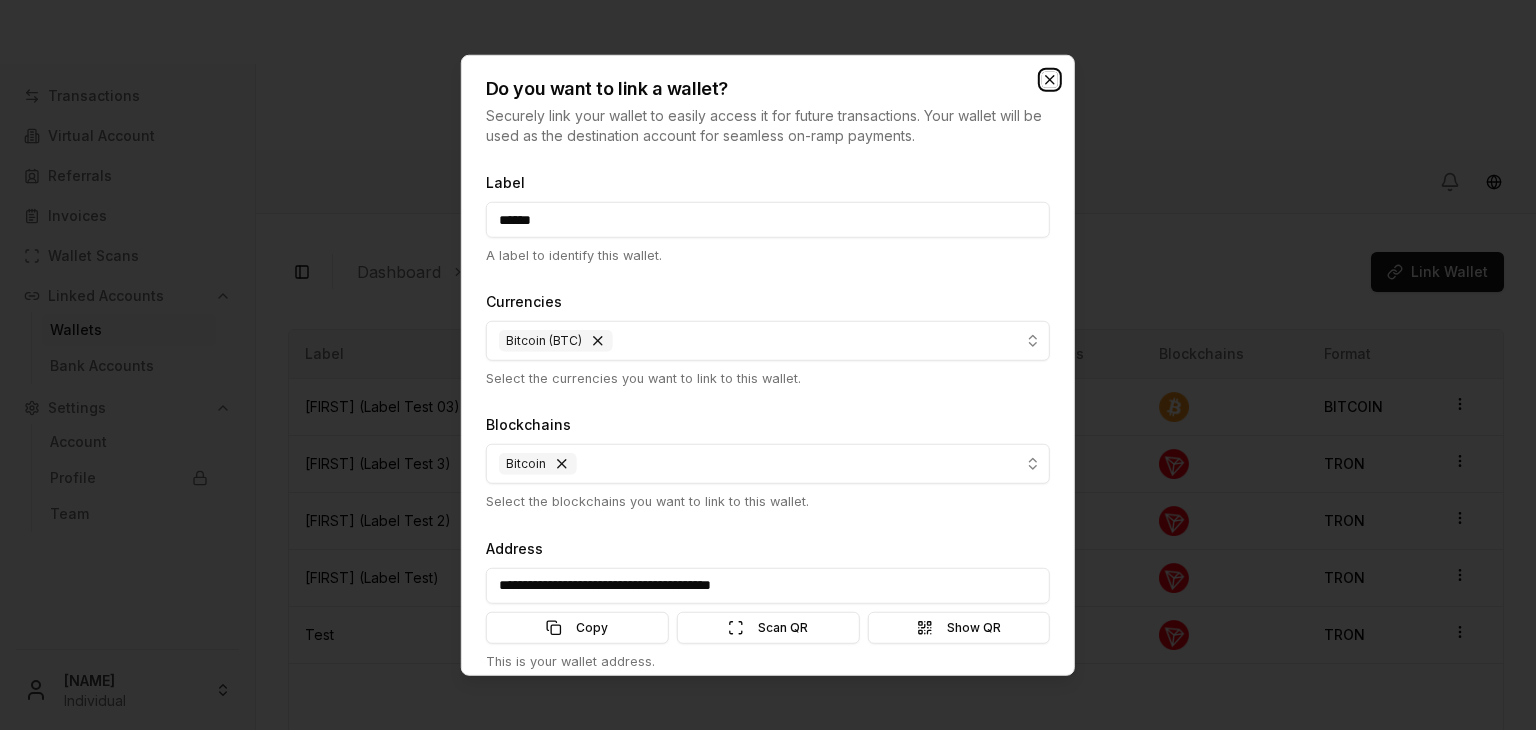 click 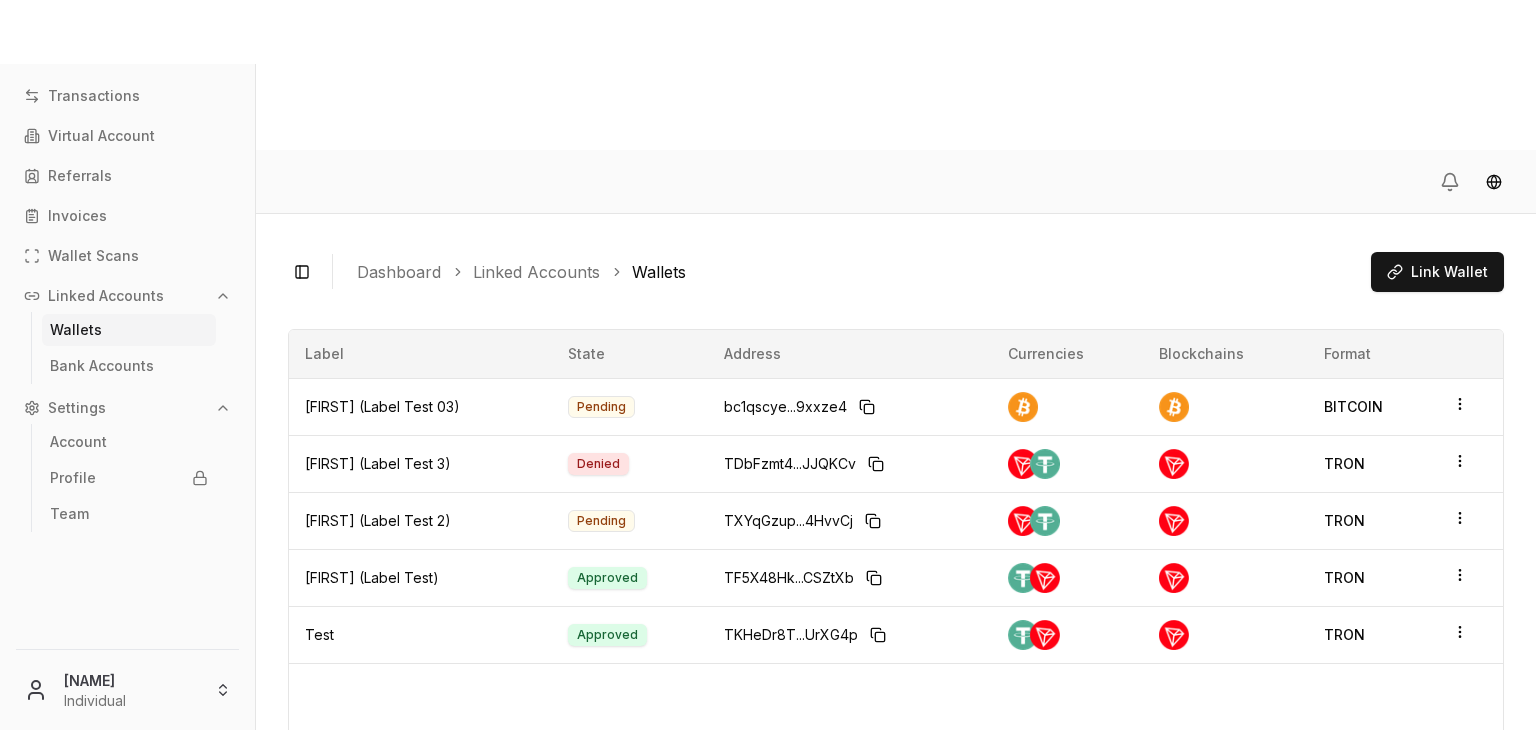 click on "Toggle Sidebar Dashboard Linked Accounts Wallets Link Wallet Brandon (Label Test 03) Pending bc1qscye...9xxze4 Currencies Blockchains Format: BITCOIN Brandon (Label Test 3) Denied TDbFzmt4...JJQKCv Currencies Blockchains Format: TRON Brandon (Label Test 2) Pending TXYqGzup...4HvvCj Currencies Blockchains Format: TRON Brandon (Label Test) Approved TF5X48Hk...CSZtXb Currencies Blockchains Format: TRON Test Approved TKHeDr8T...UrXG4p Currencies Blockchains Format: TRON Page 1 of 1   Previous Next Label State Address Currencies Blockchains Format   Brandon (Label Test 03)   Pending   bc1qscye...9xxze4       BITCOIN     Brandon (Label Test 3)   Denied   TDbFzmt4...JJQKCv       TRON     Brandon (Label Test 2)   Pending   TXYqGzup...4HvvCj       TRON     Brandon (Label Test)   Approved   TF5X48Hk...CSZtXb       TRON     Test   Approved   TKHeDr8T...UrXG4p       TRON   Page 1 of 1 Previous Next" at bounding box center (896, 547) 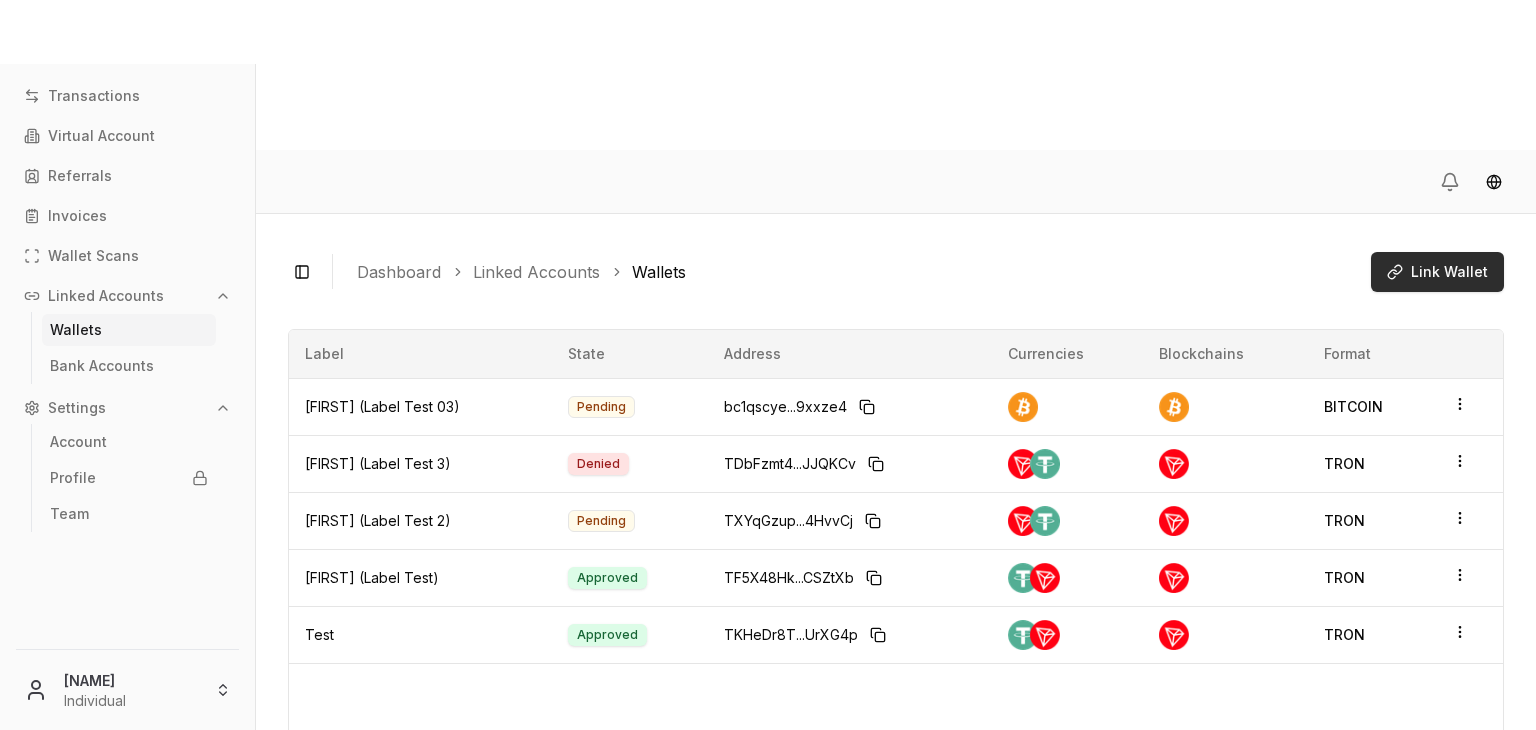 click on "Link Wallet" at bounding box center [1449, 272] 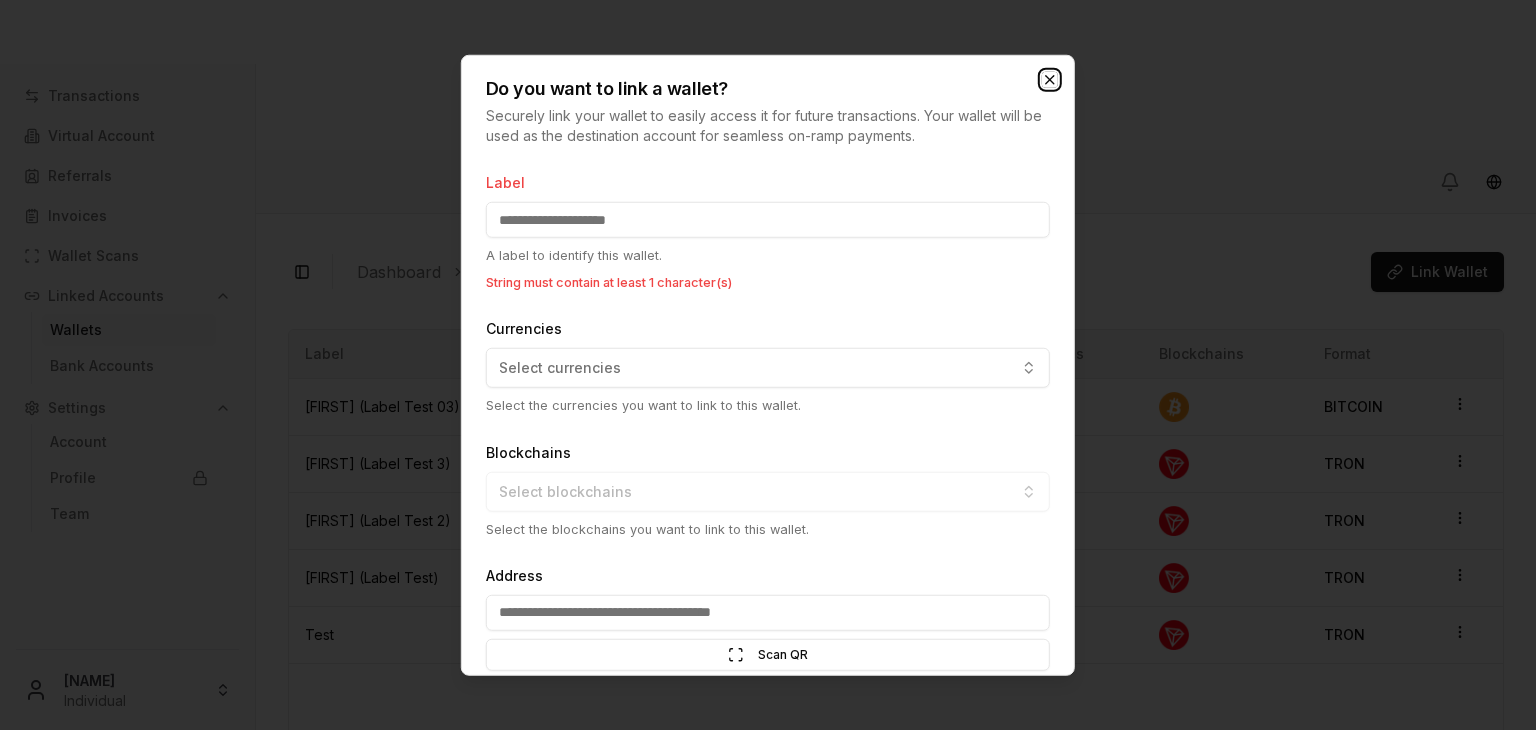 click 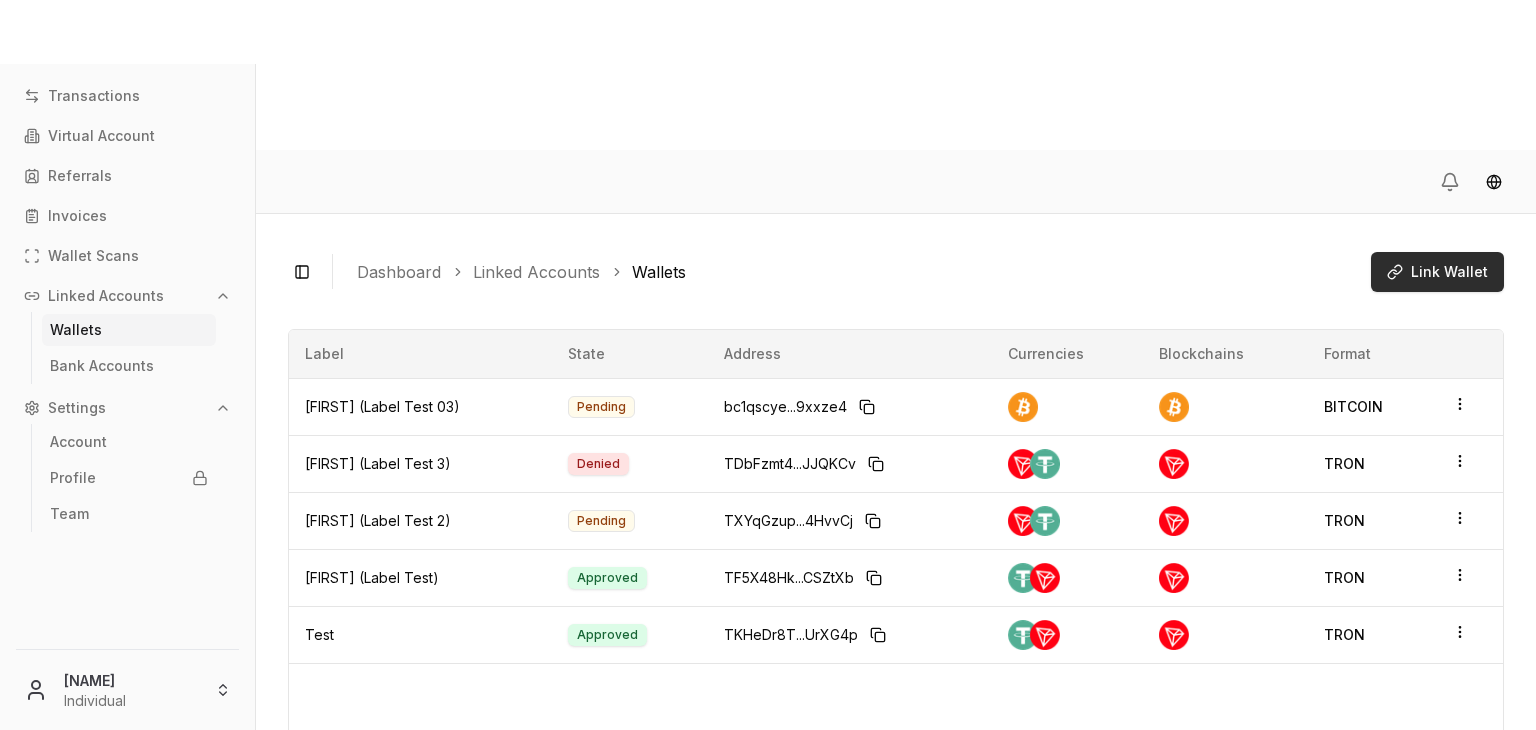 click on "Link Wallet" at bounding box center [1437, 272] 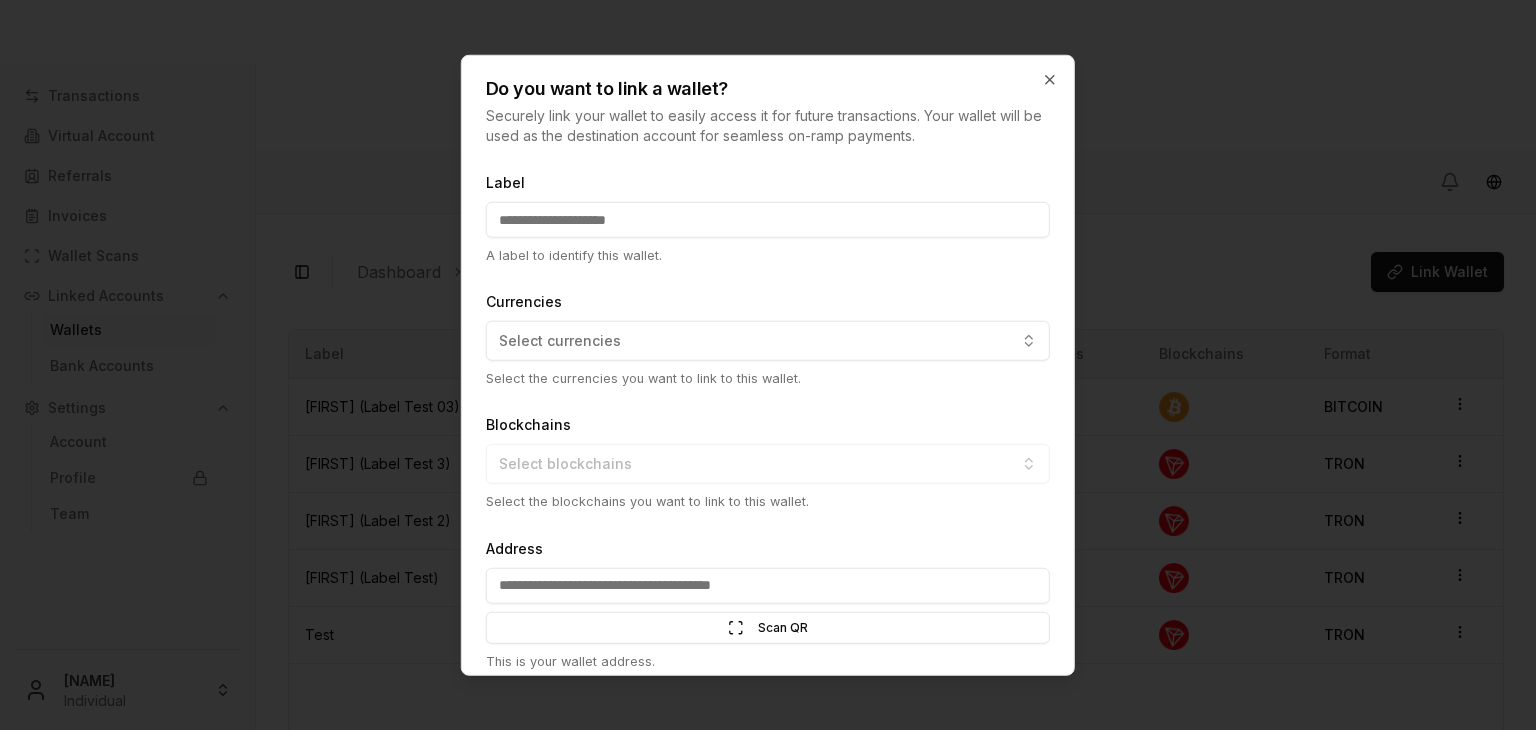 scroll, scrollTop: 80, scrollLeft: 0, axis: vertical 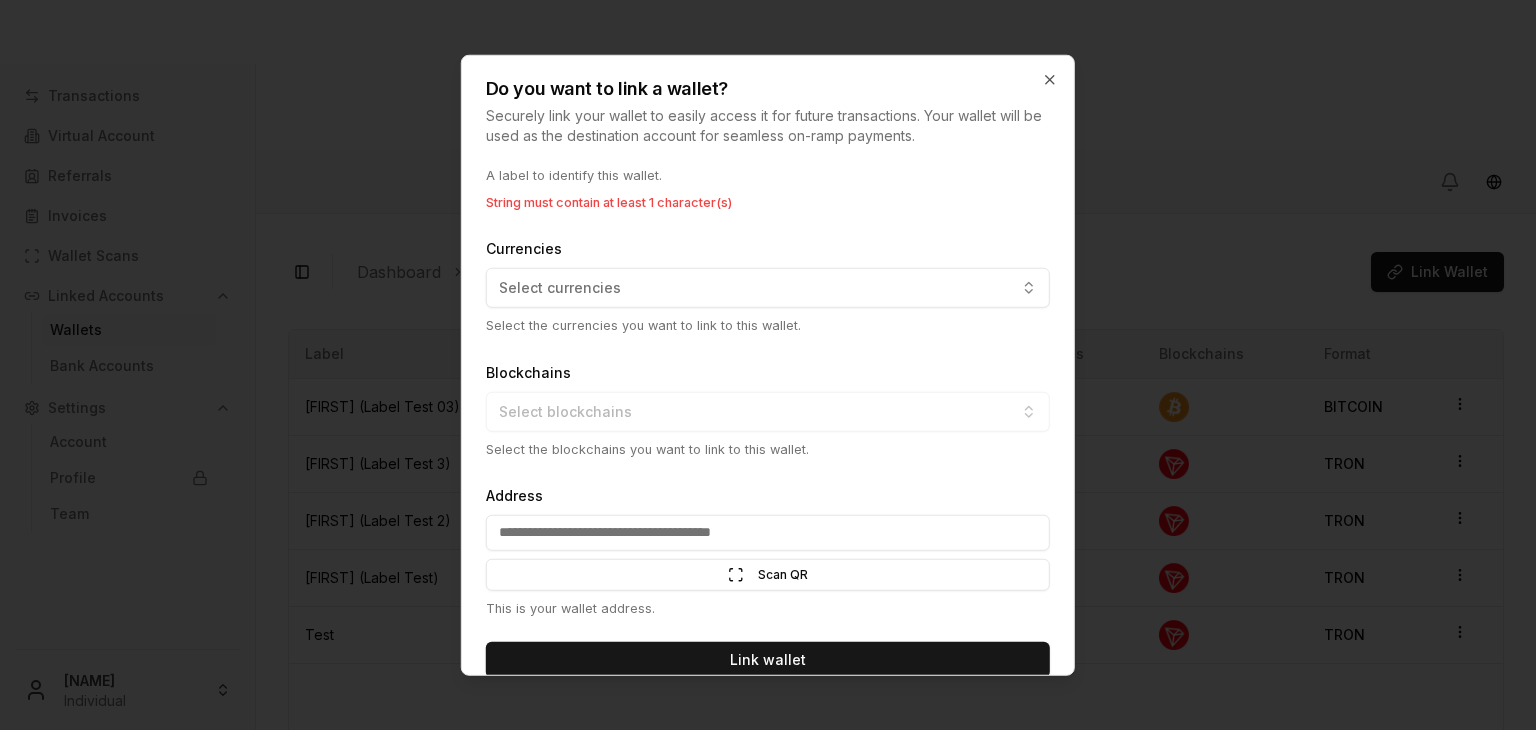 click on "Address Scan QR Scan This is your wallet address." at bounding box center (768, 550) 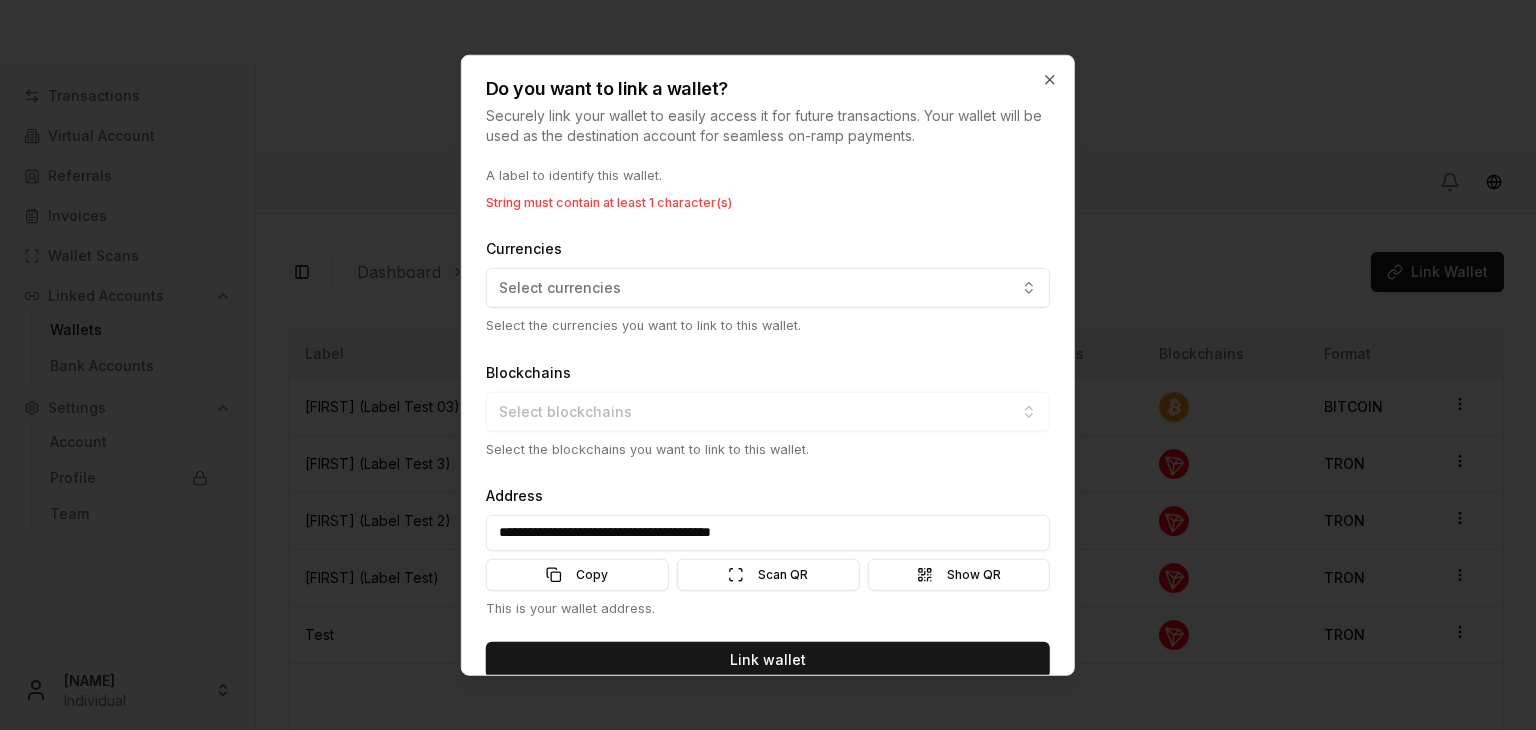 scroll, scrollTop: 0, scrollLeft: 0, axis: both 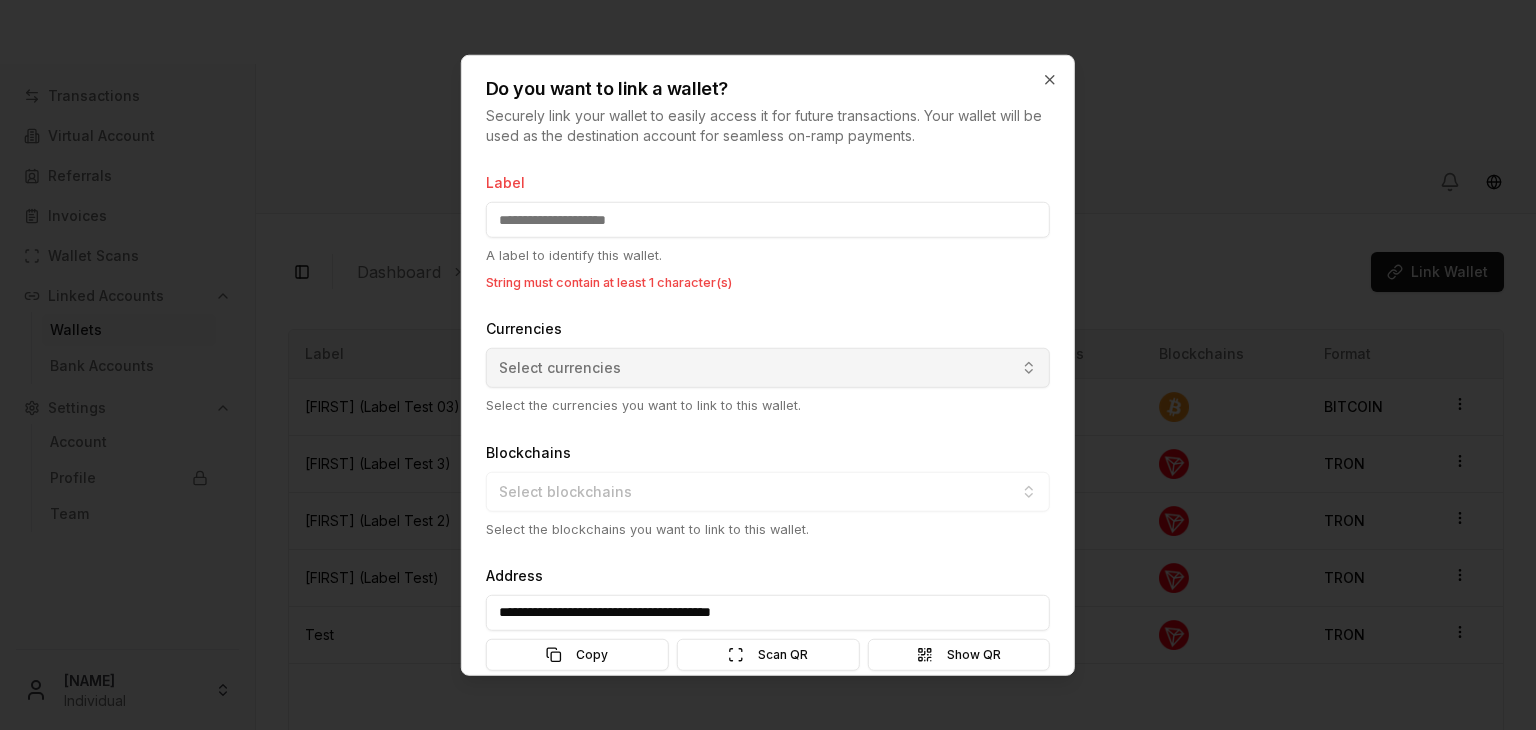 type on "**********" 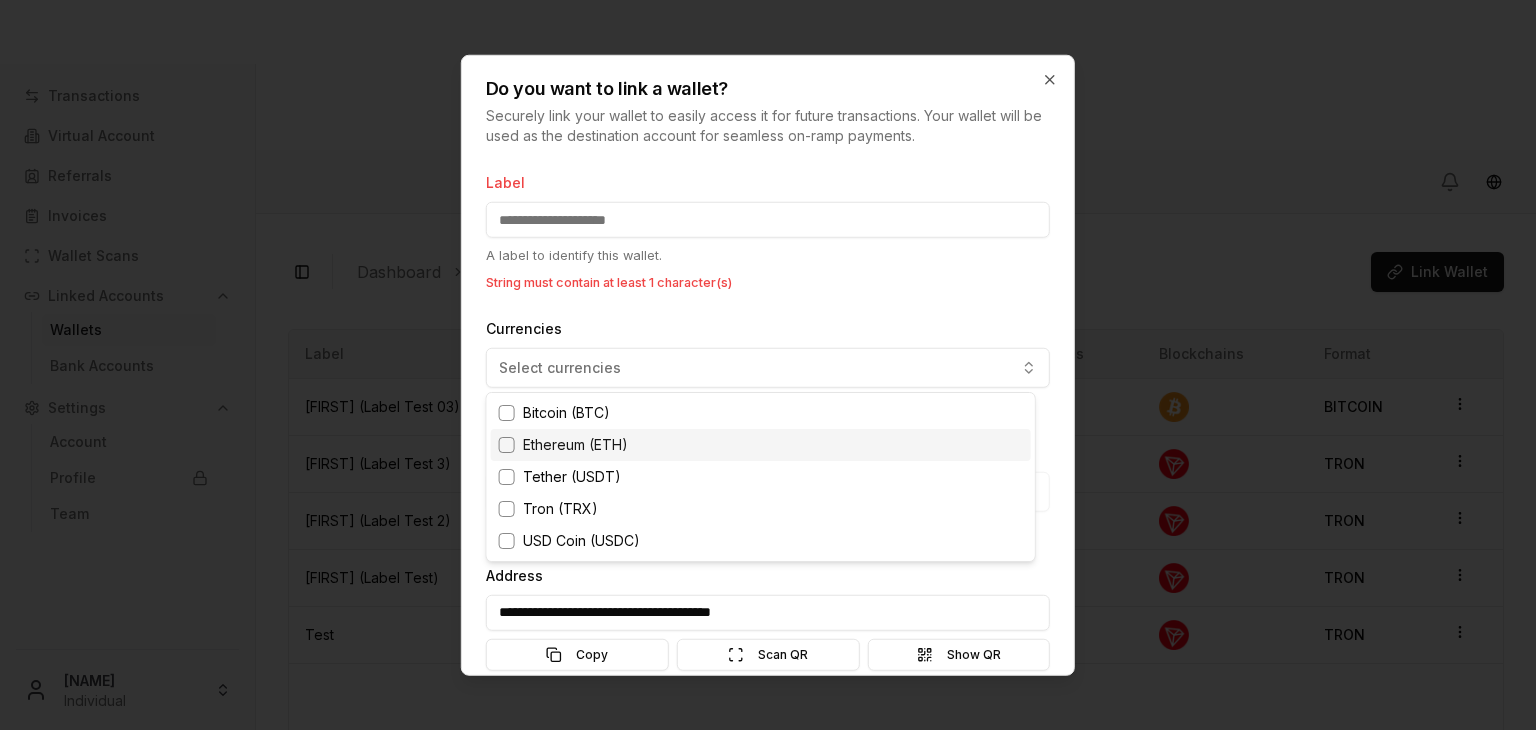 click on "Ethereum (ETH)" at bounding box center [575, 445] 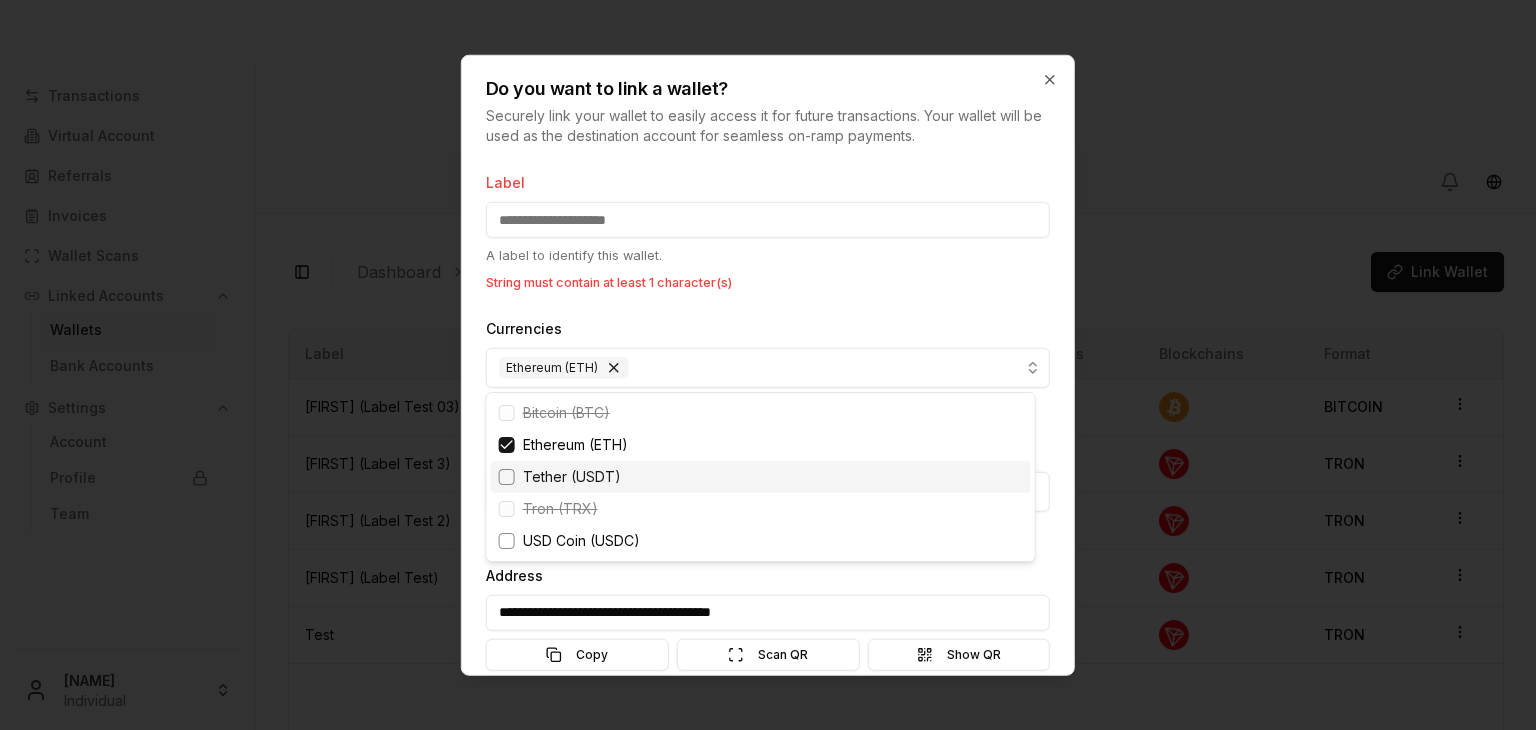 click on "Tether (USDT)" at bounding box center (572, 477) 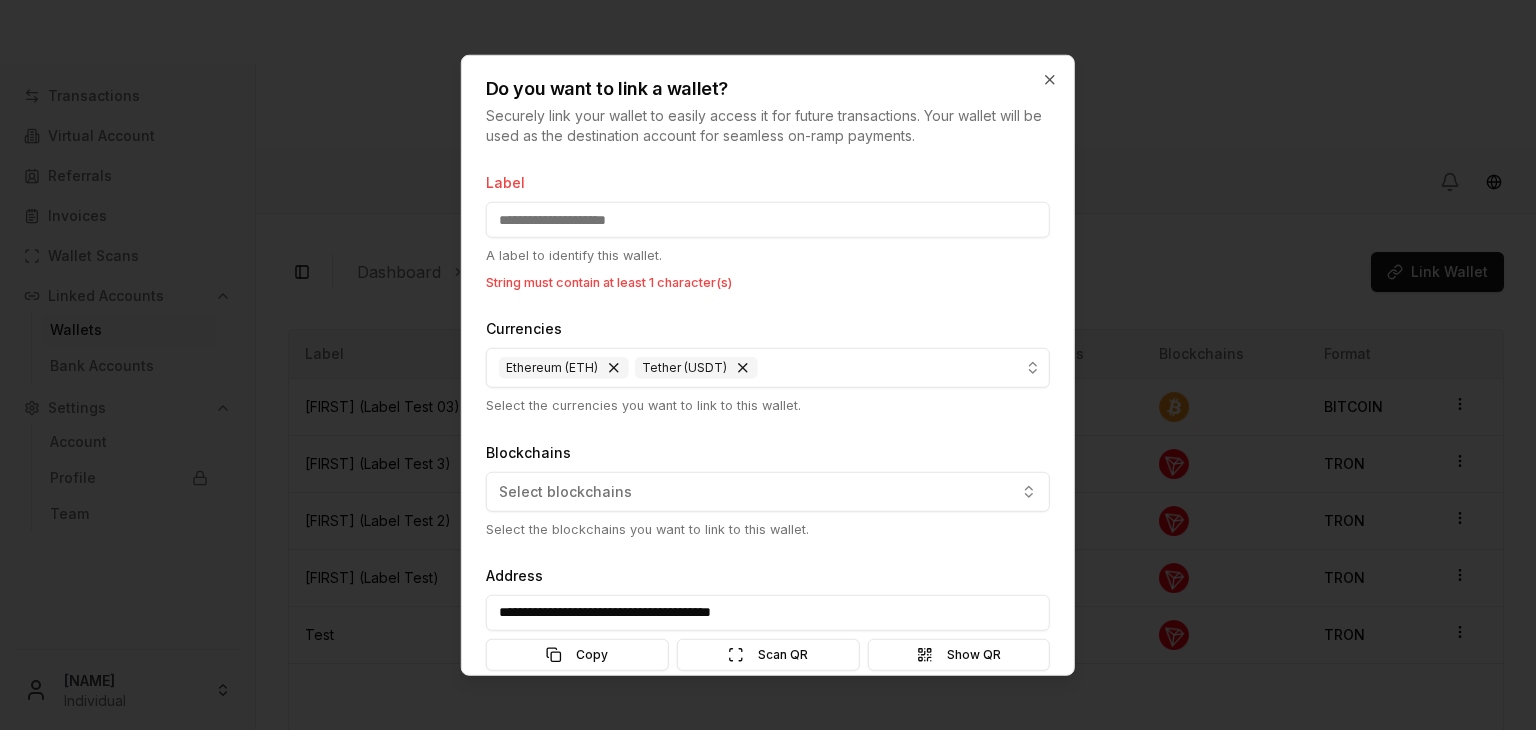 click on "Transactions Virtual Account Referrals Invoices Wallet Scans Linked Accounts Wallets Bank Accounts Settings Account Profile Team Brandon Alcocer Individual Toggle Sidebar Dashboard Linked Accounts Wallets Link Wallet Brandon (Label Test 03) Pending bc1qscye...9xxze4 Currencies Blockchains Format: BITCOIN Brandon (Label Test 3) Denied TDbFzmt4...JJQKCv Currencies Blockchains Format: TRON Brandon (Label Test 2) Pending TXYqGzup...4HvvCj Currencies Blockchains Format: TRON Brandon (Label Test) Approved TF5X48Hk...CSZtXb Currencies Blockchains Format: TRON Test Approved TKHeDr8T...UrXG4p Currencies Blockchains Format: TRON Page 1 of 1   Previous Next Label State Address Currencies Blockchains Format   Brandon (Label Test 03)   Pending   bc1qscye...9xxze4       BITCOIN     Brandon (Label Test 3)   Denied   TDbFzmt4...JJQKCv       TRON     Brandon (Label Test 2)   Pending   TXYqGzup...4HvvCj       TRON     Brandon (Label Test)   Approved   TF5X48Hk...CSZtXb       TRON     Test   Approved   TKHeDr8T...UrXG4p" at bounding box center [768, 440] 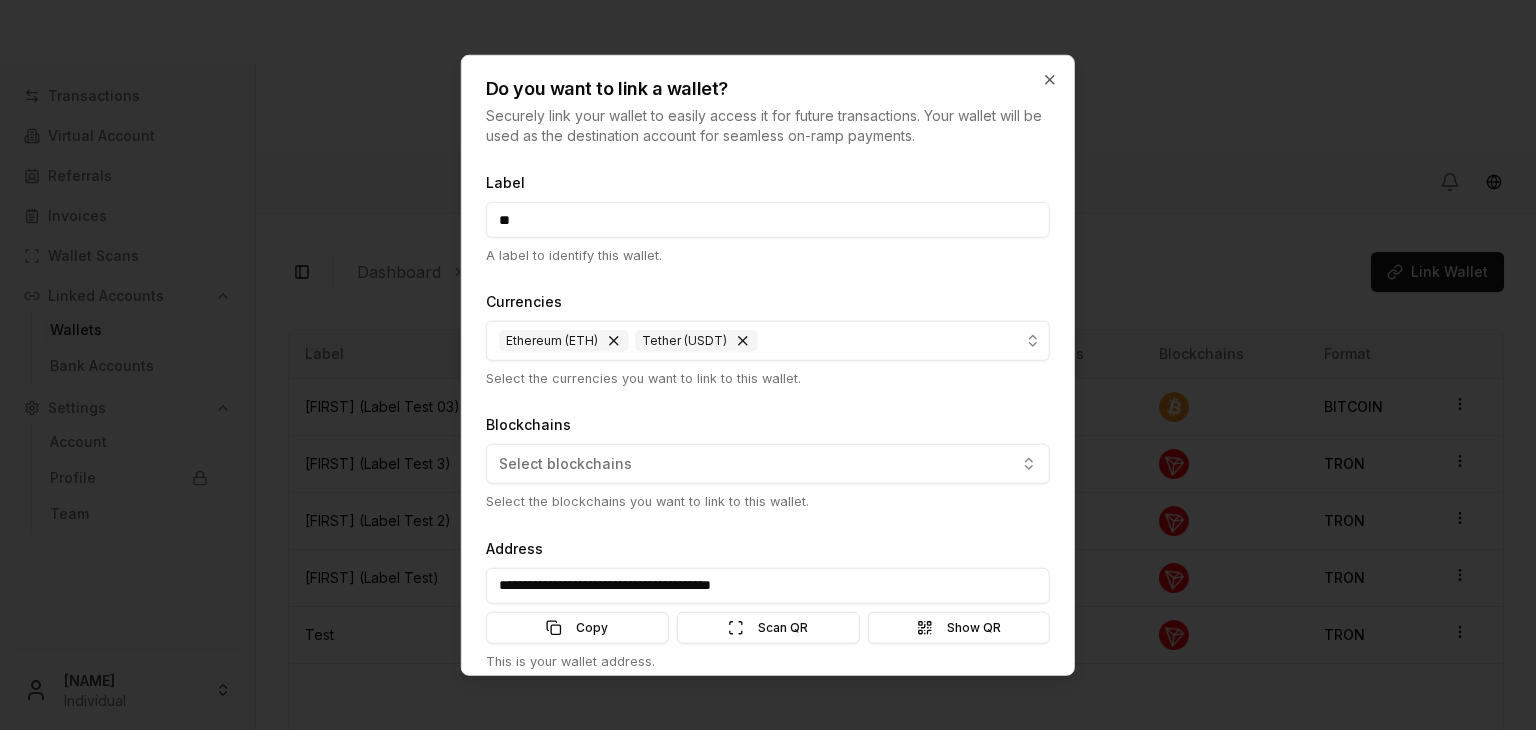 type on "*" 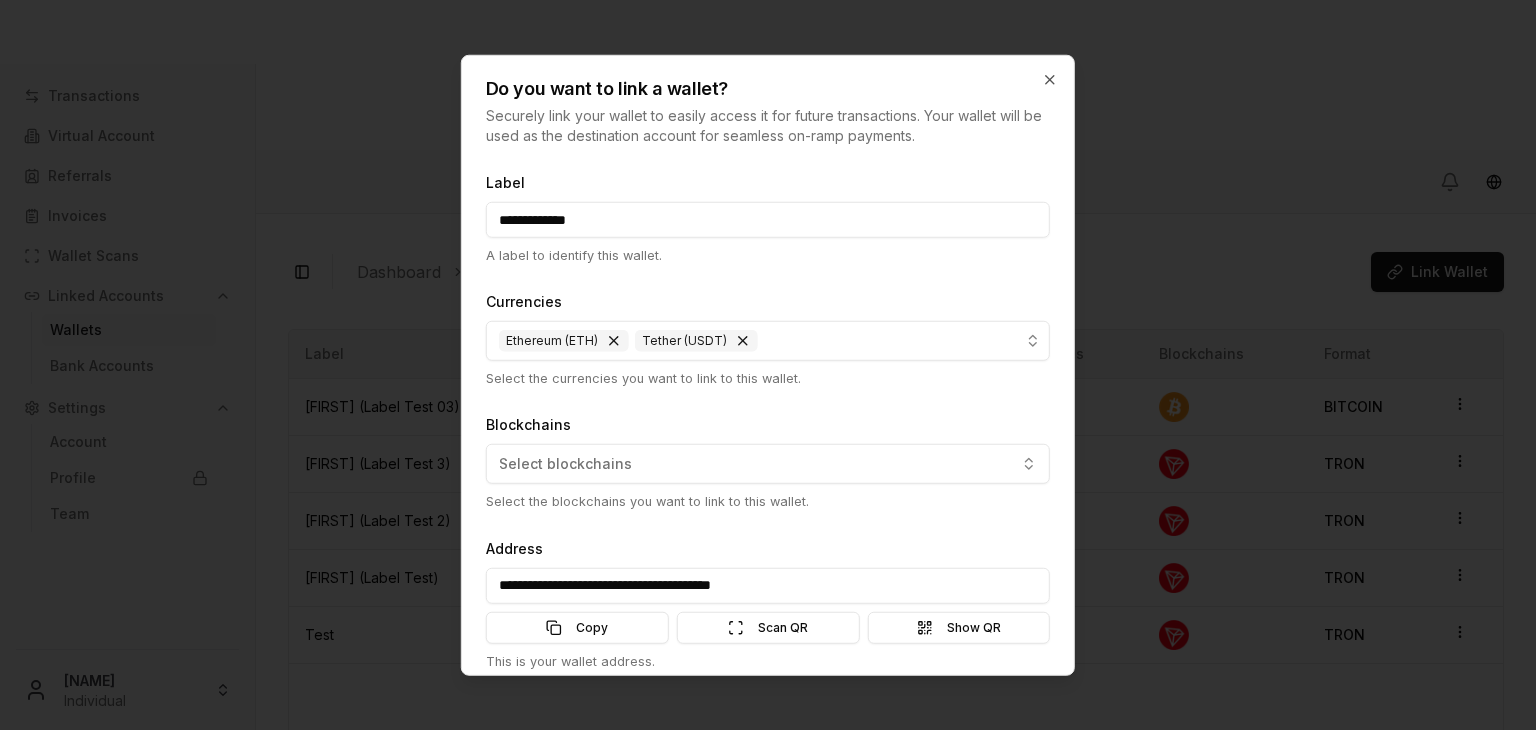 scroll, scrollTop: 80, scrollLeft: 0, axis: vertical 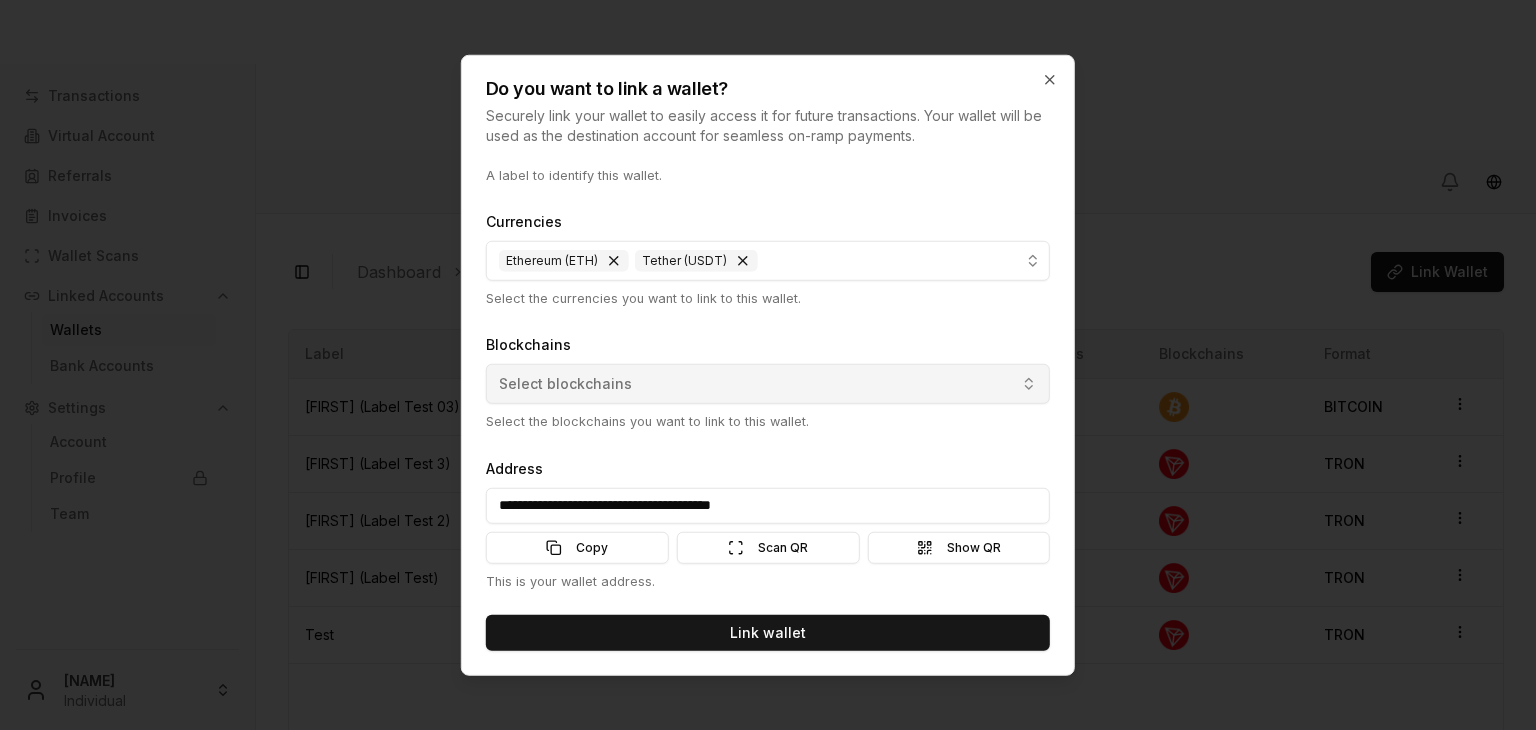 type on "**********" 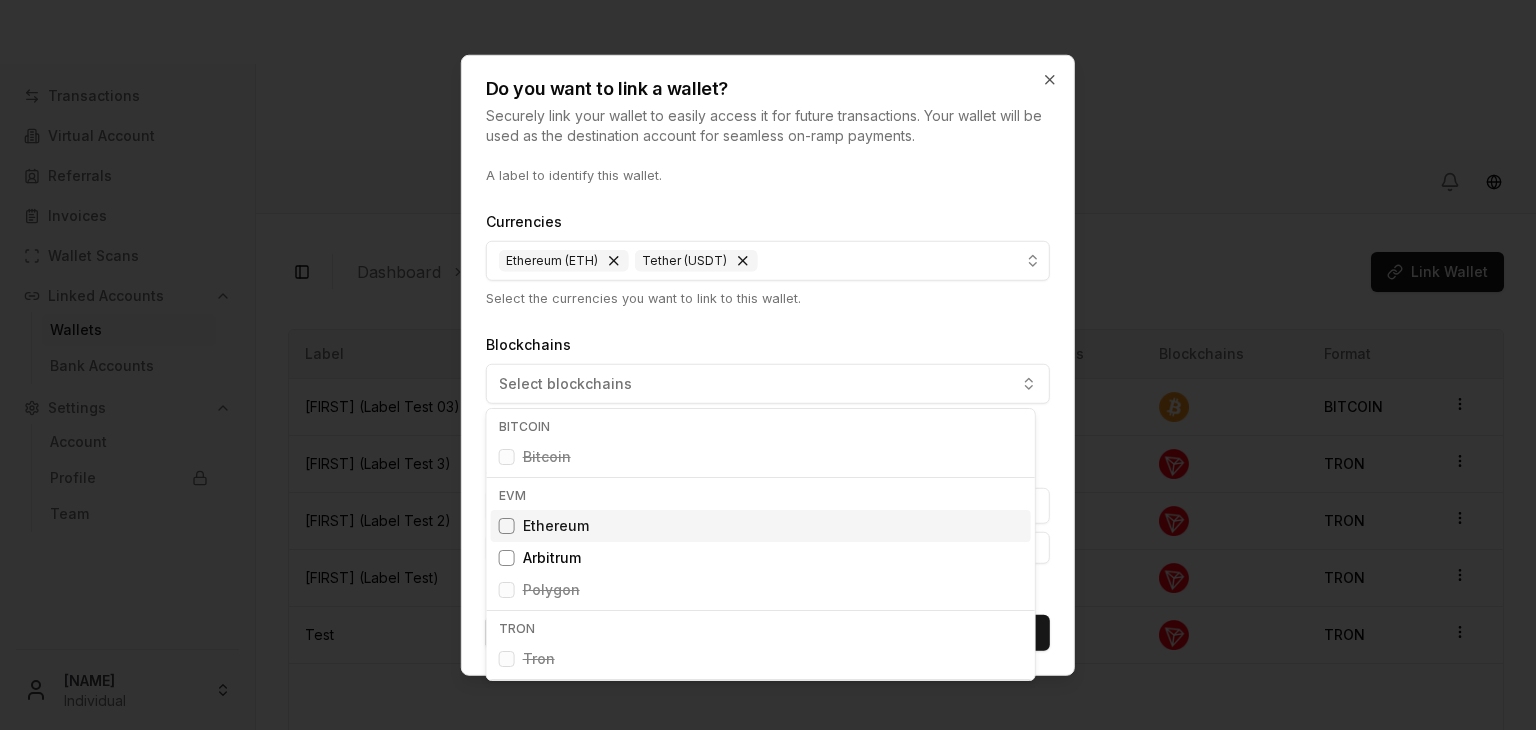 click on "Ethereum" at bounding box center (556, 526) 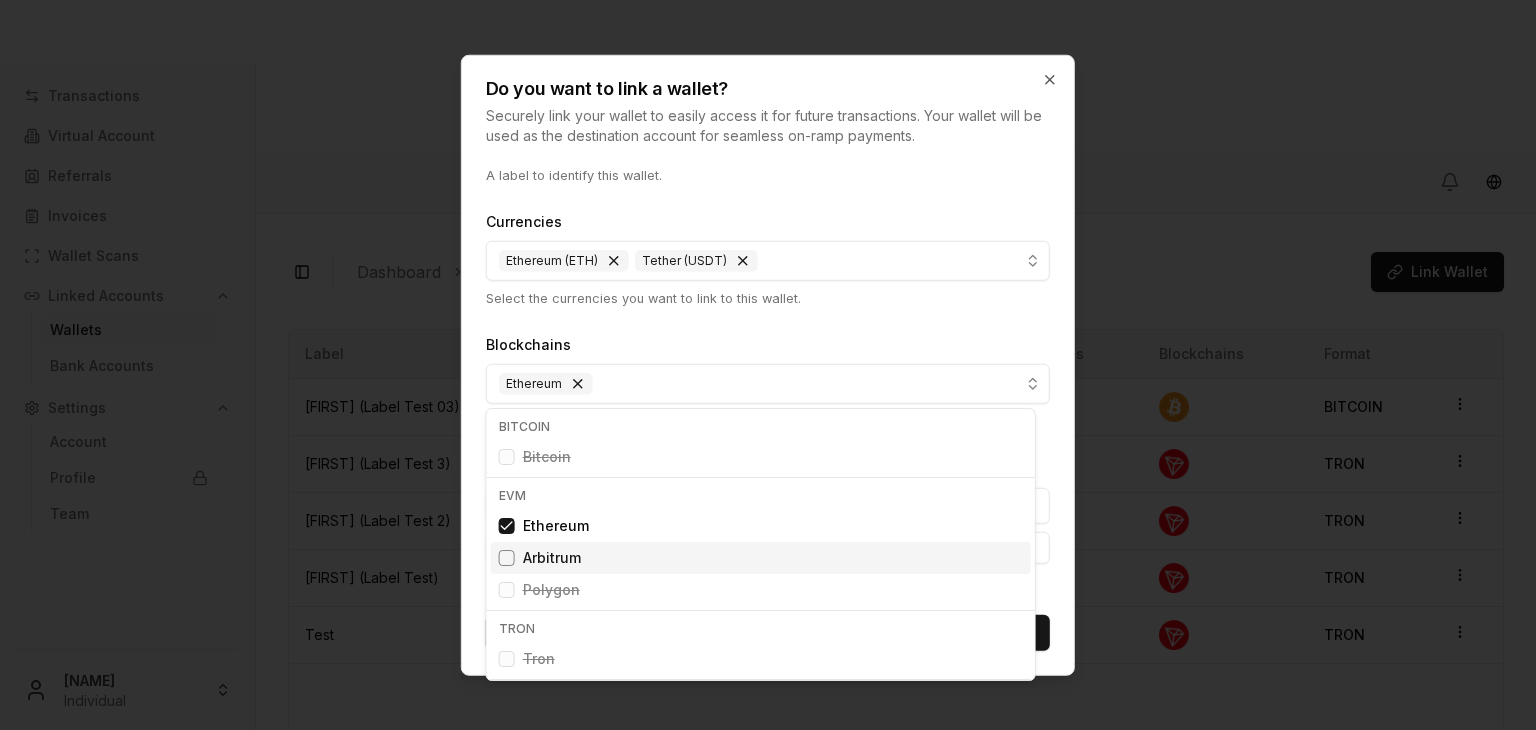 click on "Arbitrum" at bounding box center (761, 558) 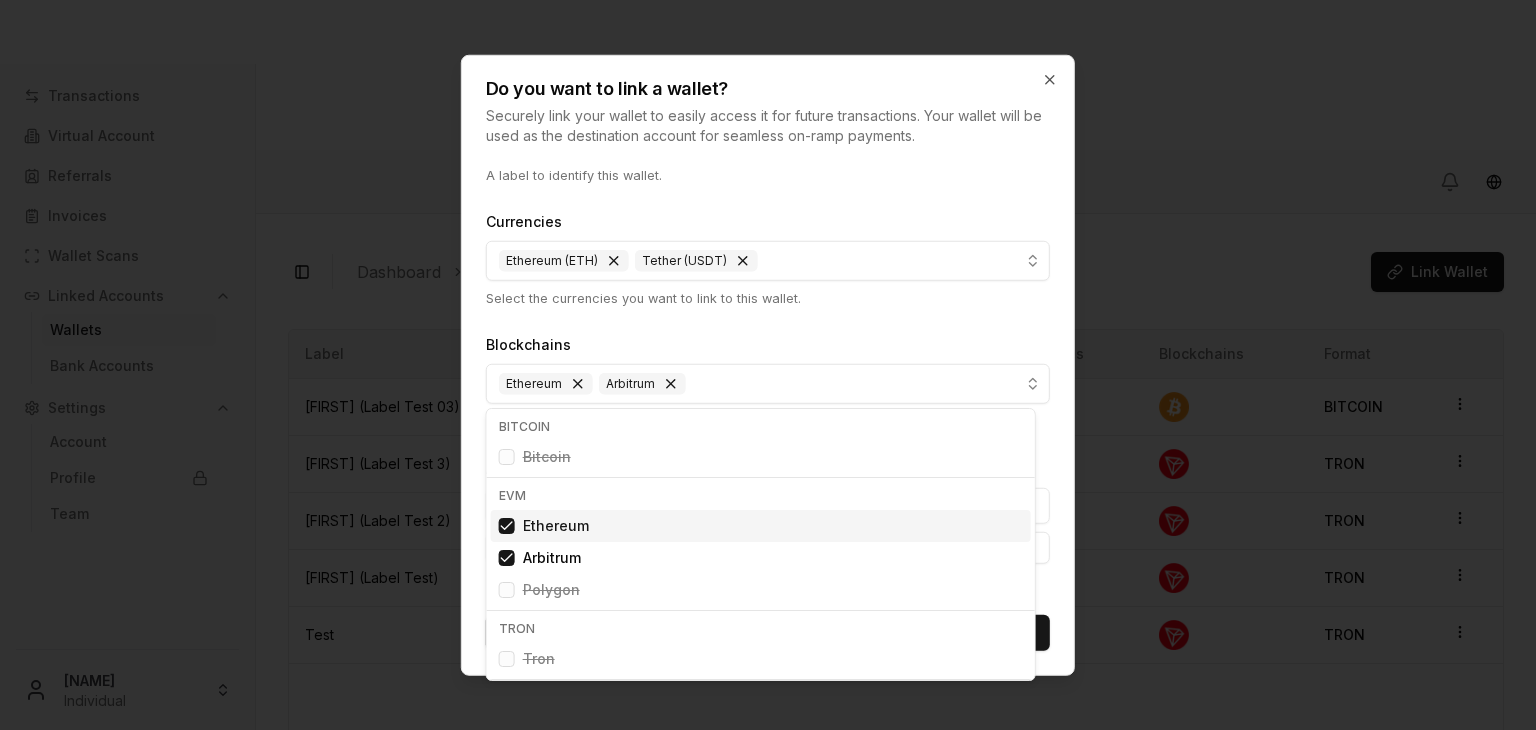 click on "Transactions Virtual Account Referrals Invoices Wallet Scans Linked Accounts Wallets Bank Accounts Settings Account Profile Team Brandon Alcocer Individual Toggle Sidebar Dashboard Linked Accounts Wallets Link Wallet Brandon (Label Test 03) Pending bc1qscye...9xxze4 Currencies Blockchains Format: BITCOIN Brandon (Label Test 3) Denied TDbFzmt4...JJQKCv Currencies Blockchains Format: TRON Brandon (Label Test 2) Pending TXYqGzup...4HvvCj Currencies Blockchains Format: TRON Brandon (Label Test) Approved TF5X48Hk...CSZtXb Currencies Blockchains Format: TRON Test Approved TKHeDr8T...UrXG4p Currencies Blockchains Format: TRON Page 1 of 1   Previous Next Label State Address Currencies Blockchains Format   Brandon (Label Test 03)   Pending   bc1qscye...9xxze4       BITCOIN     Brandon (Label Test 3)   Denied   TDbFzmt4...JJQKCv       TRON     Brandon (Label Test 2)   Pending   TXYqGzup...4HvvCj       TRON     Brandon (Label Test)   Approved   TF5X48Hk...CSZtXb       TRON     Test   Approved   TKHeDr8T...UrXG4p" at bounding box center [768, 440] 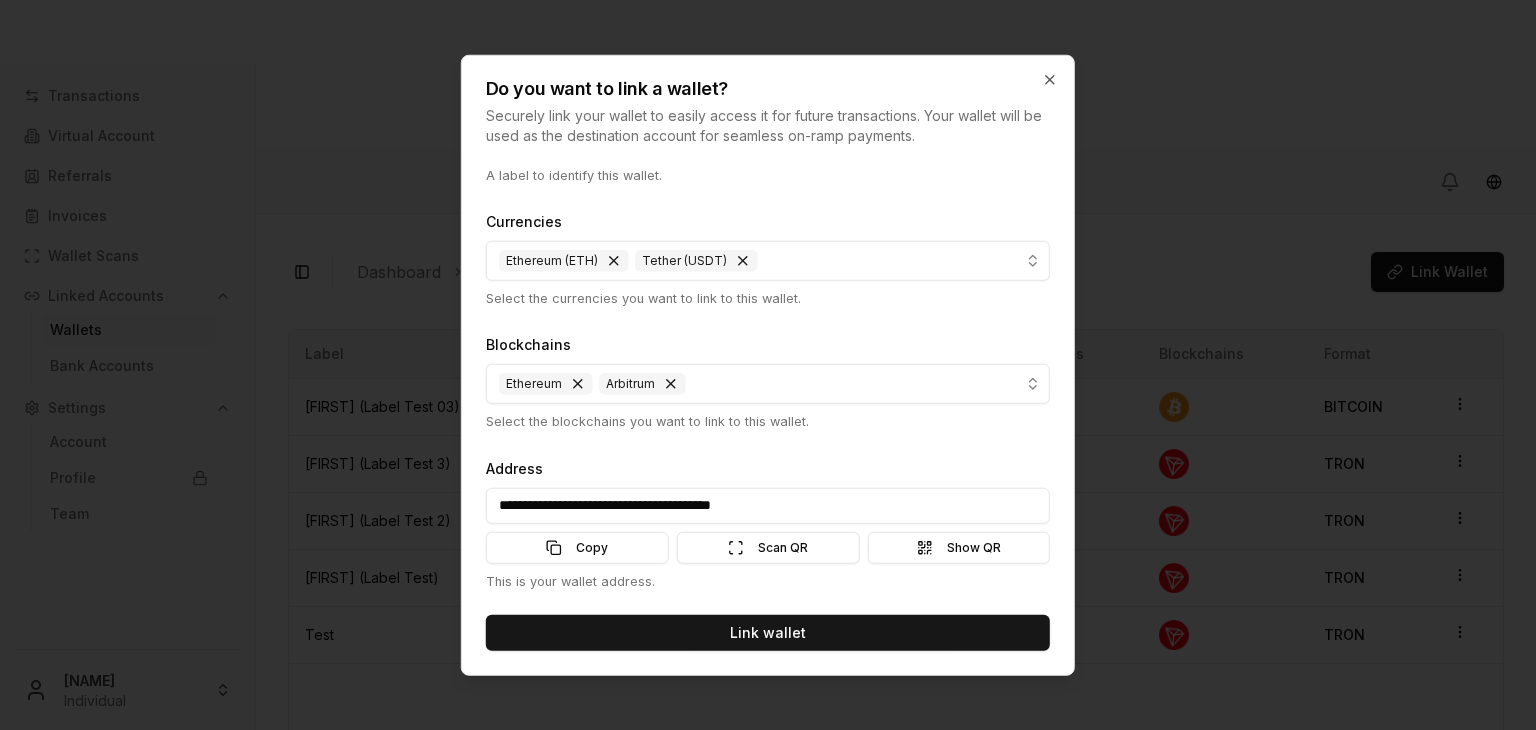 click at bounding box center [671, 384] 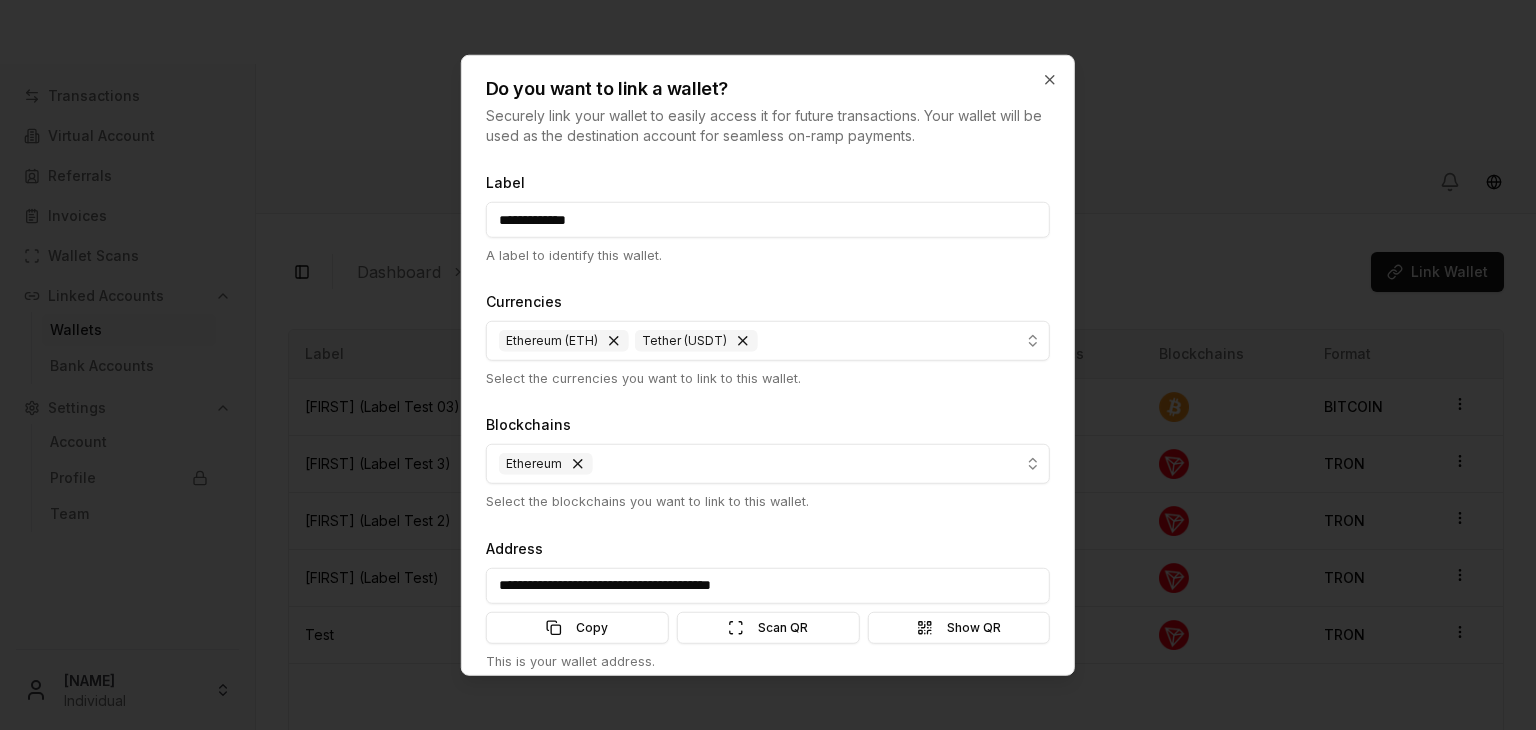 scroll, scrollTop: 80, scrollLeft: 0, axis: vertical 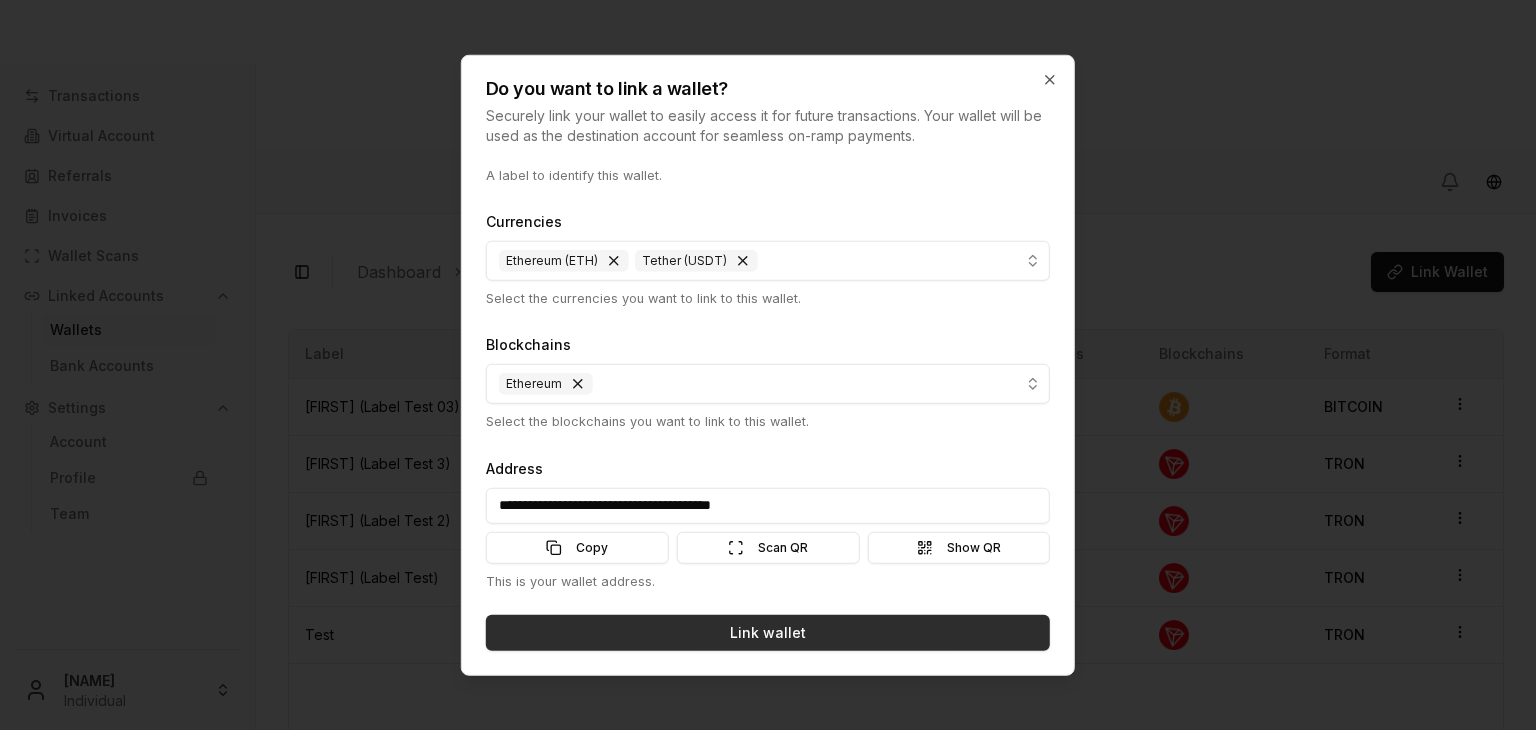 click on "Link wallet" at bounding box center (768, 633) 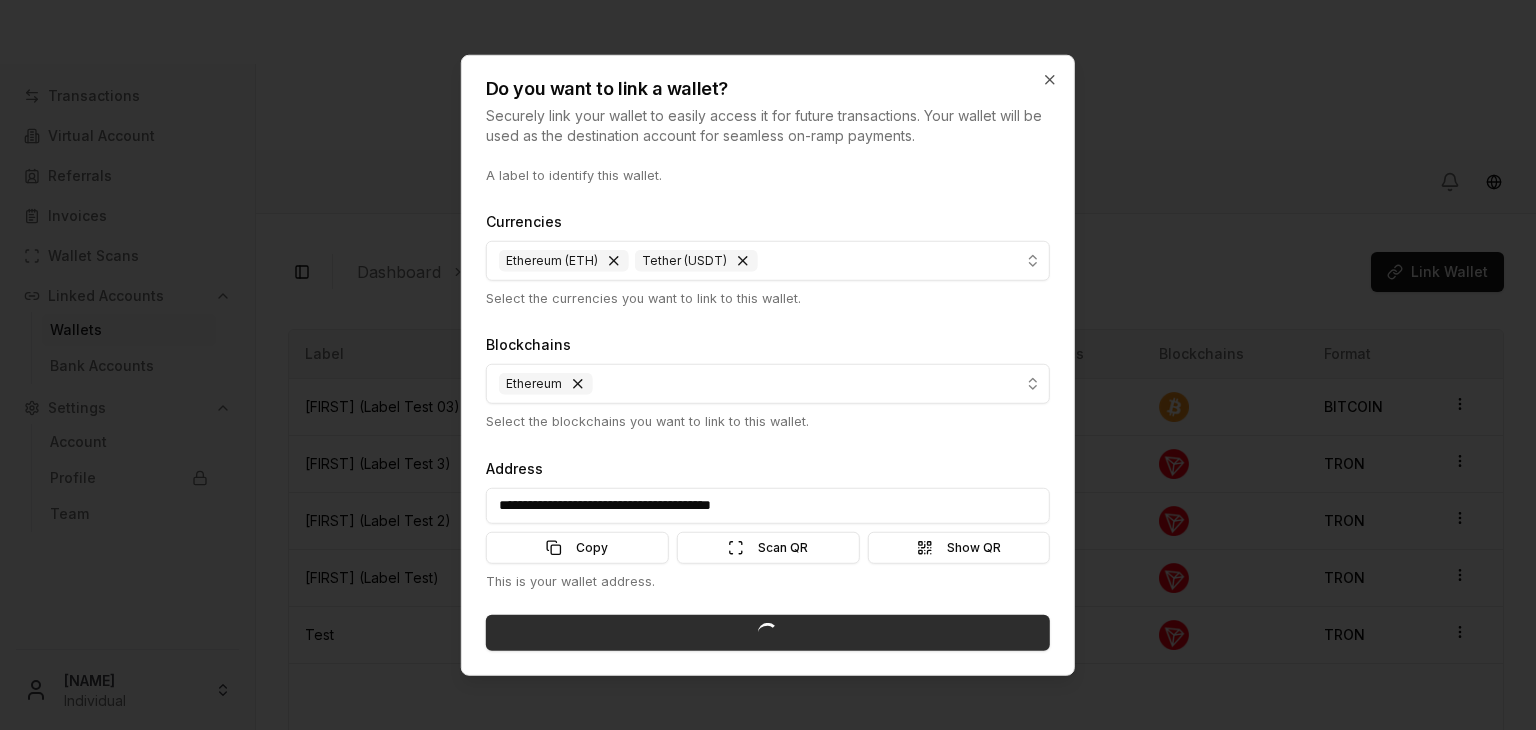 type 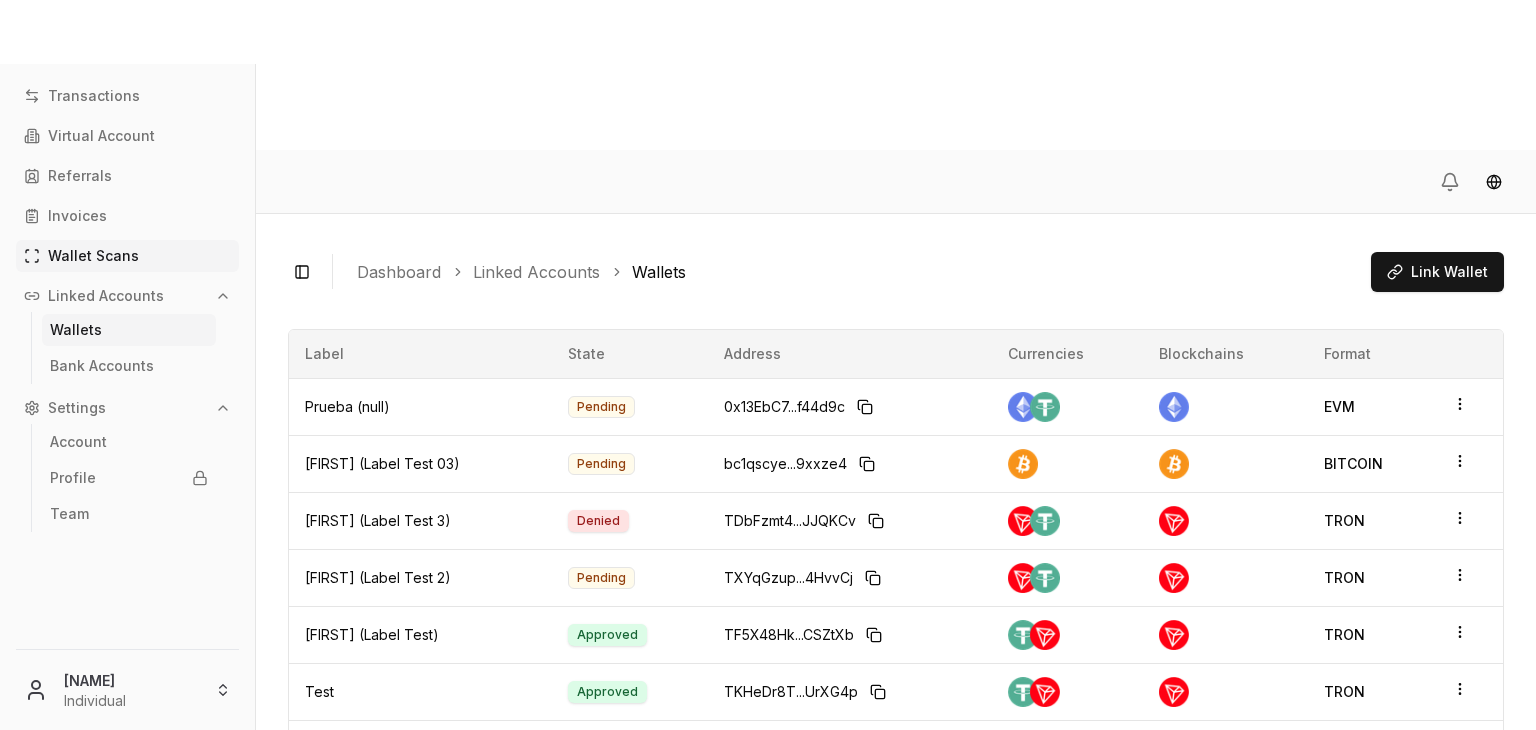 click on "Wallet Scans" at bounding box center (93, 256) 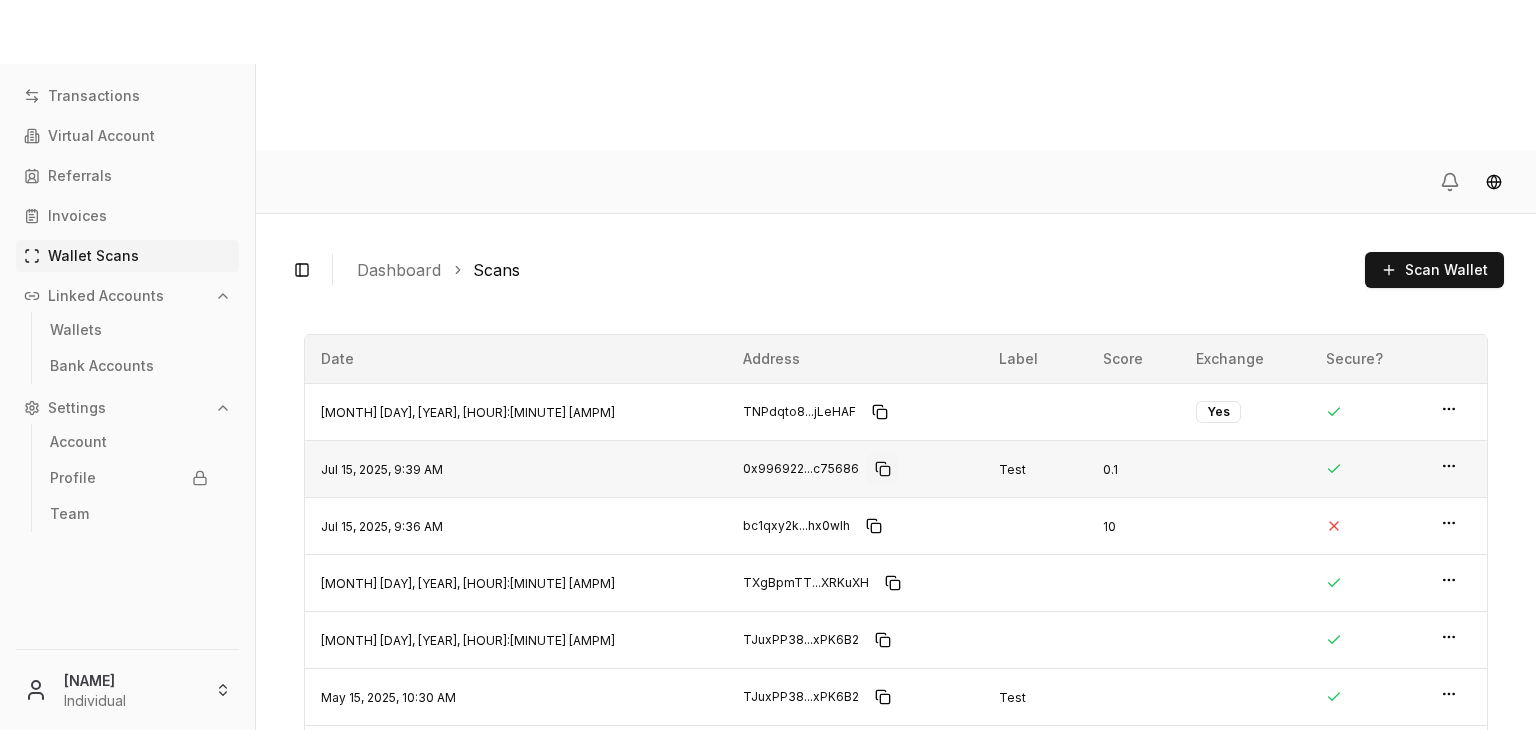 click at bounding box center (883, 469) 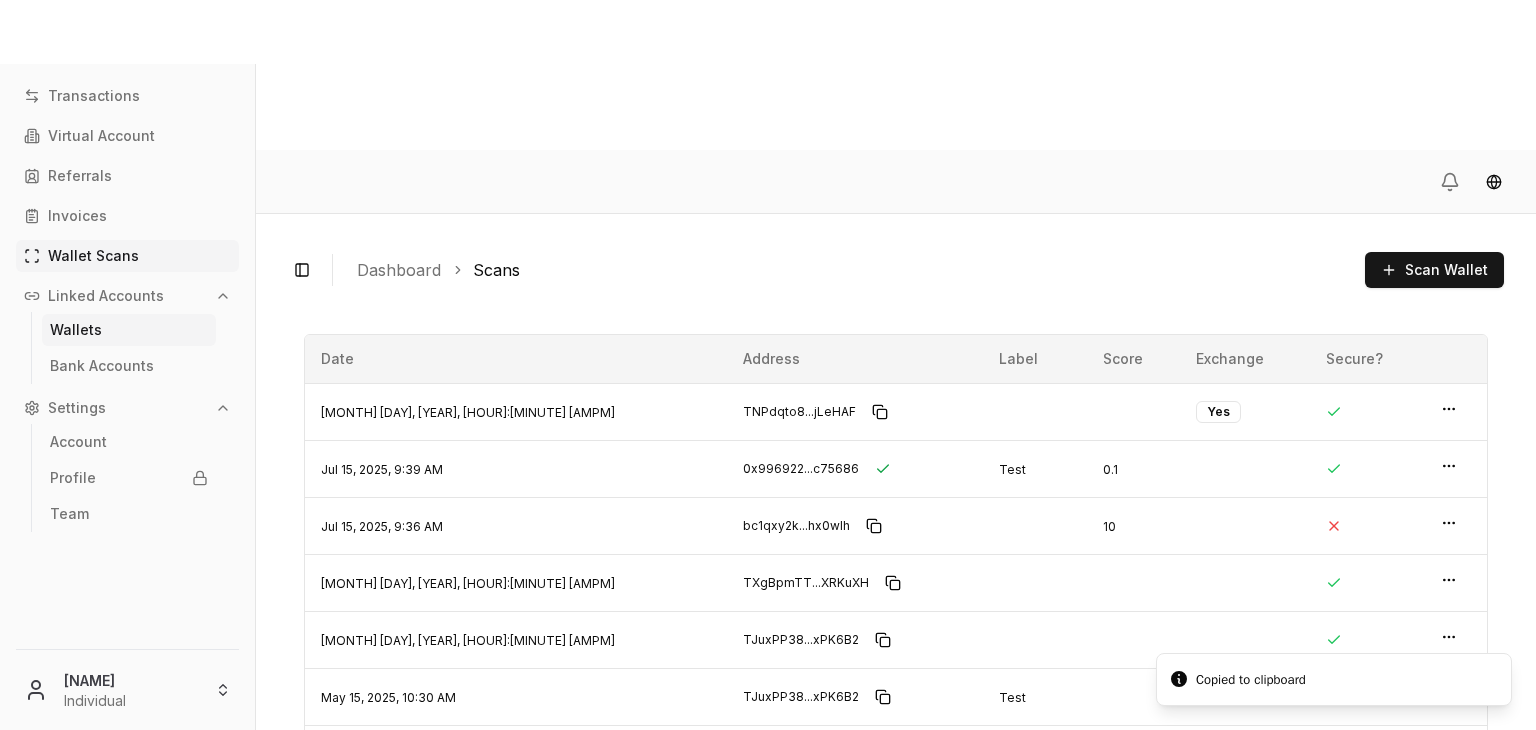 click on "Wallets" at bounding box center [129, 330] 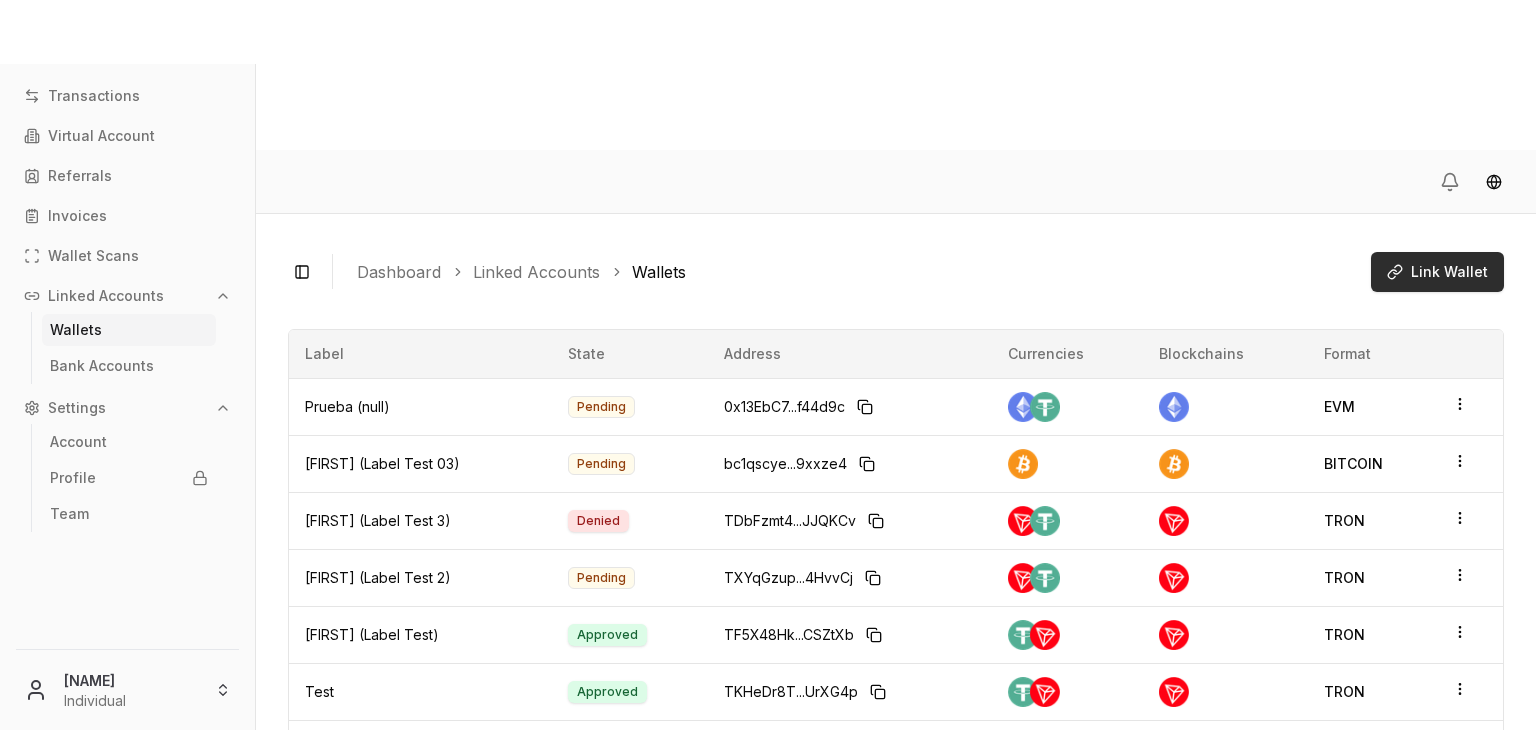 click on "Link Wallet" at bounding box center (1437, 272) 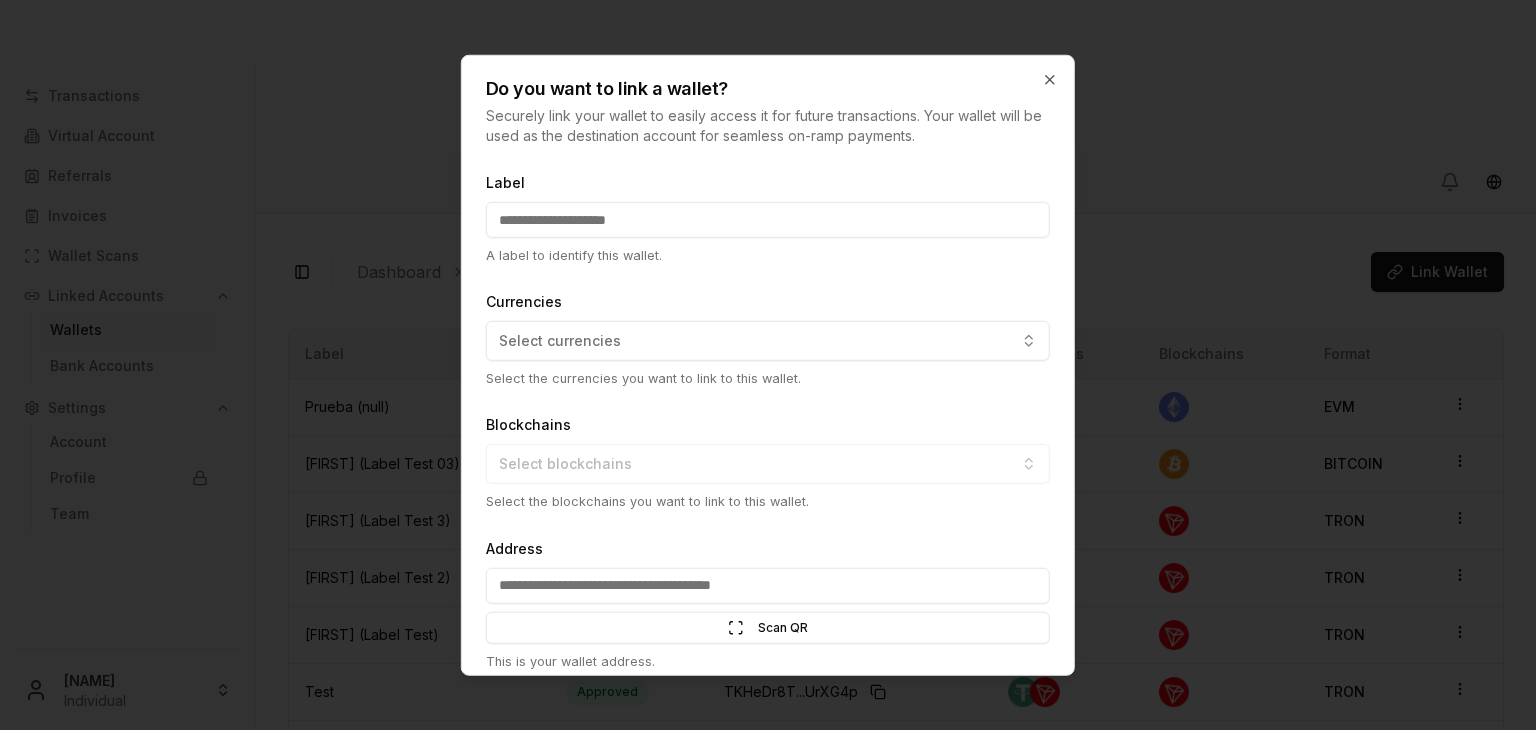 scroll, scrollTop: 80, scrollLeft: 0, axis: vertical 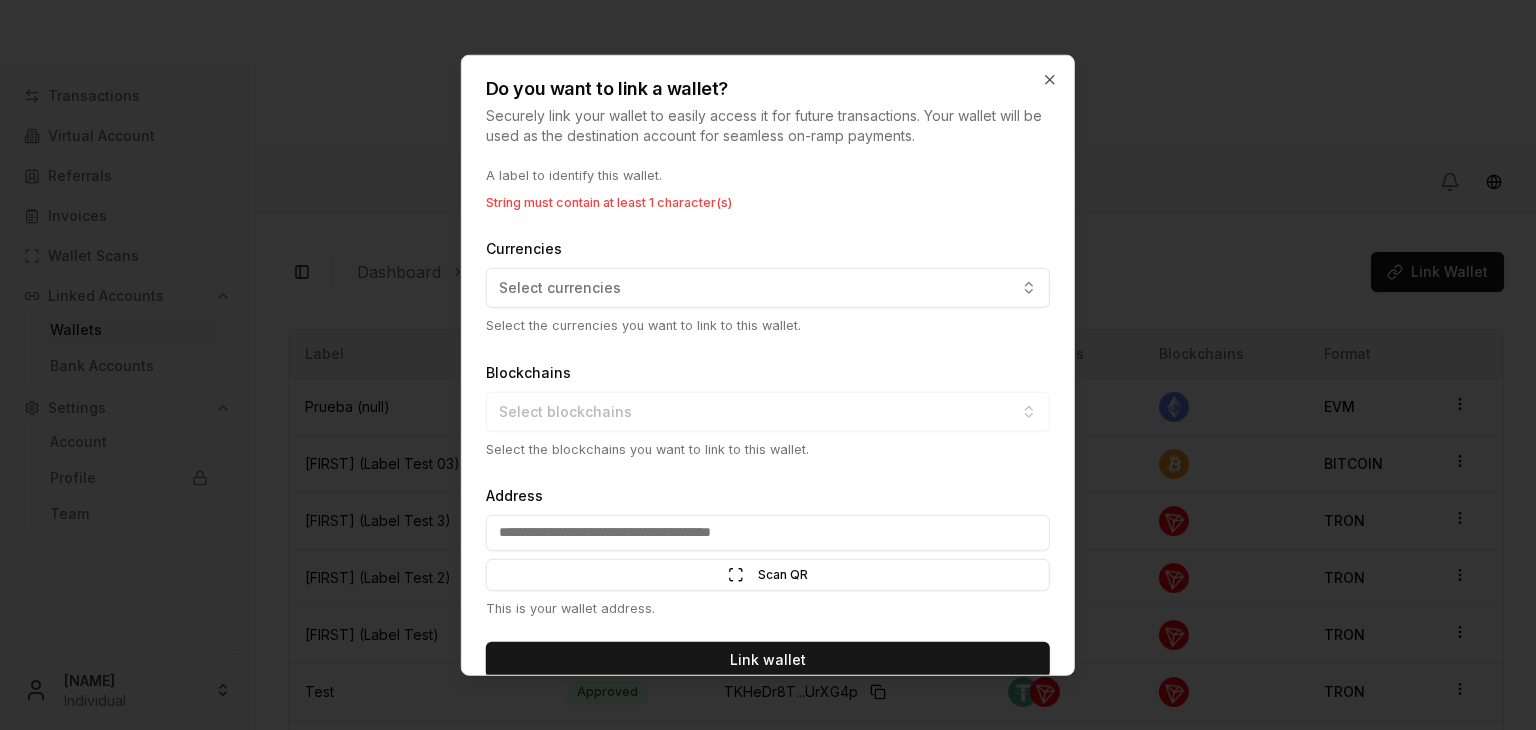 click on "Address" at bounding box center (768, 533) 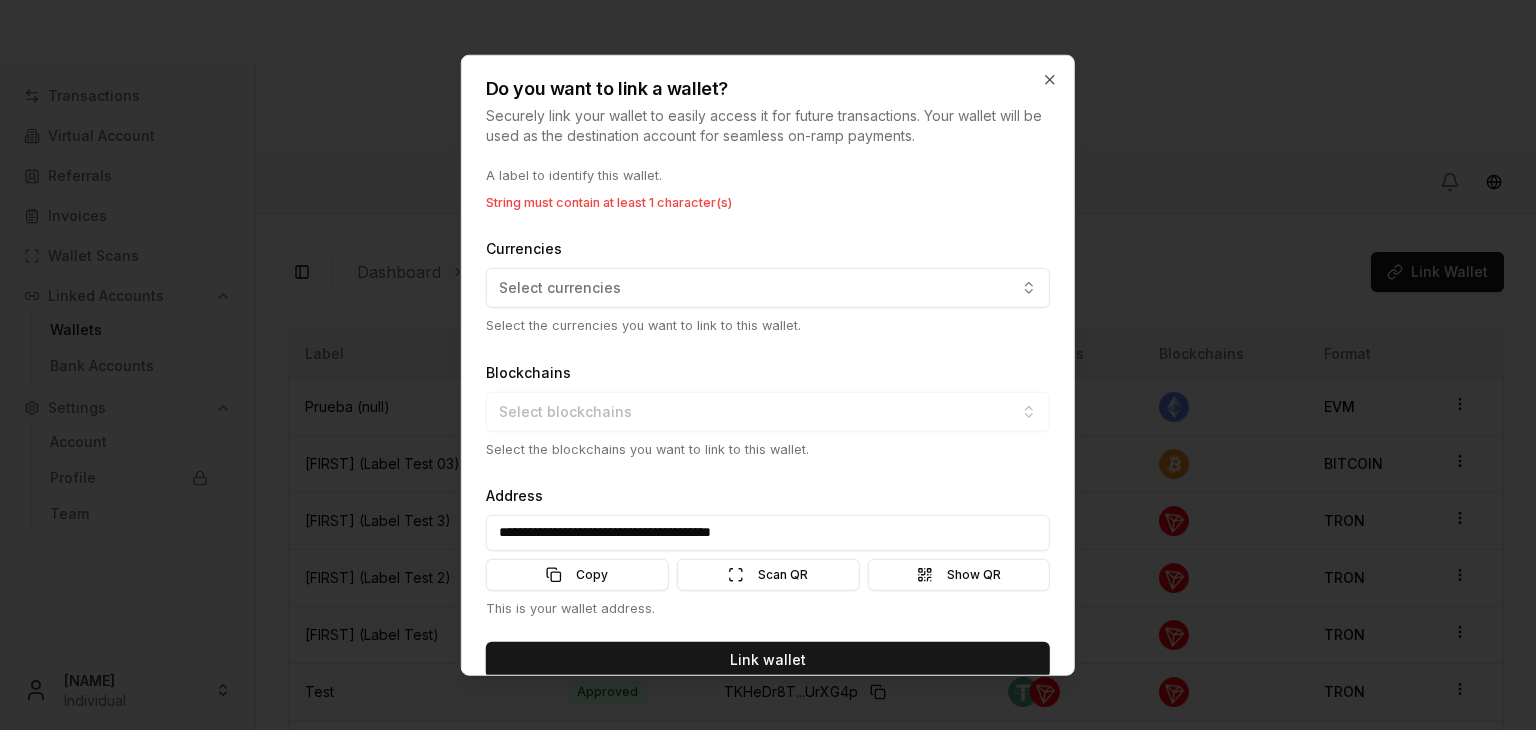 scroll, scrollTop: 0, scrollLeft: 0, axis: both 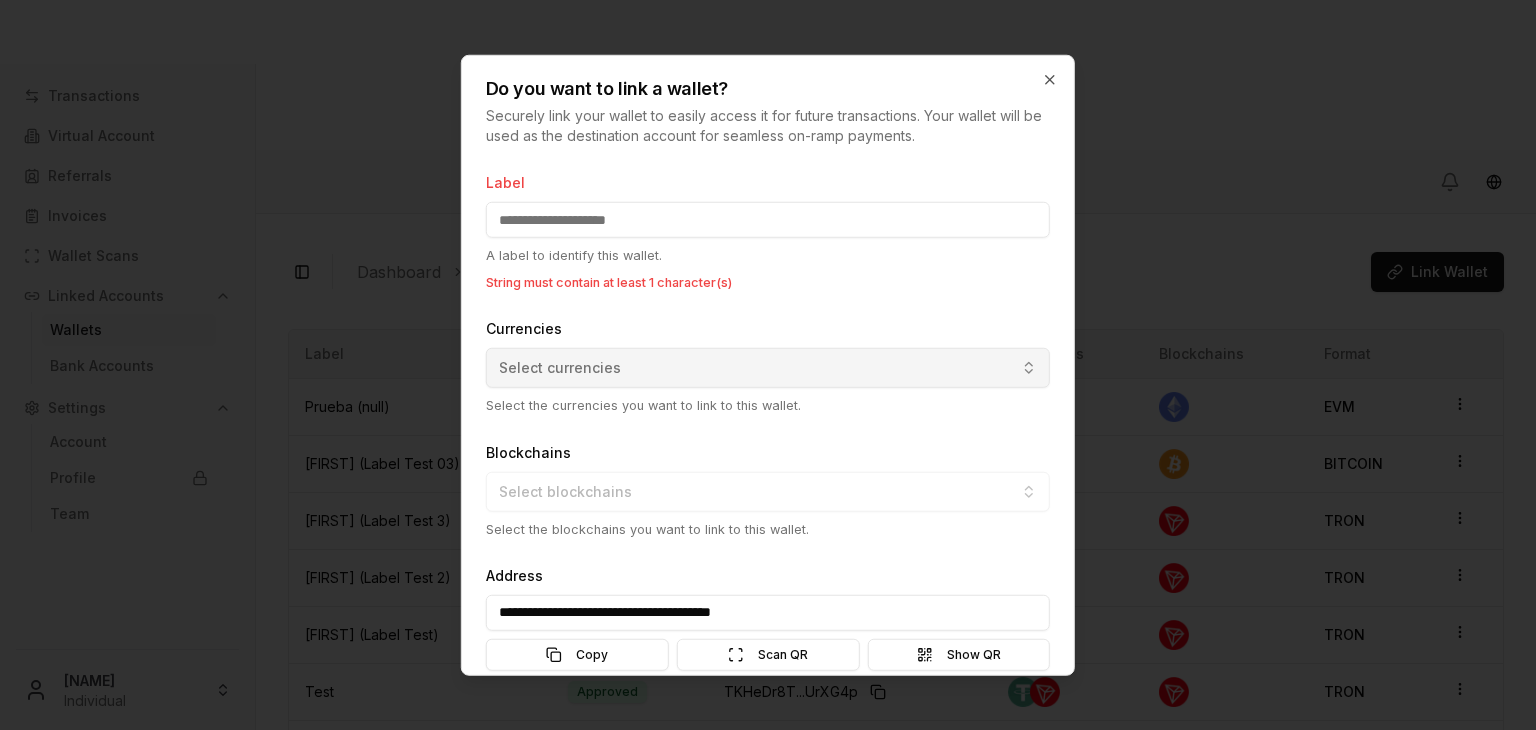 type on "**********" 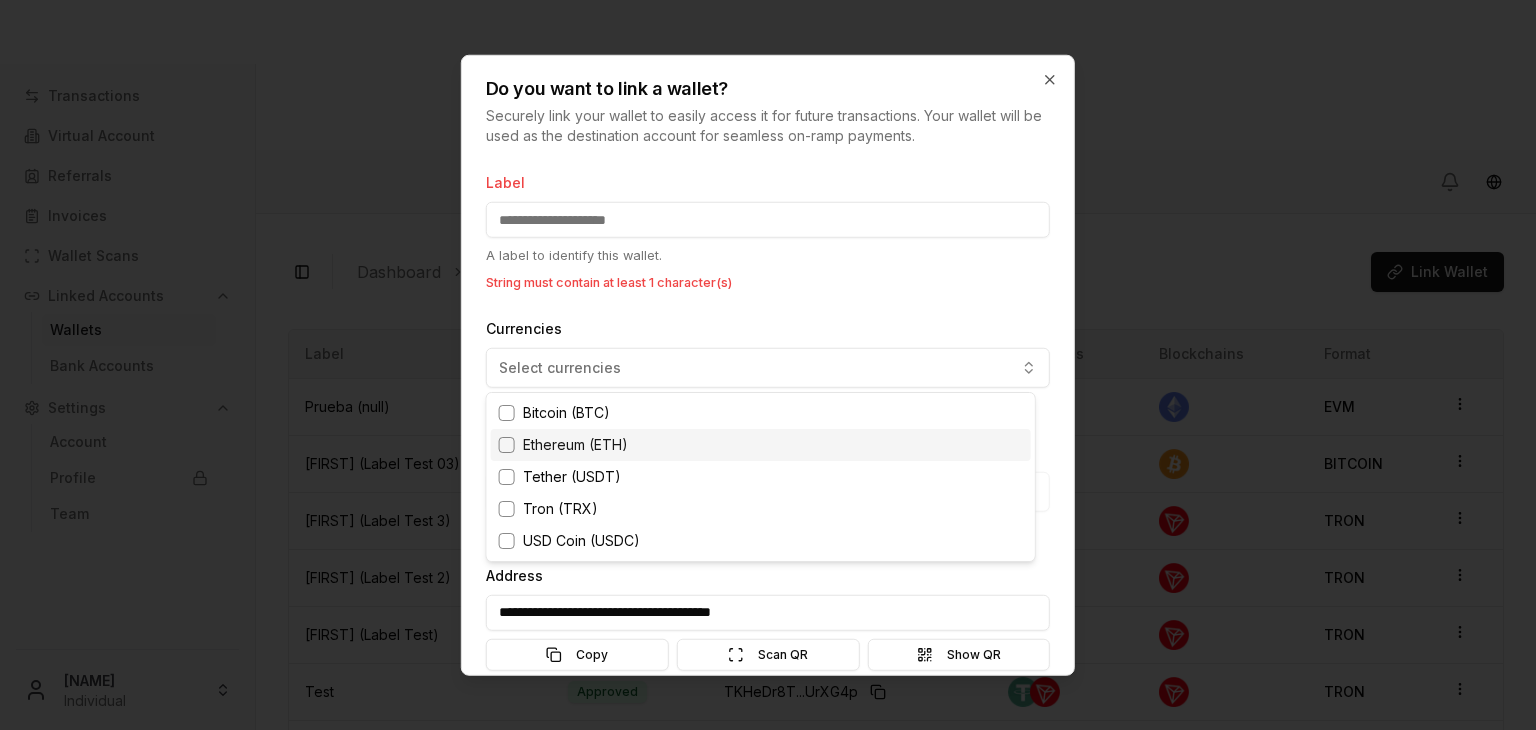 click on "Ethereum (ETH)" at bounding box center [761, 445] 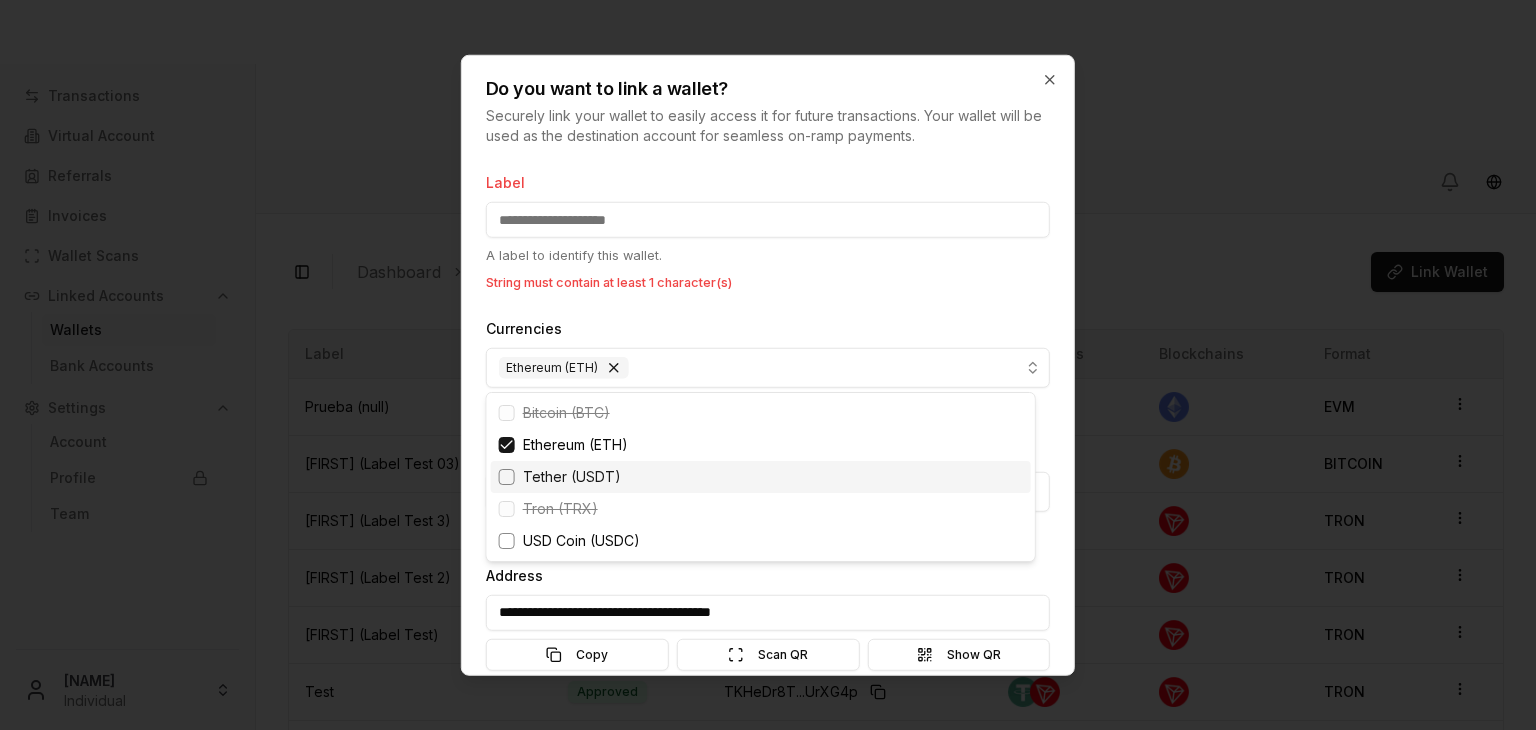 click on "Tether (USDT)" at bounding box center (761, 477) 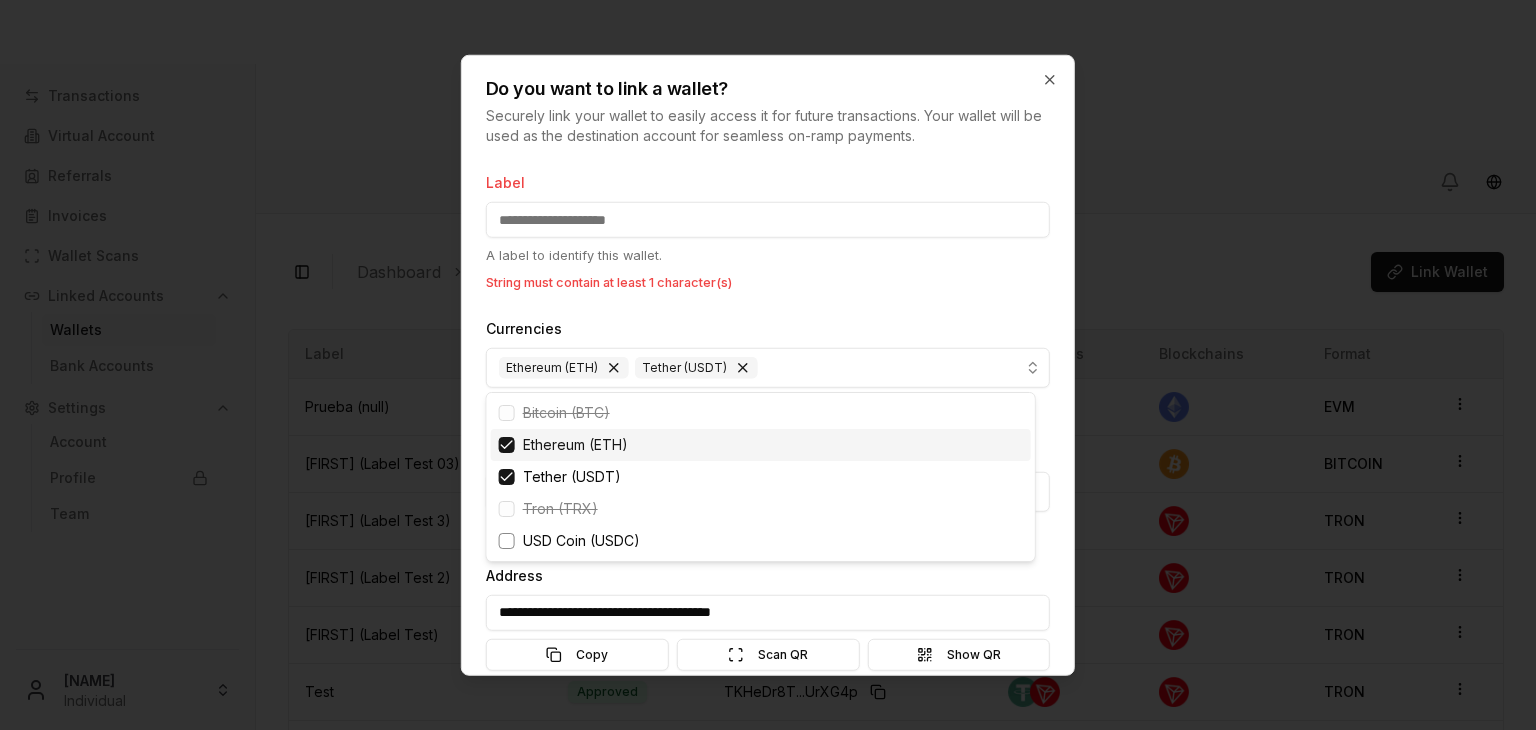 click on "Ethereum (ETH)" at bounding box center (761, 445) 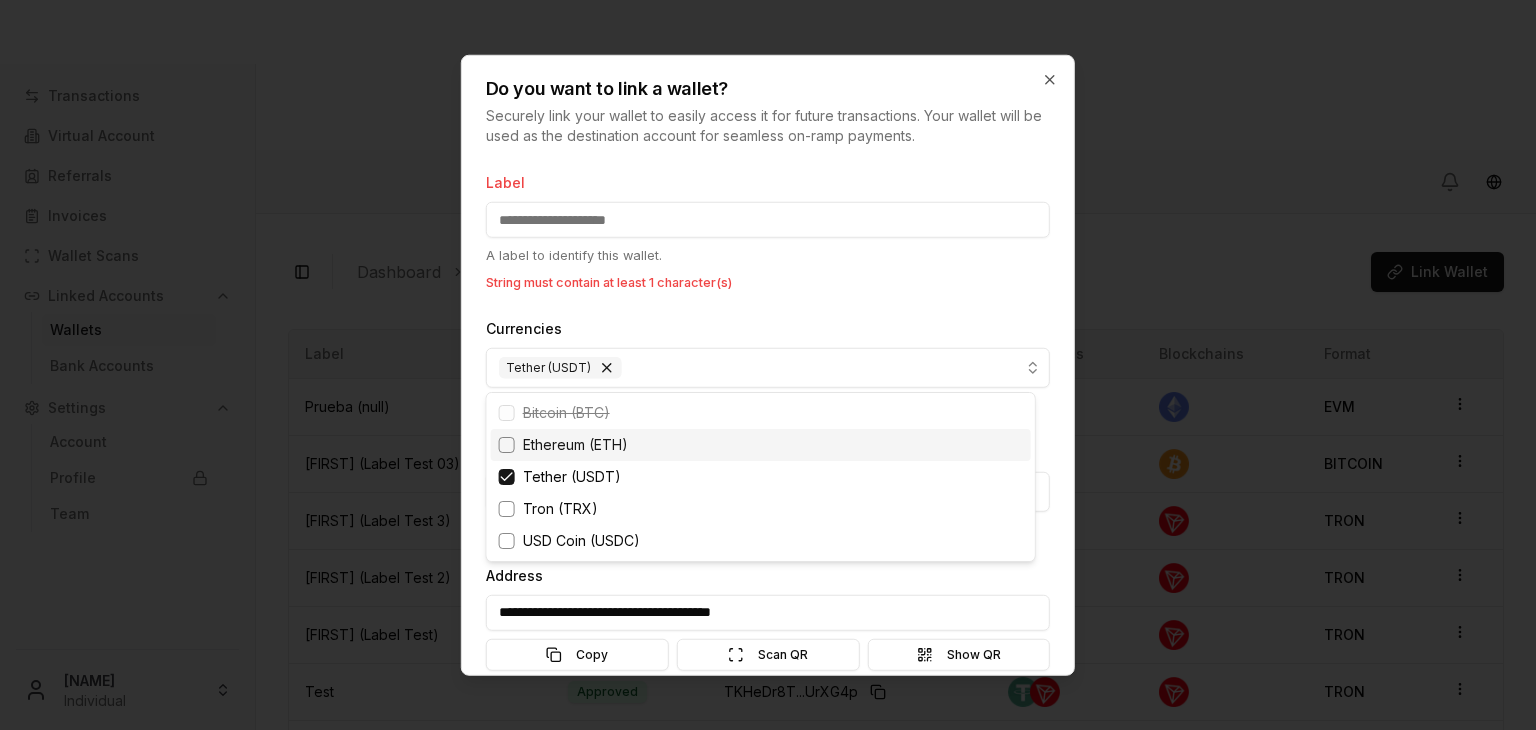 click on "Transactions Virtual Account Referrals Invoices Wallet Scans Linked Accounts Wallets Bank Accounts Settings Account Profile Team Brandon Alcocer Individual Toggle Sidebar Dashboard Linked Accounts Wallets Link Wallet Prueba (null) Pending 0x13EbC7...f44d9c Currencies Blockchains Format: EVM Brandon (Label Test 03) Pending bc1qscye...9xxze4 Currencies Blockchains Format: BITCOIN Brandon (Label Test 3) Denied TDbFzmt4...JJQKCv Currencies Blockchains Format: TRON Brandon (Label Test 2) Pending TXYqGzup...4HvvCj Currencies Blockchains Format: TRON Brandon (Label Test) Approved TF5X48Hk...CSZtXb Currencies Blockchains Format: TRON Test Approved TKHeDr8T...UrXG4p Currencies Blockchains Format: TRON Page 1 of 1   Previous Next Label State Address Currencies Blockchains Format   Prueba (null)   Pending   0x13EbC7...f44d9c       EVM     Brandon (Label Test 03)   Pending   bc1qscye...9xxze4       BITCOIN     Brandon (Label Test 3)   Denied   TDbFzmt4...JJQKCv       TRON     Brandon (Label Test 2)   Pending         TRON" at bounding box center (768, 440) 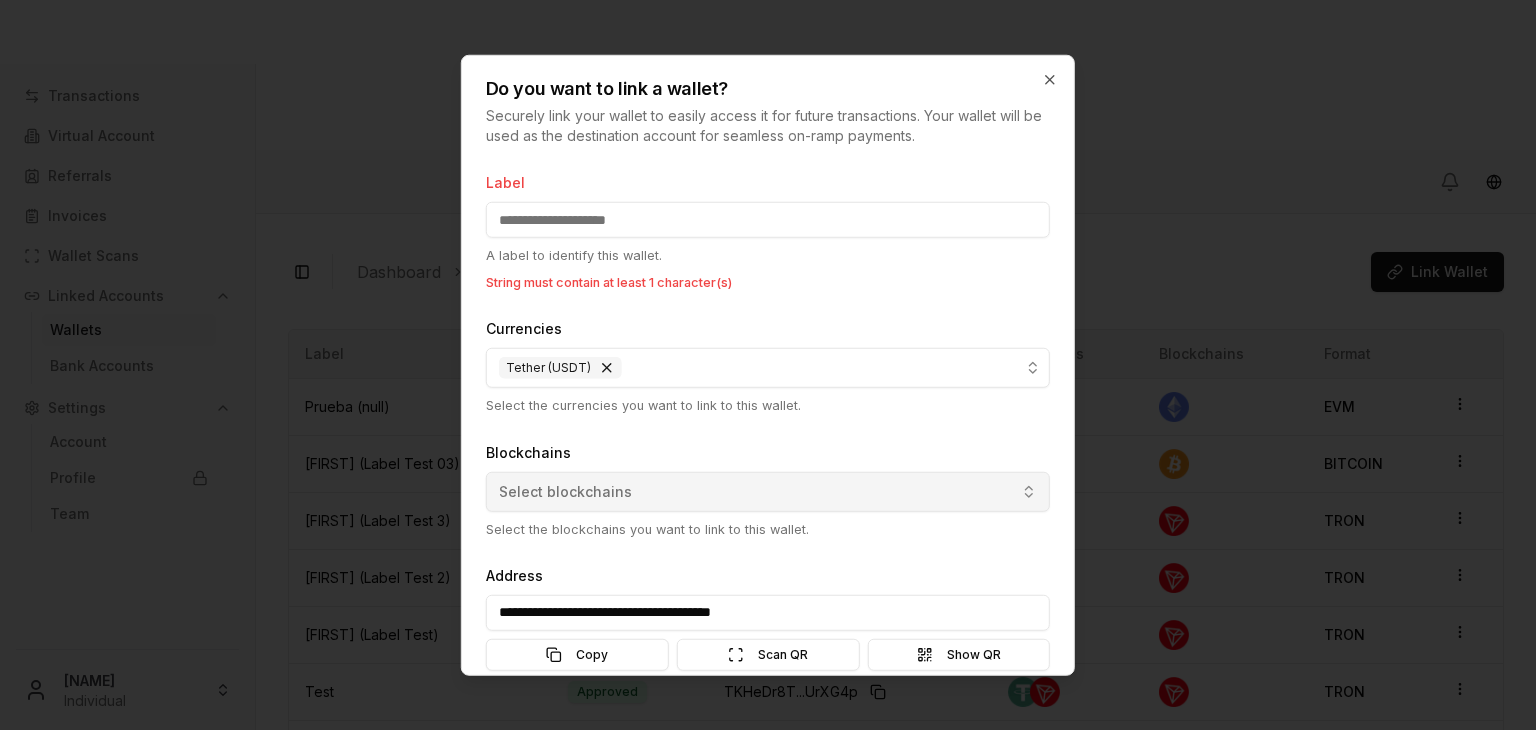 click on "Select blockchains" at bounding box center [565, 491] 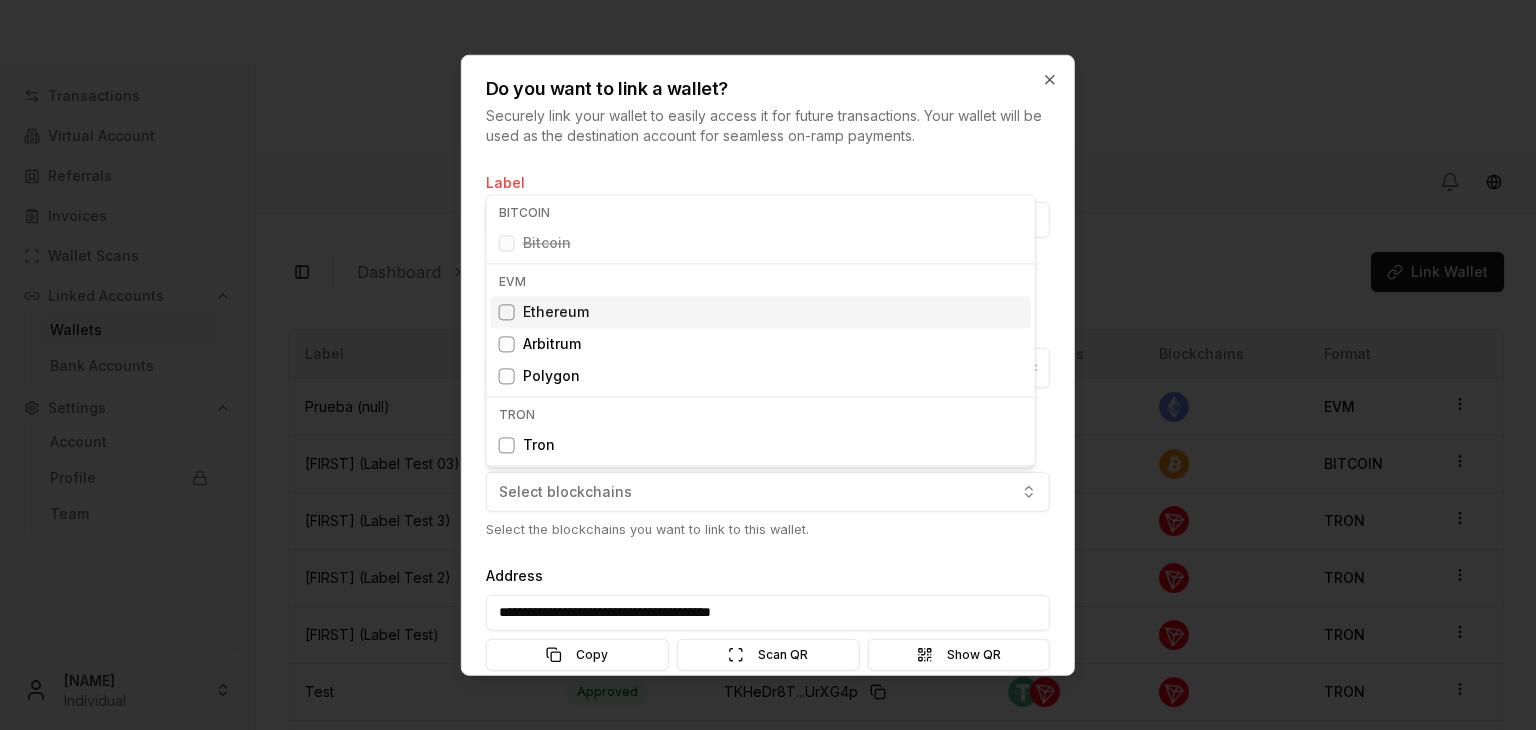 click at bounding box center (507, 312) 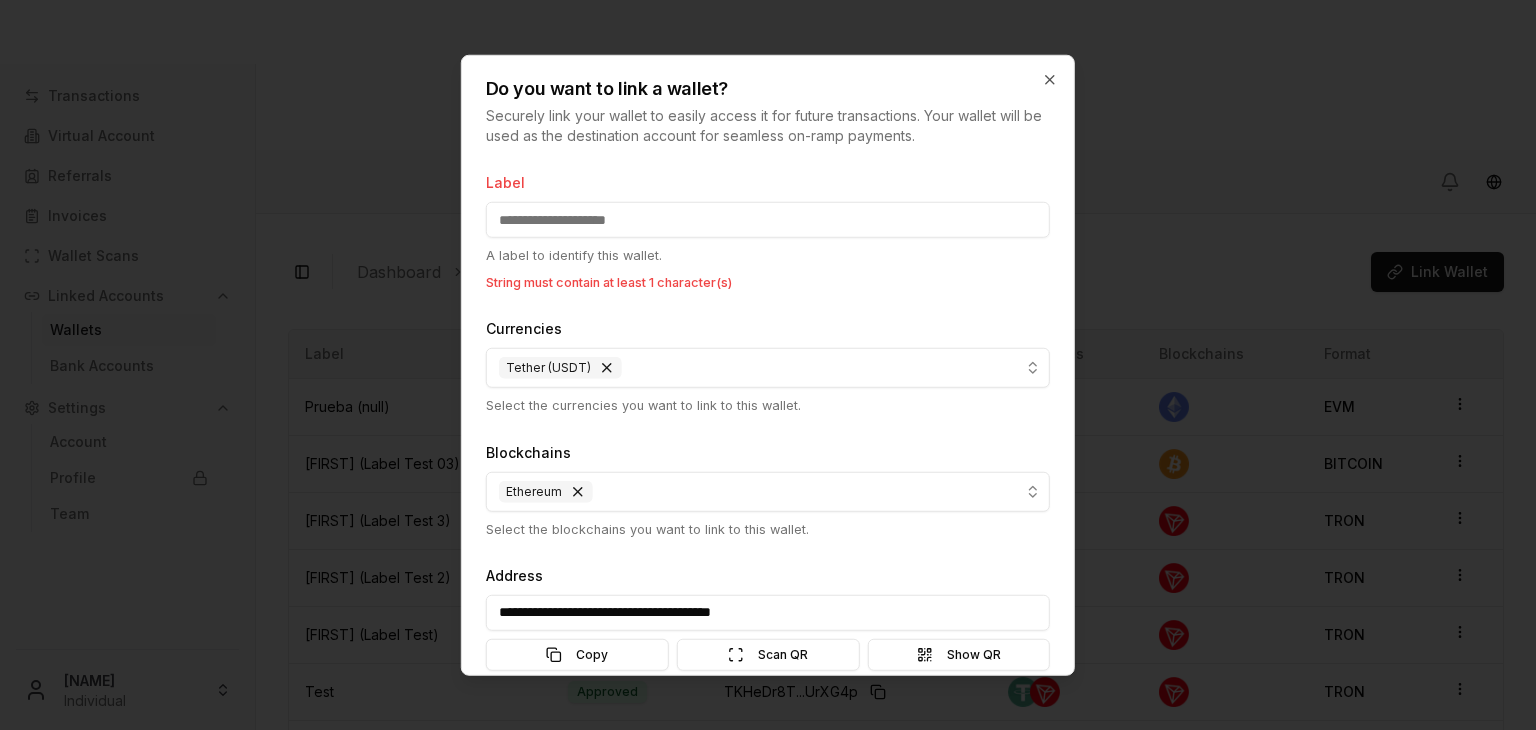 click on "Transactions Virtual Account Referrals Invoices Wallet Scans Linked Accounts Wallets Bank Accounts Settings Account Profile Team Brandon Alcocer Individual Toggle Sidebar Dashboard Linked Accounts Wallets Link Wallet Prueba (null) Pending 0x13EbC7...f44d9c Currencies Blockchains Format: EVM Brandon (Label Test 03) Pending bc1qscye...9xxze4 Currencies Blockchains Format: BITCOIN Brandon (Label Test 3) Denied TDbFzmt4...JJQKCv Currencies Blockchains Format: TRON Brandon (Label Test 2) Pending TXYqGzup...4HvvCj Currencies Blockchains Format: TRON Brandon (Label Test) Approved TF5X48Hk...CSZtXb Currencies Blockchains Format: TRON Test Approved TKHeDr8T...UrXG4p Currencies Blockchains Format: TRON Page 1 of 1   Previous Next Label State Address Currencies Blockchains Format   Prueba (null)   Pending   0x13EbC7...f44d9c       EVM     Brandon (Label Test 03)   Pending   bc1qscye...9xxze4       BITCOIN     Brandon (Label Test 3)   Denied   TDbFzmt4...JJQKCv       TRON     Brandon (Label Test 2)   Pending         TRON" at bounding box center [768, 440] 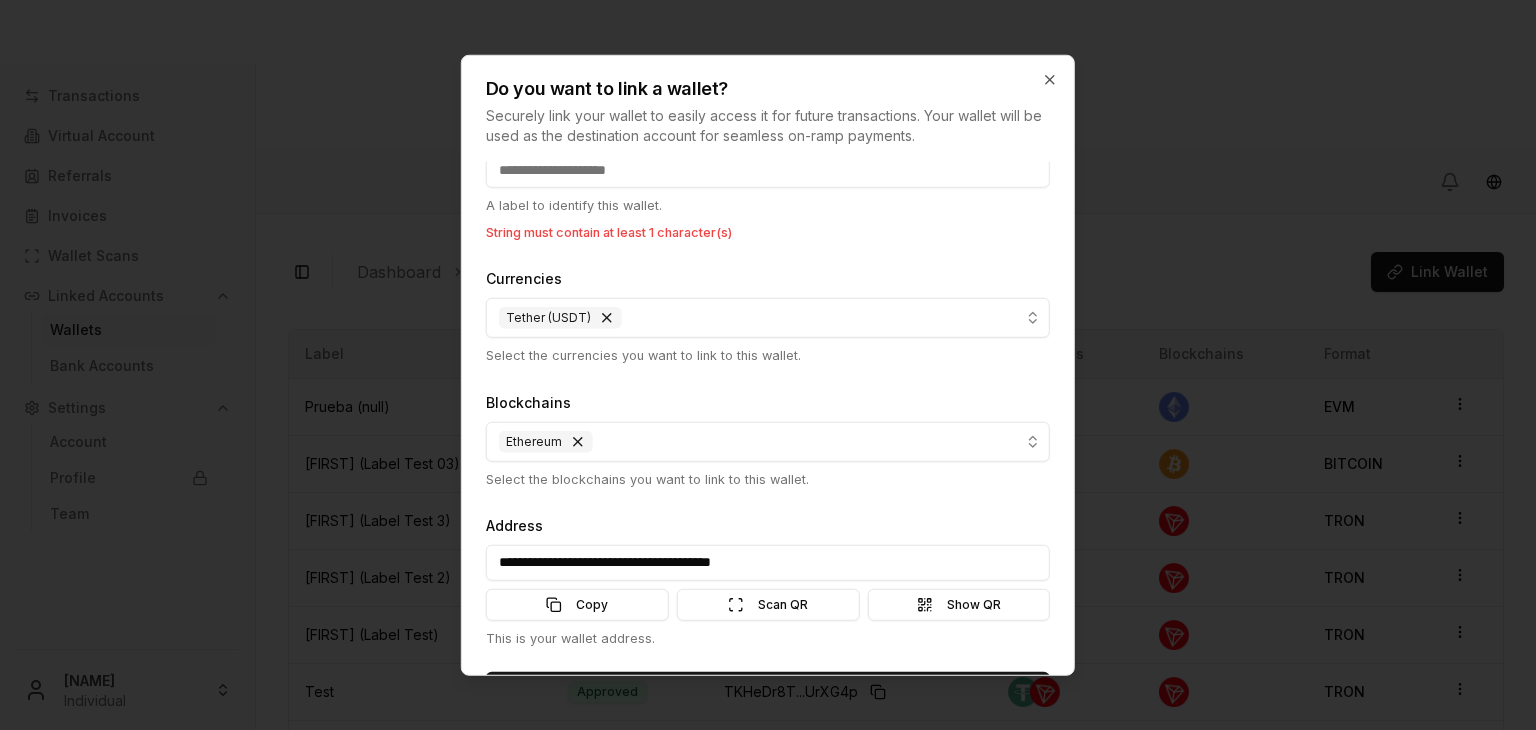 scroll, scrollTop: 0, scrollLeft: 0, axis: both 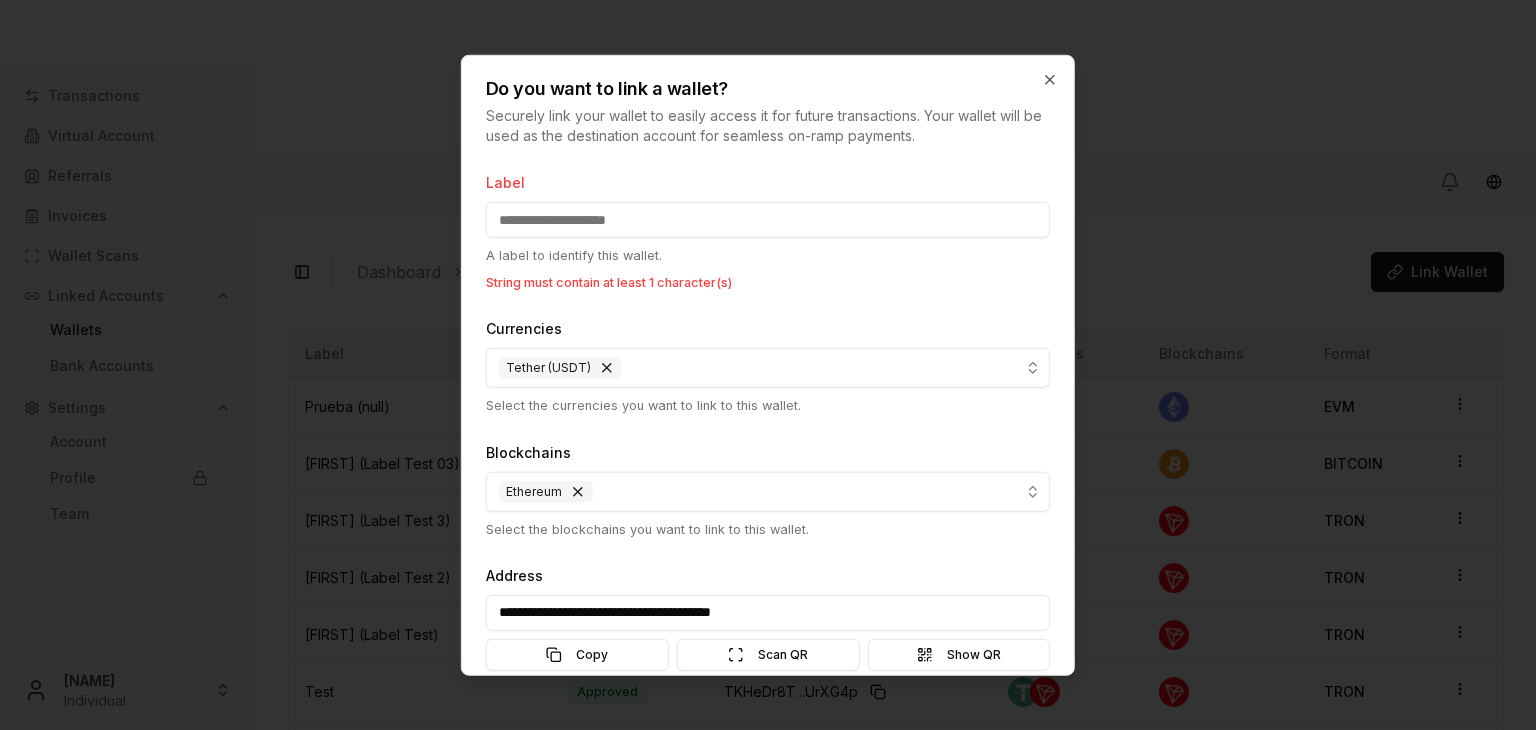 click on "Label" at bounding box center (768, 220) 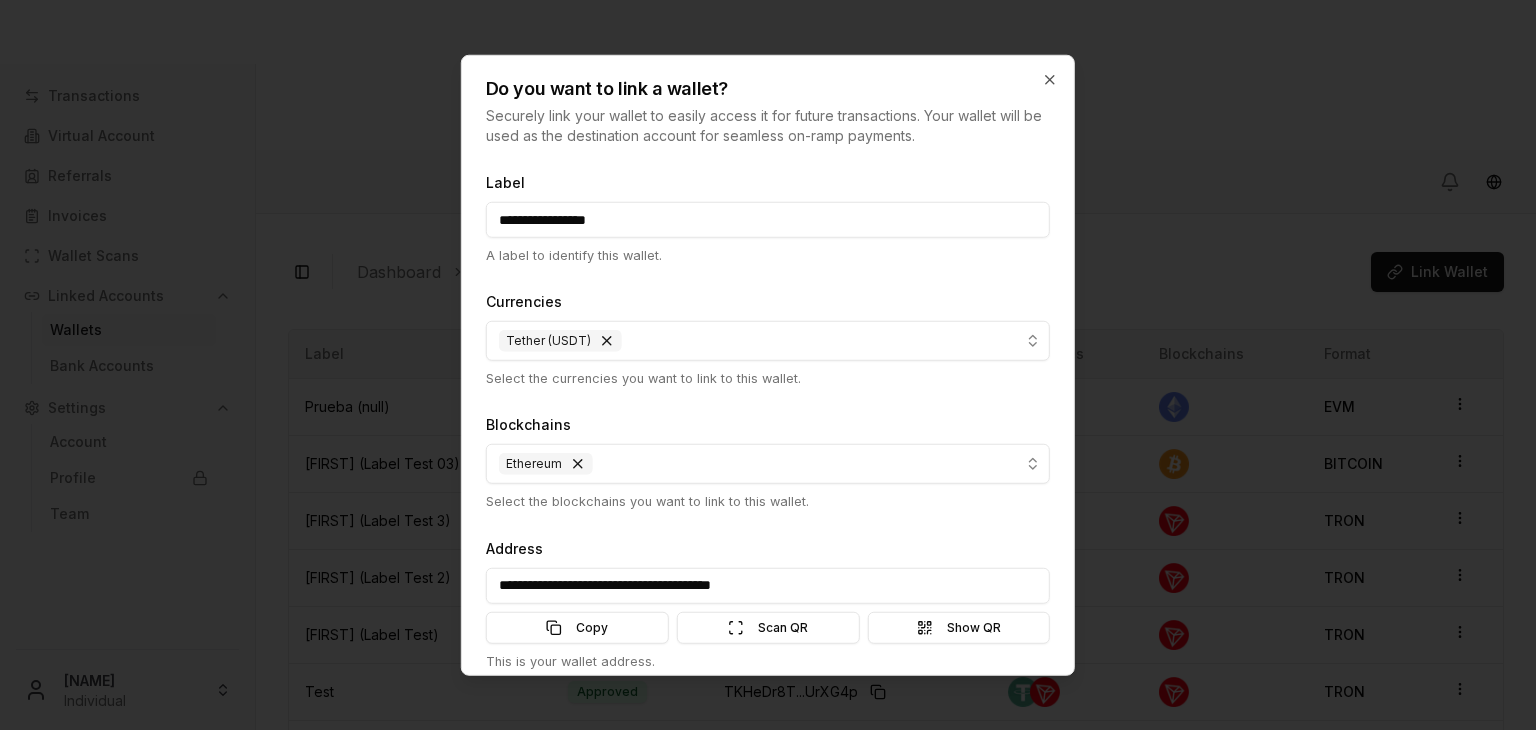 type on "**********" 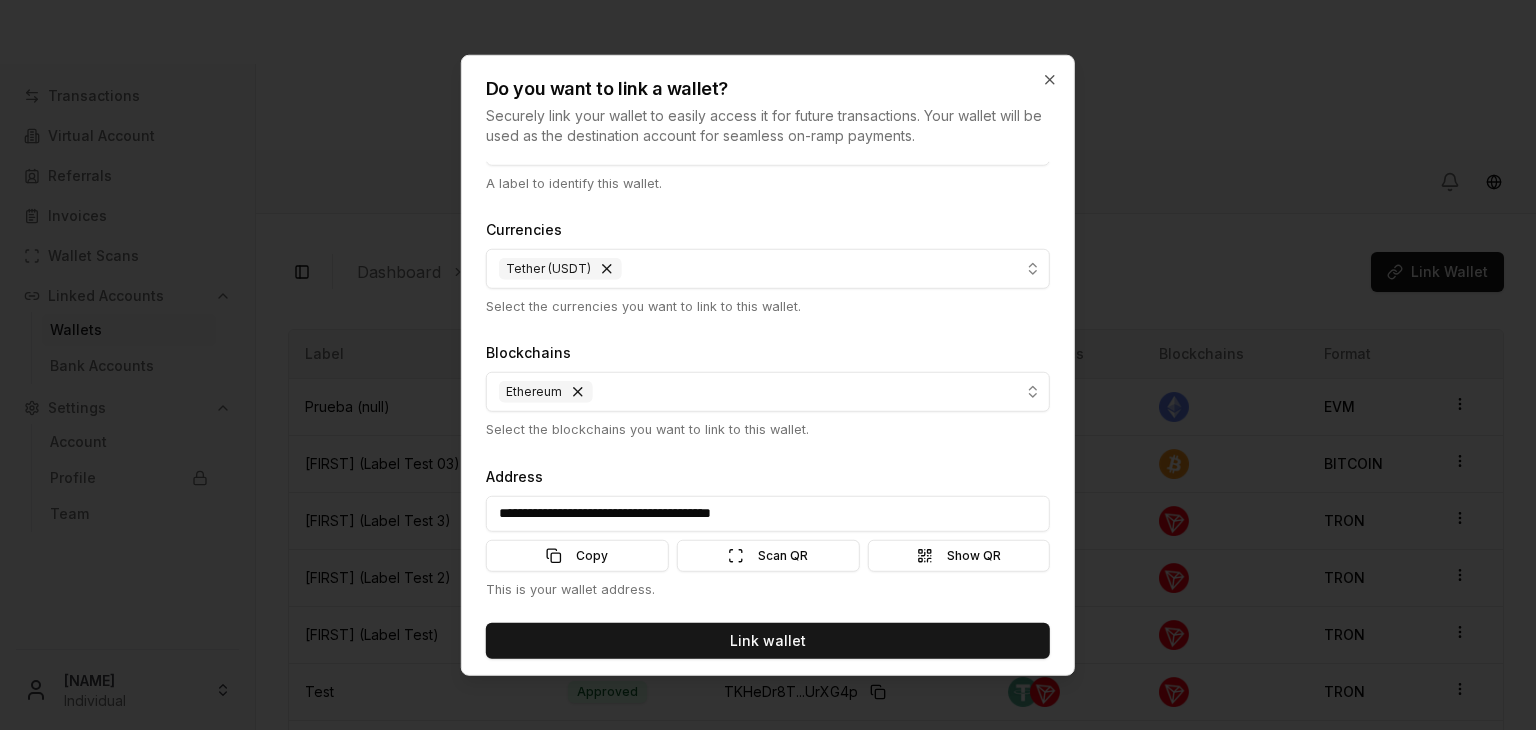 scroll, scrollTop: 80, scrollLeft: 0, axis: vertical 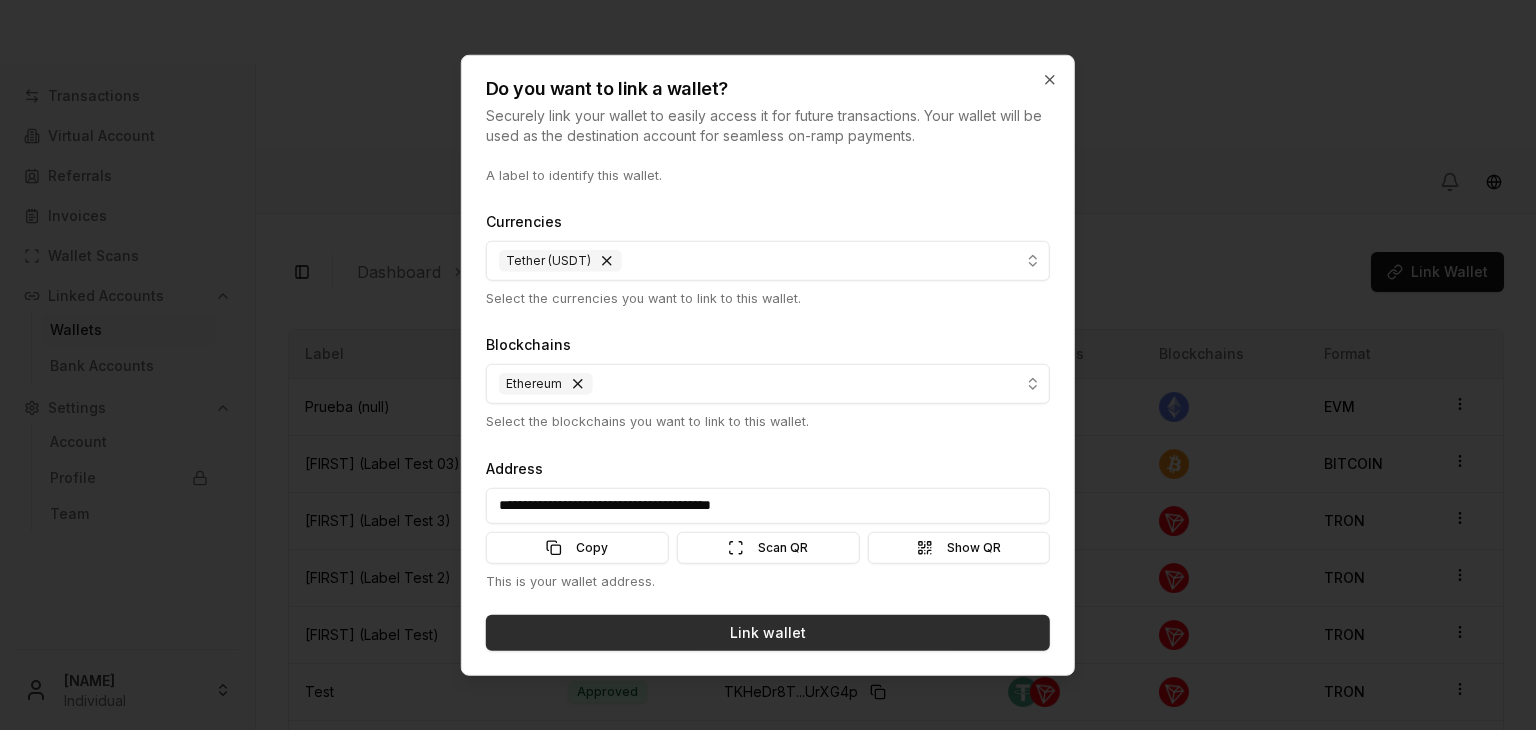 click on "Link wallet" at bounding box center (768, 633) 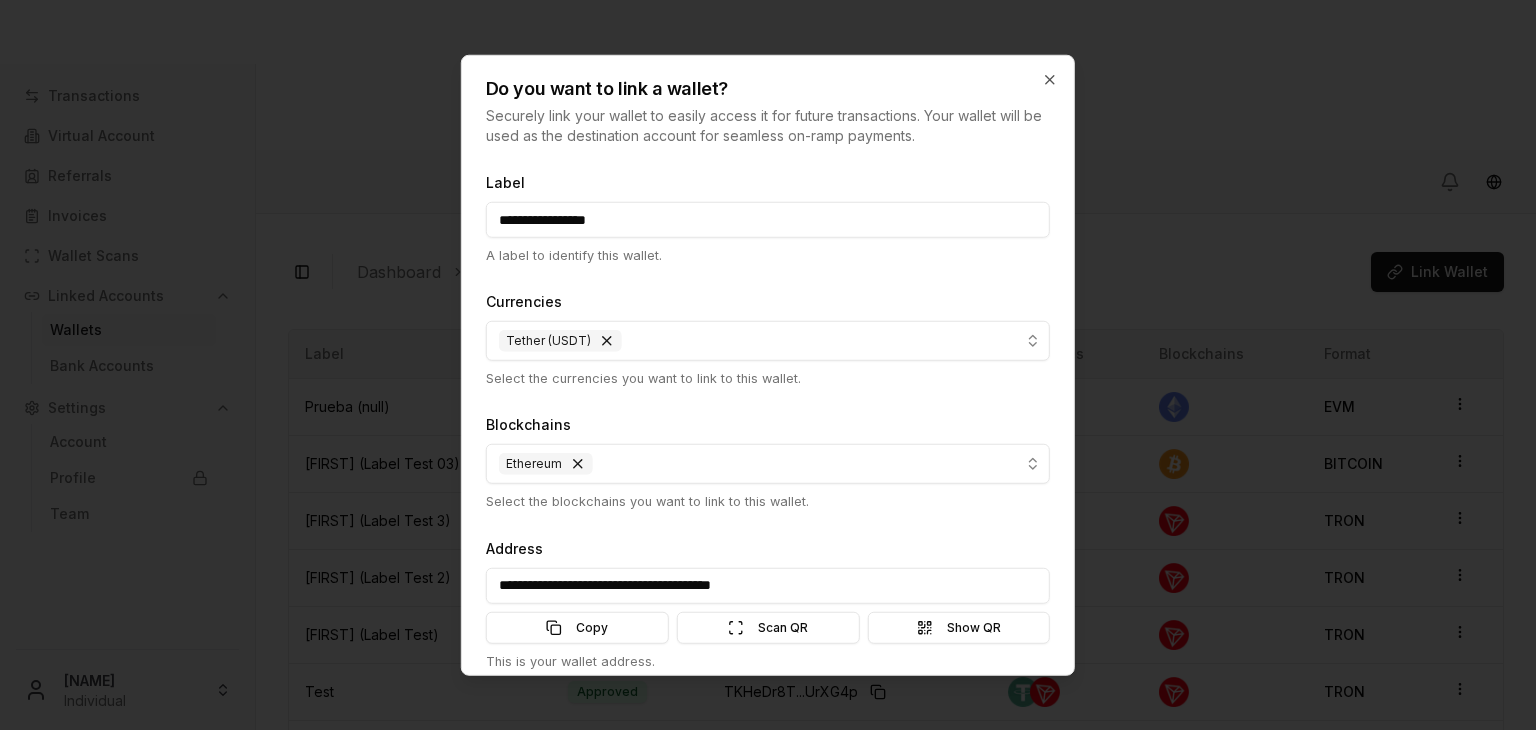 scroll, scrollTop: 80, scrollLeft: 0, axis: vertical 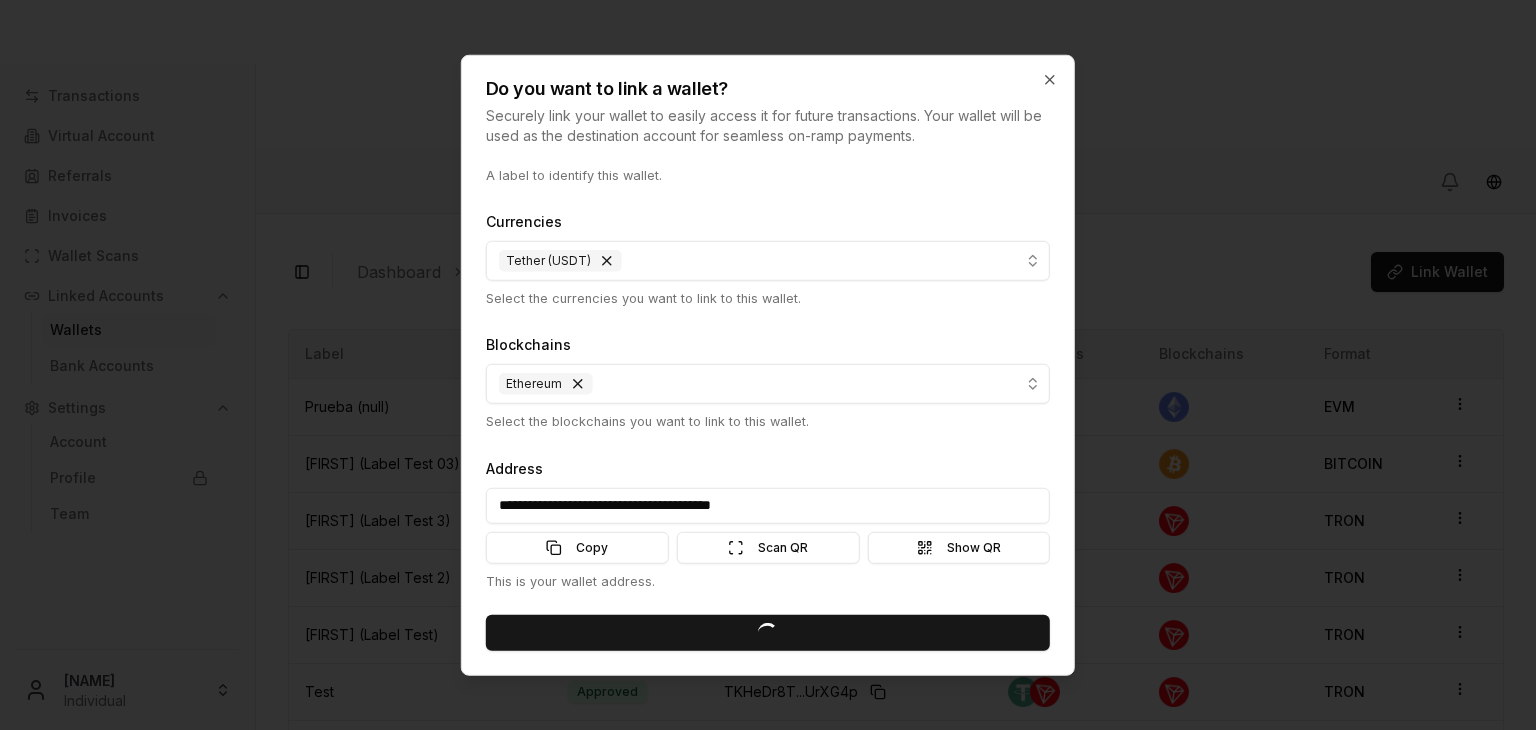 type 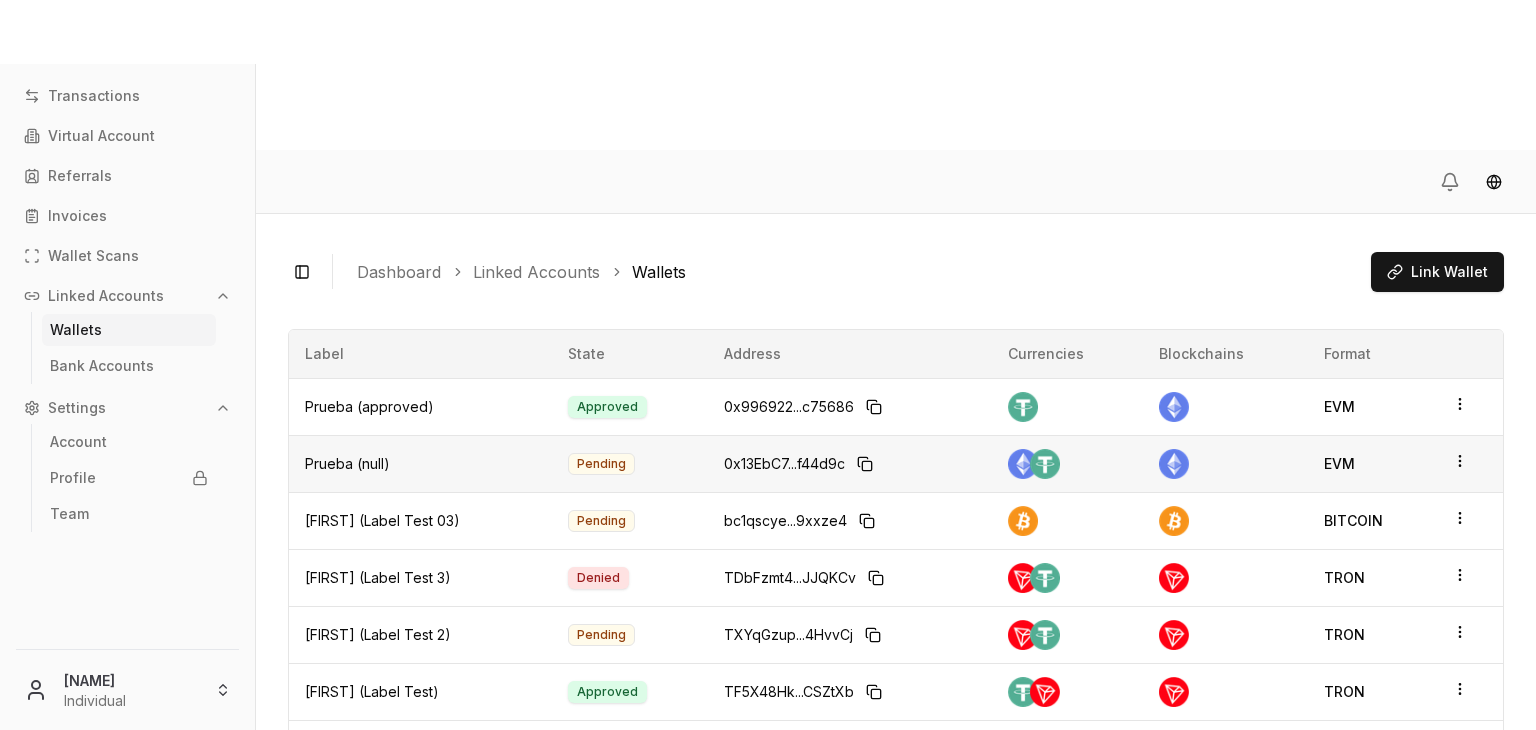 click on "0x13EbC7...f44d9c" at bounding box center [850, 464] 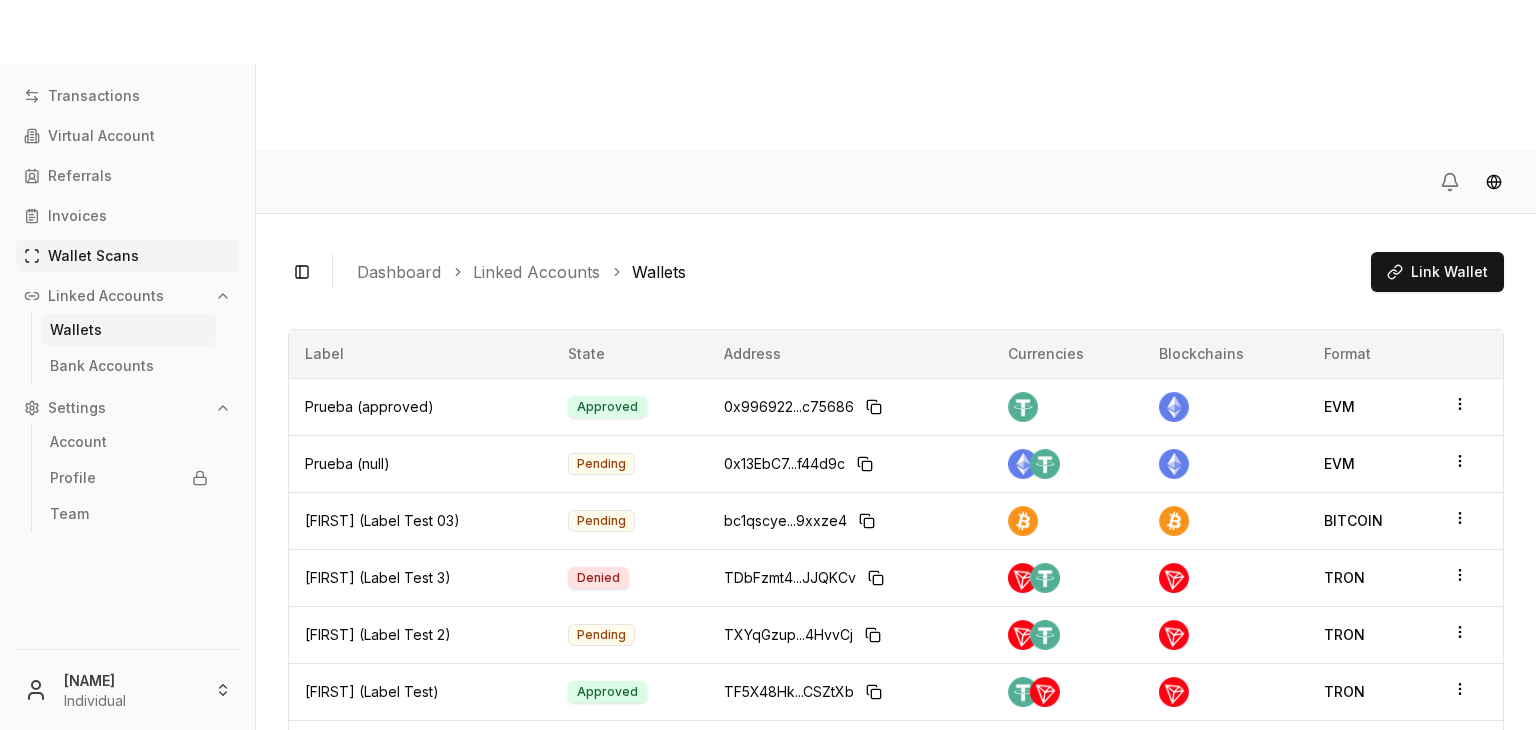 click on "Wallet Scans" at bounding box center (93, 256) 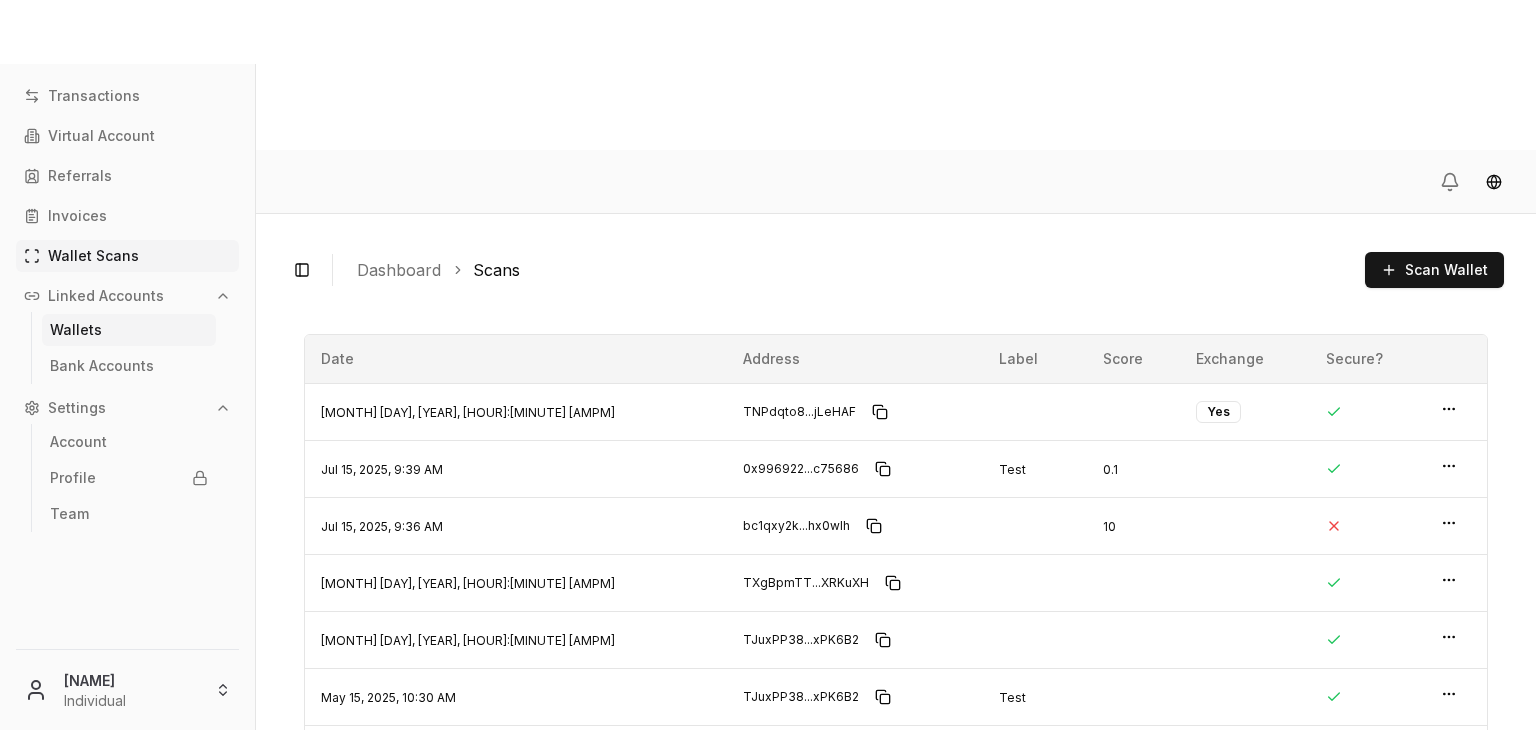 drag, startPoint x: 103, startPoint y: 308, endPoint x: 97, endPoint y: 334, distance: 26.683329 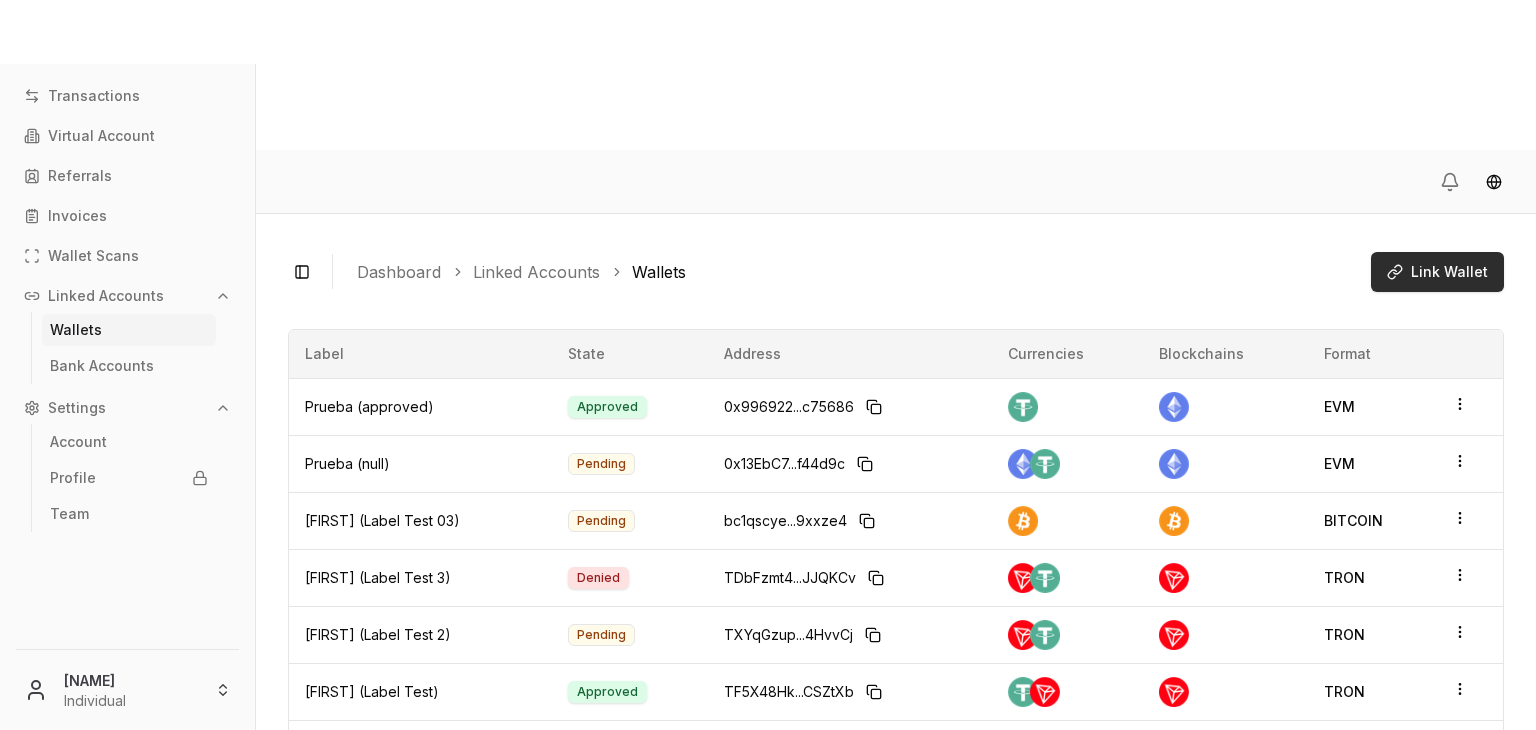 click on "Link Wallet" at bounding box center [1437, 272] 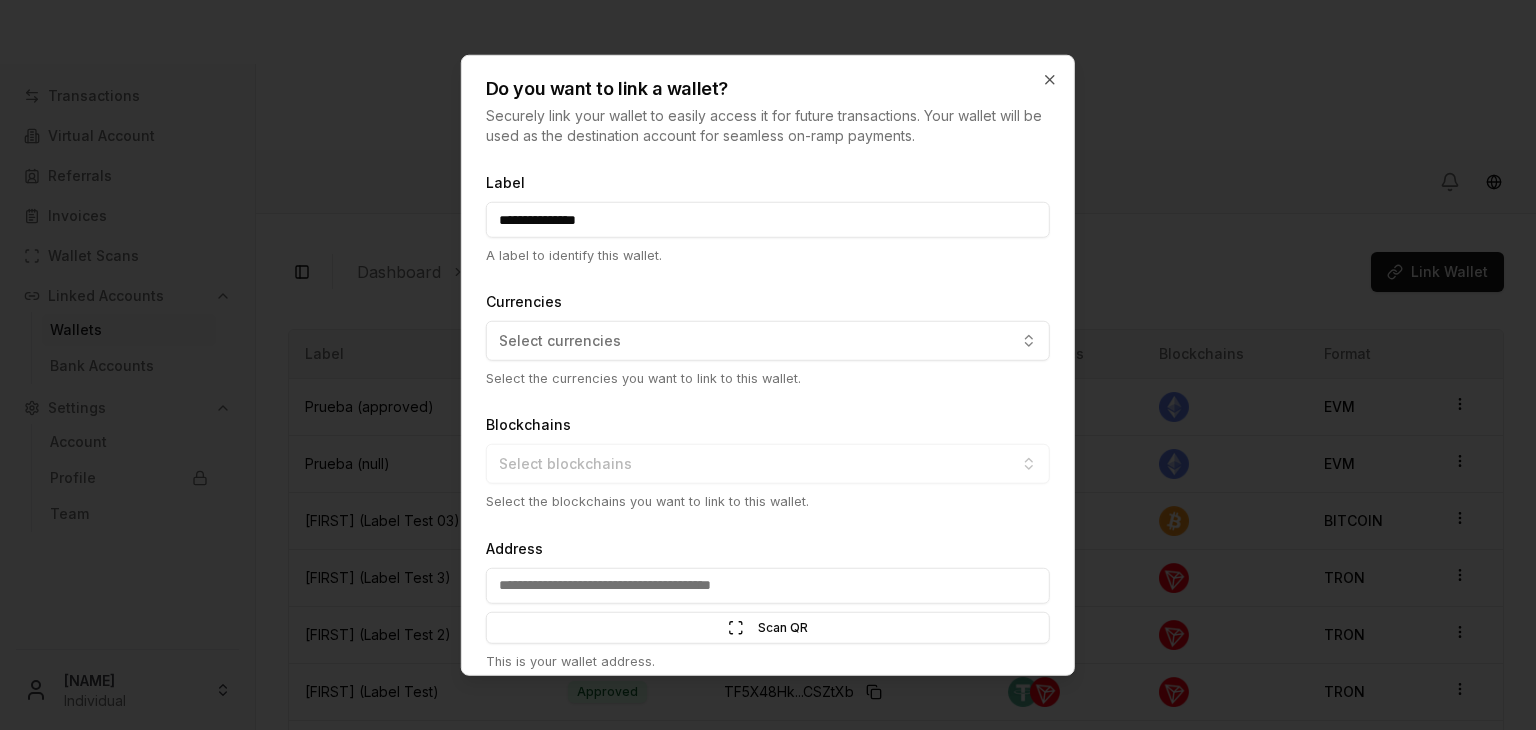 type on "**********" 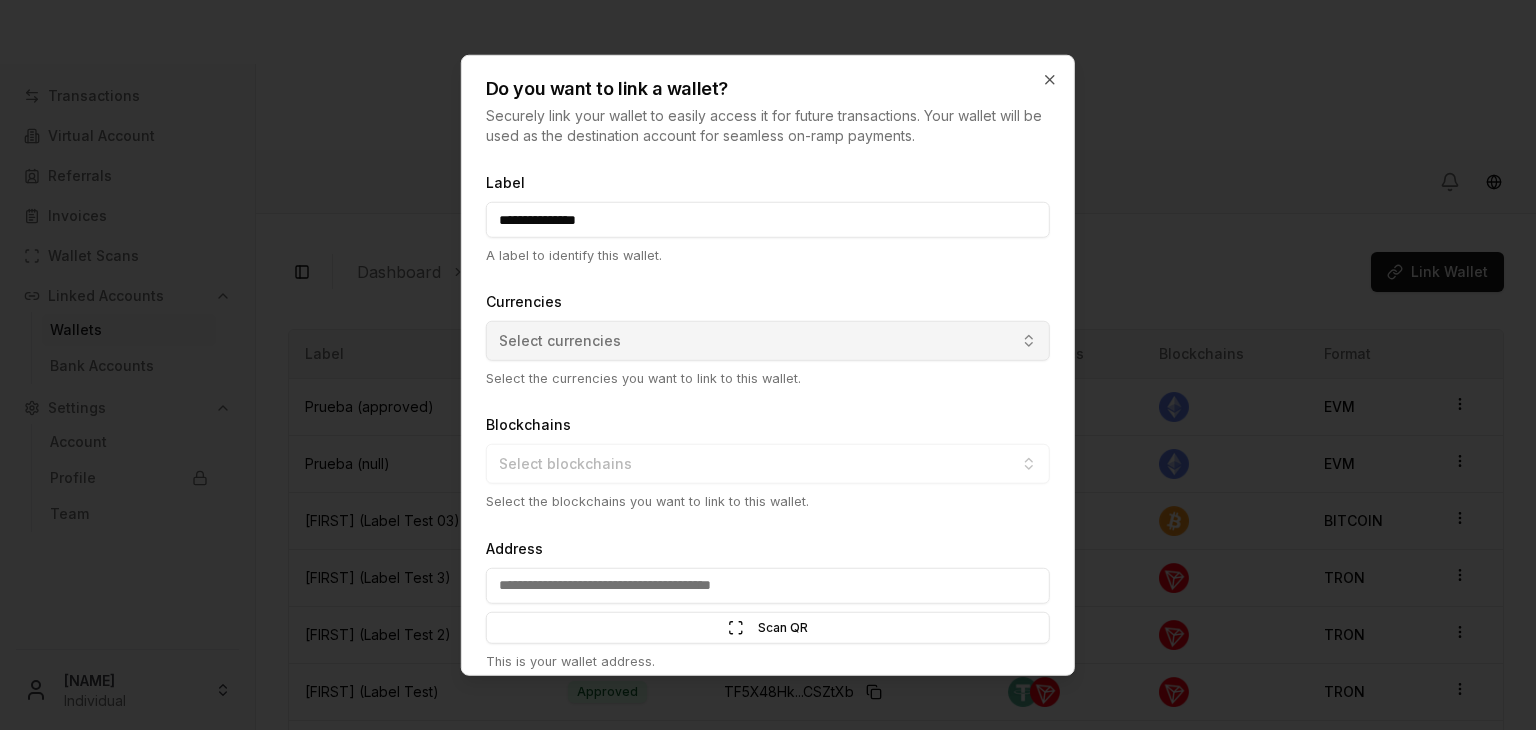 click on "Select currencies" at bounding box center [768, 341] 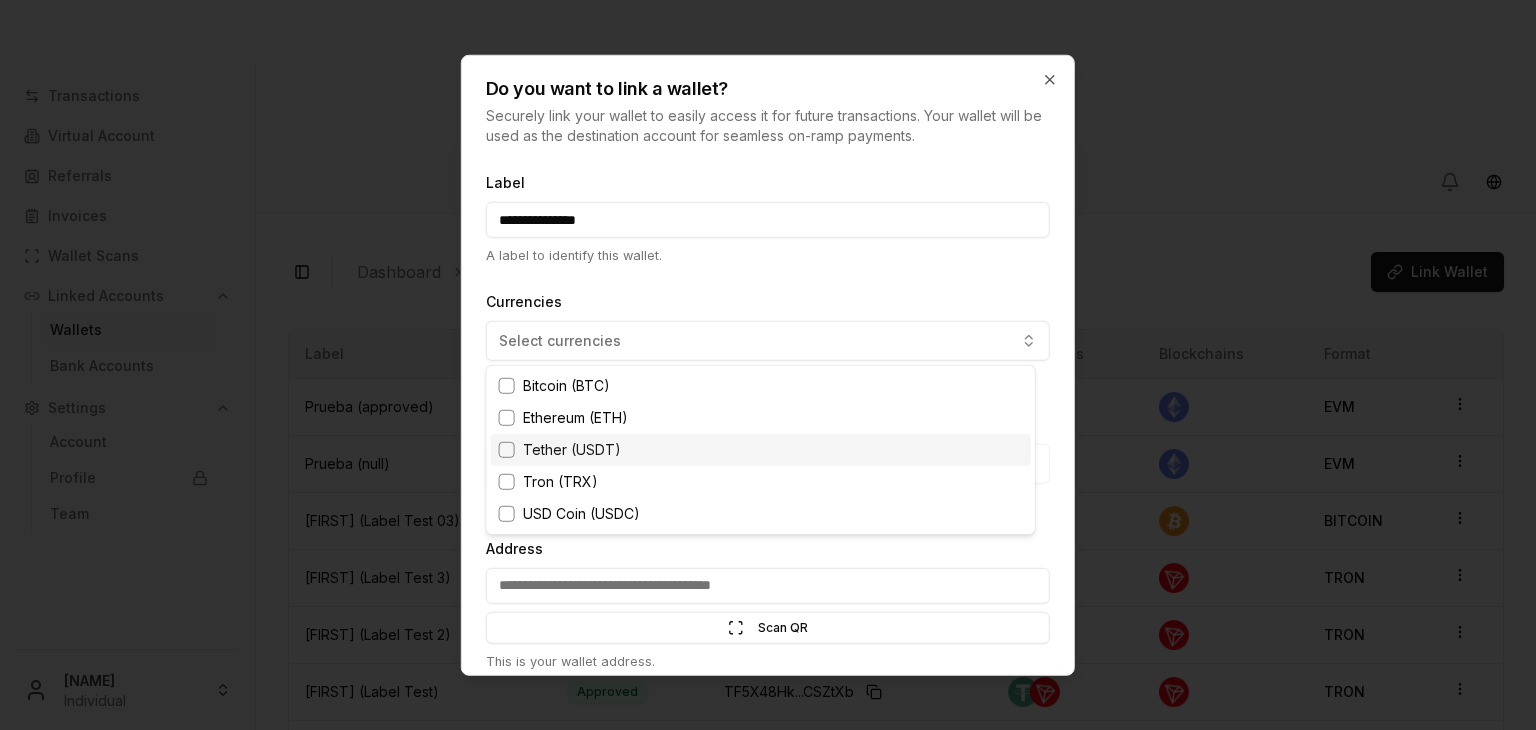 click on "Tether (USDT)" at bounding box center [572, 450] 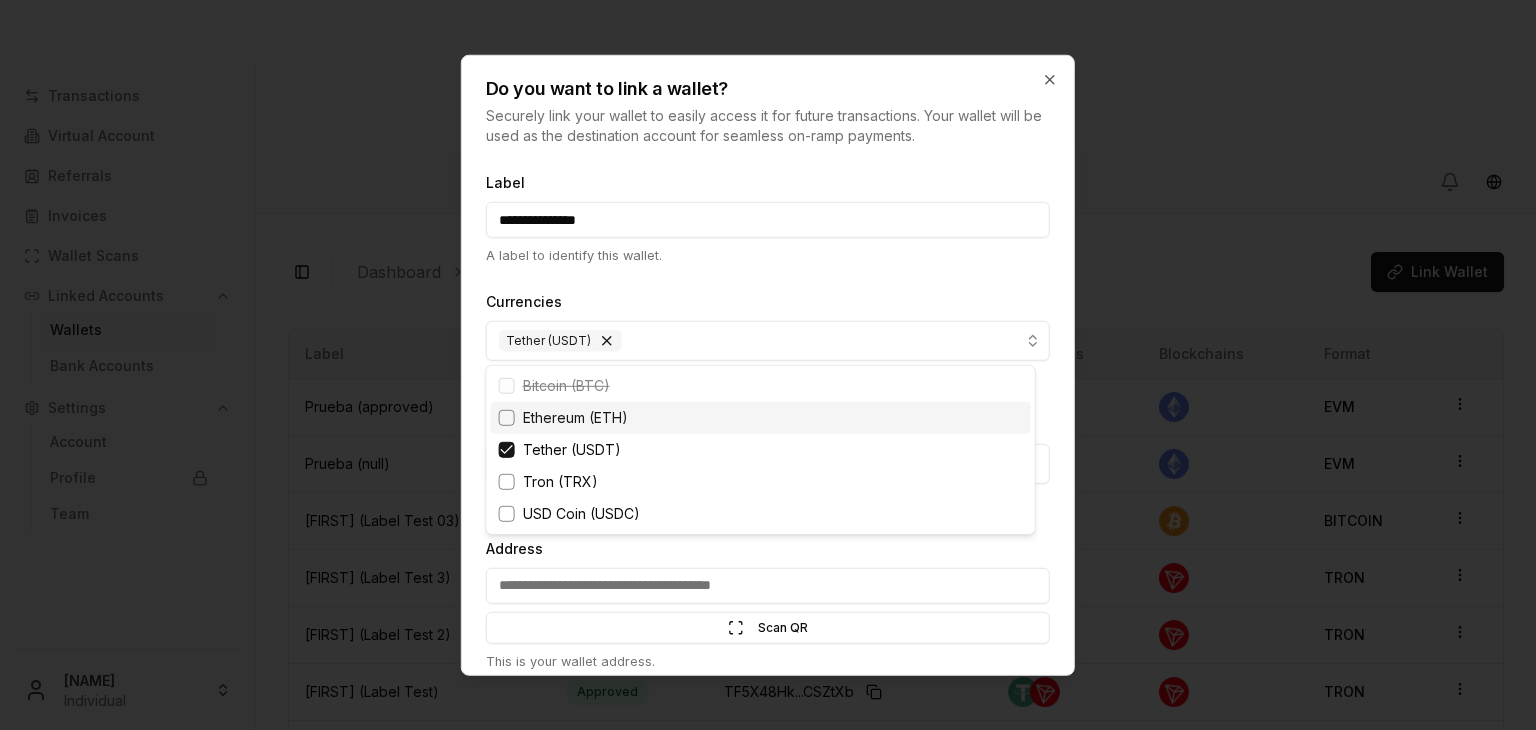 click on "Transactions Virtual Account Referrals Invoices Wallet Scans Linked Accounts Wallets Bank Accounts Settings Account Profile Team Brandon Alcocer Individual Toggle Sidebar Dashboard Linked Accounts Wallets Link Wallet Prueba (approved) Approved 0x996922...c75686 Currencies Blockchains Format: EVM Prueba (null) Pending 0x13EbC7...f44d9c Currencies Blockchains Format: EVM Brandon (Label Test 03) Pending bc1qscye...9xxze4 Currencies Blockchains Format: BITCOIN Brandon (Label Test 3) Denied TDbFzmt4...JJQKCv Currencies Blockchains Format: TRON Brandon (Label Test 2) Pending TXYqGzup...4HvvCj Currencies Blockchains Format: TRON Brandon (Label Test) Approved TF5X48Hk...CSZtXb Currencies Blockchains Format: TRON Test Approved TKHeDr8T...UrXG4p Currencies Blockchains Format: TRON Page 1 of 1   Previous Next Label State Address Currencies Blockchains Format   Prueba (approved)   Approved   0x996922...c75686       EVM     Prueba (null)   Pending   0x13EbC7...f44d9c       EVM     Brandon (Label Test 03)   Pending" at bounding box center [768, 440] 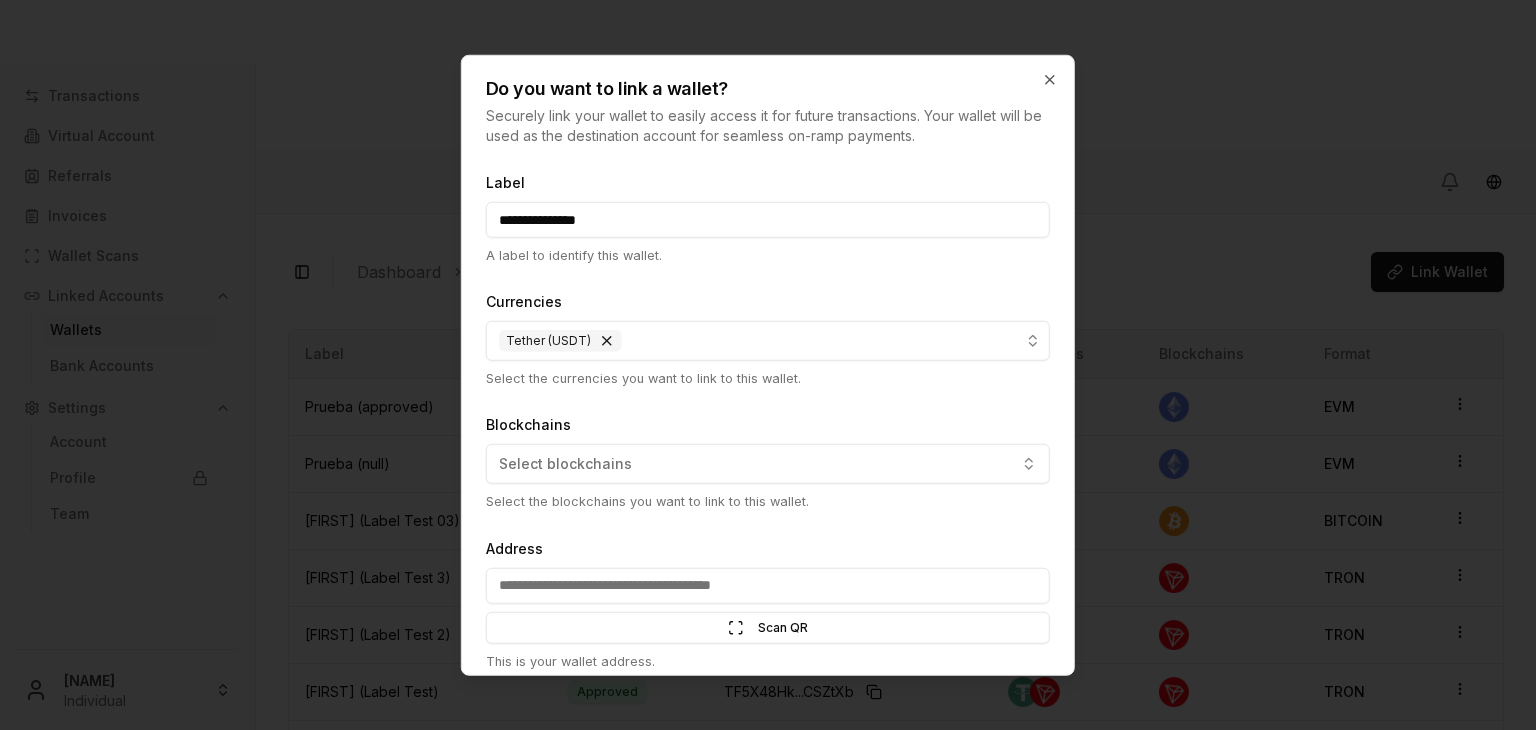 scroll, scrollTop: 80, scrollLeft: 0, axis: vertical 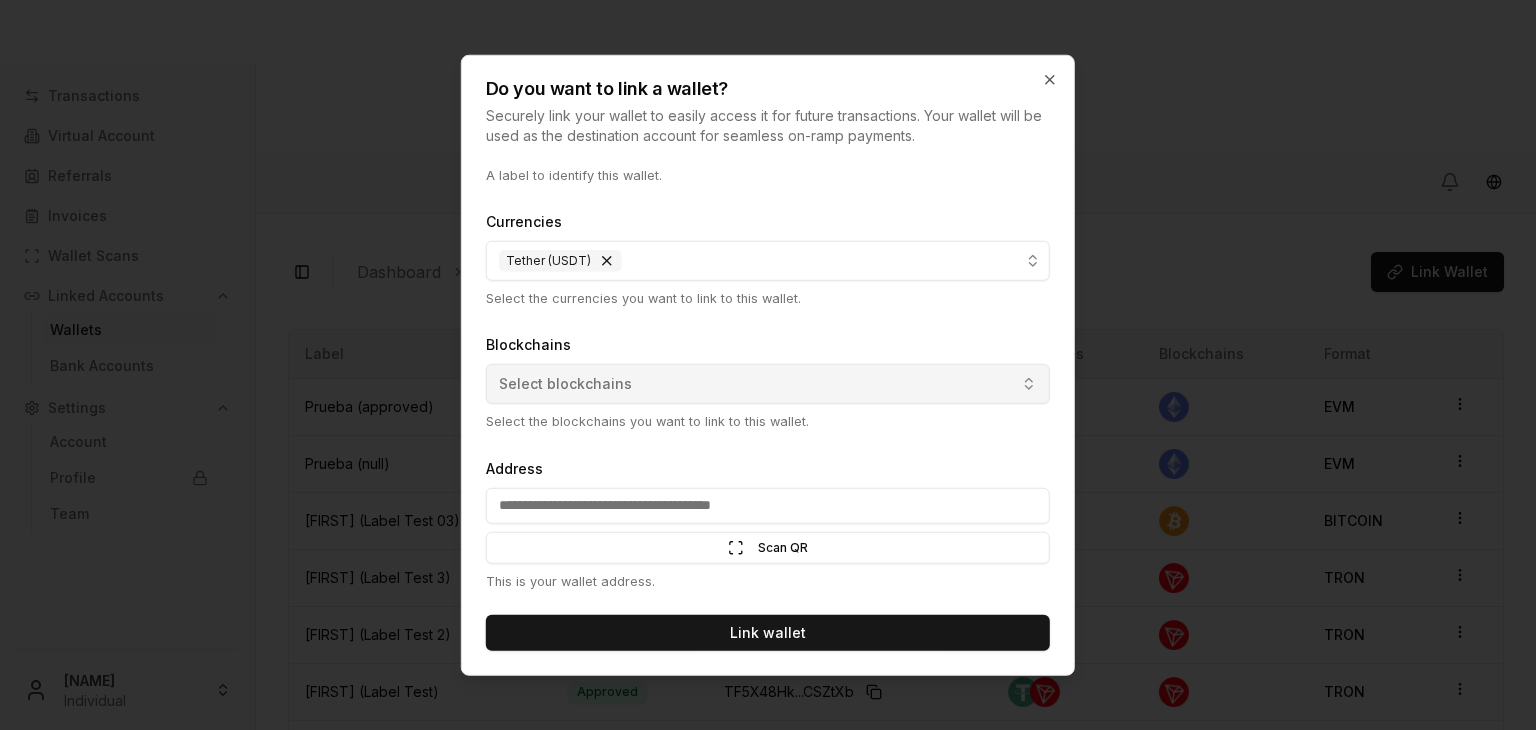 click on "Select blockchains" at bounding box center [565, 384] 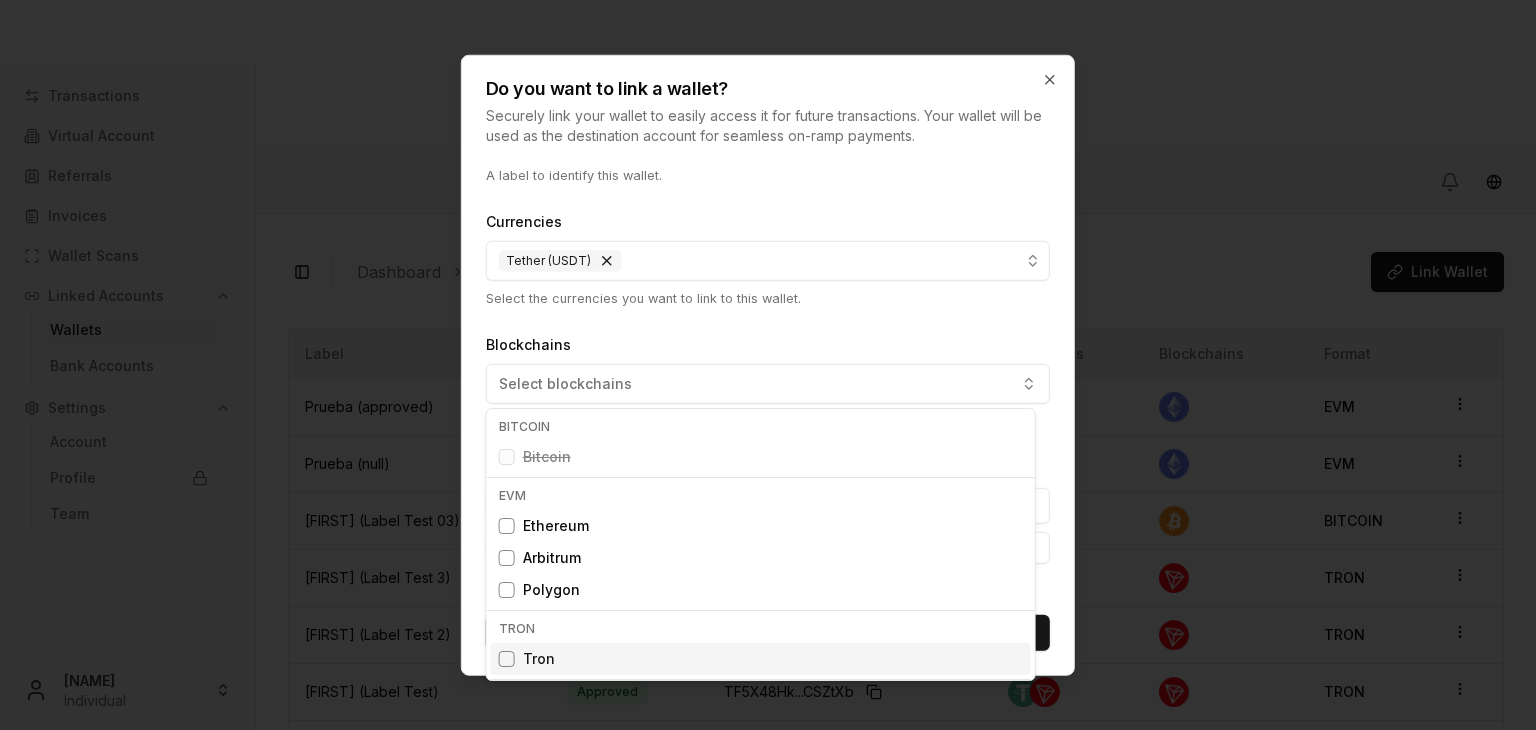 click at bounding box center [507, 659] 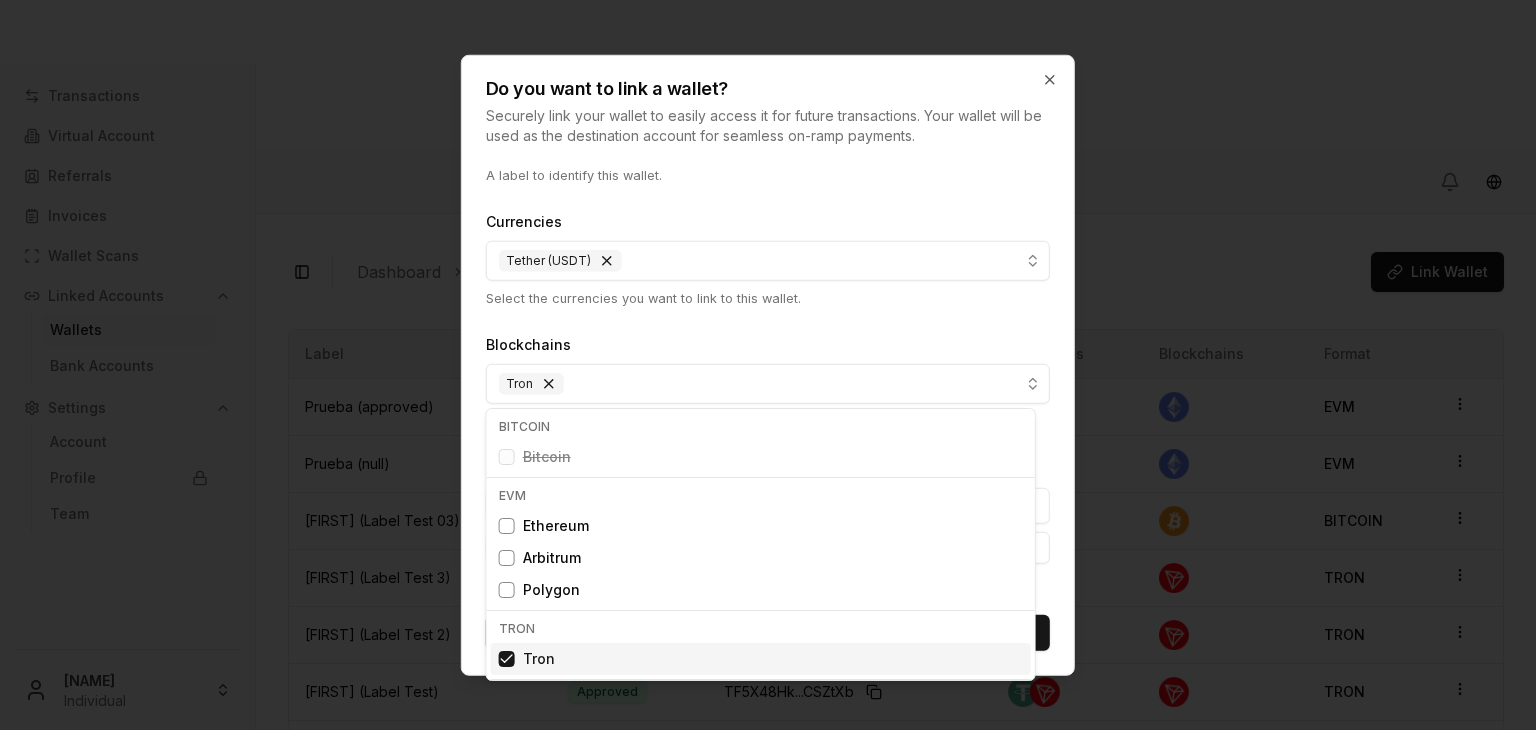 click on "Transactions Virtual Account Referrals Invoices Wallet Scans Linked Accounts Wallets Bank Accounts Settings Account Profile Team Brandon Alcocer Individual Toggle Sidebar Dashboard Linked Accounts Wallets Link Wallet Prueba (approved) Approved 0x996922...c75686 Currencies Blockchains Format: EVM Prueba (null) Pending 0x13EbC7...f44d9c Currencies Blockchains Format: EVM Brandon (Label Test 03) Pending bc1qscye...9xxze4 Currencies Blockchains Format: BITCOIN Brandon (Label Test 3) Denied TDbFzmt4...JJQKCv Currencies Blockchains Format: TRON Brandon (Label Test 2) Pending TXYqGzup...4HvvCj Currencies Blockchains Format: TRON Brandon (Label Test) Approved TF5X48Hk...CSZtXb Currencies Blockchains Format: TRON Test Approved TKHeDr8T...UrXG4p Currencies Blockchains Format: TRON Page 1 of 1   Previous Next Label State Address Currencies Blockchains Format   Prueba (approved)   Approved   0x996922...c75686       EVM     Prueba (null)   Pending   0x13EbC7...f44d9c       EVM     Brandon (Label Test 03)   Pending" at bounding box center [768, 440] 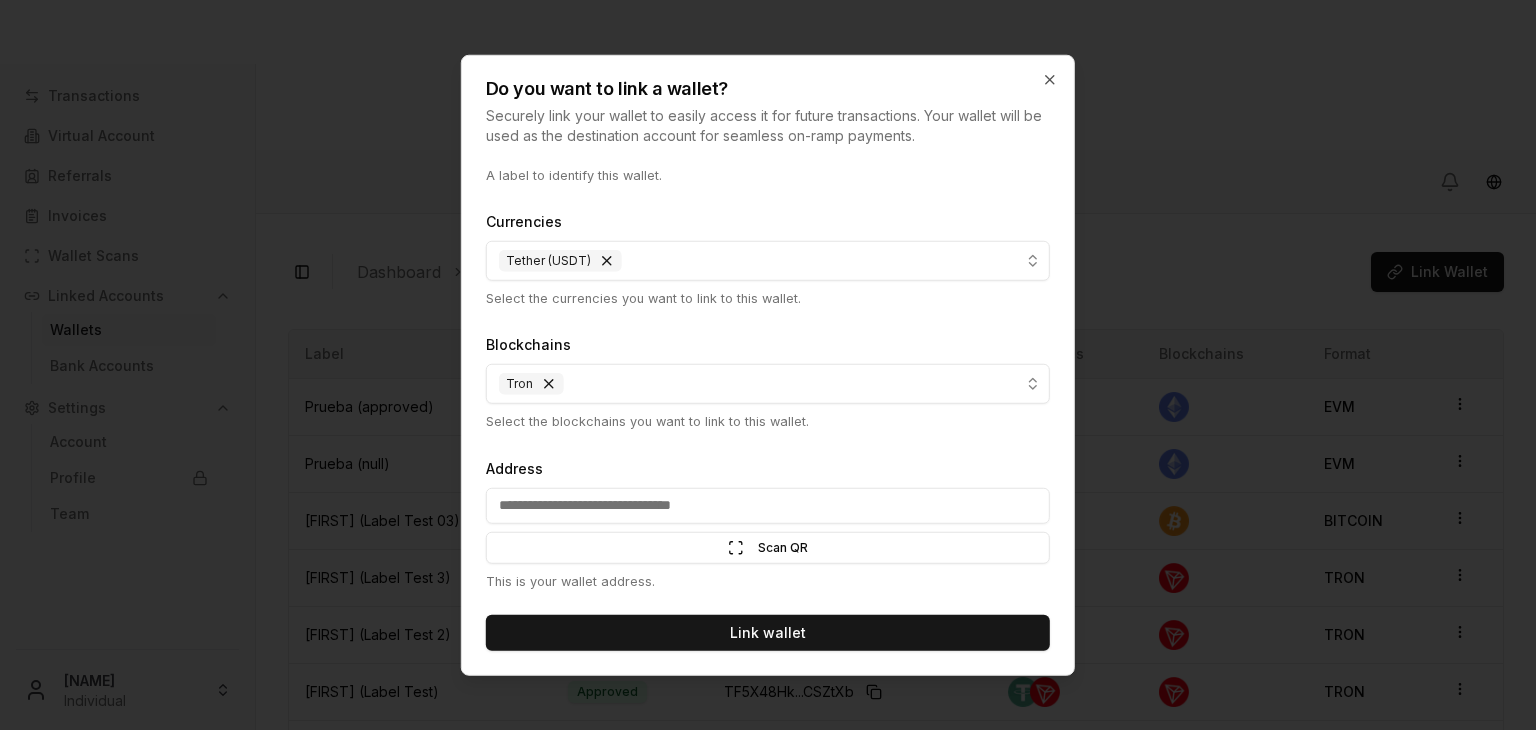 click on "Address" at bounding box center [768, 505] 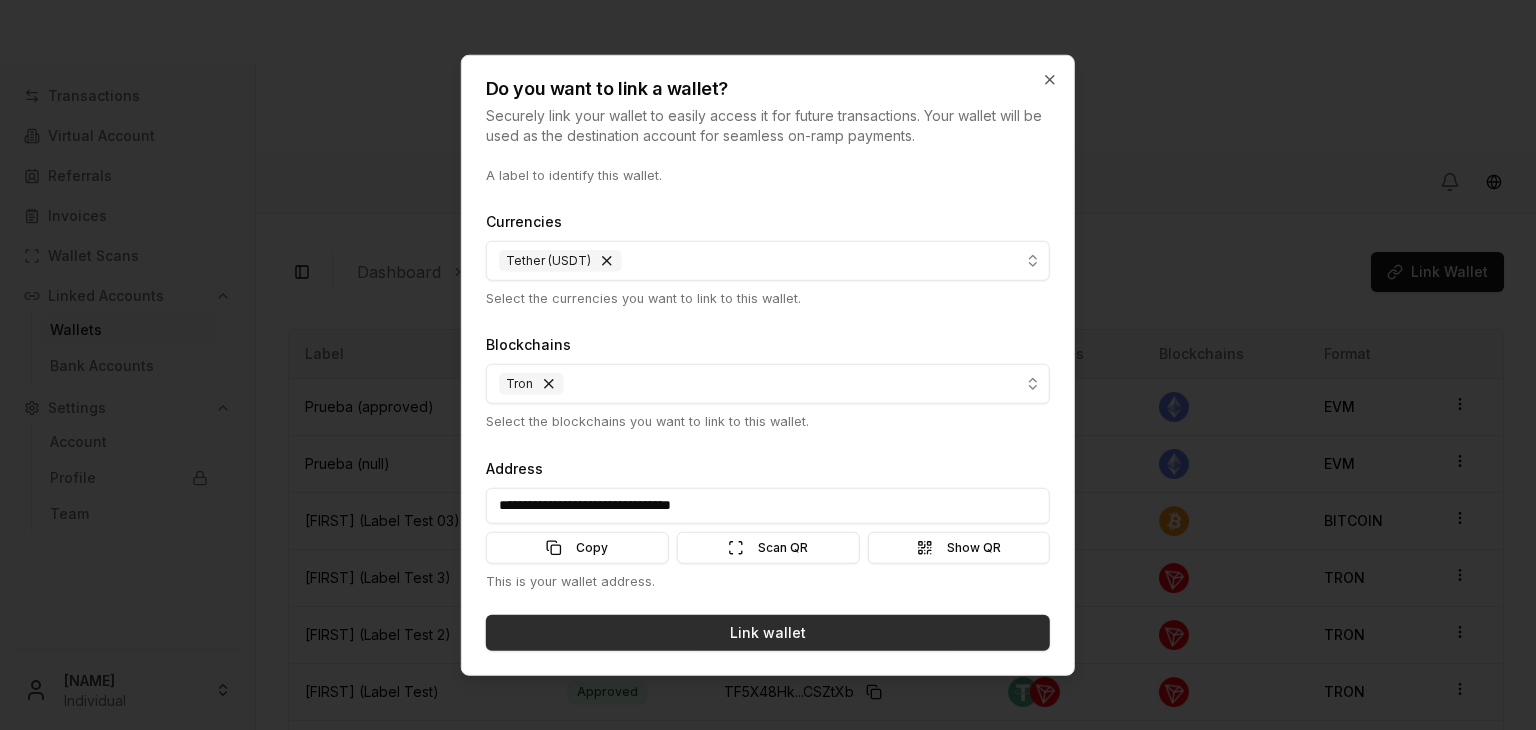 type on "**********" 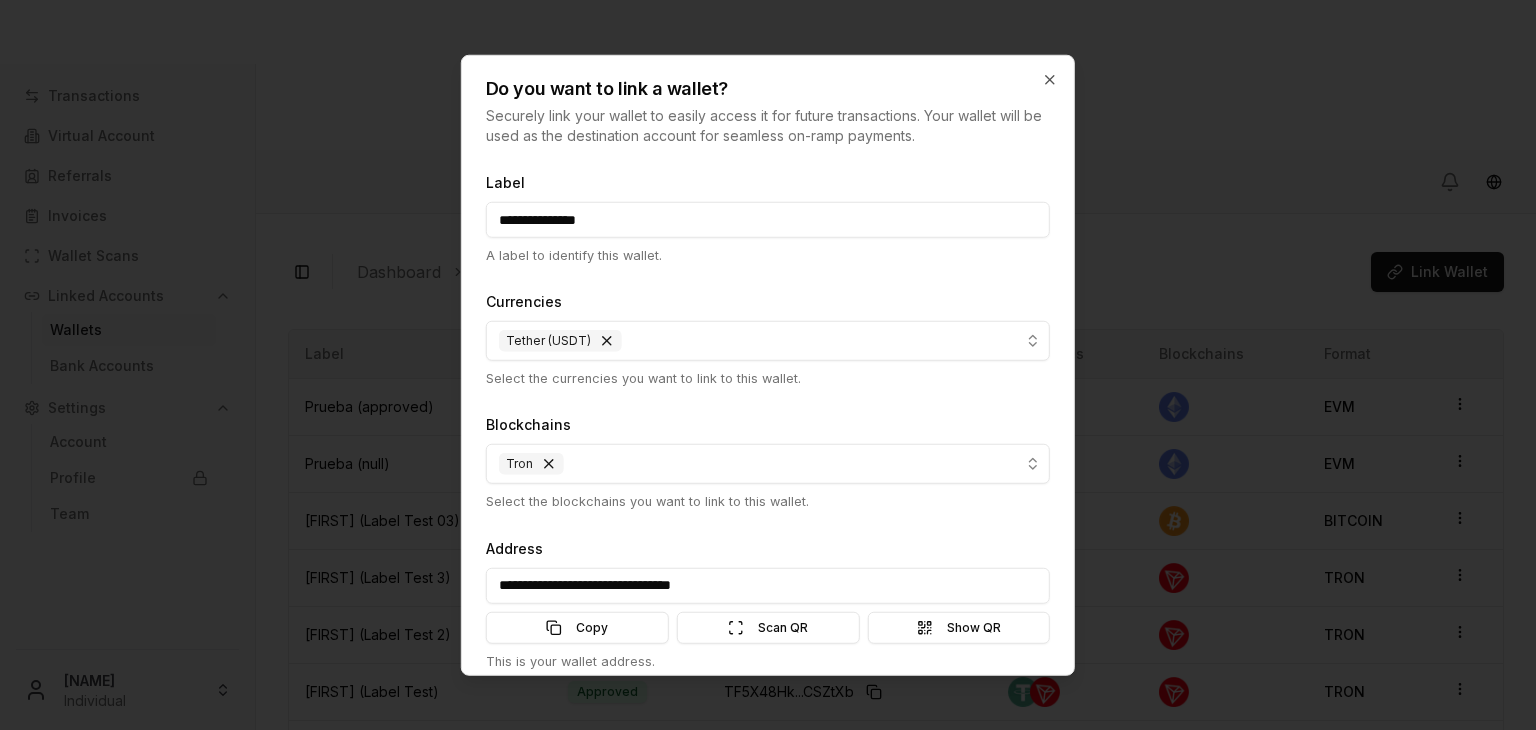scroll, scrollTop: 80, scrollLeft: 0, axis: vertical 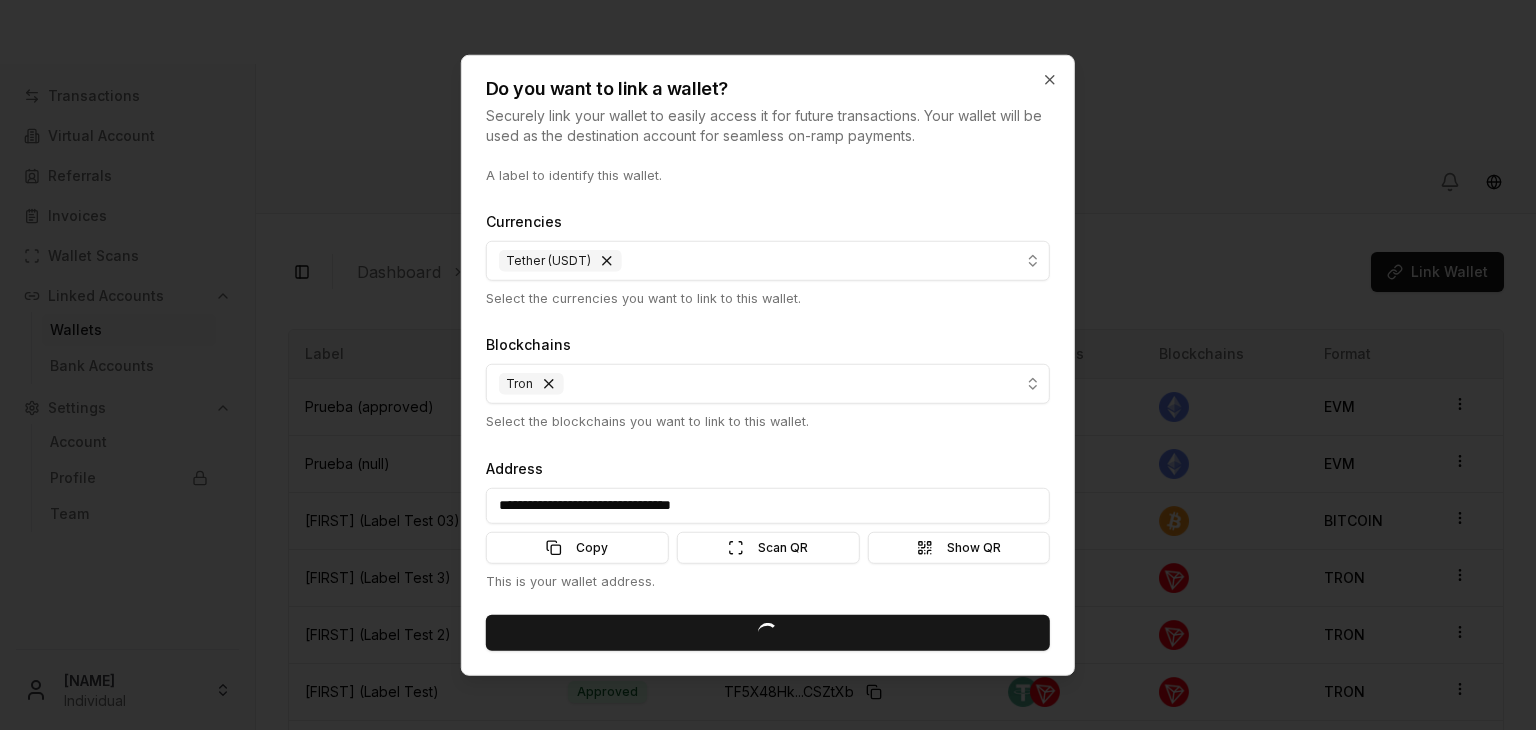 type 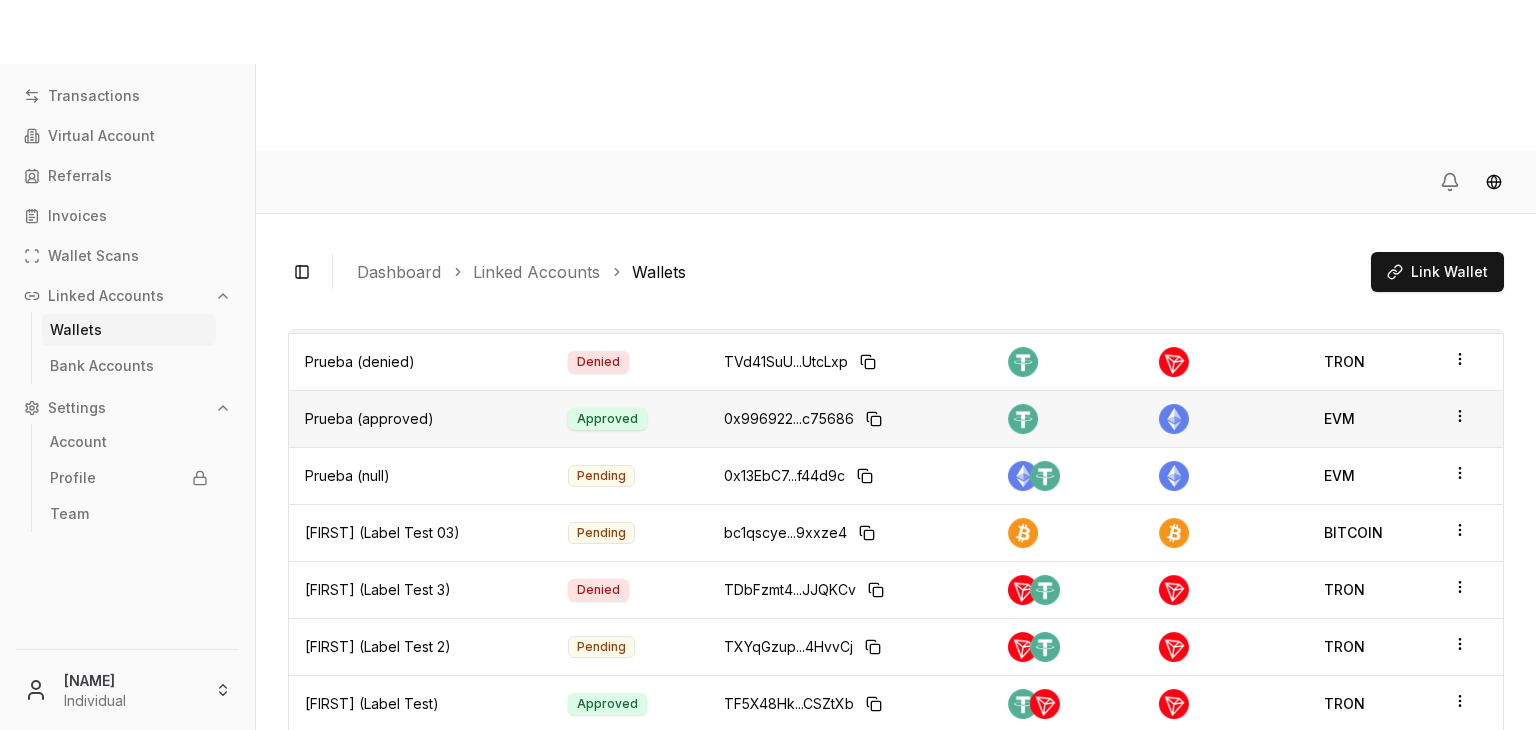 scroll, scrollTop: 0, scrollLeft: 0, axis: both 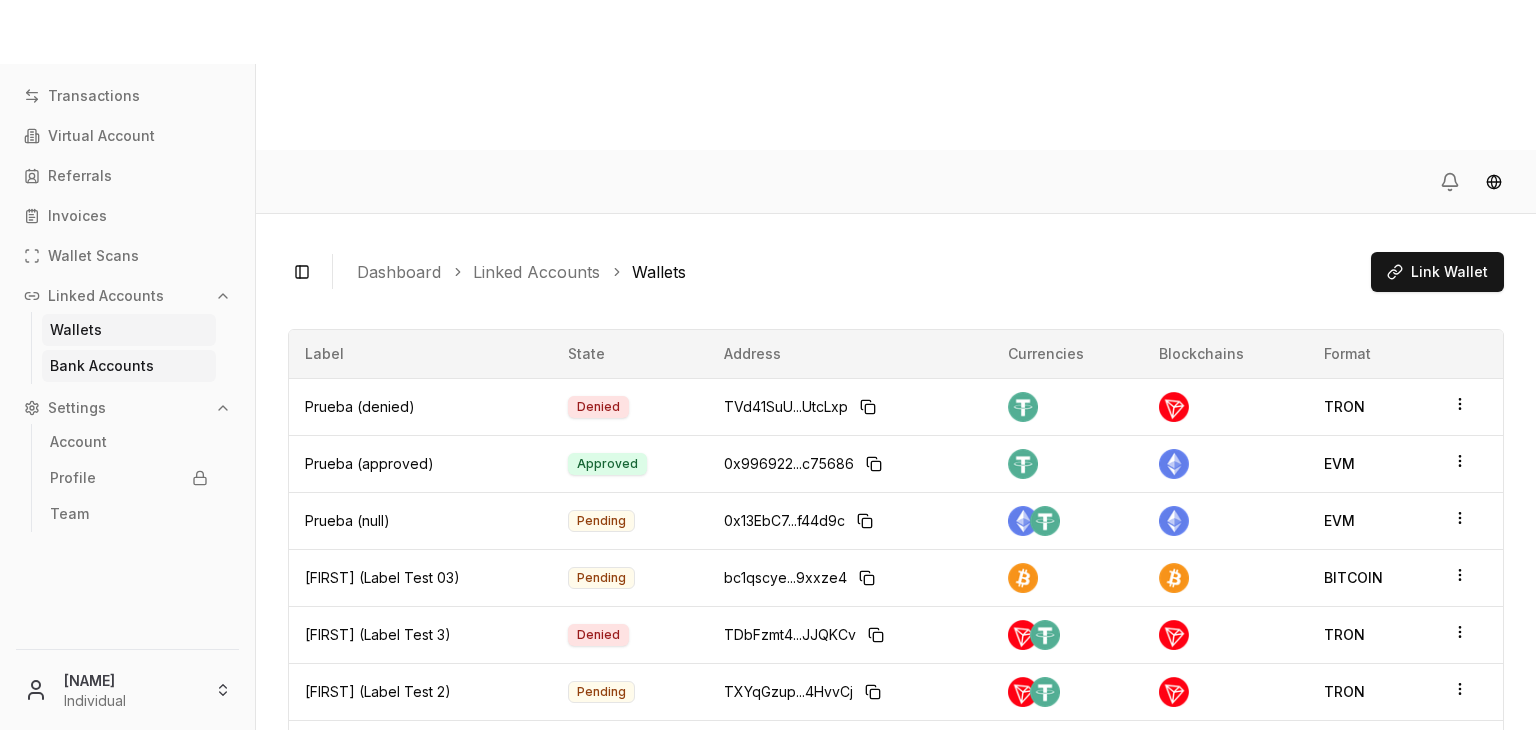 click on "Bank Accounts" at bounding box center (102, 366) 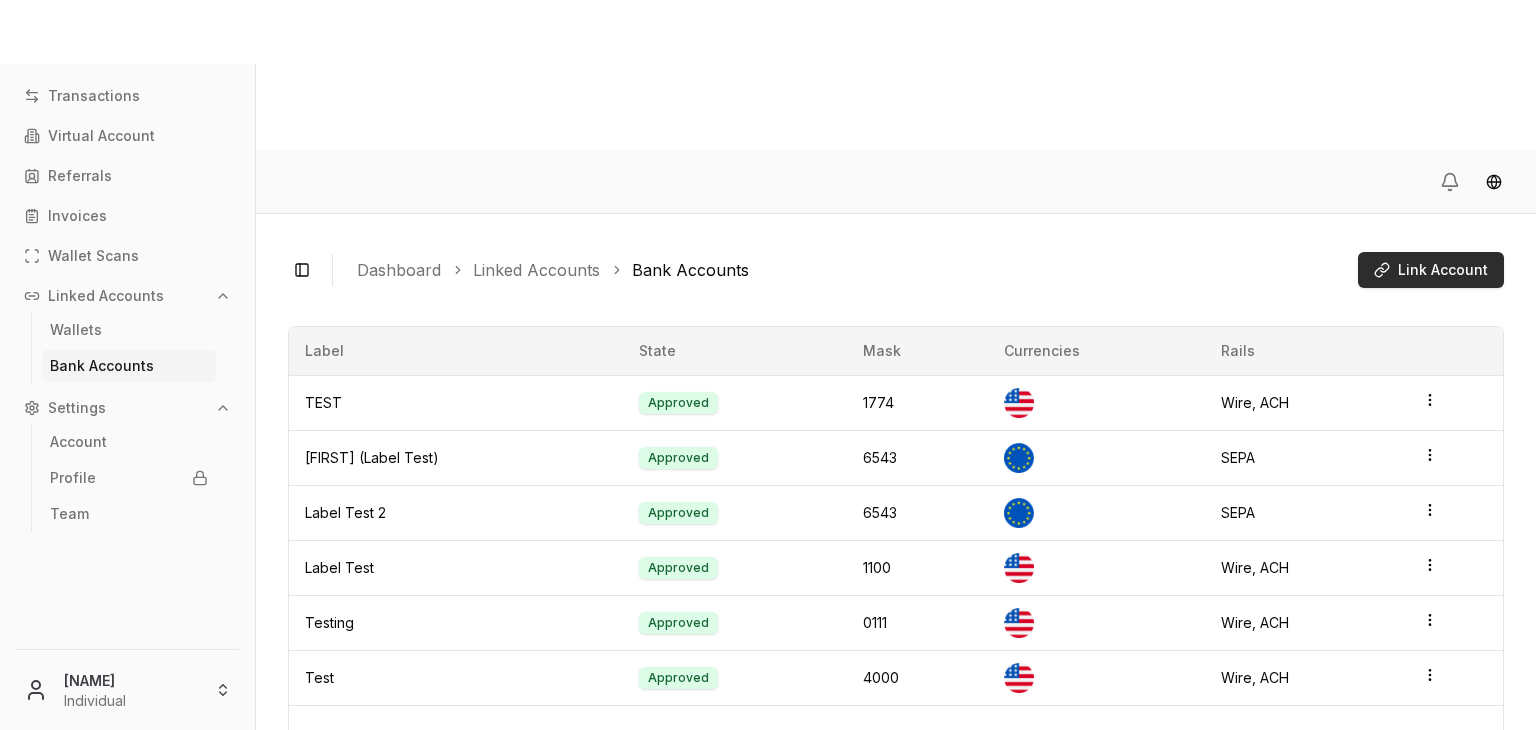 click on "Link Account" at bounding box center [1431, 270] 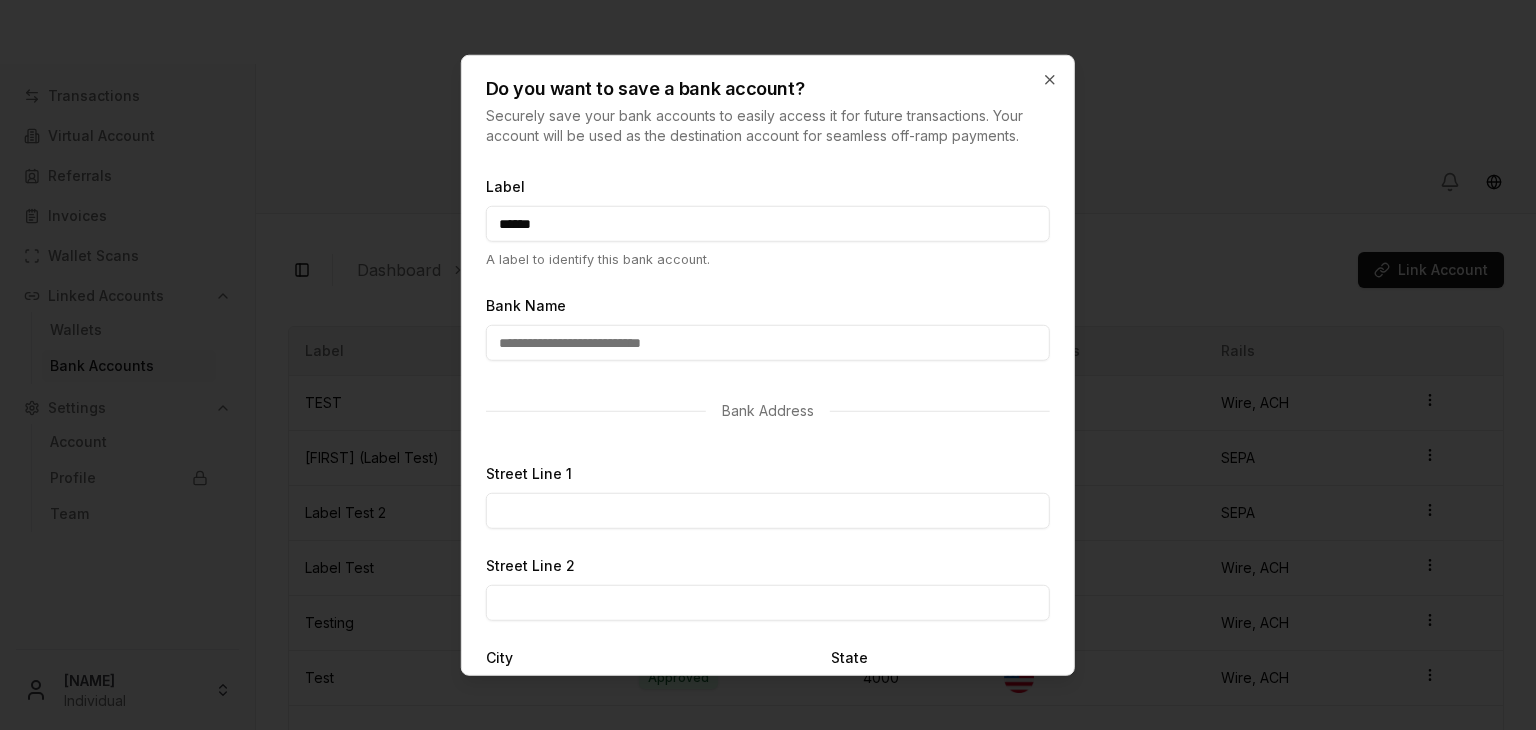 type on "******" 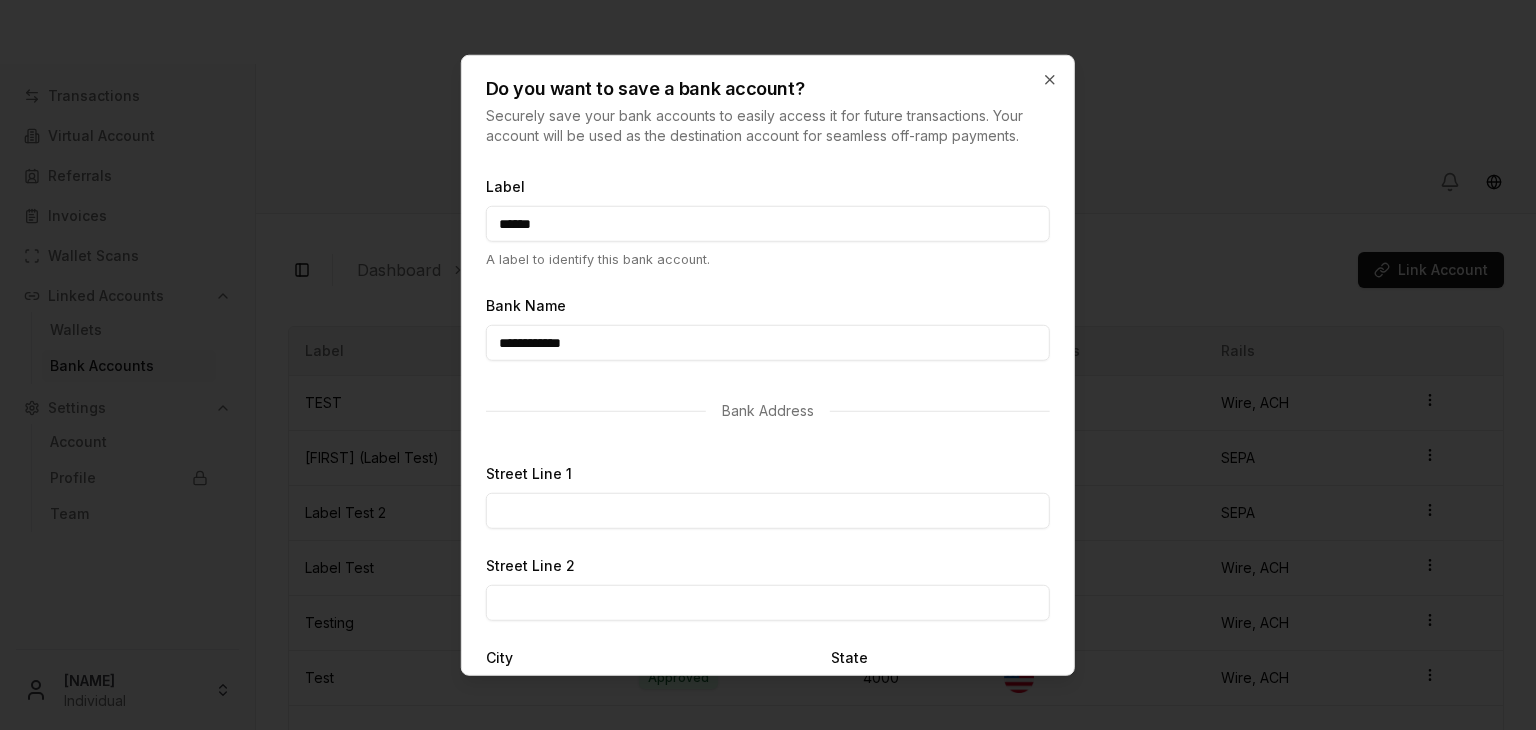 type on "**********" 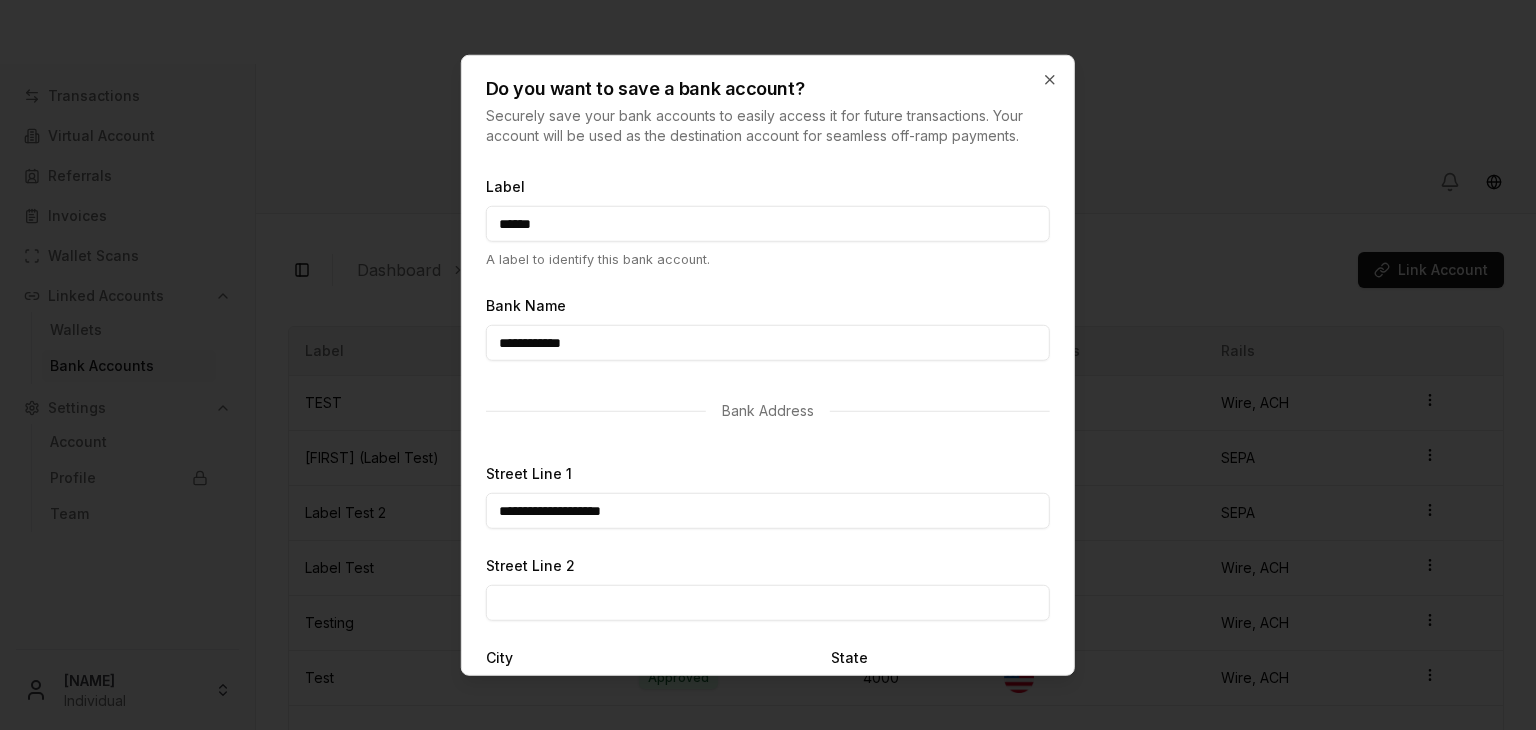 scroll, scrollTop: 210, scrollLeft: 0, axis: vertical 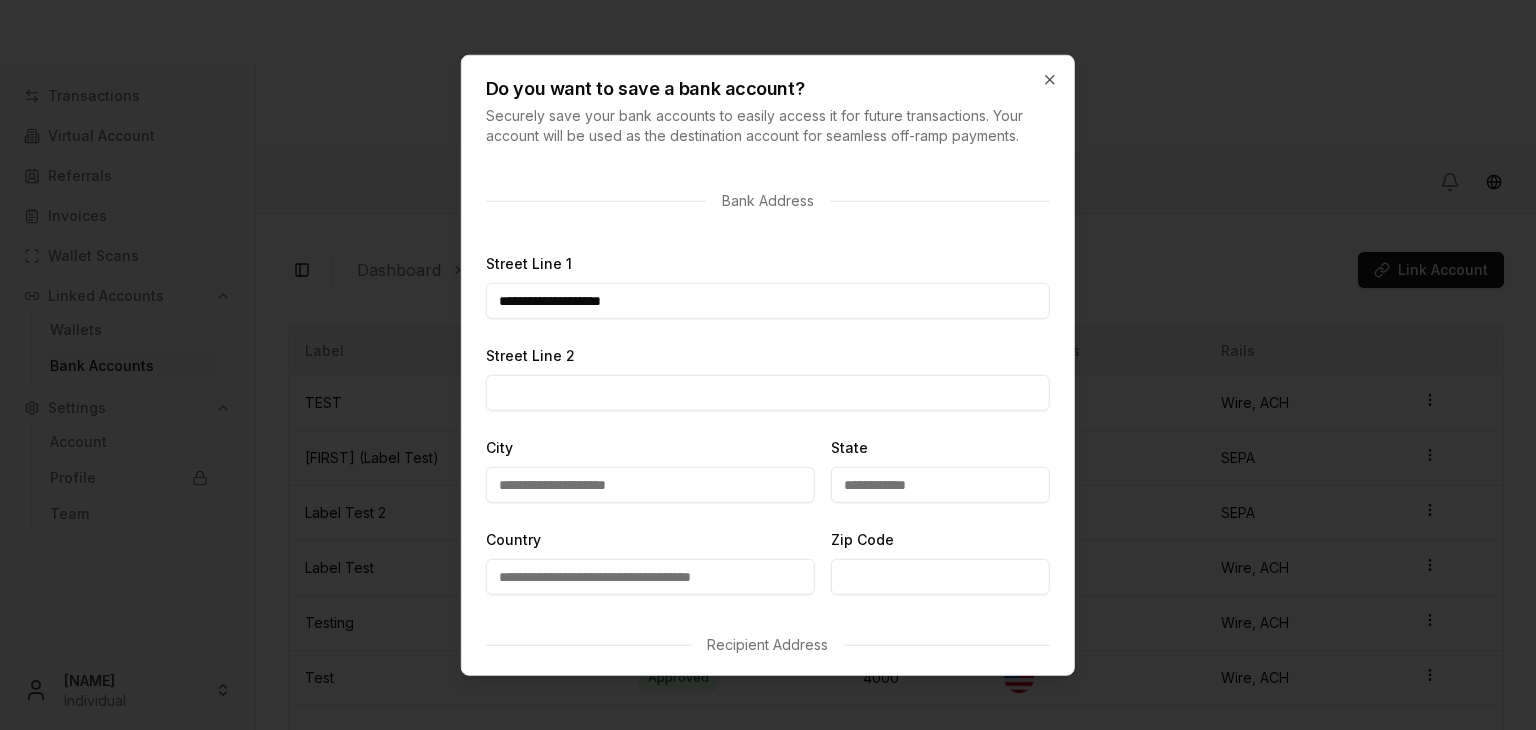 click on "Street Line 2" at bounding box center [768, 393] 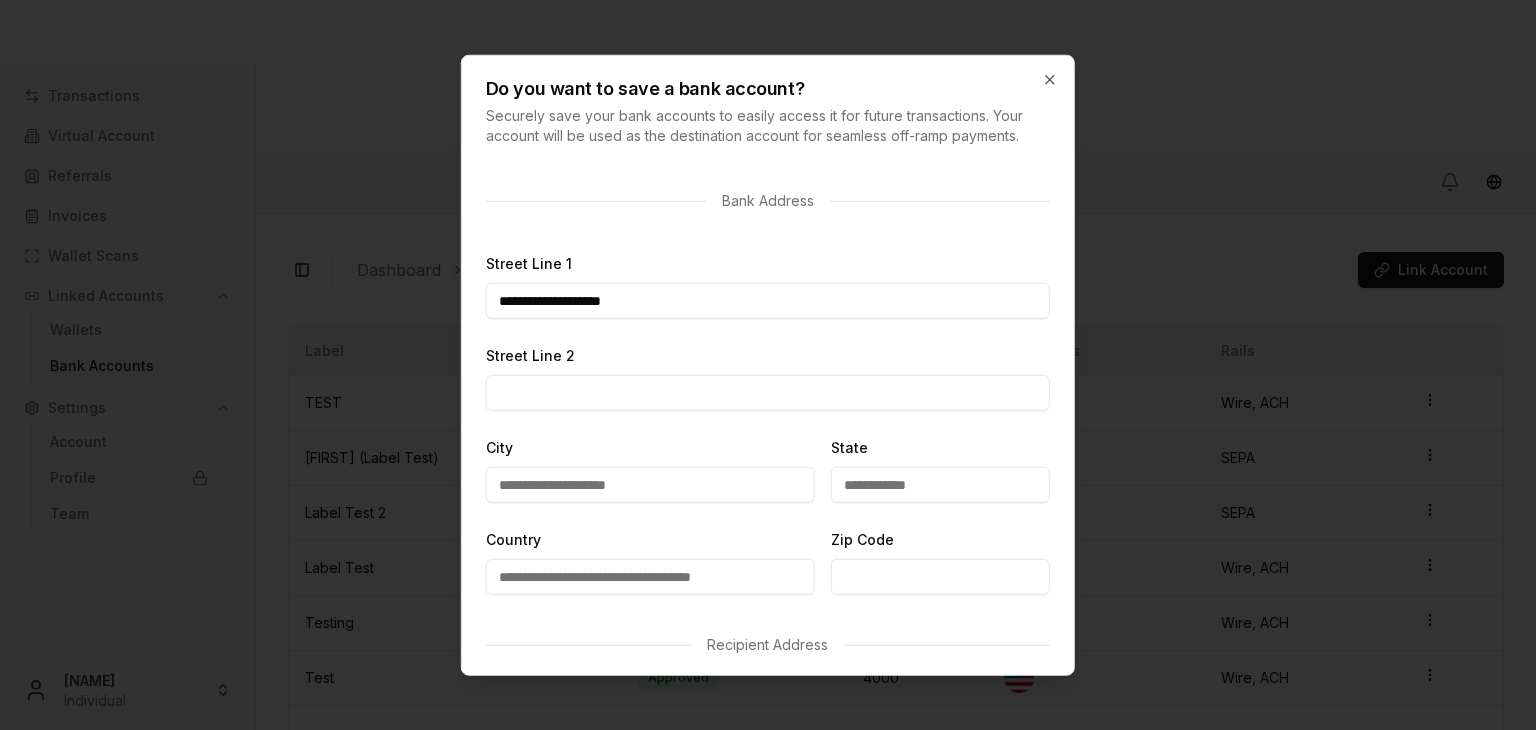 type on "********" 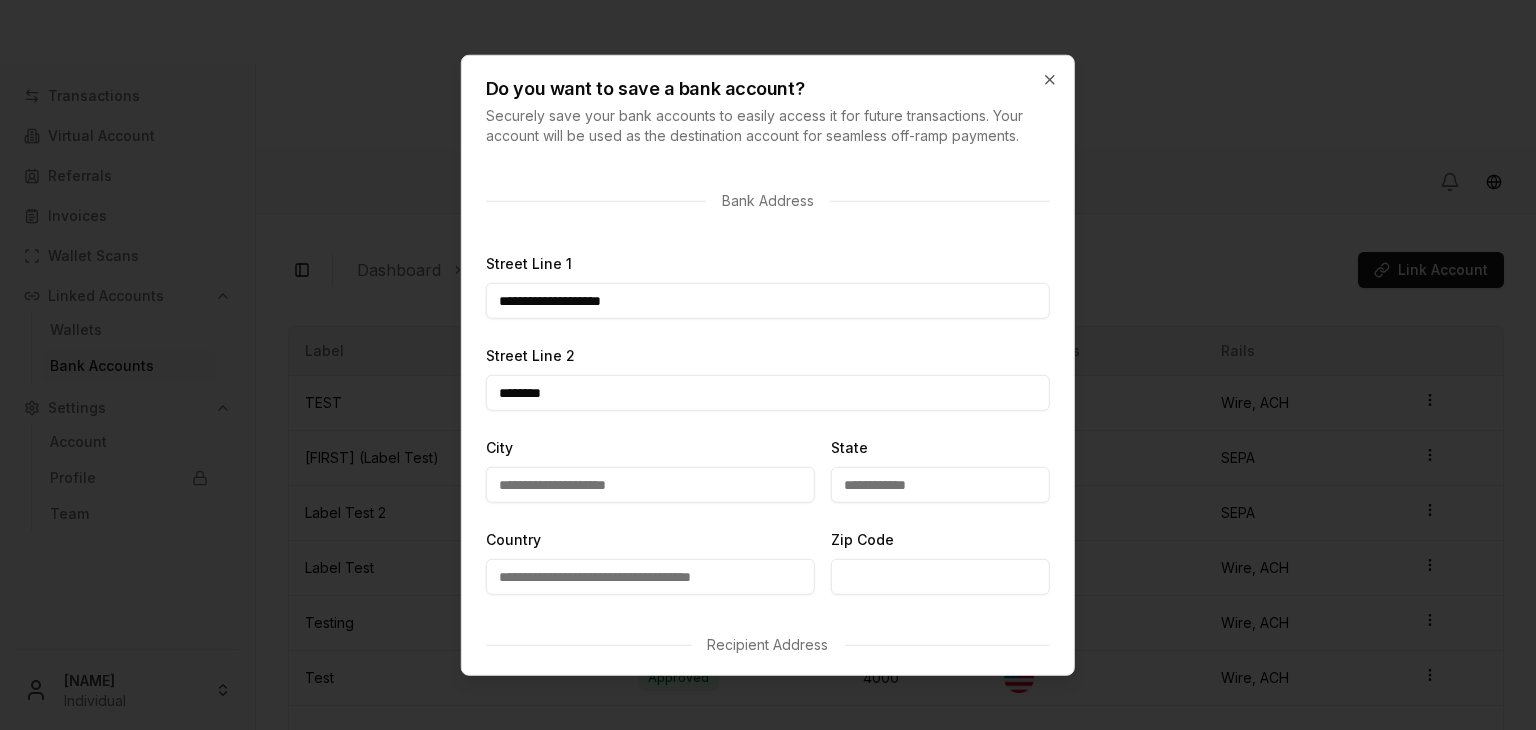 scroll, scrollTop: 296, scrollLeft: 0, axis: vertical 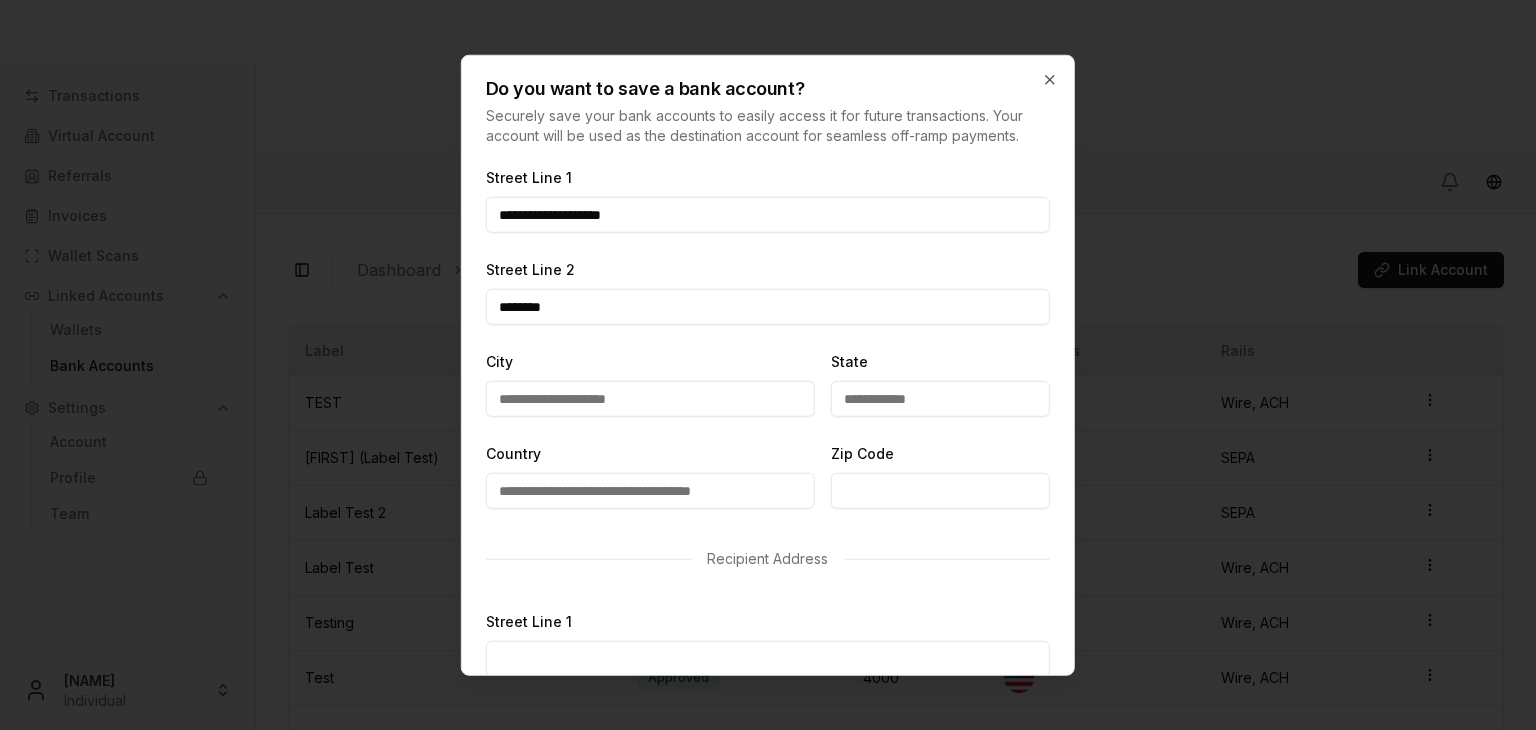 click on "City" at bounding box center [650, 399] 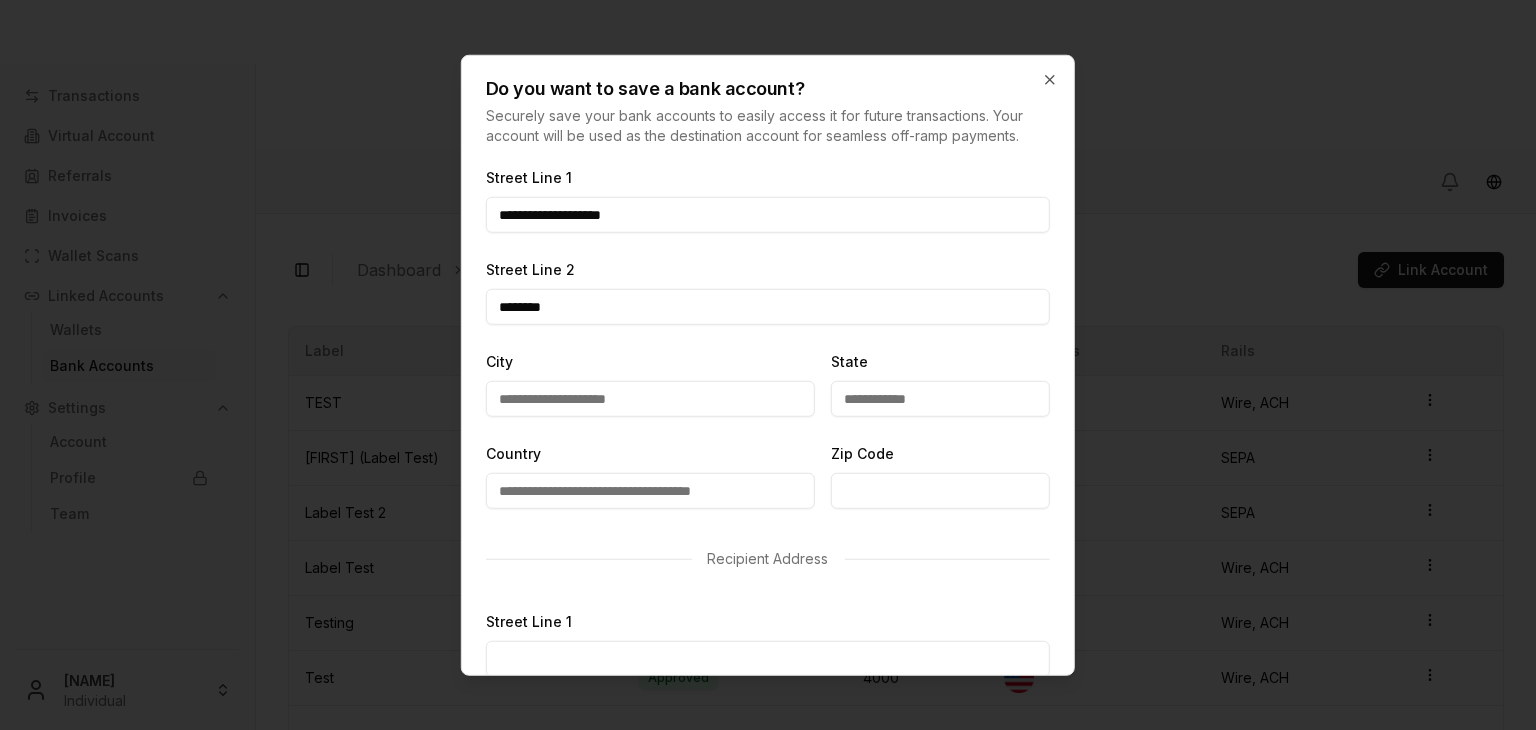 type on "*********" 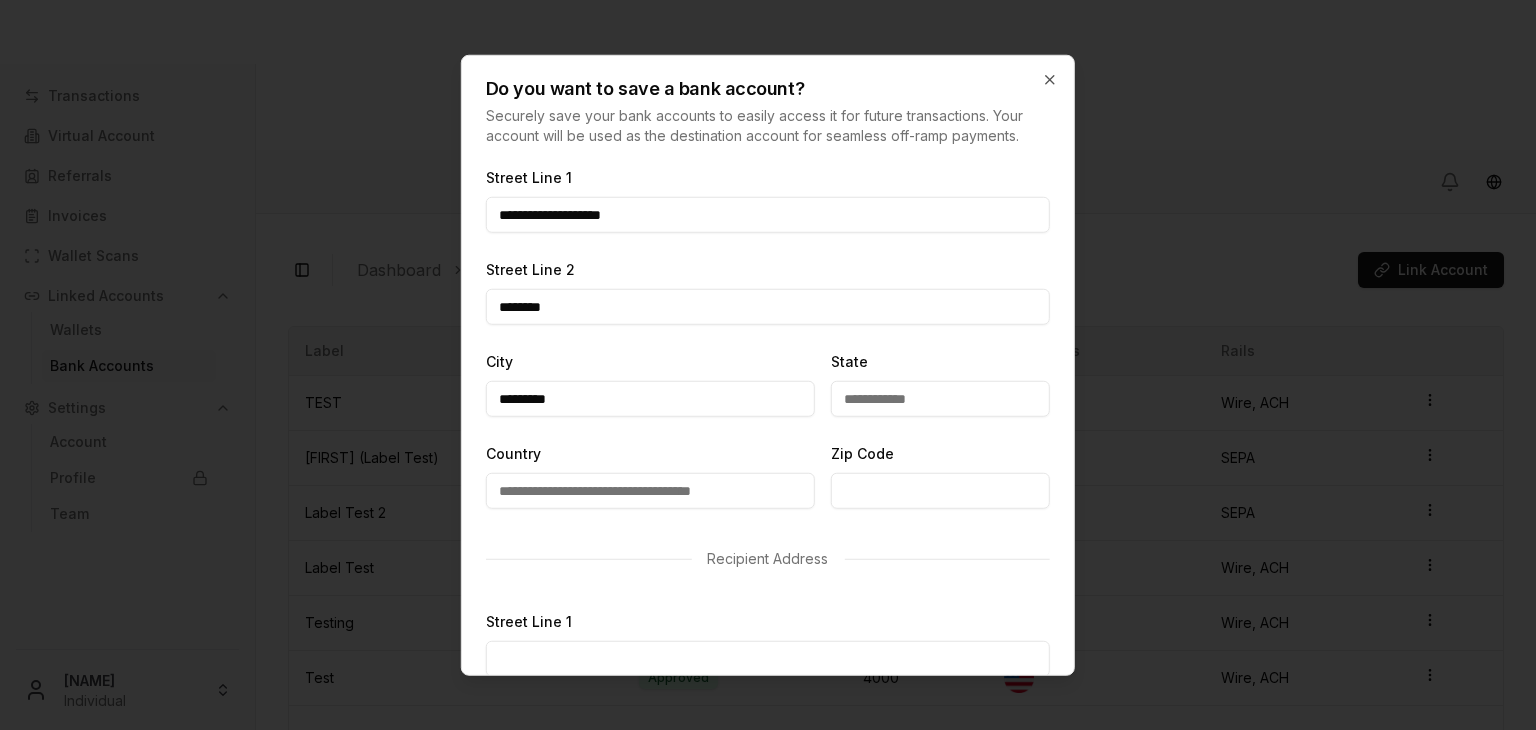 click on "State" at bounding box center [940, 399] 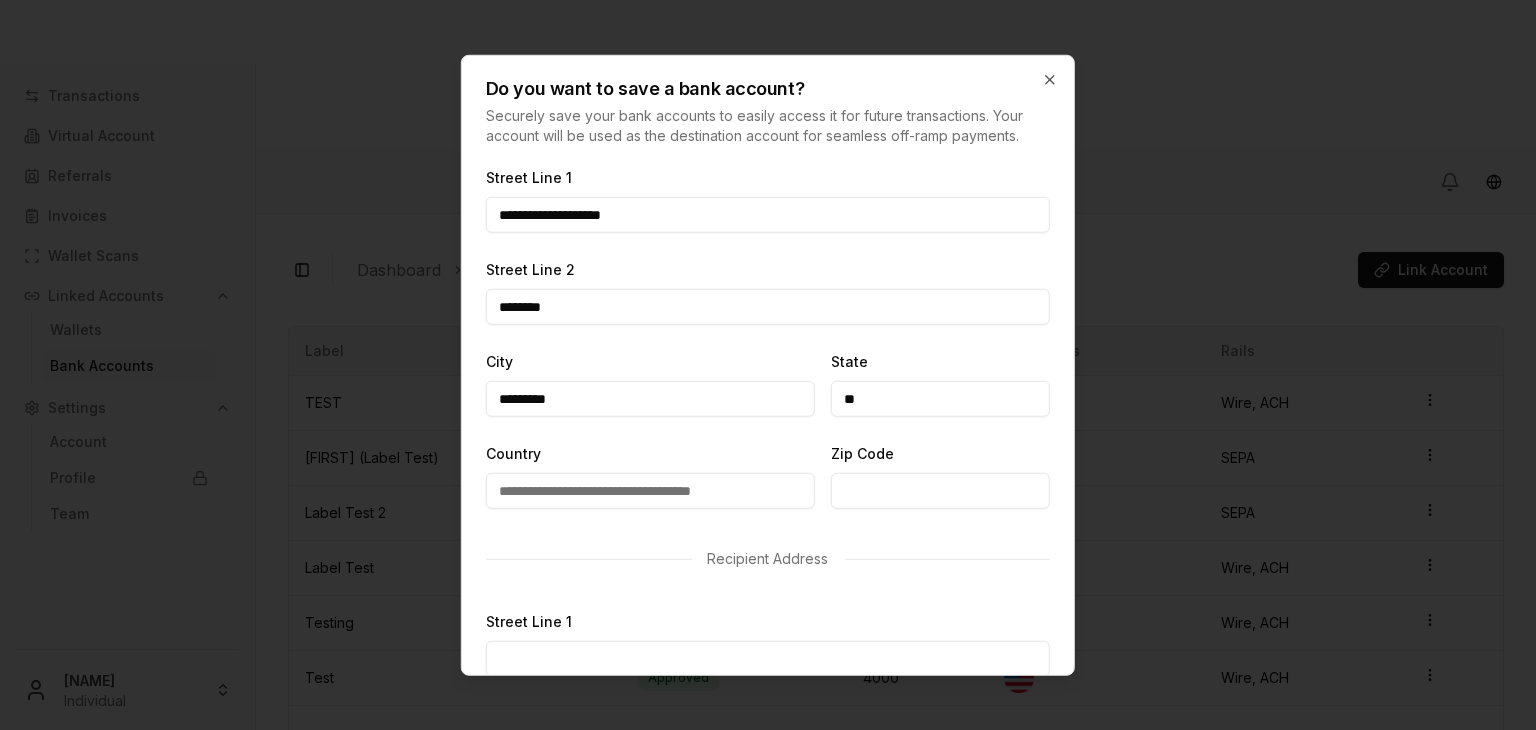 click on "Country" at bounding box center [650, 491] 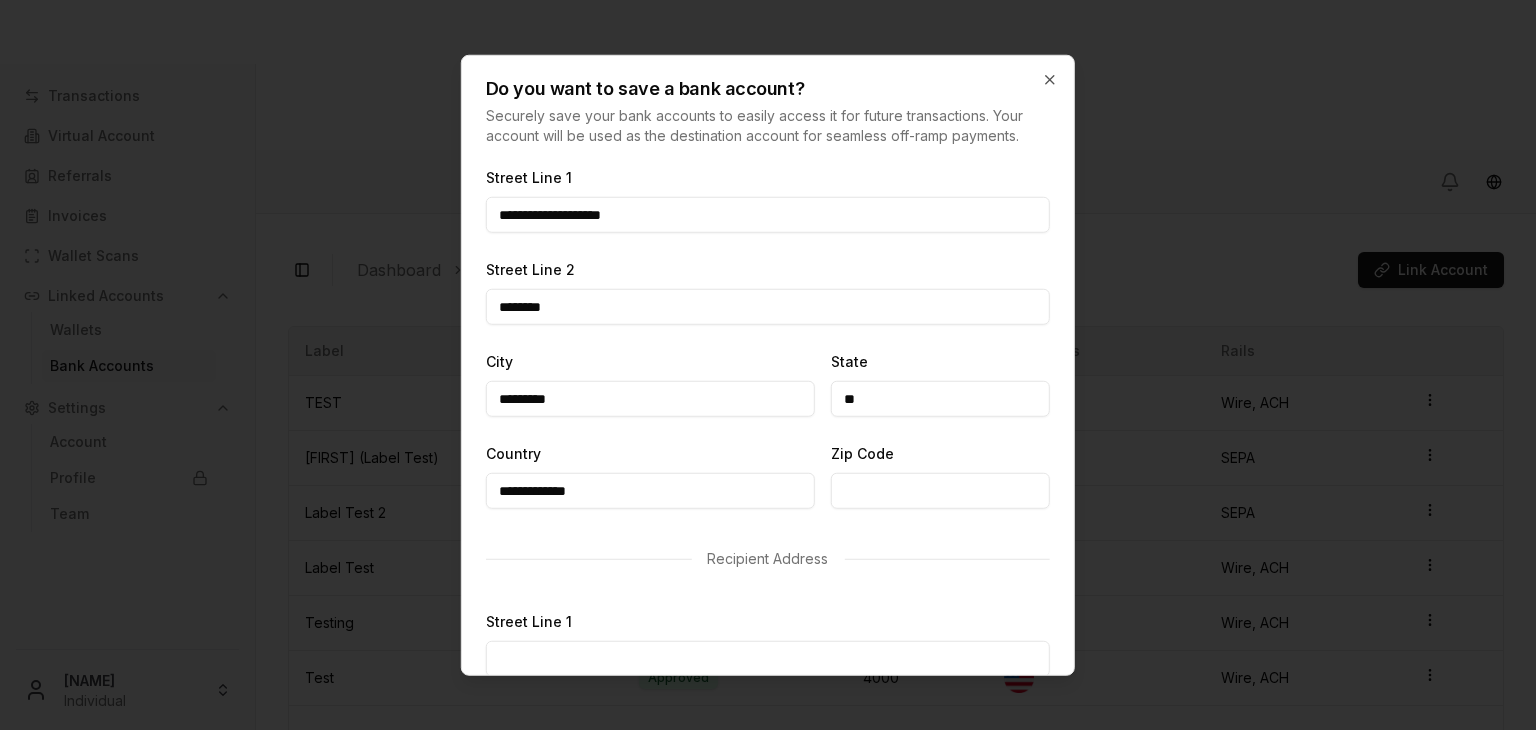 click on "Zip Code" at bounding box center (940, 491) 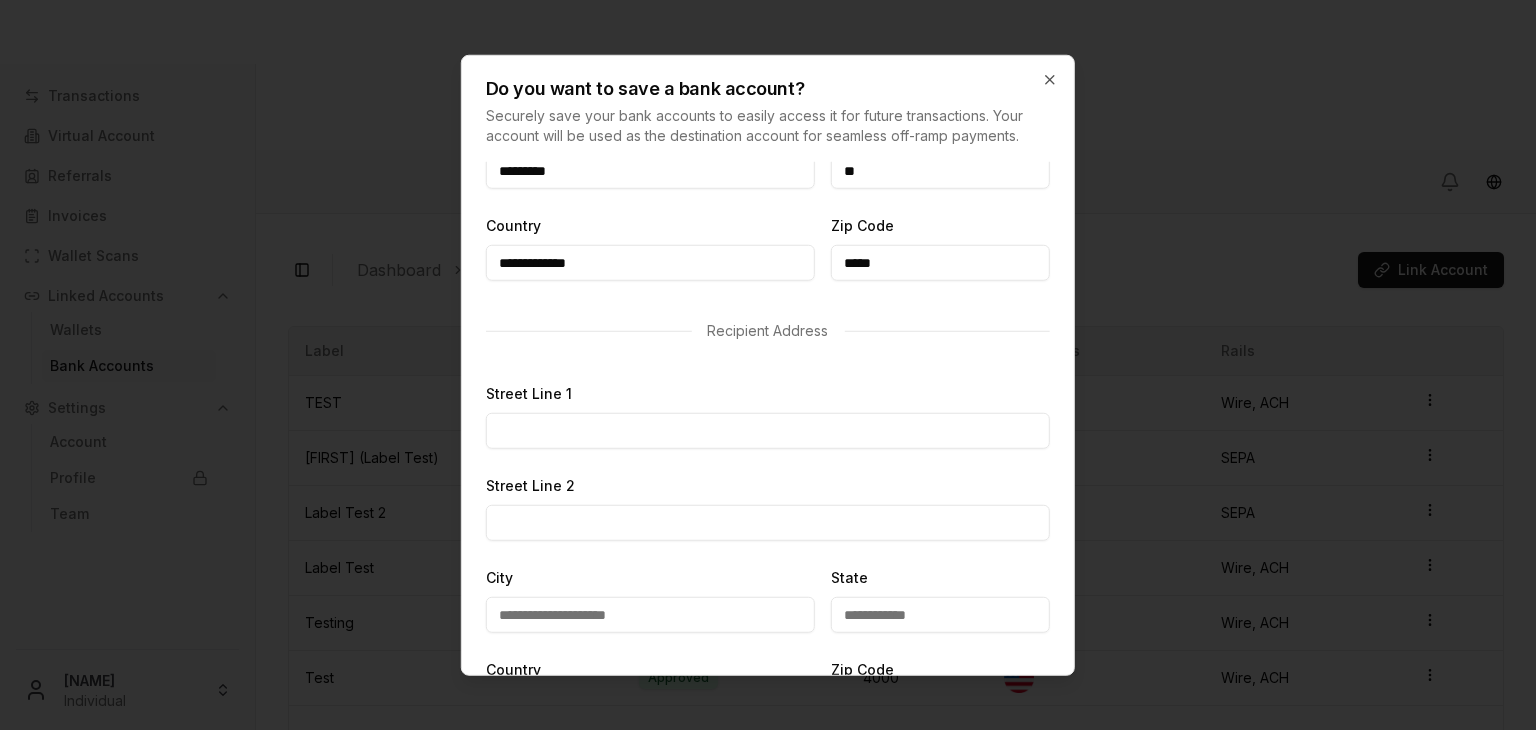 type on "*****" 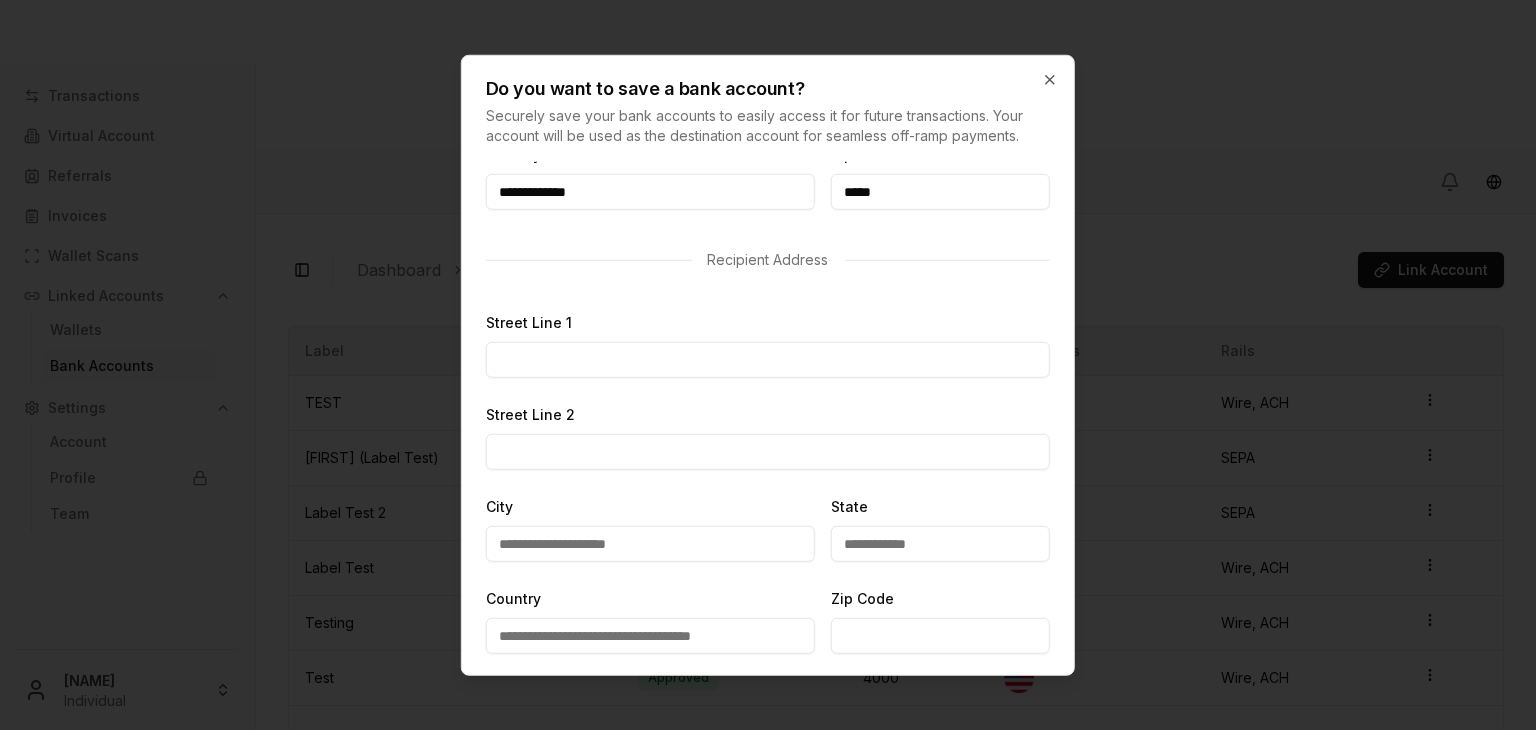 scroll, scrollTop: 596, scrollLeft: 0, axis: vertical 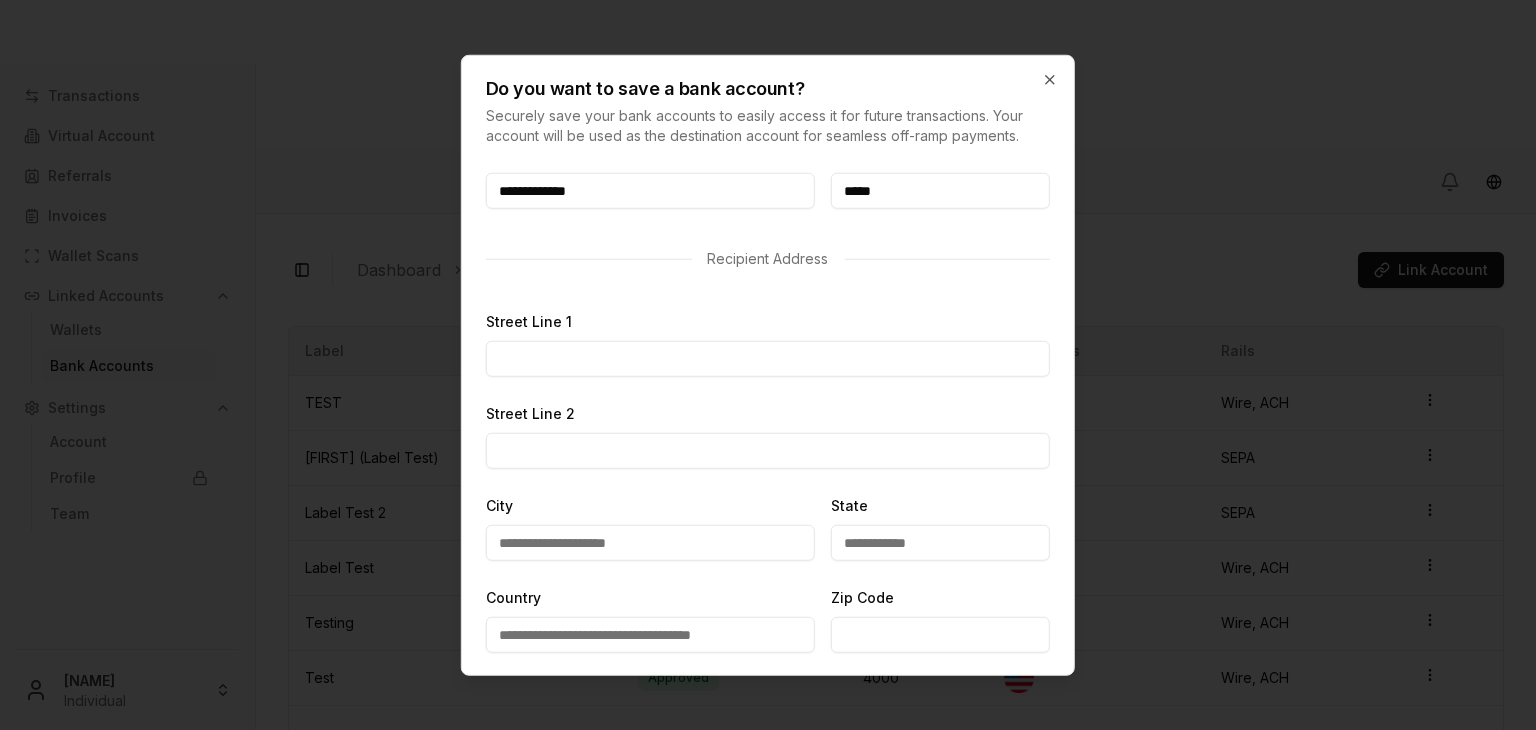 click on "Street Line 1" at bounding box center (768, 359) 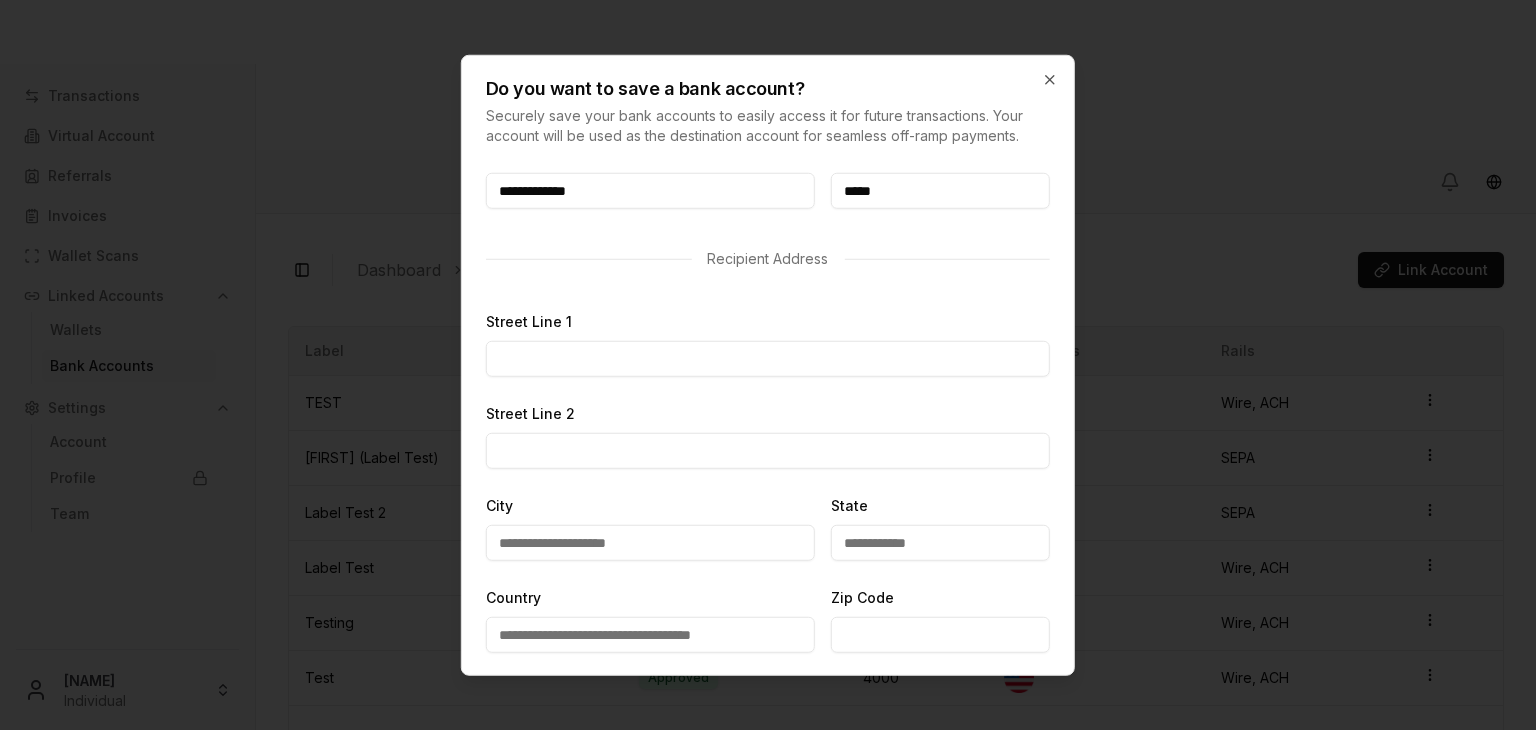 type on "**********" 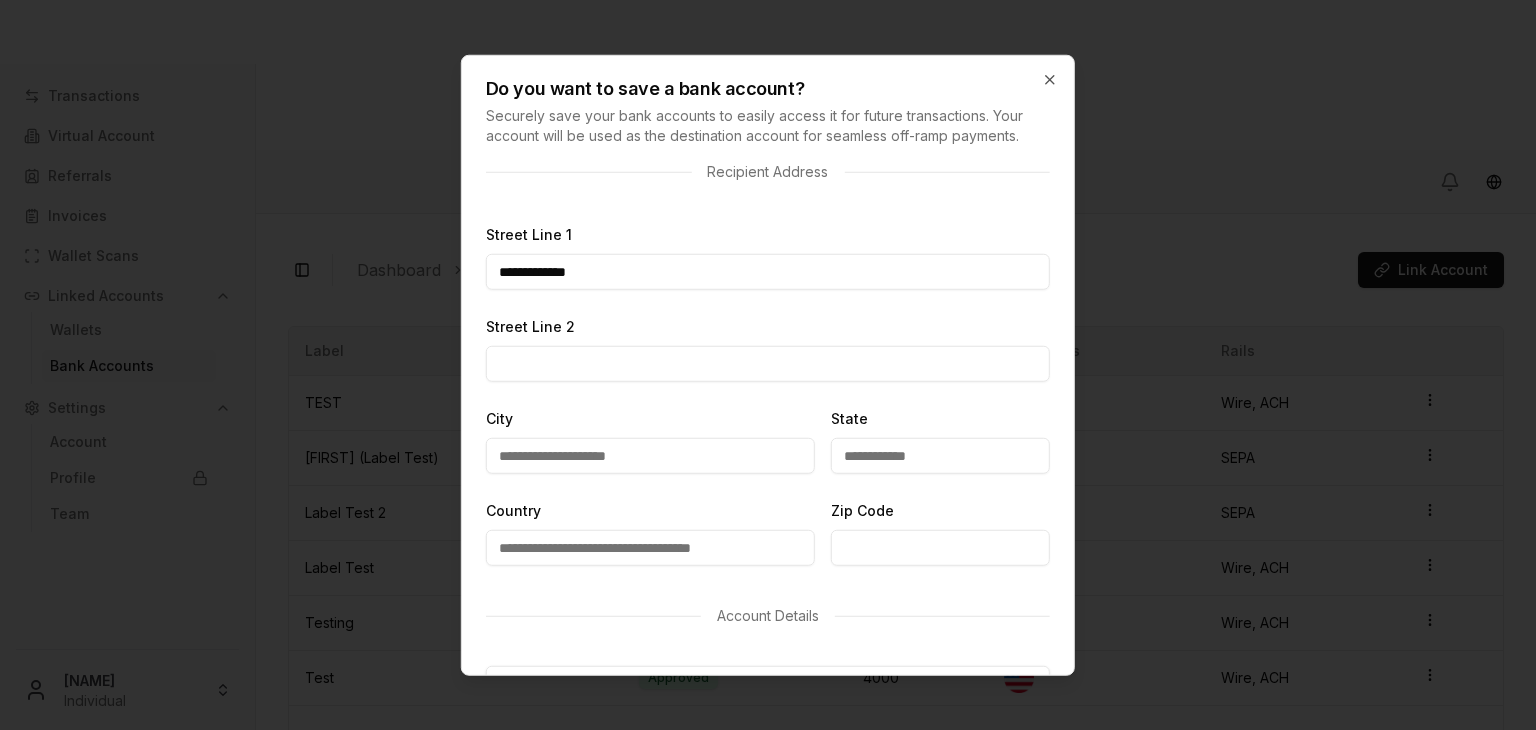 scroll, scrollTop: 684, scrollLeft: 0, axis: vertical 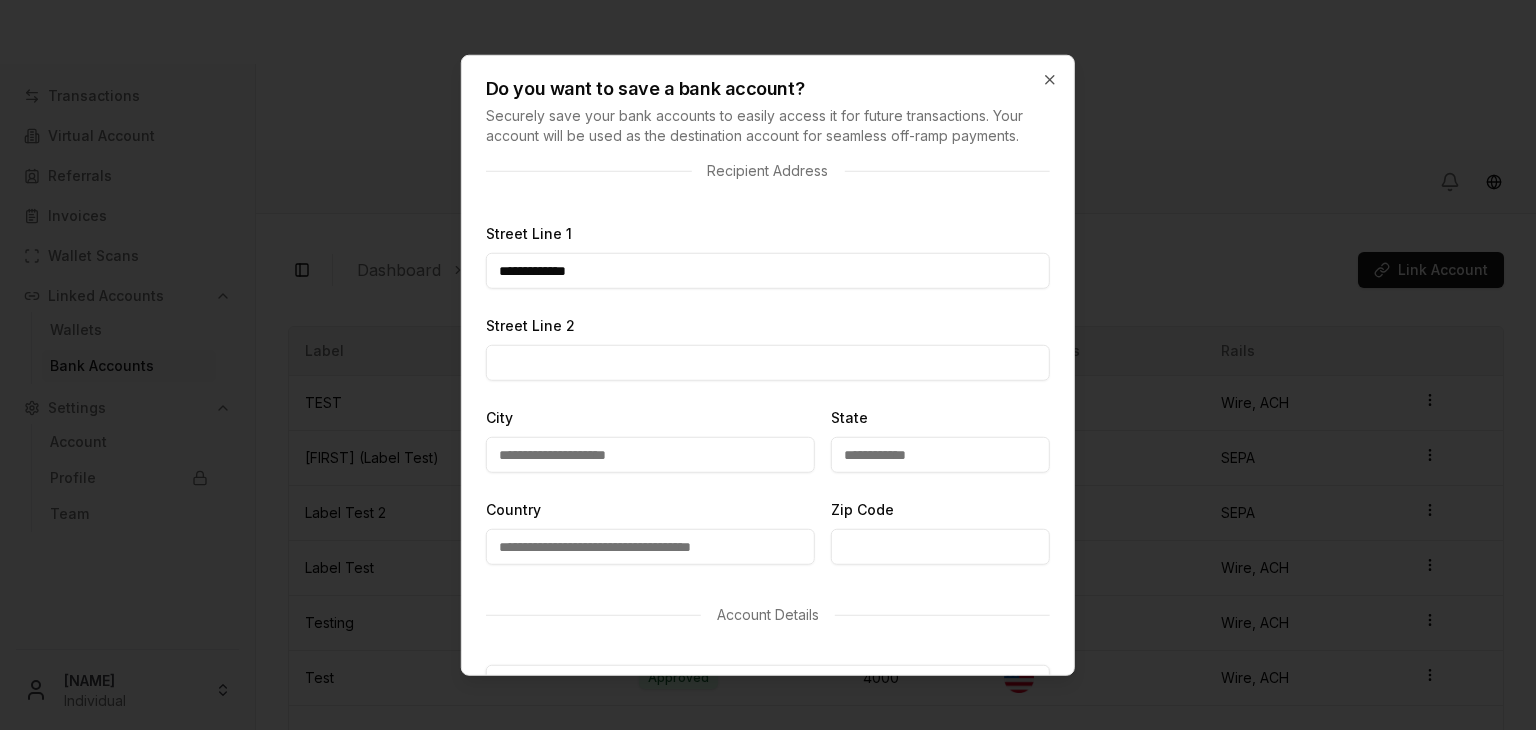 click on "Street Line 2" at bounding box center [768, 363] 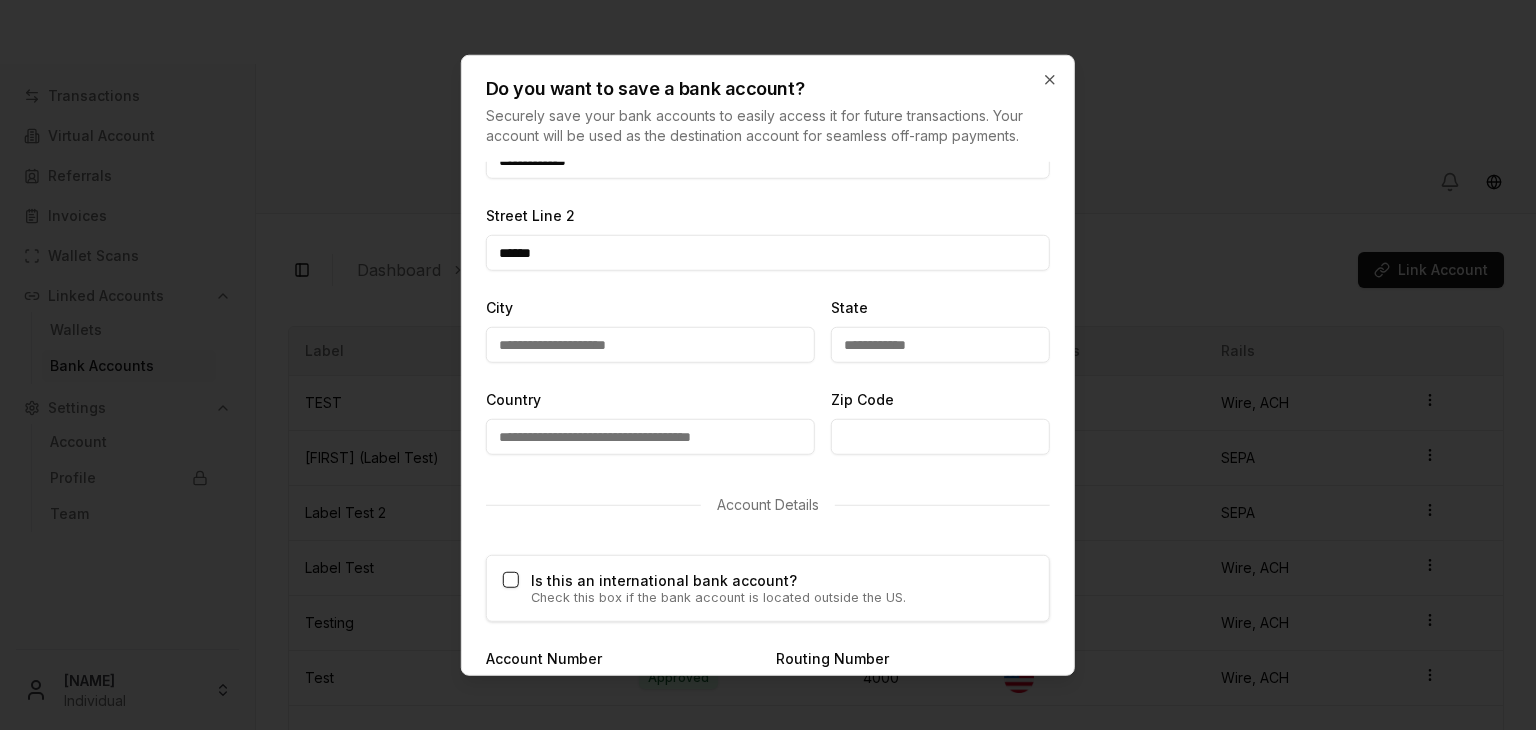 scroll, scrollTop: 804, scrollLeft: 0, axis: vertical 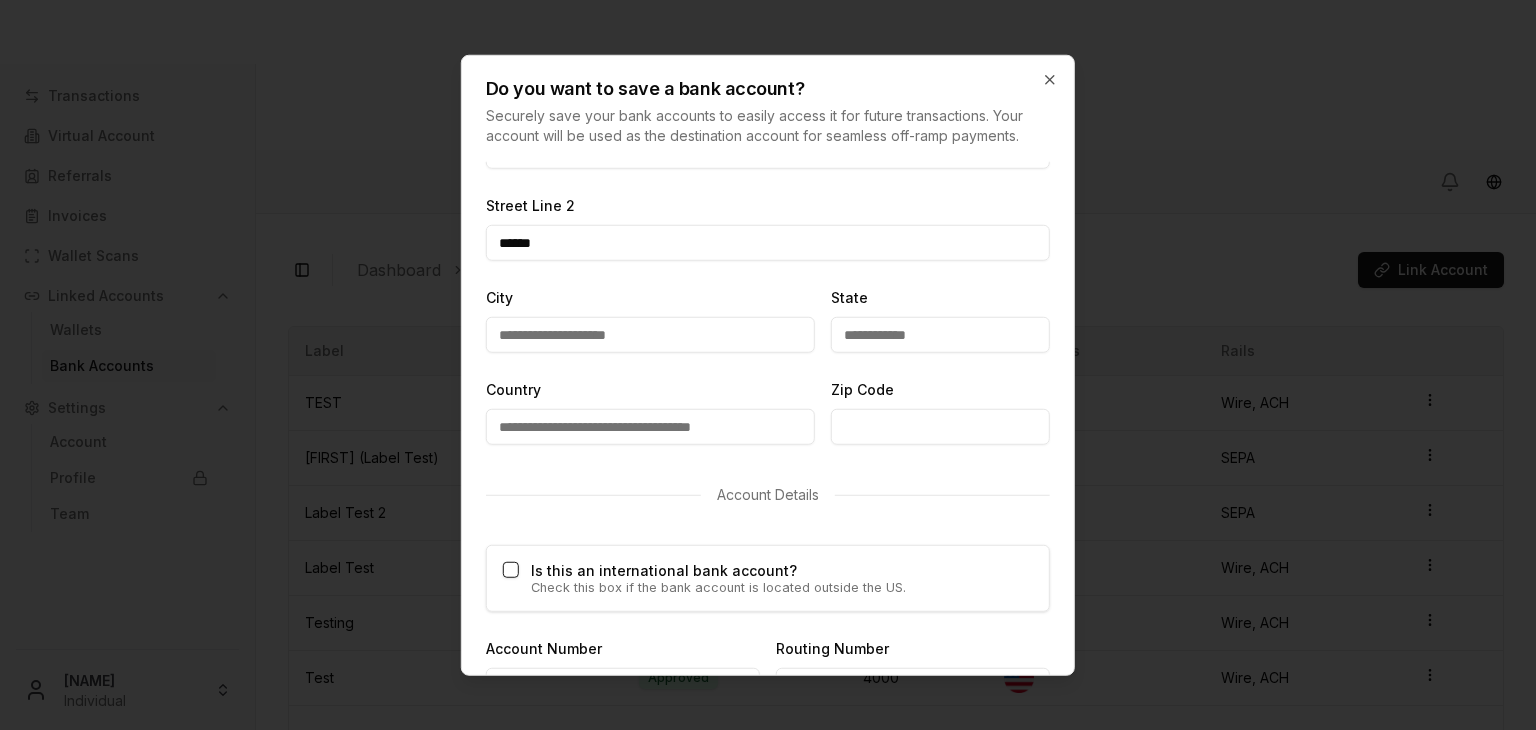click on "City" at bounding box center [650, 335] 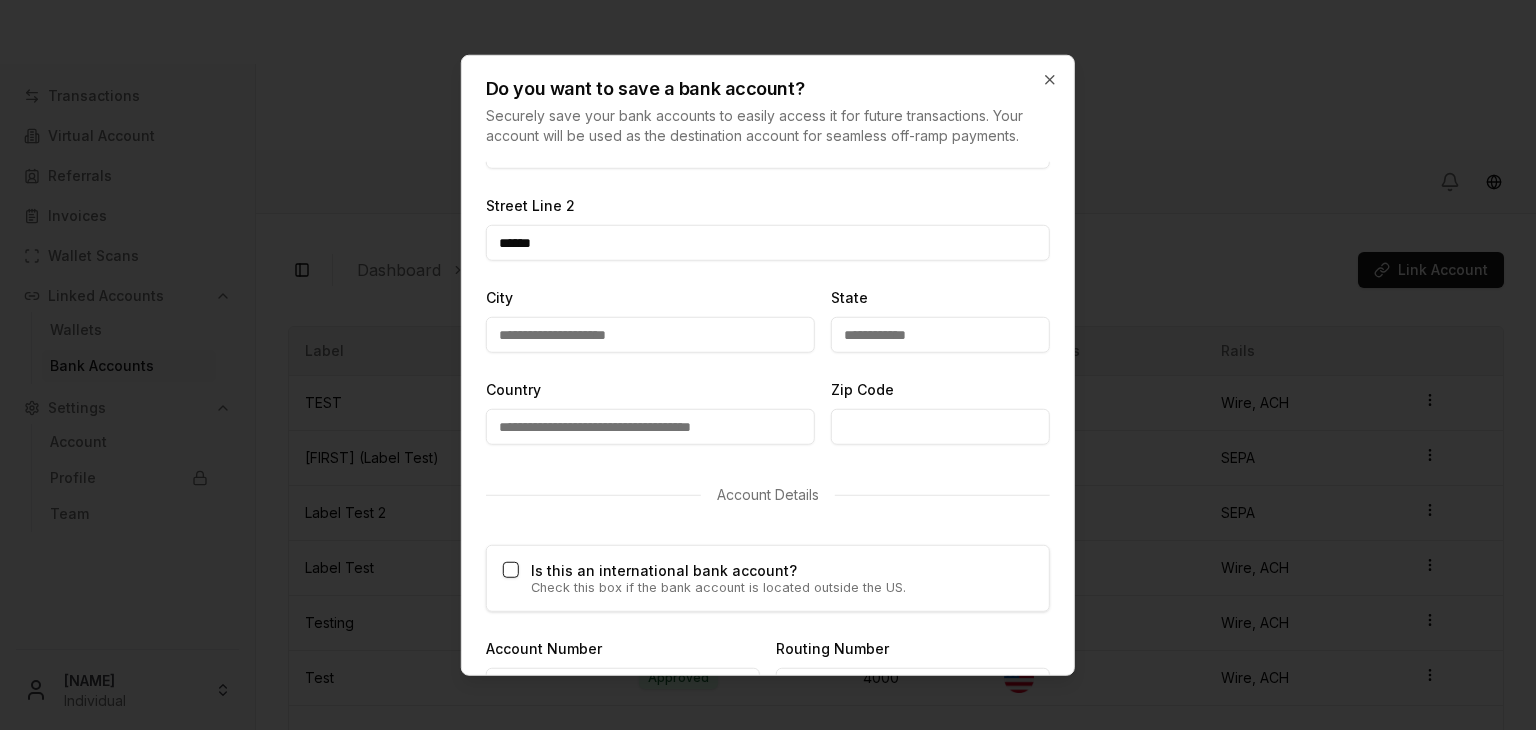type on "********" 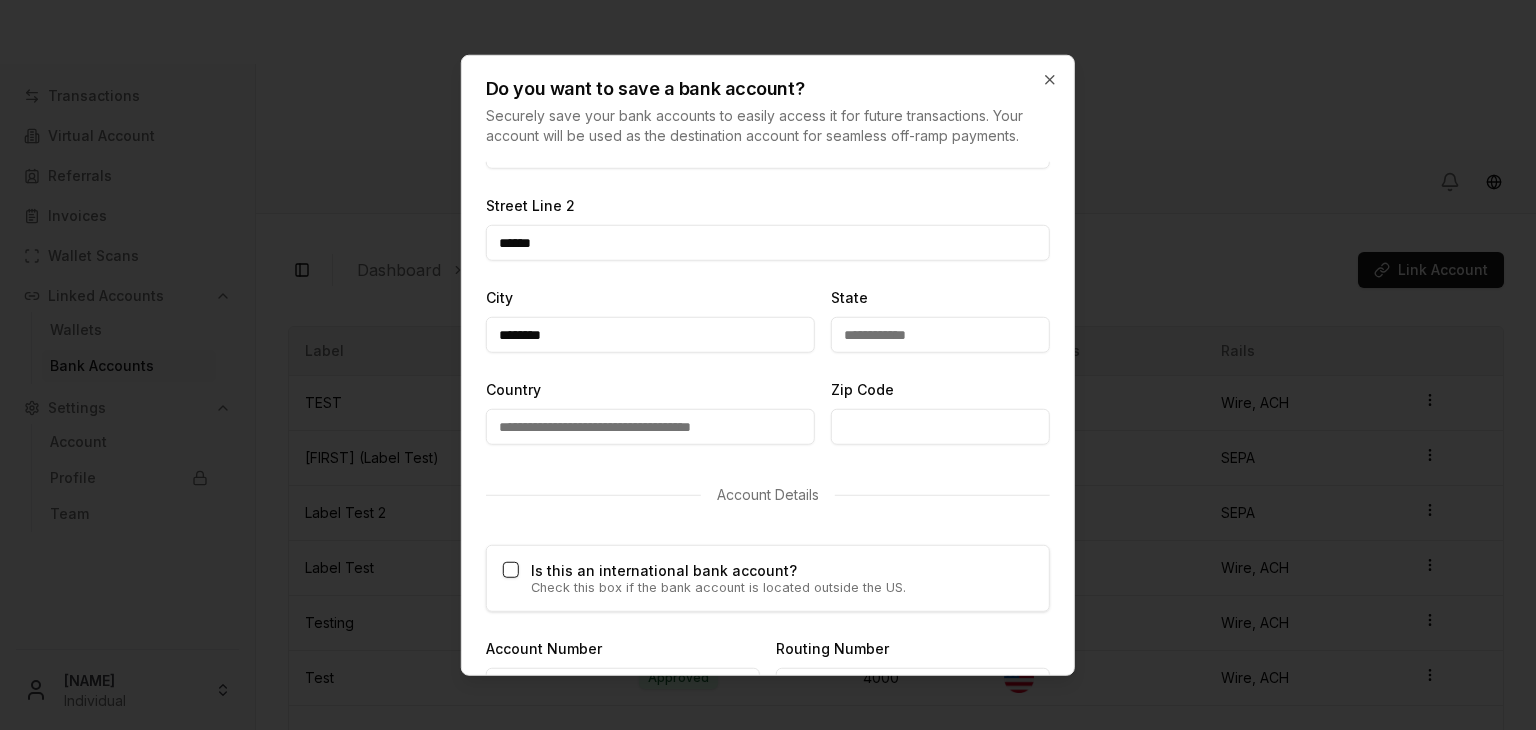 click on "State" at bounding box center [940, 335] 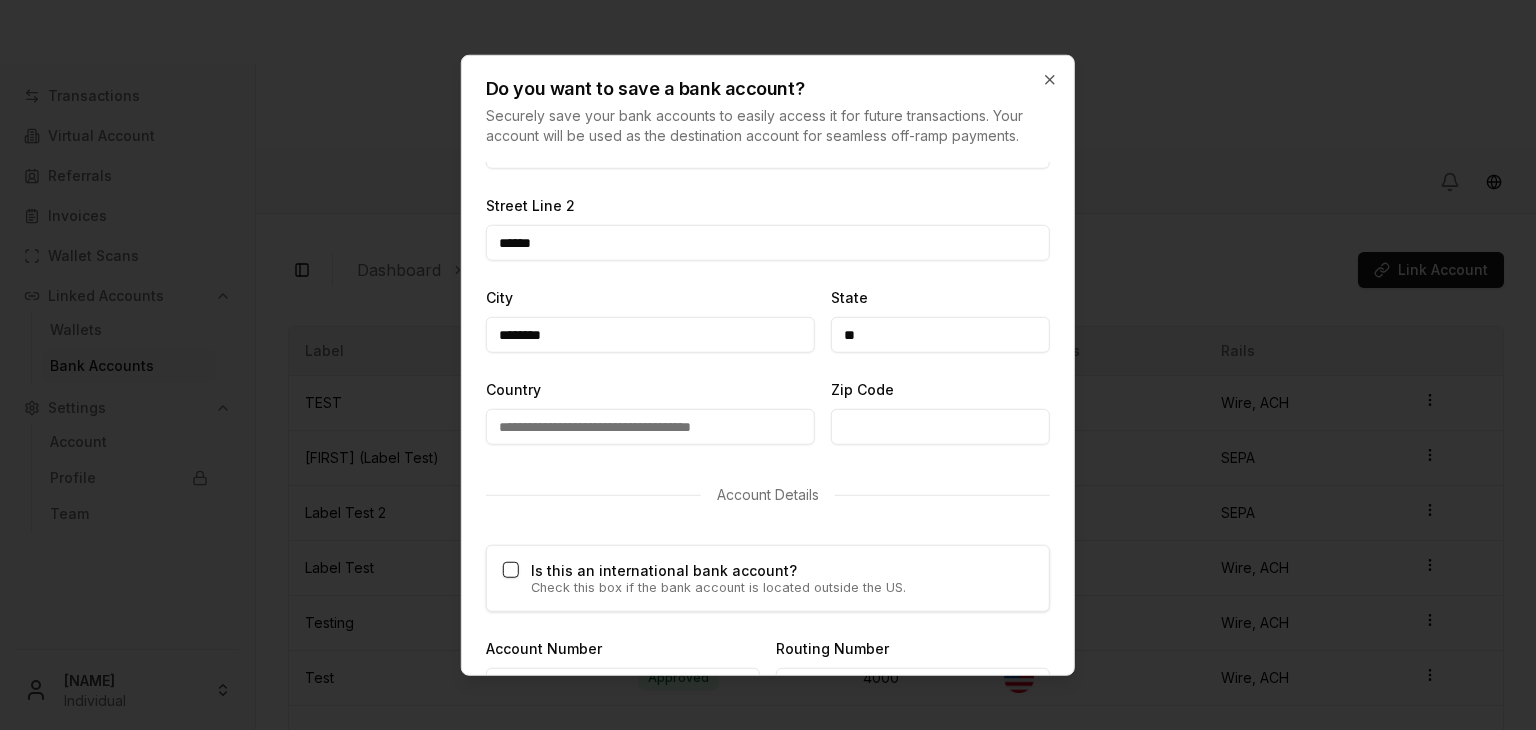 click on "Country" at bounding box center (650, 427) 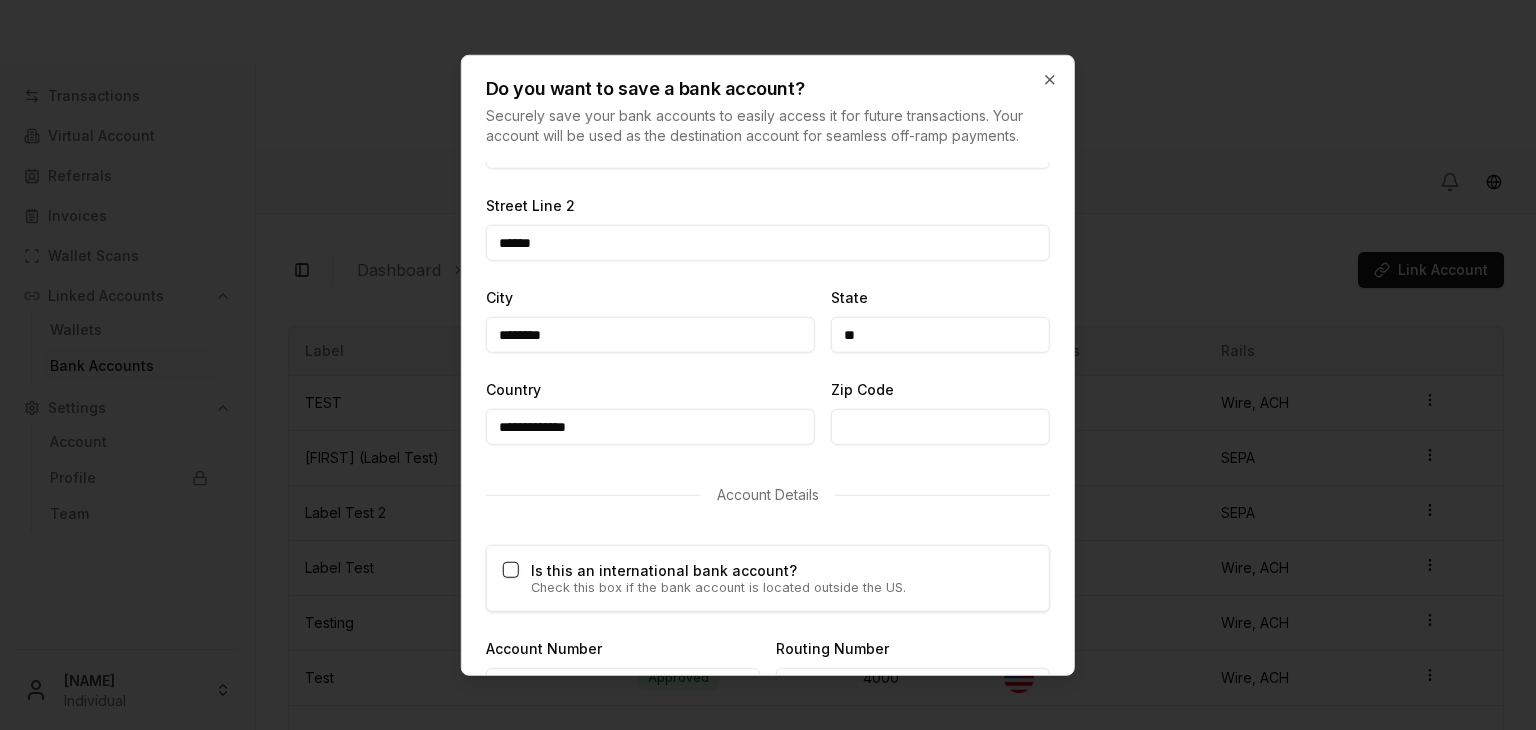 click on "Zip Code" at bounding box center (940, 427) 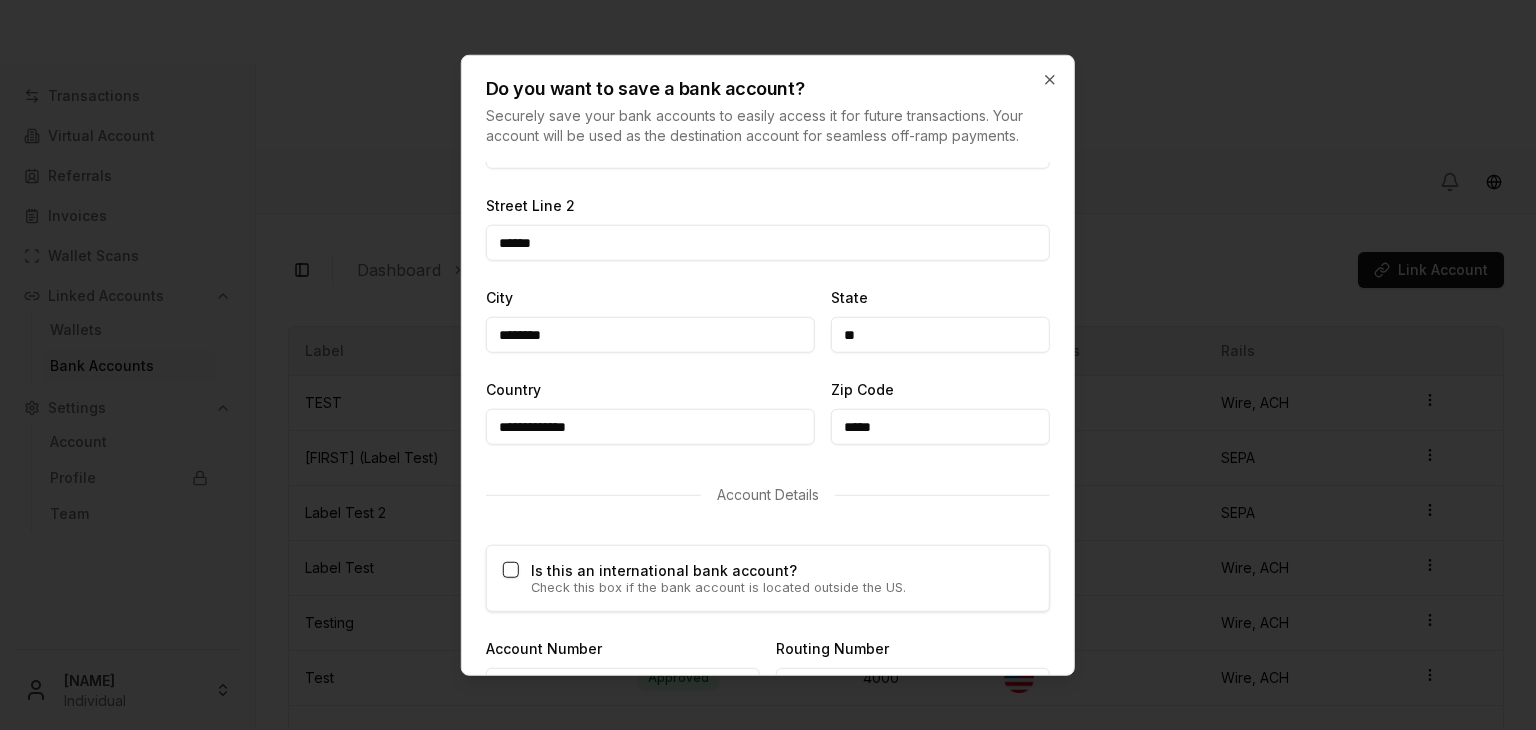 scroll, scrollTop: 1044, scrollLeft: 0, axis: vertical 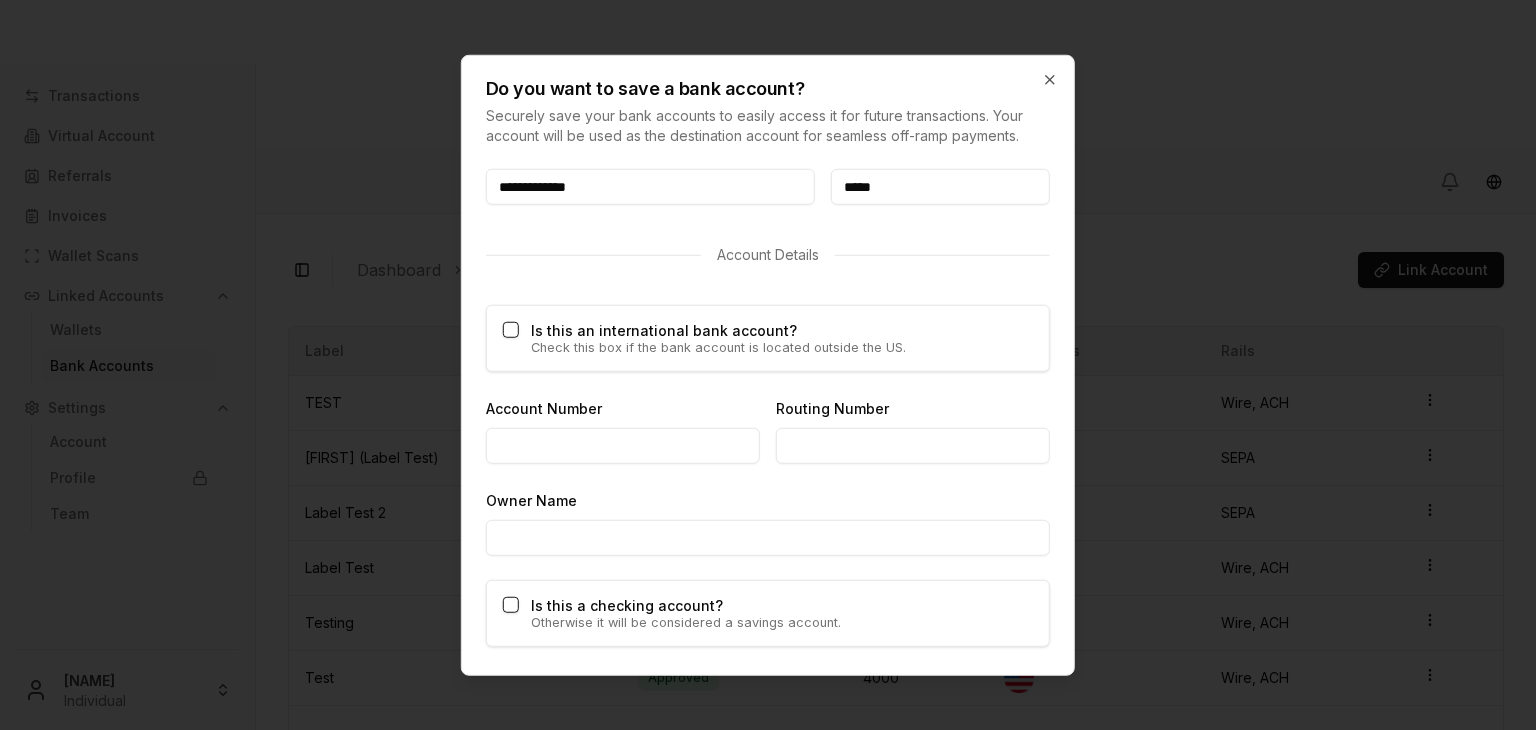 type on "*****" 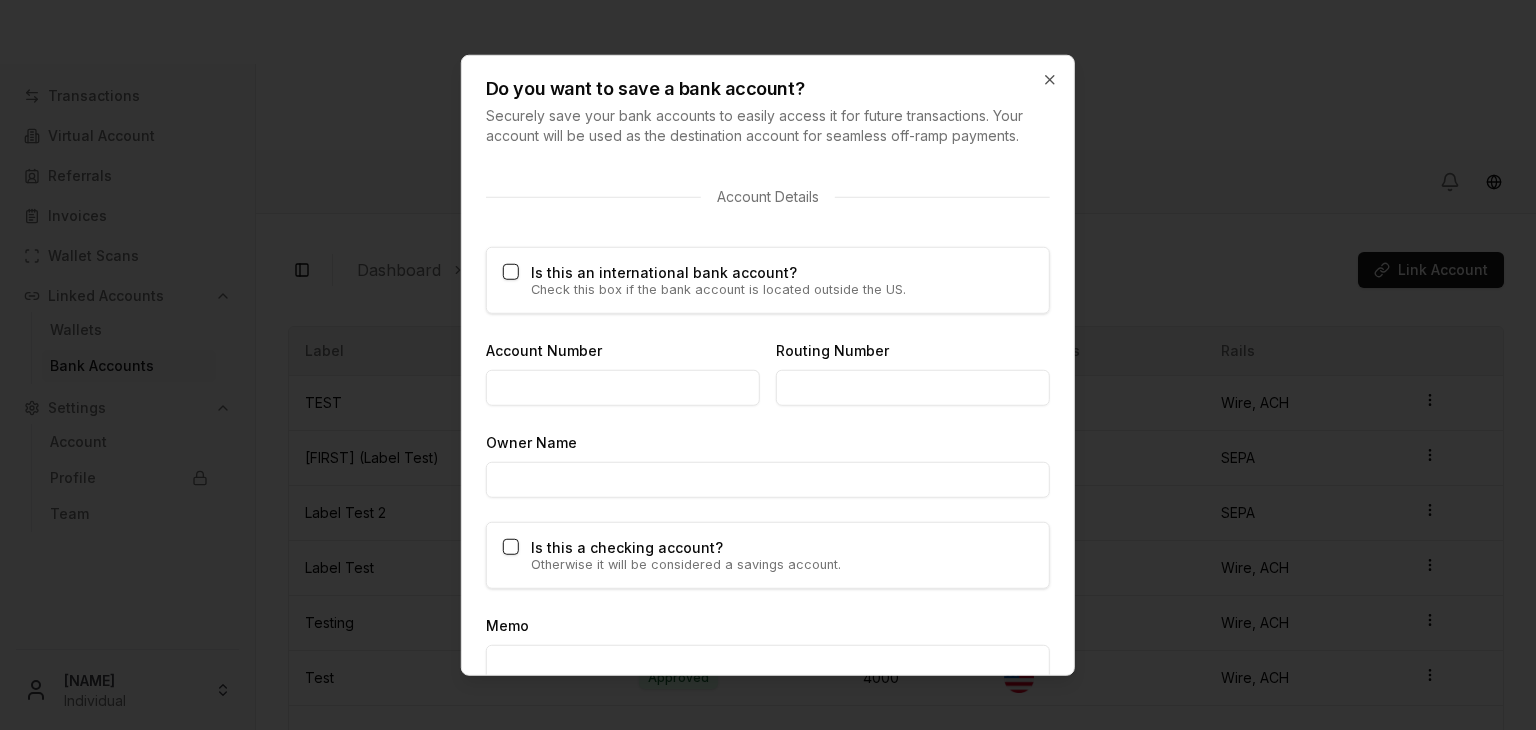 scroll, scrollTop: 1103, scrollLeft: 0, axis: vertical 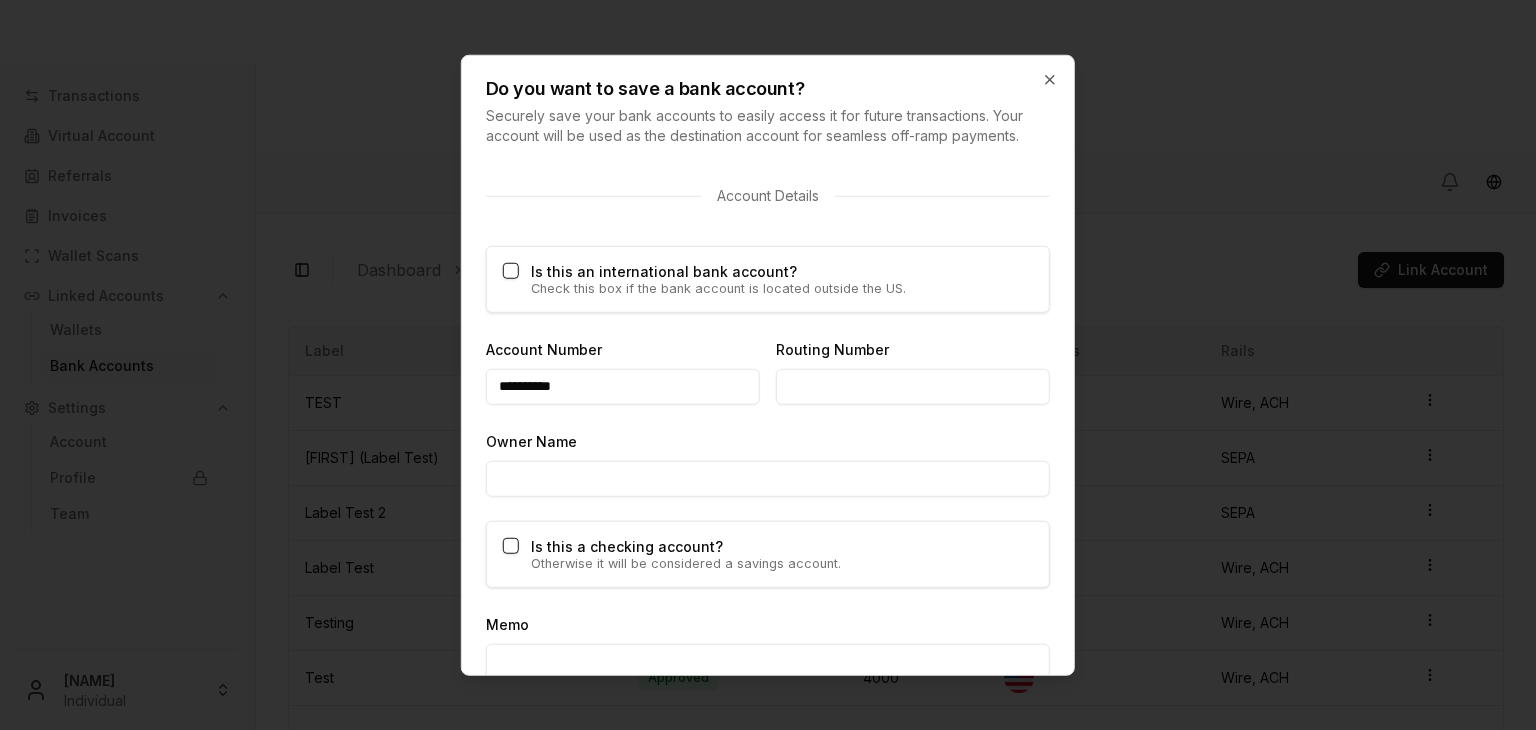 click on "**********" at bounding box center (623, 387) 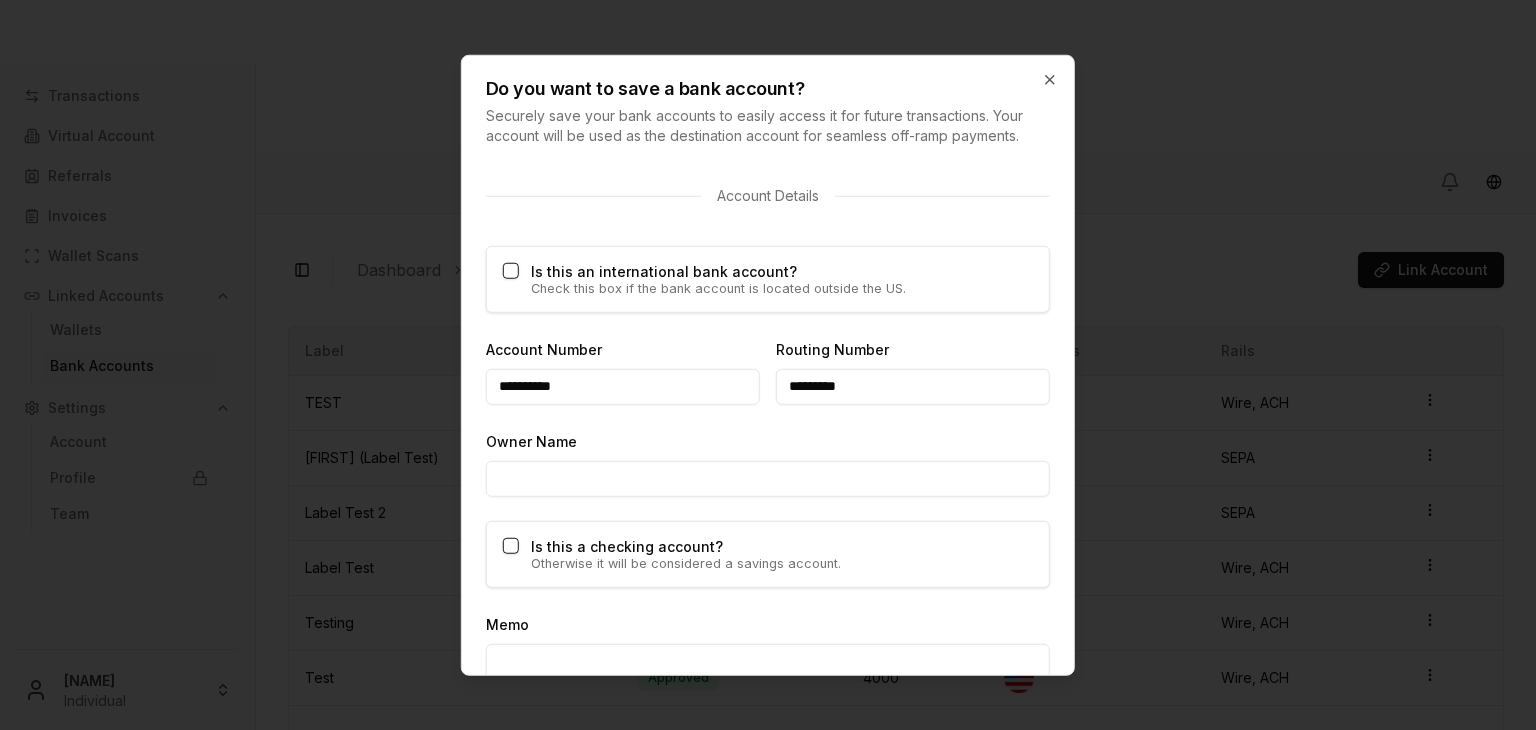 drag, startPoint x: 824, startPoint y: 388, endPoint x: 806, endPoint y: 386, distance: 18.110771 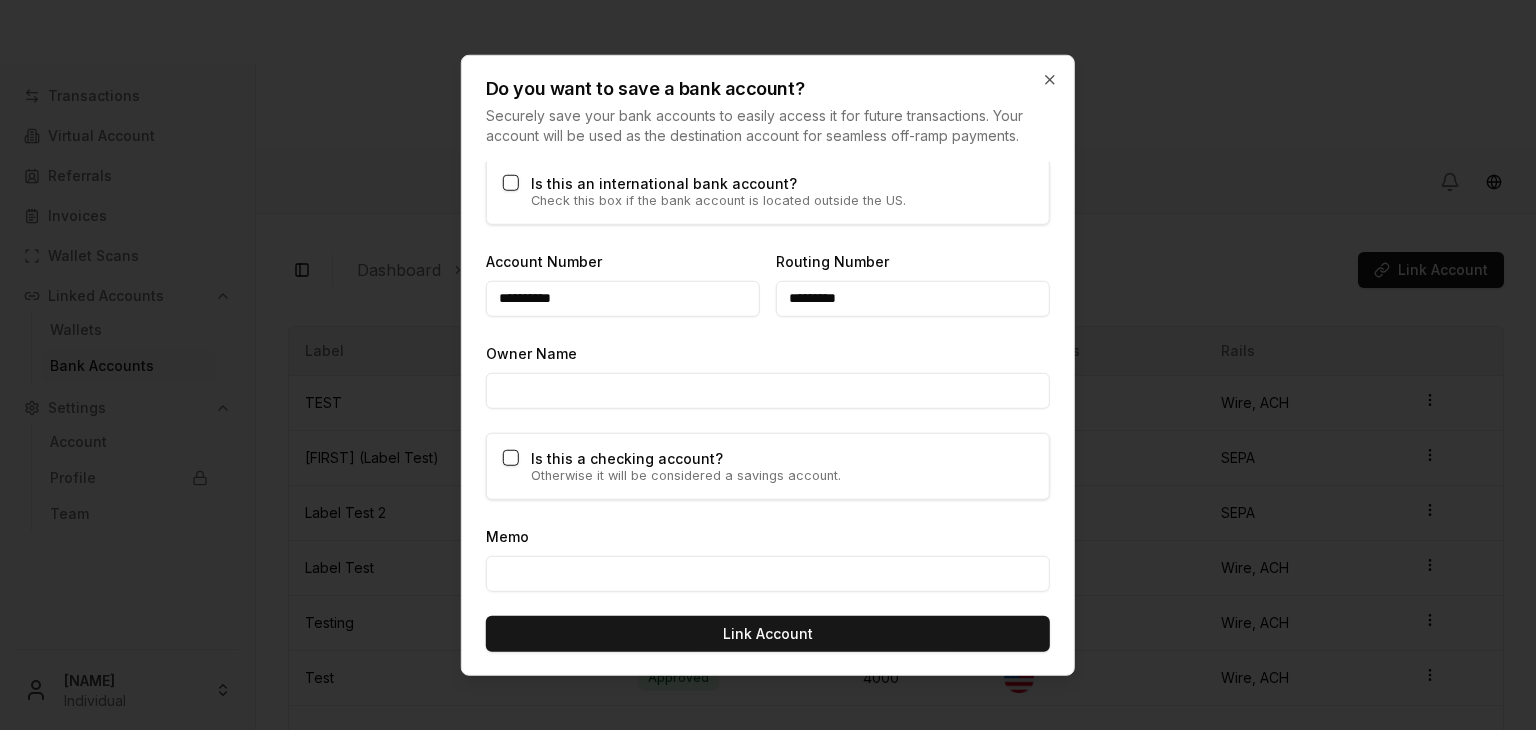type on "*********" 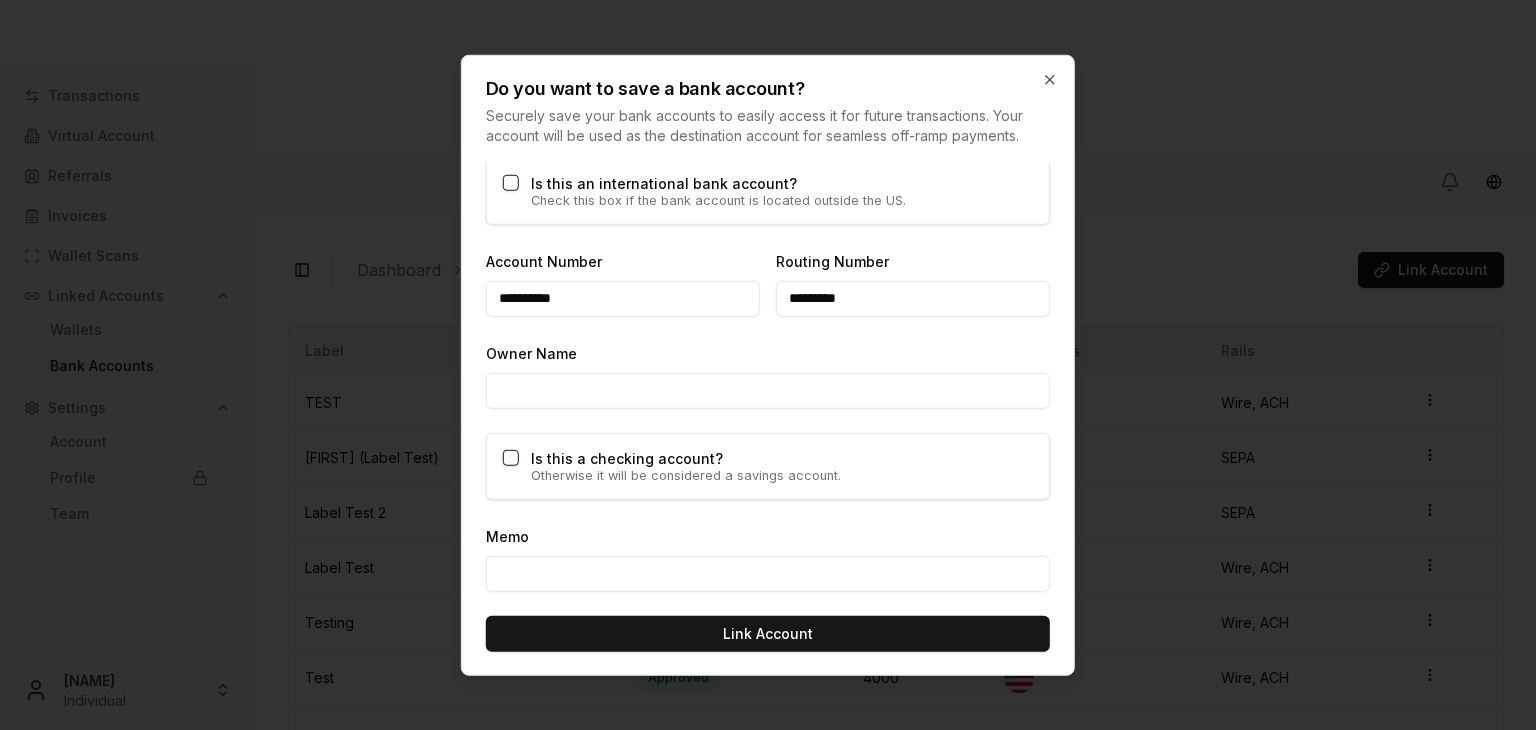 type on "**********" 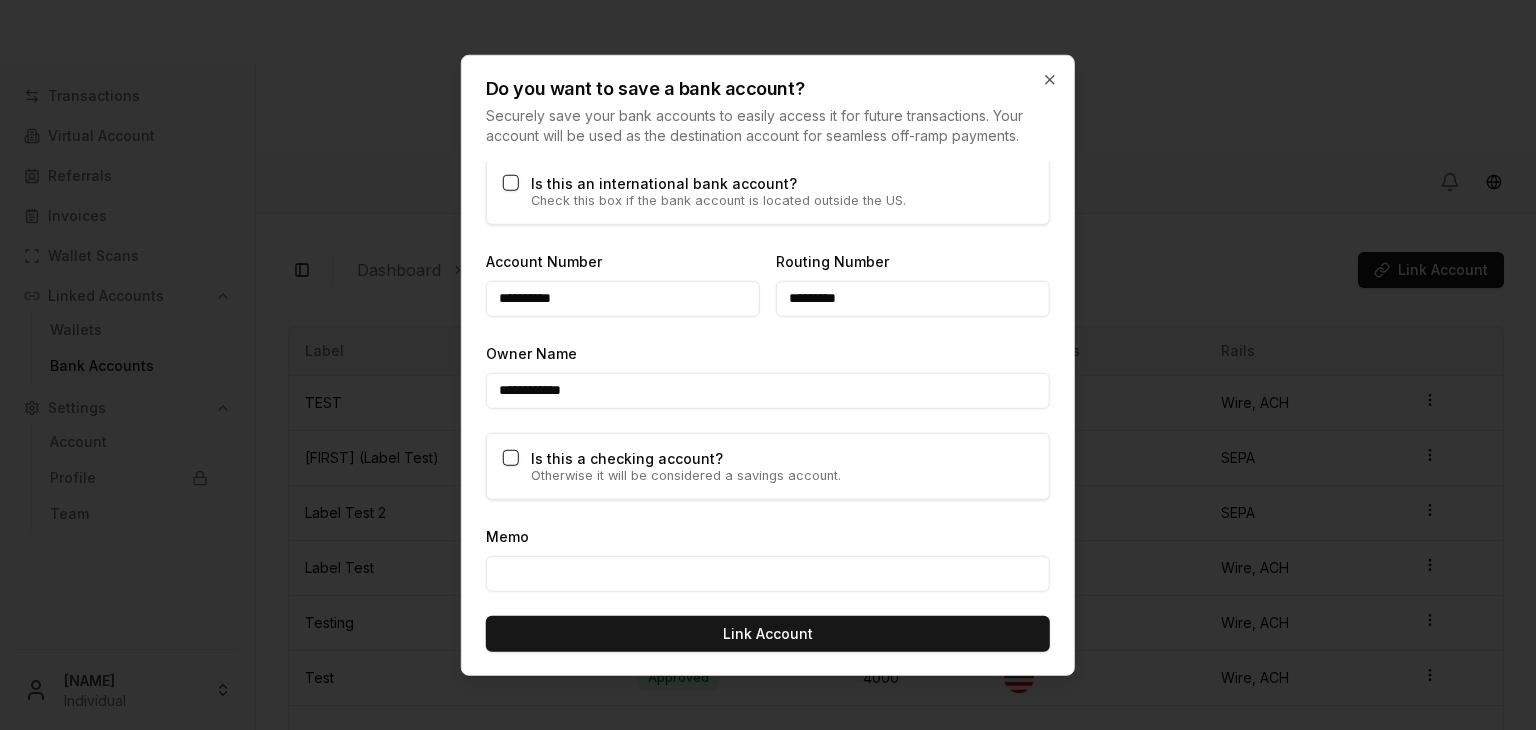 click on "**********" at bounding box center (768, -183) 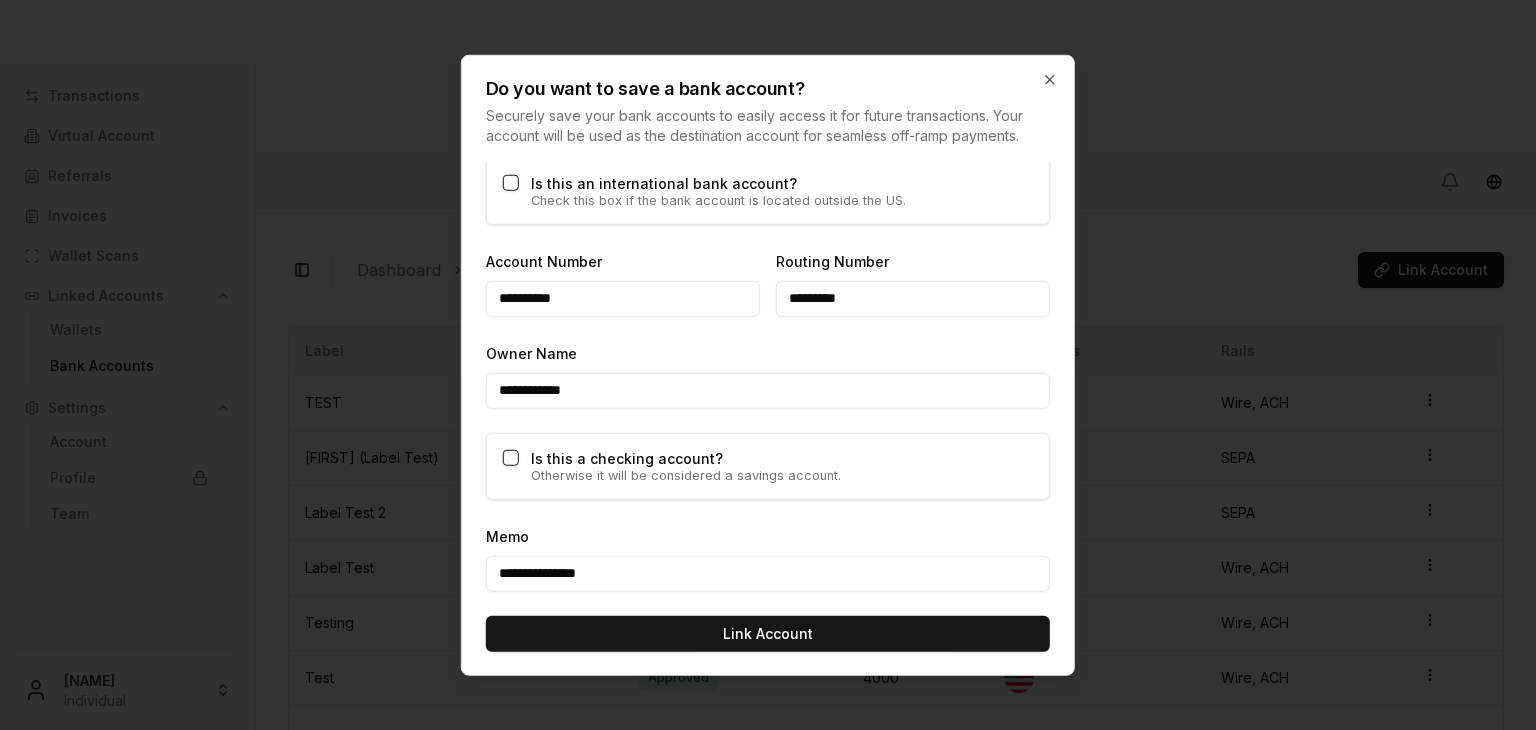 drag, startPoint x: 548, startPoint y: 573, endPoint x: 418, endPoint y: 578, distance: 130.09612 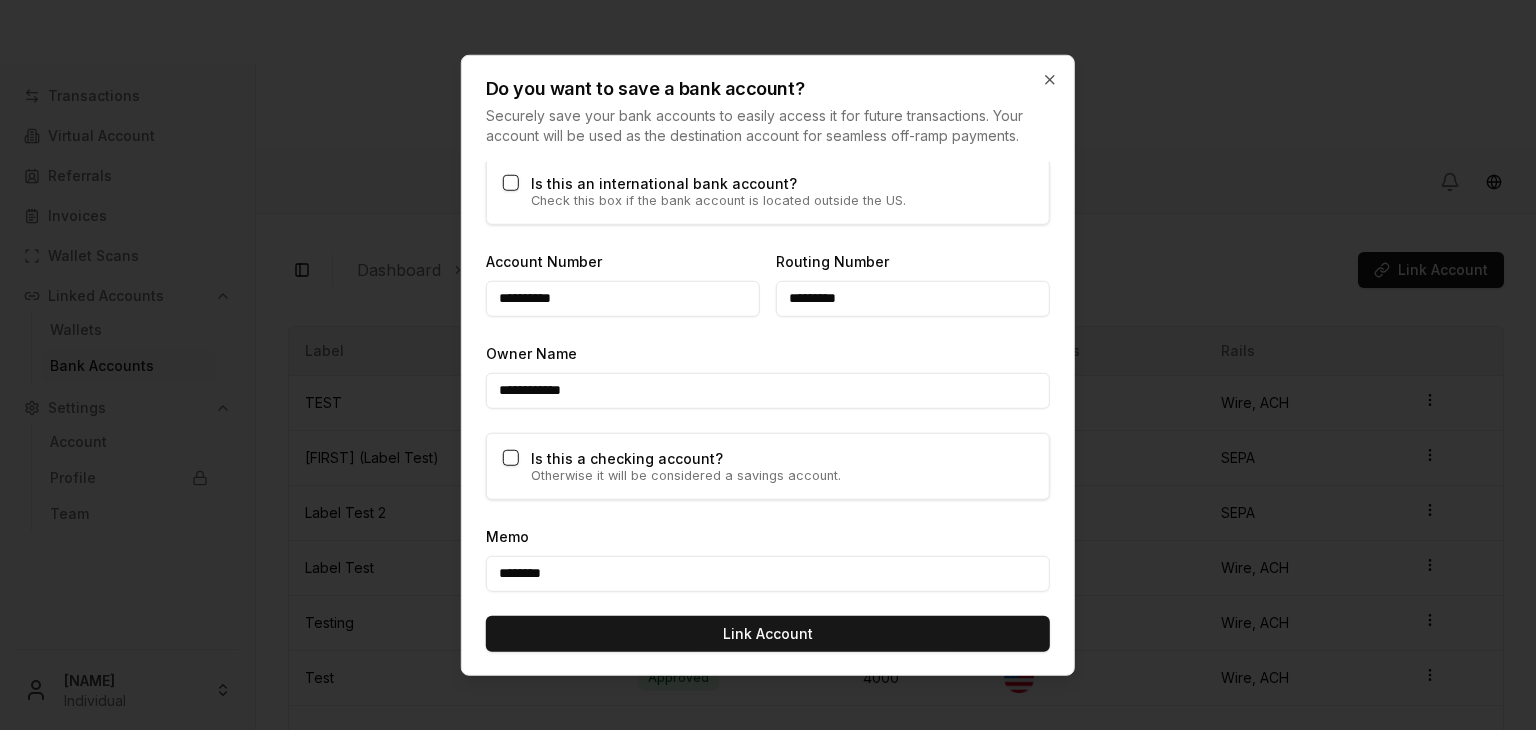 type on "********" 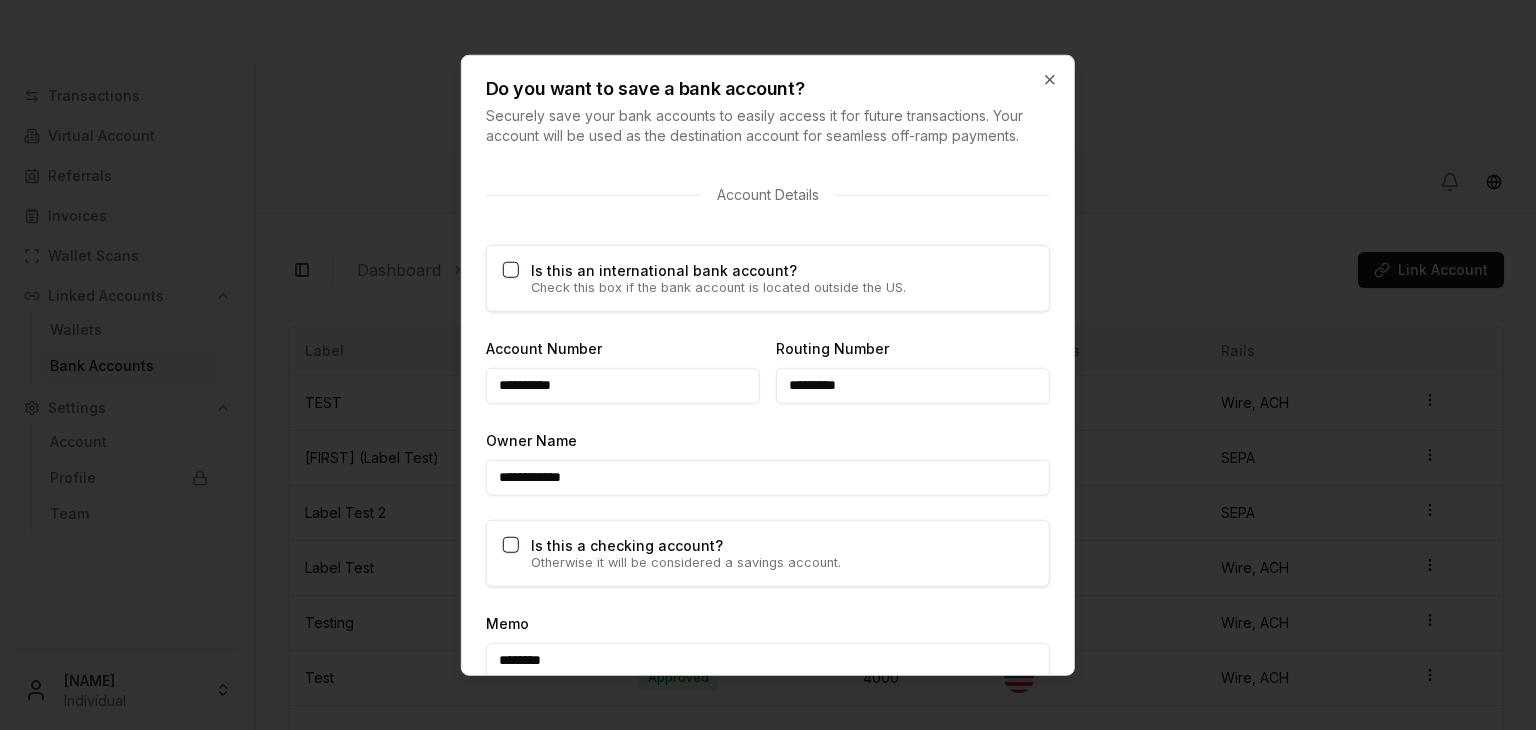 scroll, scrollTop: 1191, scrollLeft: 0, axis: vertical 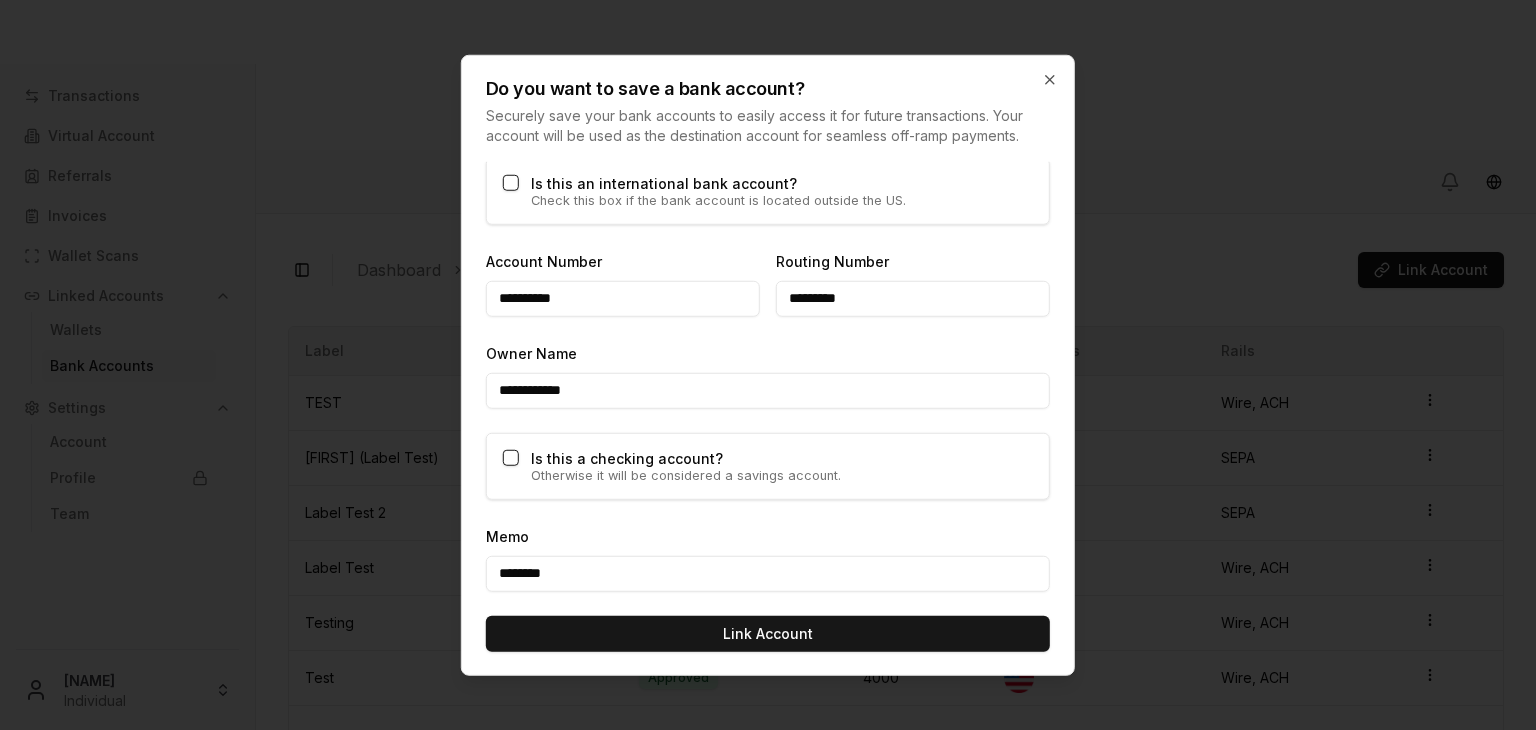 click on "Is this an international bank account?" at bounding box center (511, 183) 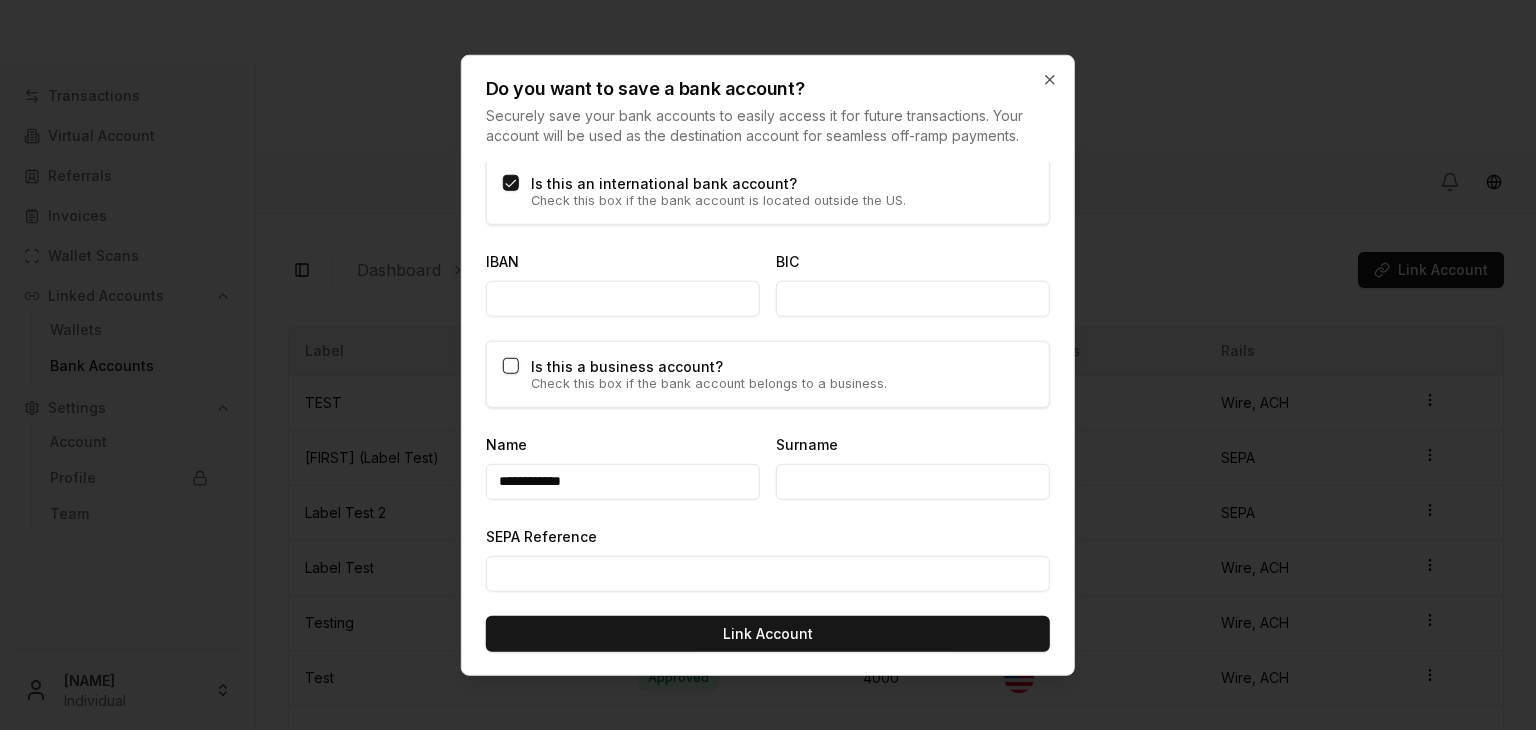 click on "Is this an international bank account?" at bounding box center [511, 183] 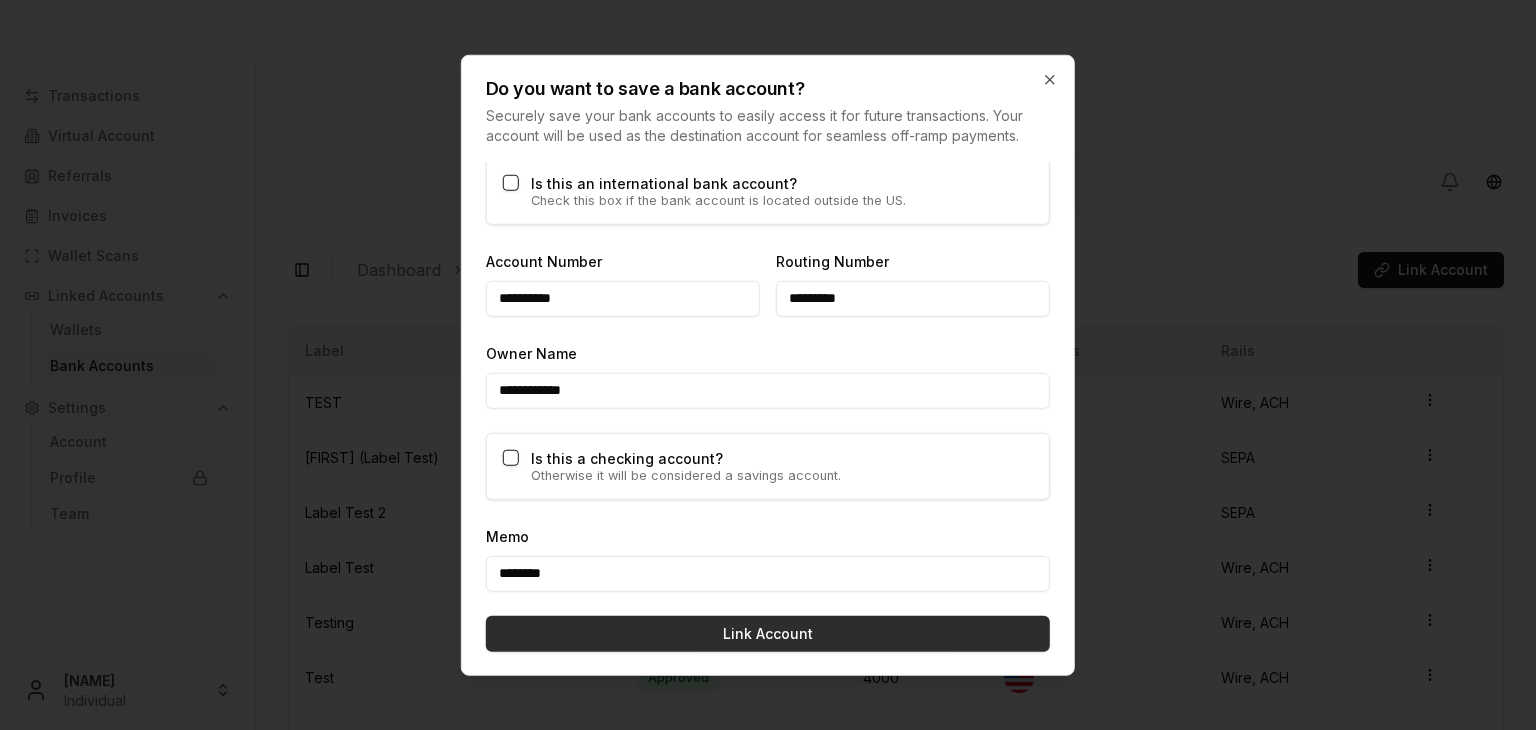 click on "Link Account" at bounding box center (768, 634) 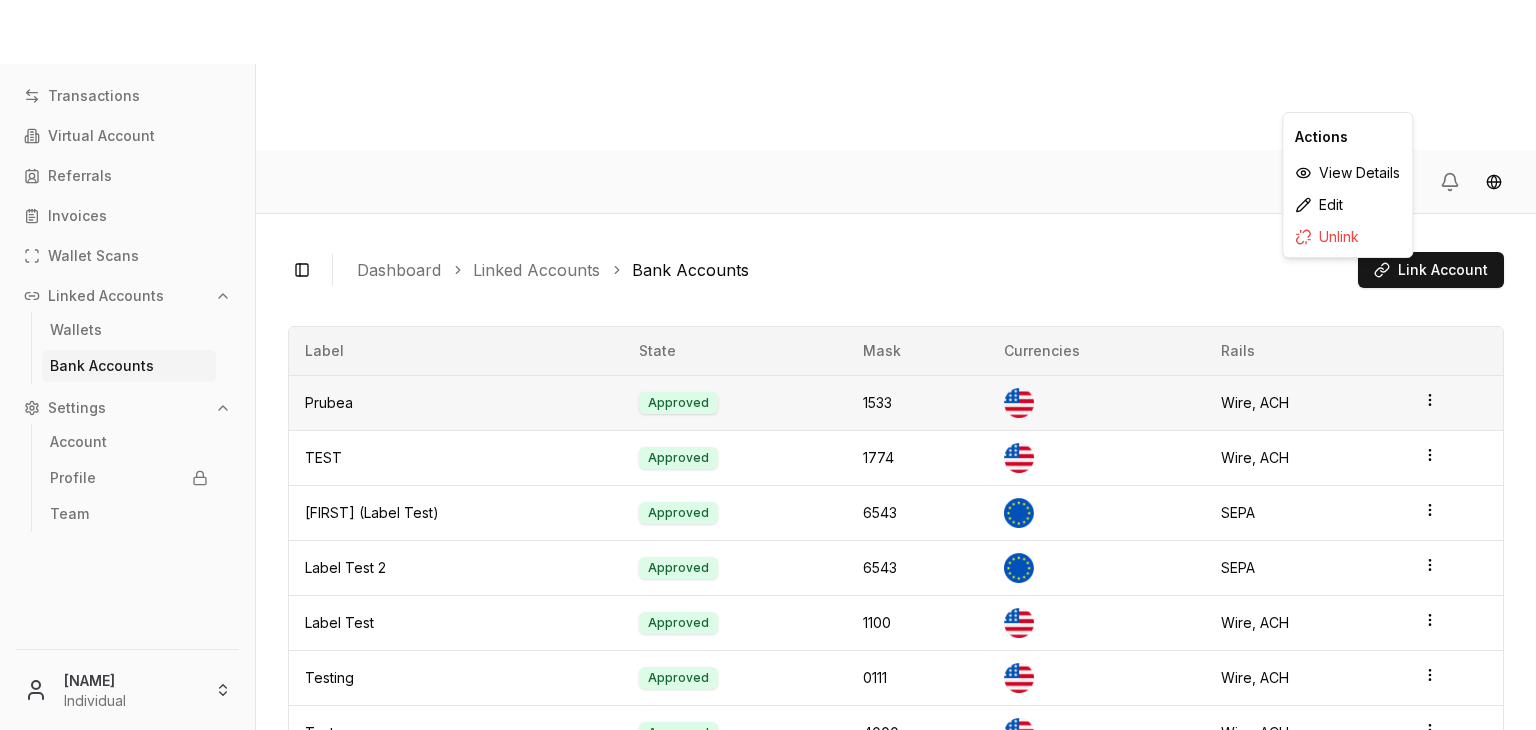 click 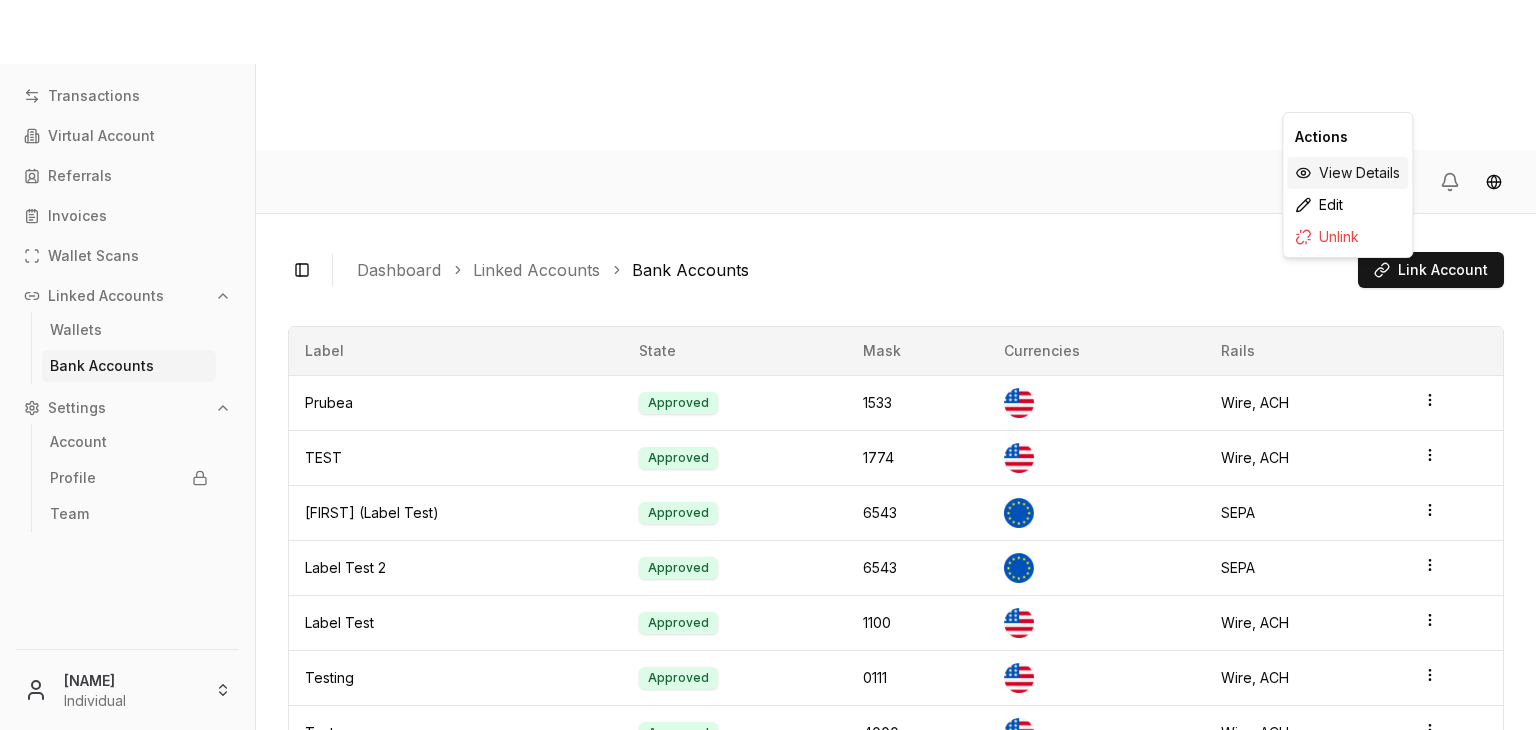 click on "View Details" at bounding box center (1347, 173) 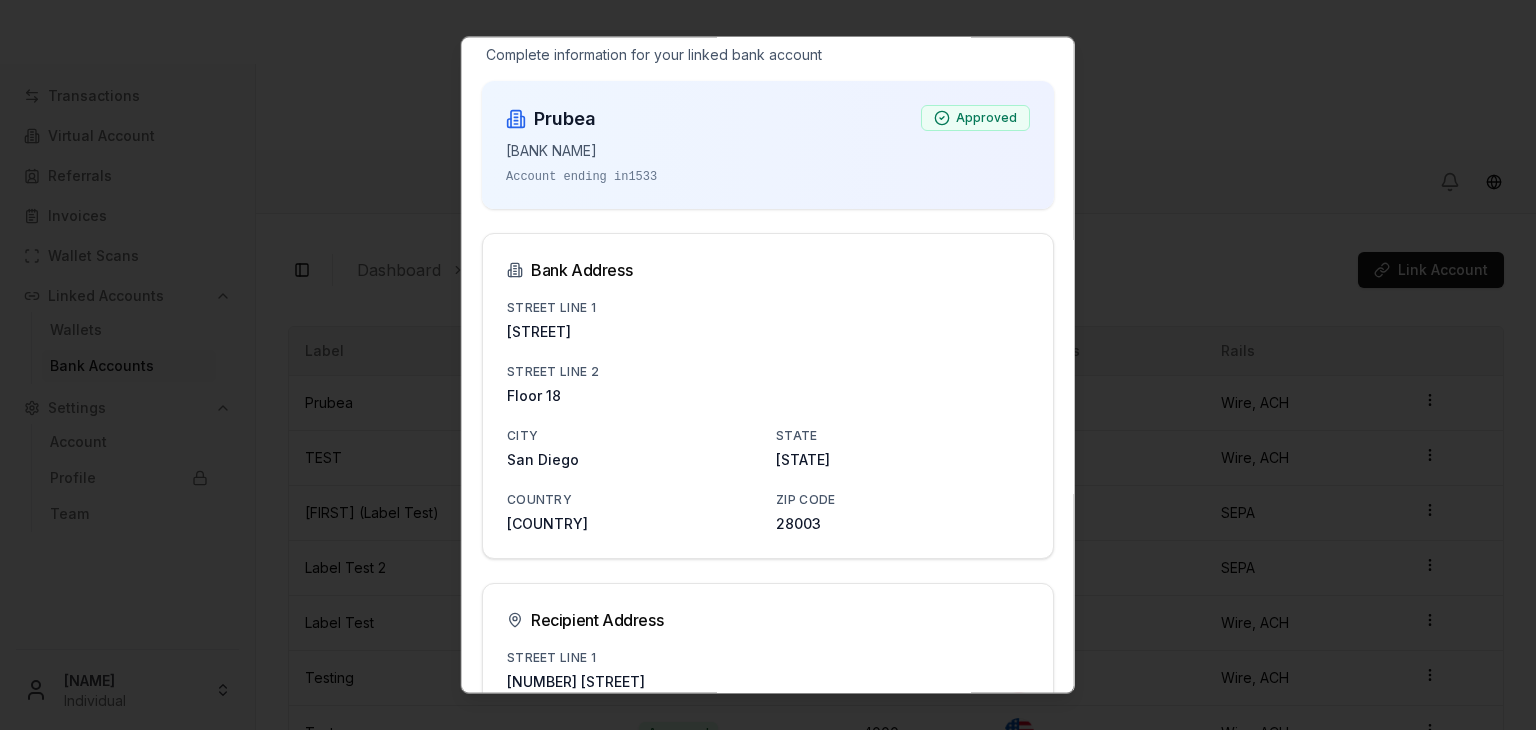 scroll, scrollTop: 0, scrollLeft: 0, axis: both 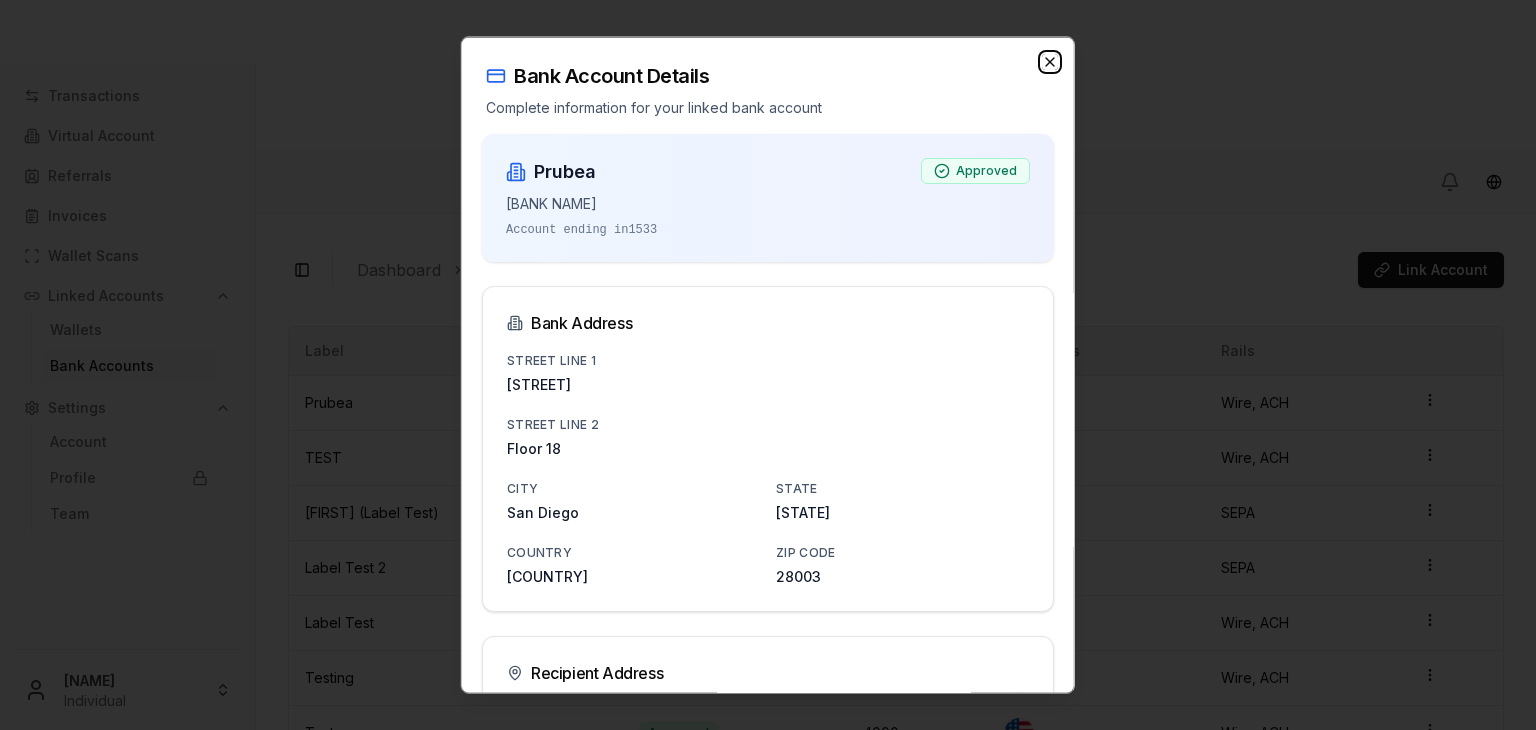 click 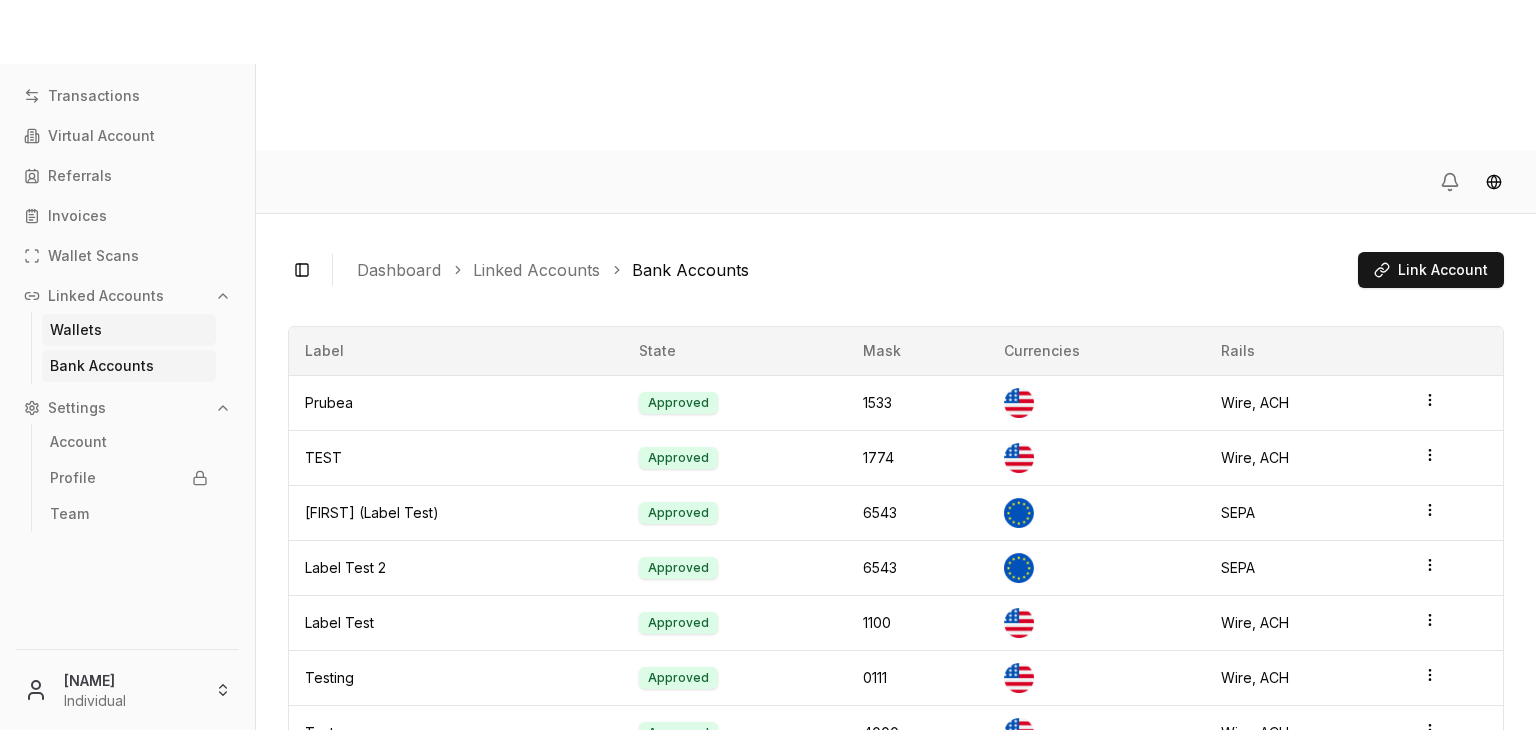 click on "Wallets" at bounding box center (129, 330) 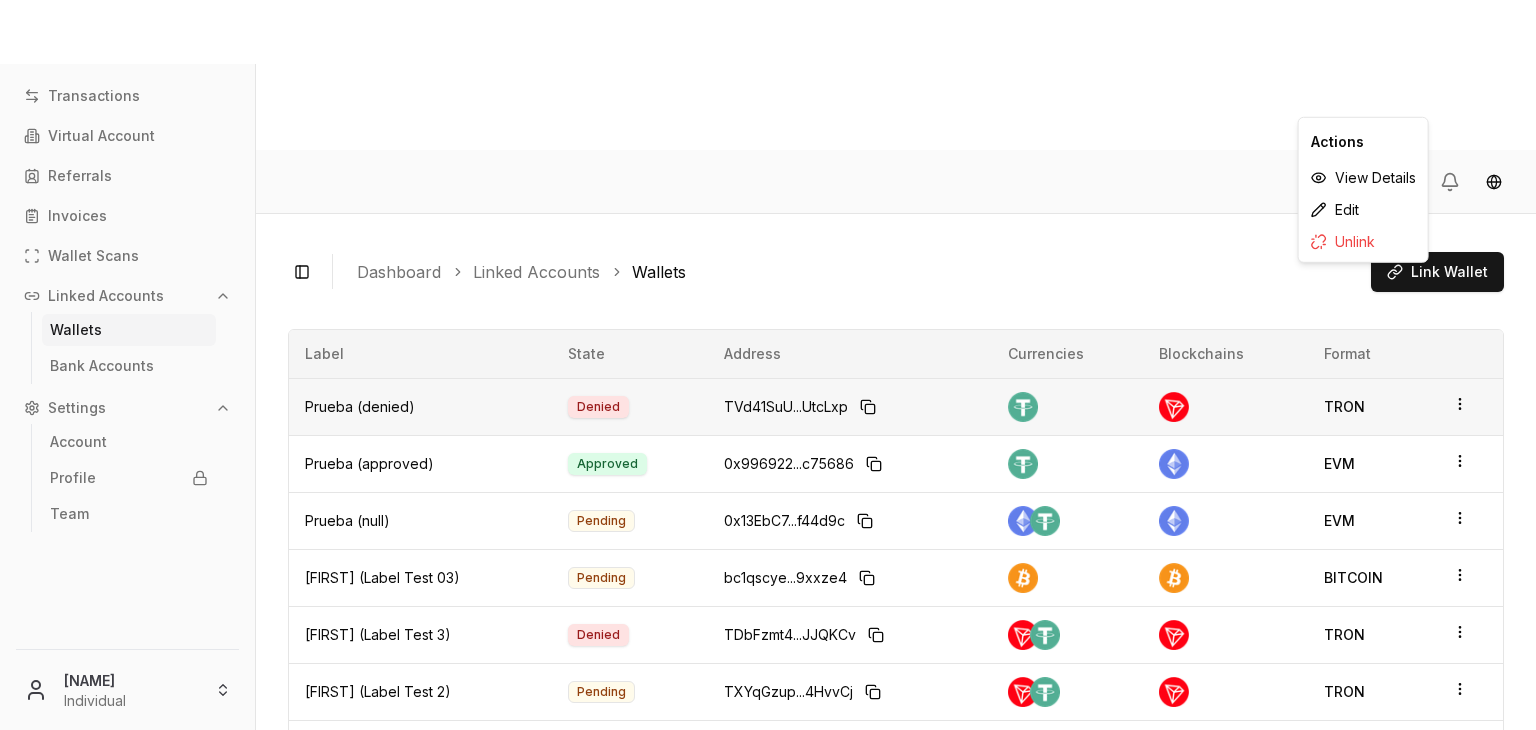 click 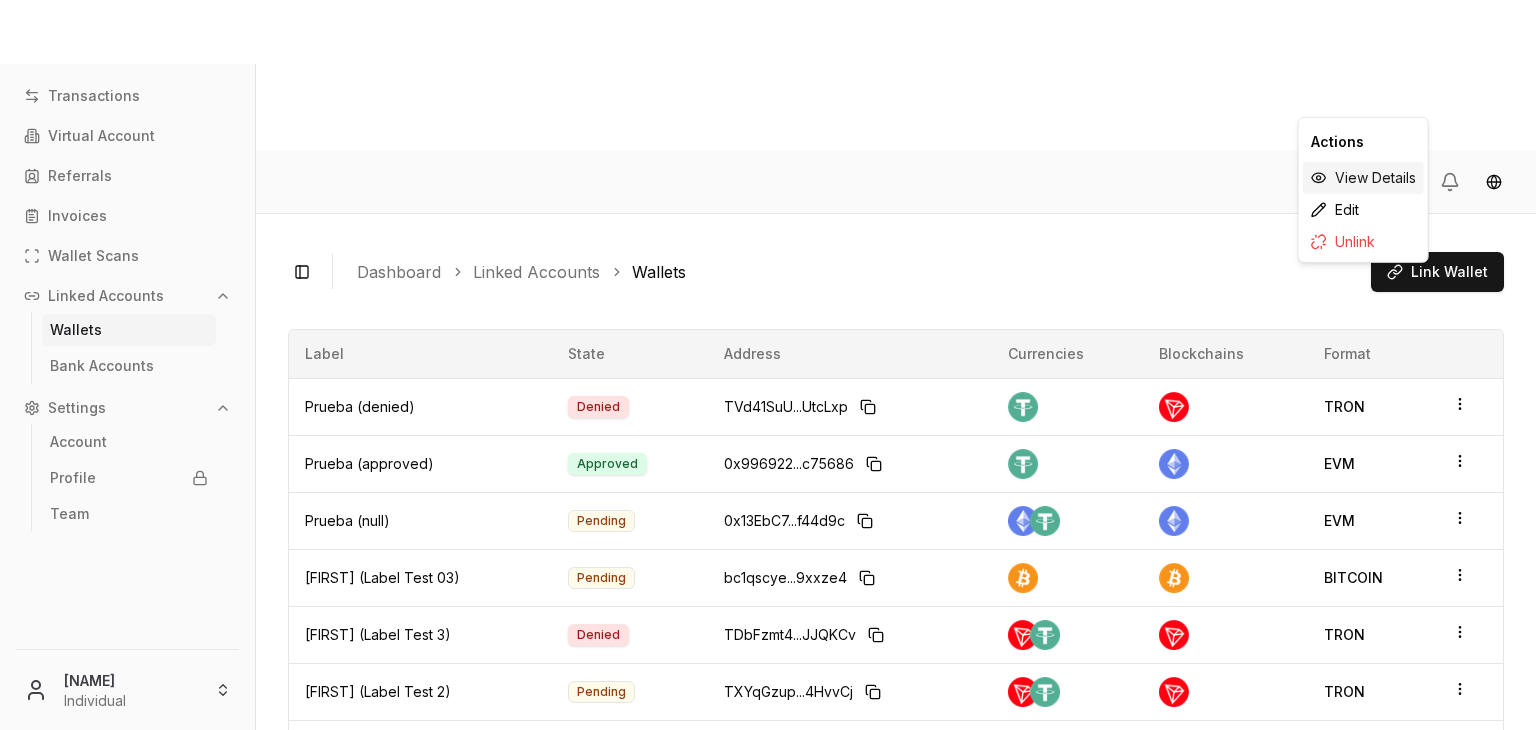 click on "View Details" at bounding box center [1363, 178] 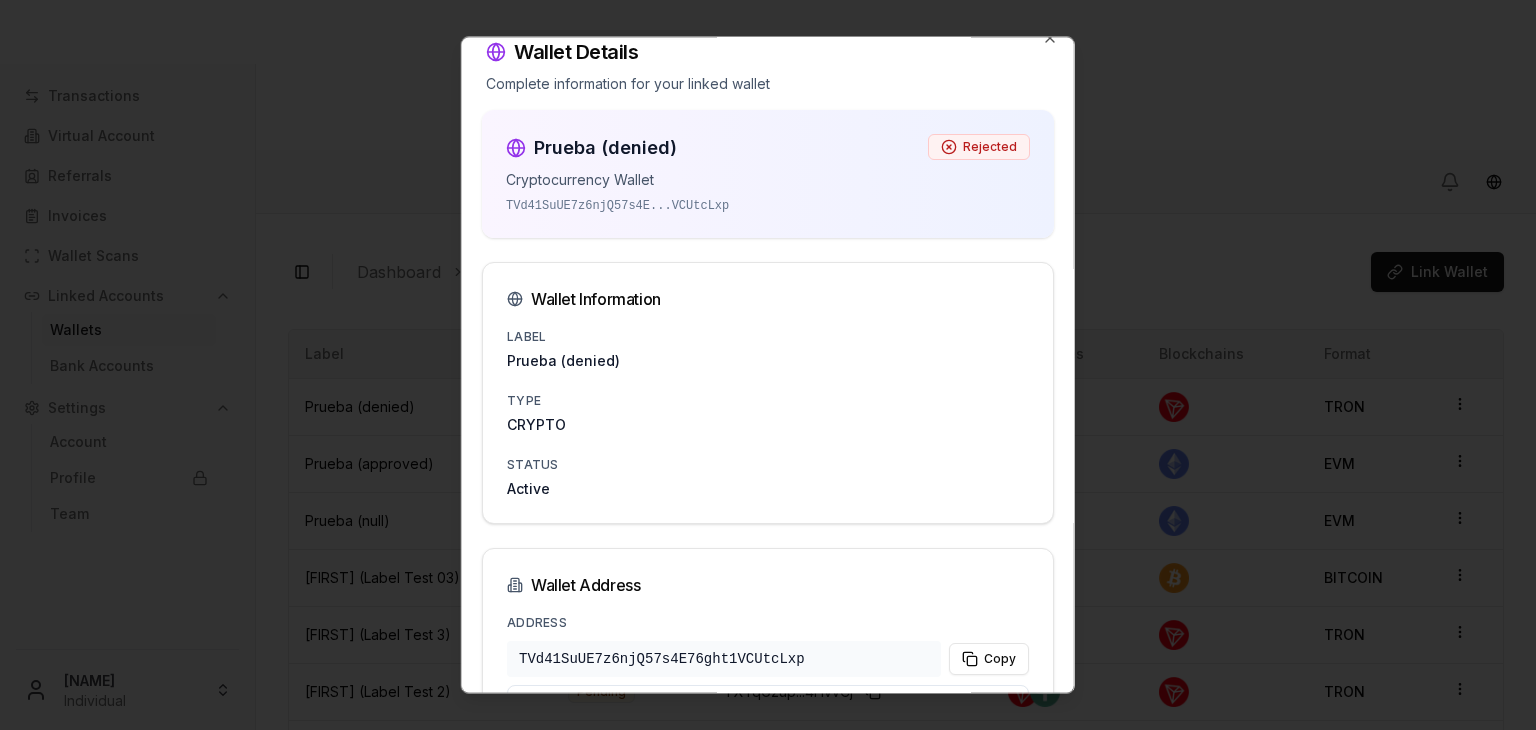 scroll, scrollTop: 0, scrollLeft: 0, axis: both 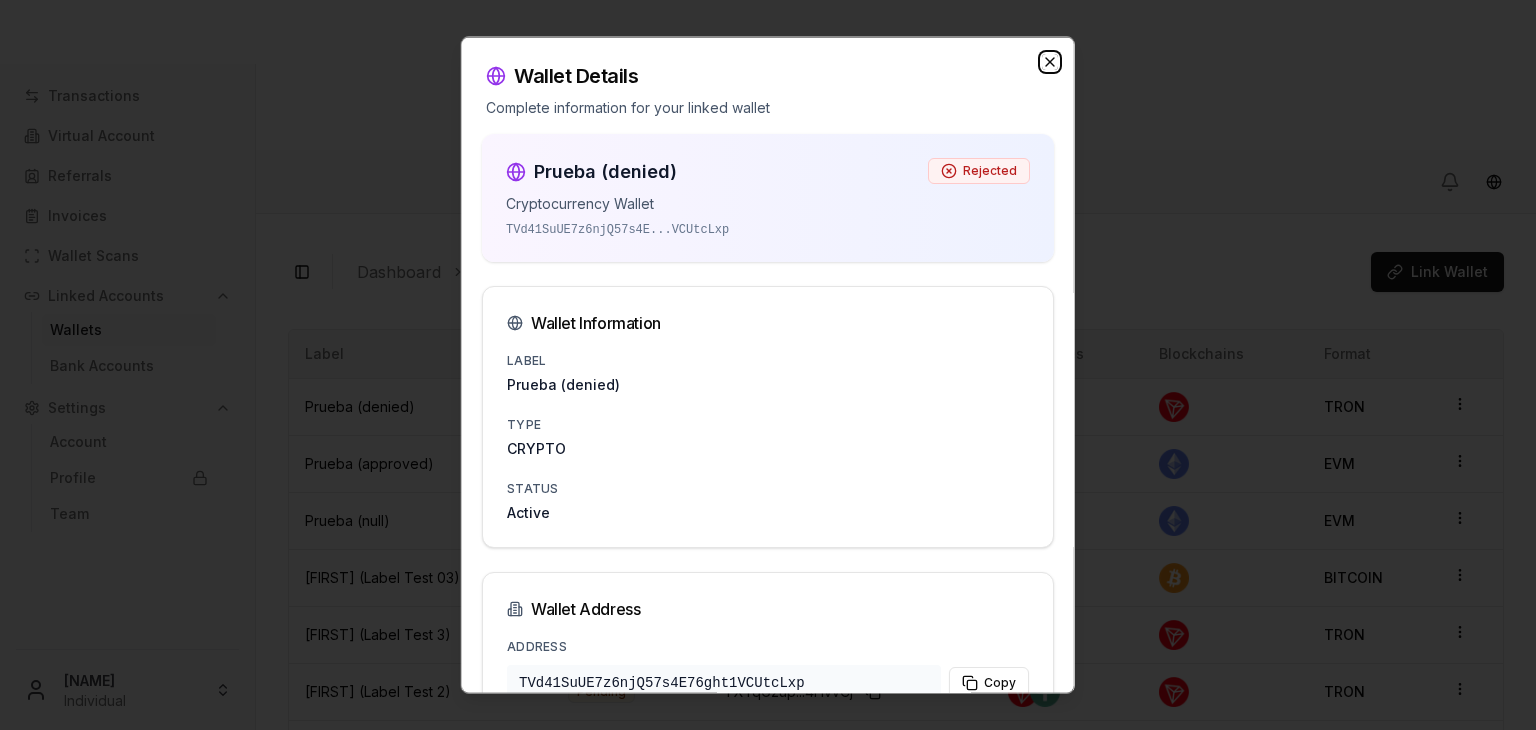 click 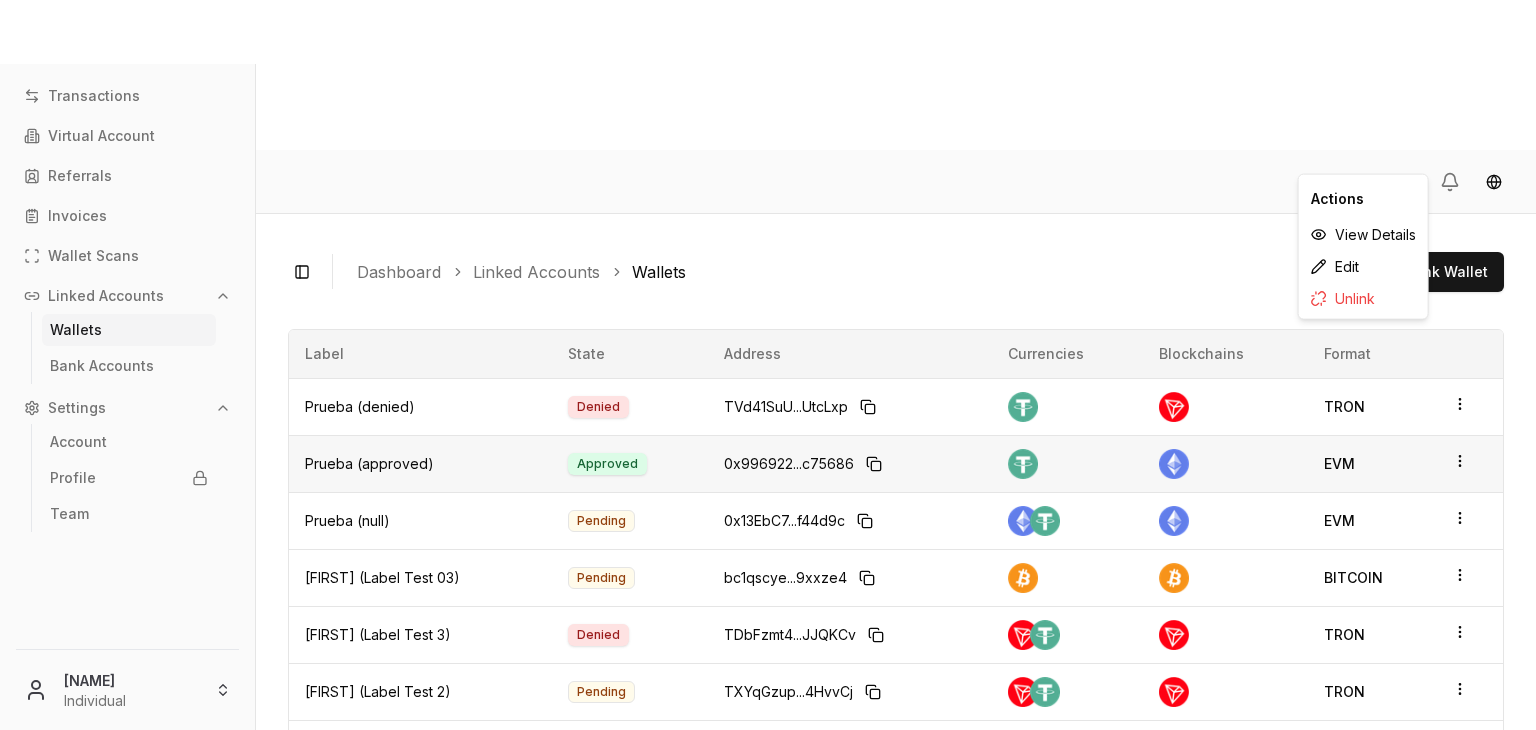 click 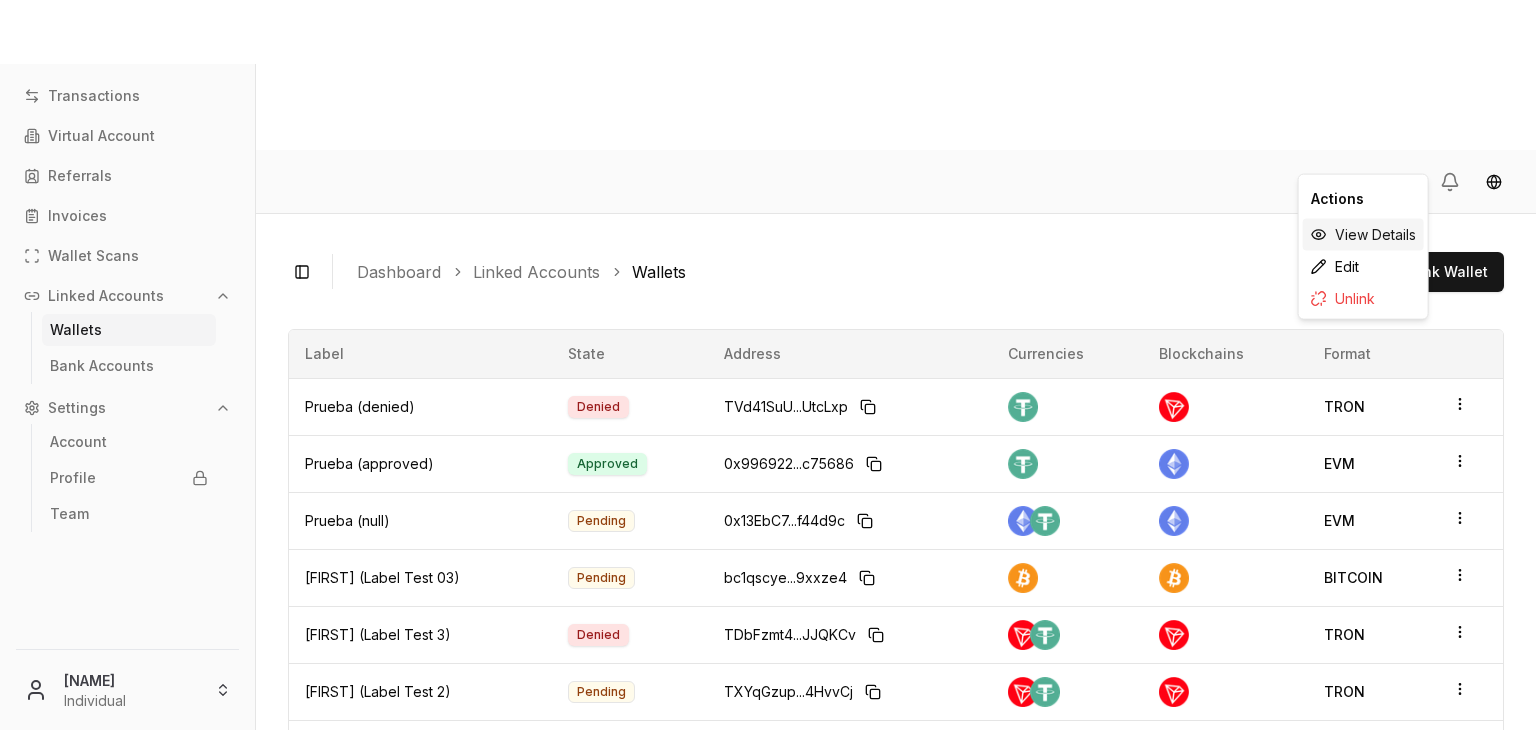 click on "View Details" at bounding box center [1363, 235] 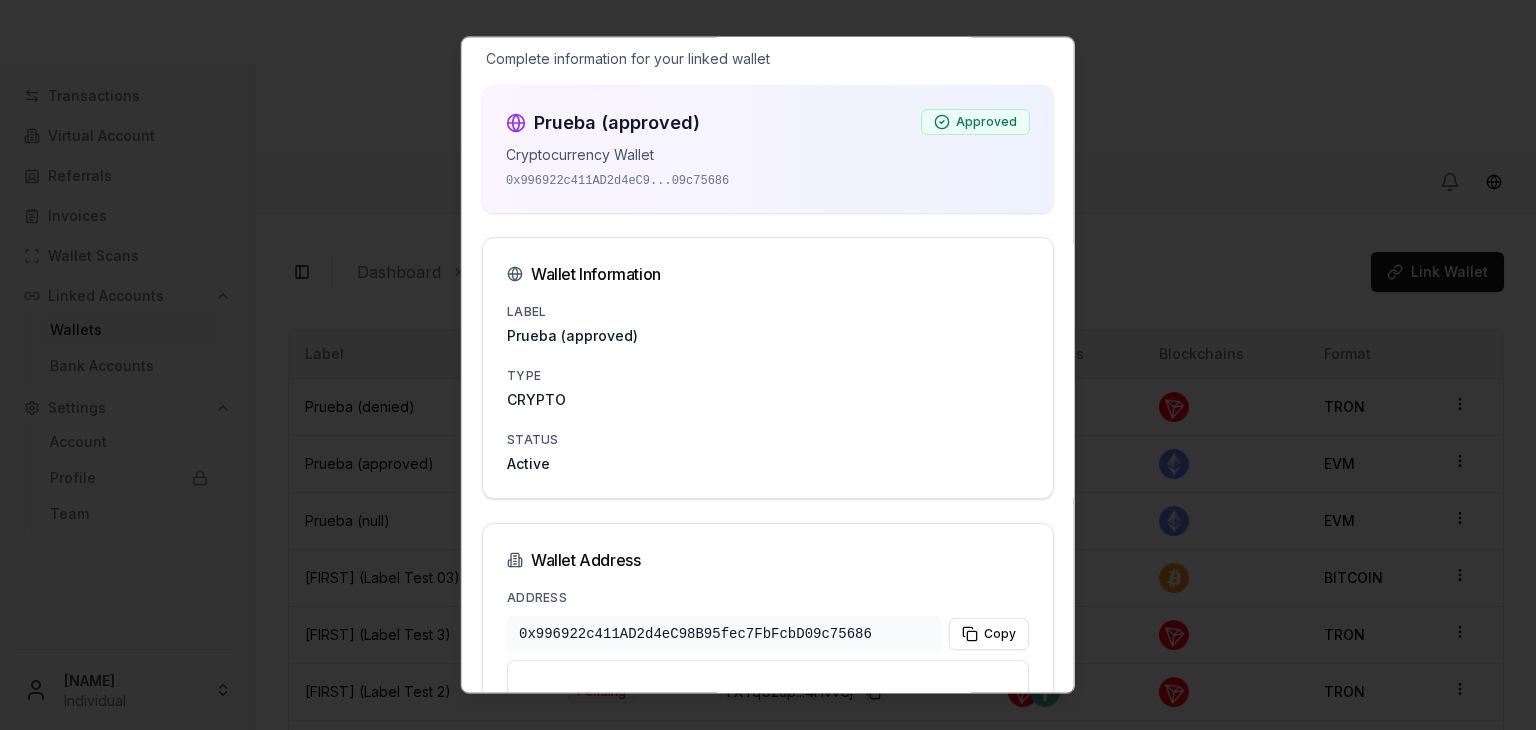 scroll, scrollTop: 0, scrollLeft: 0, axis: both 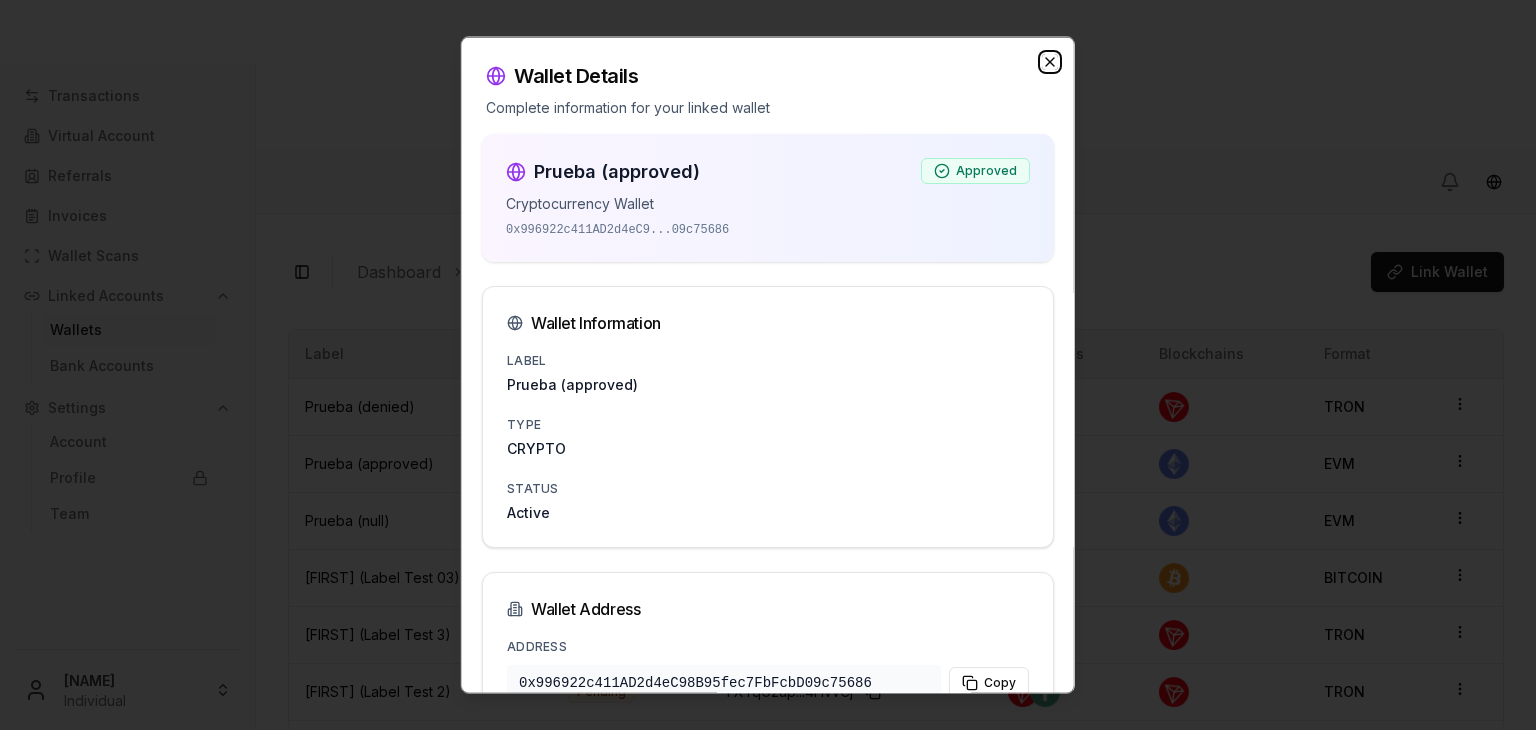 click 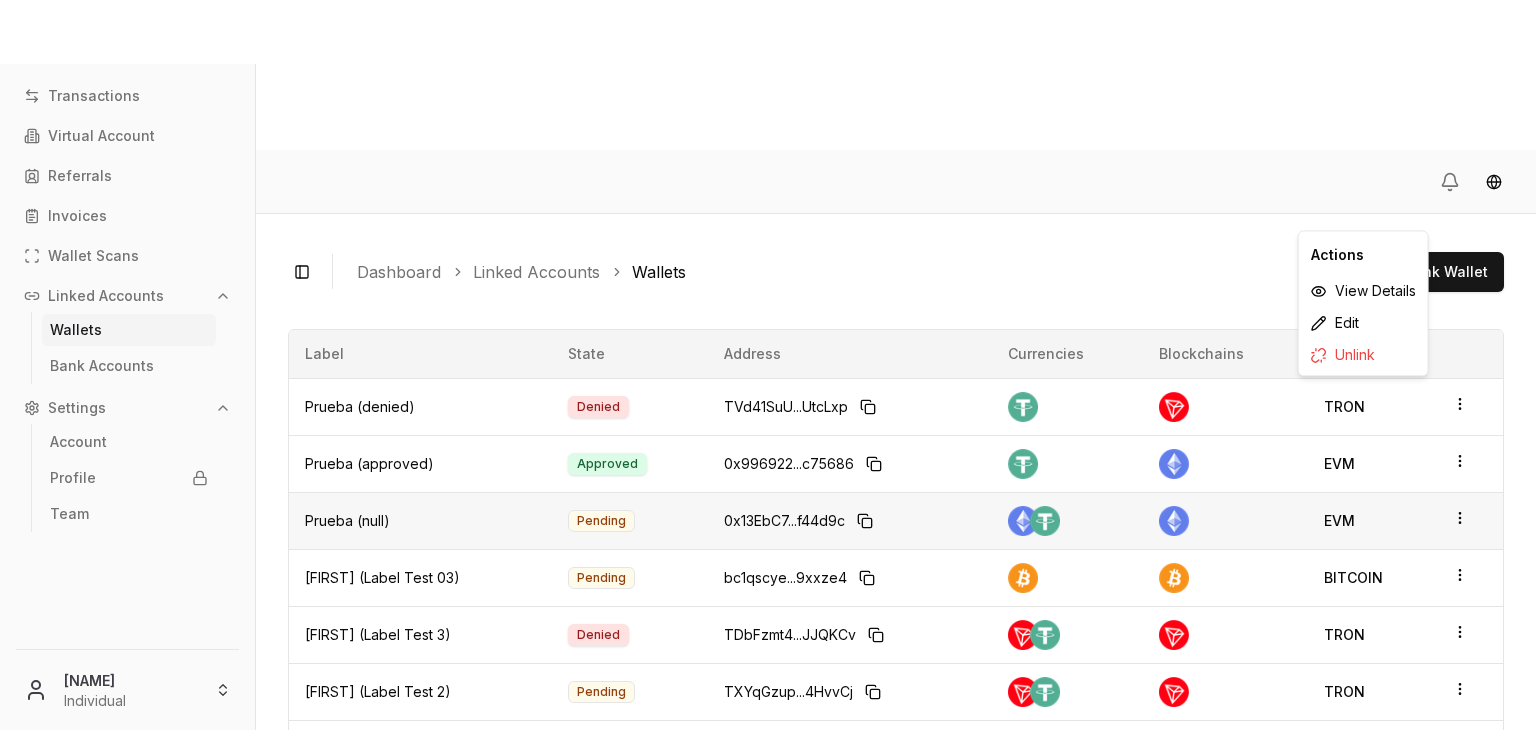 click on "Transactions Virtual Account Referrals Invoices Wallet Scans Linked Accounts Wallets Bank Accounts Settings Account Profile Team Brandon Alcocer Individual Toggle Sidebar Dashboard Linked Accounts Wallets Link Wallet Prueba (denied) Denied TVd41SuU...UtcLxp Currencies Blockchains Format: TRON Prueba (approved) Approved 0x996922...c75686 Currencies Blockchains Format: EVM Prueba (null) Pending 0x13EbC7...f44d9c Currencies Blockchains Format: EVM Brandon (Label Test 03) Pending bc1qscye...9xxze4 Currencies Blockchains Format: BITCOIN Brandon (Label Test 3) Denied TDbFzmt4...JJQKCv Currencies Blockchains Format: TRON Brandon (Label Test 2) Pending TXYqGzup...4HvvCj Currencies Blockchains Format: TRON Brandon (Label Test) Approved TF5X48Hk...CSZtXb Currencies Blockchains Format: TRON Test Approved TKHeDr8T...UrXG4p Currencies Blockchains Format: TRON Page 1 of 1   Previous Next Label State Address Currencies Blockchains Format   Prueba (denied)   Denied   TVd41SuU...UtcLxp       TRON     Prueba (approved)" at bounding box center [768, 440] 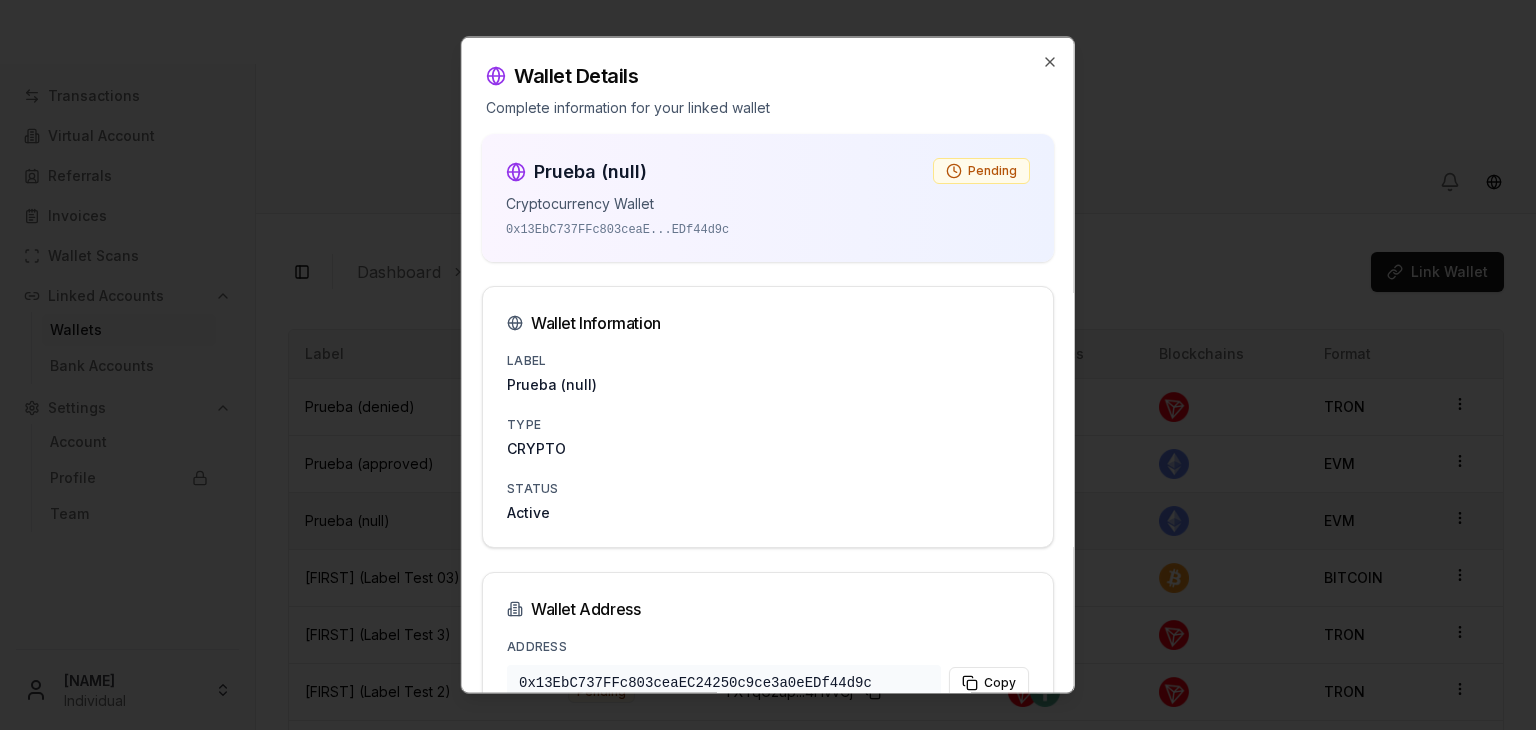 click at bounding box center (768, 365) 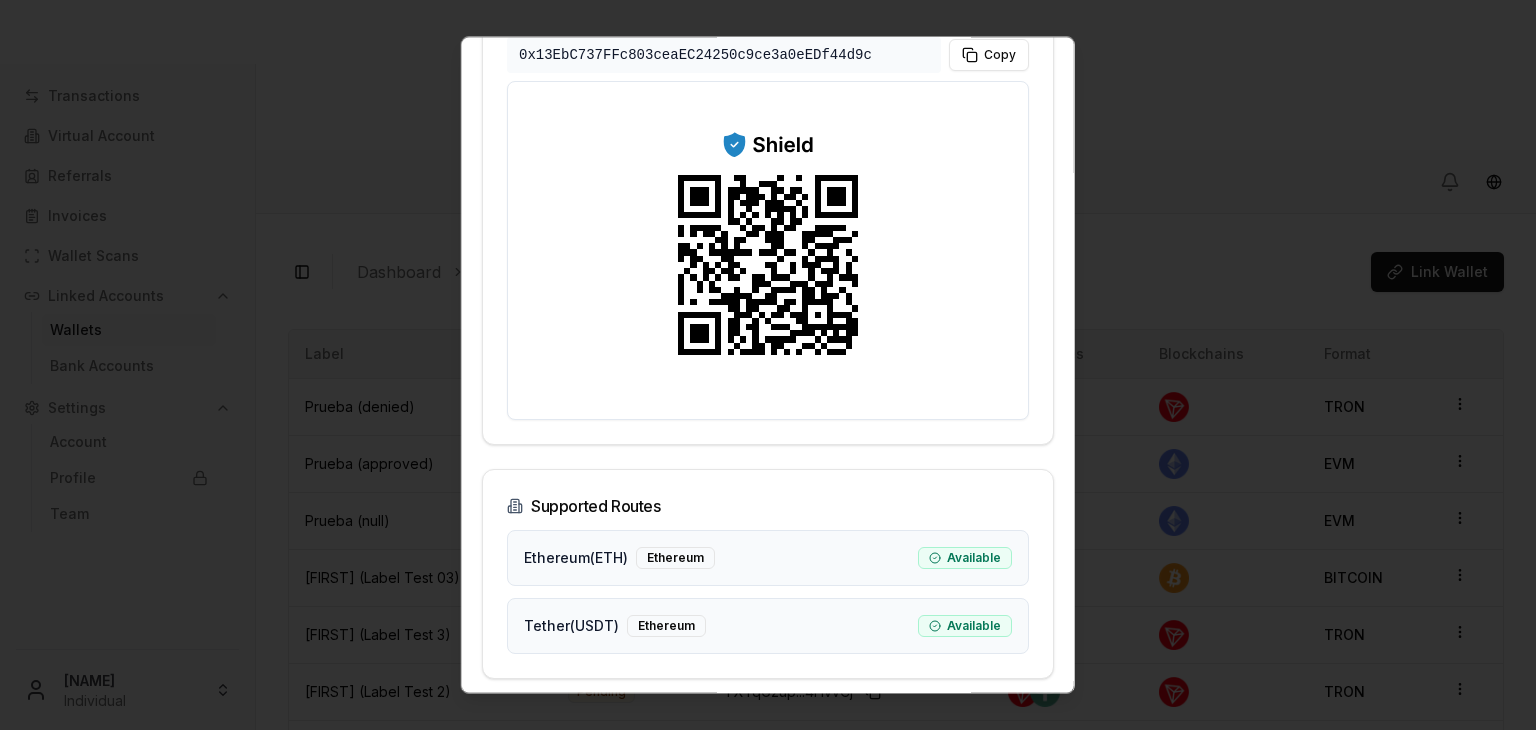 scroll, scrollTop: 76, scrollLeft: 0, axis: vertical 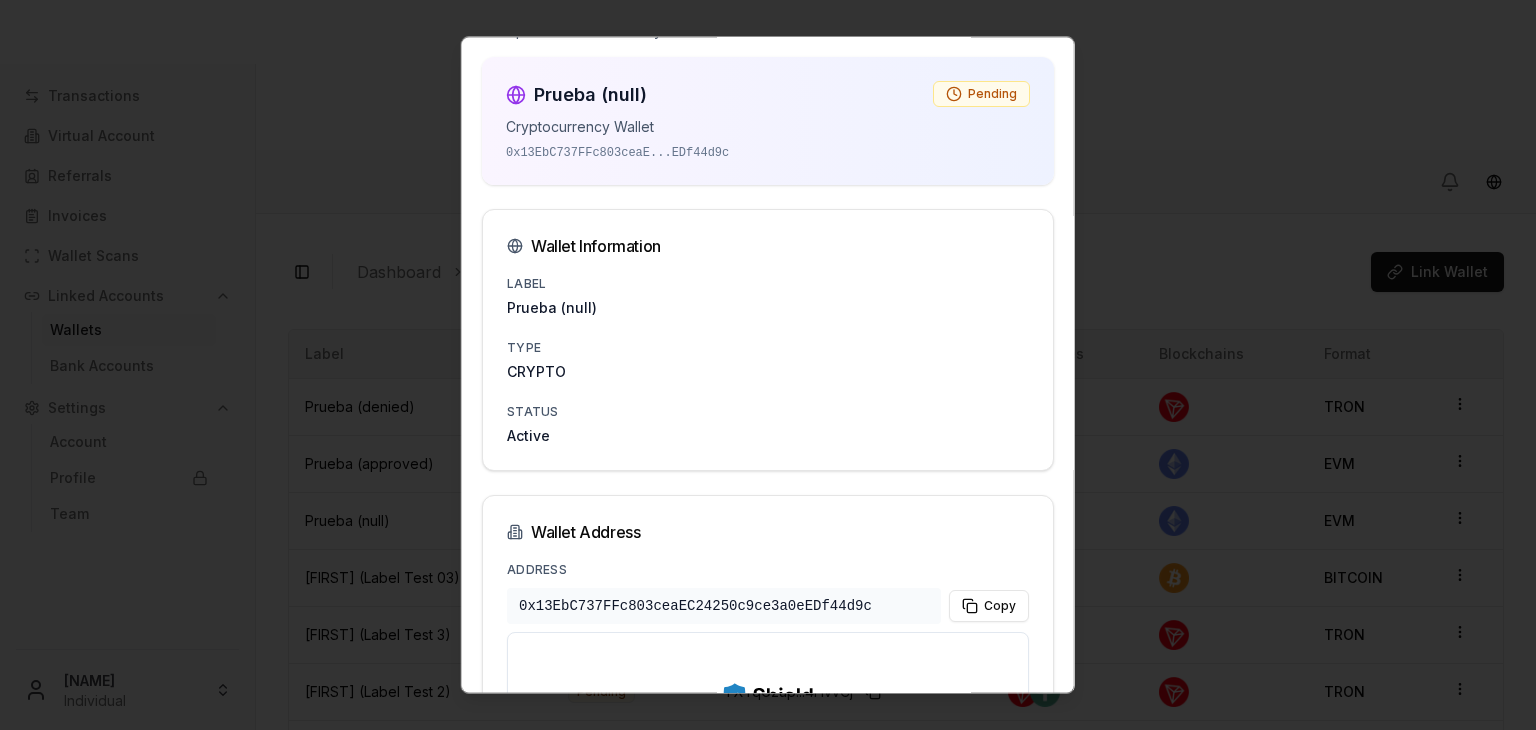 click at bounding box center (768, 365) 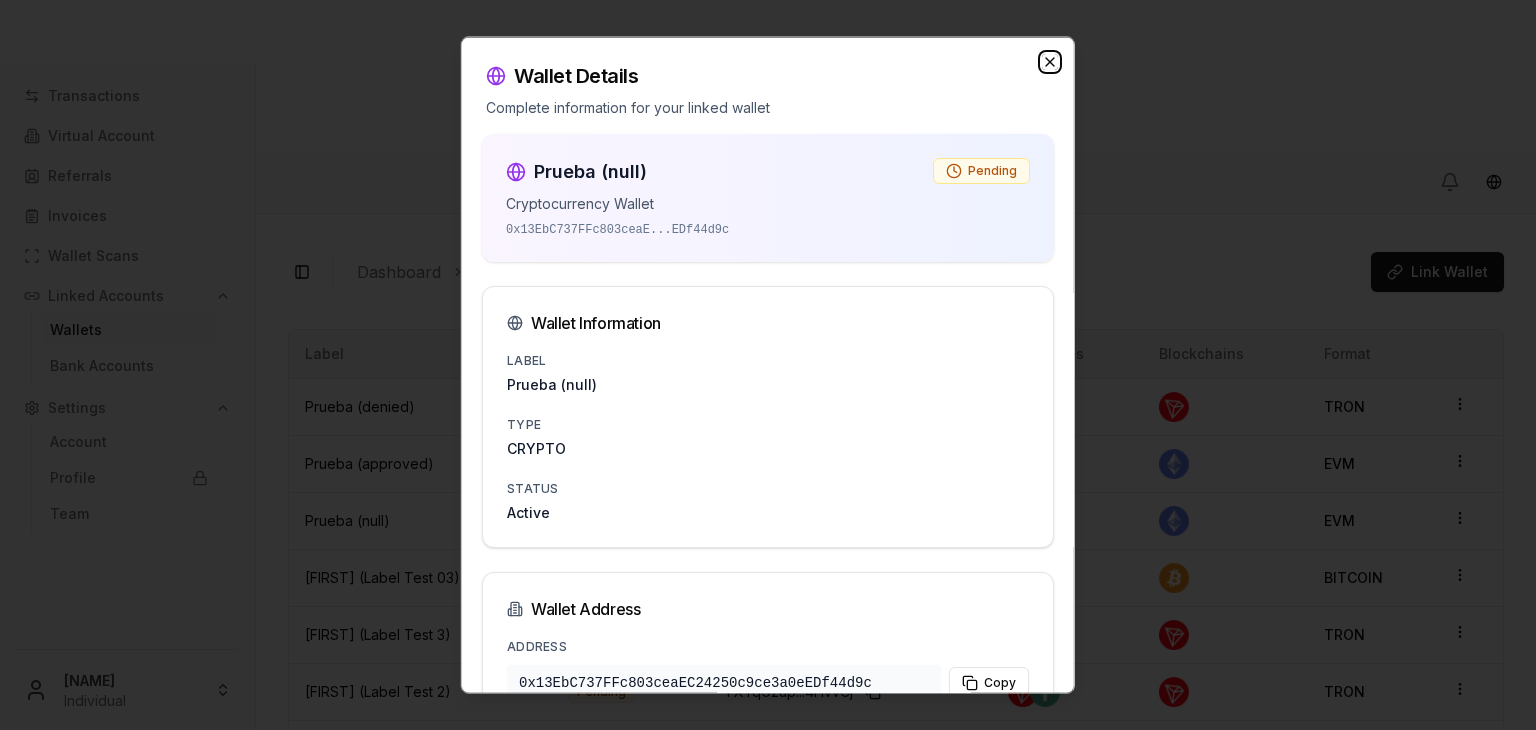 click 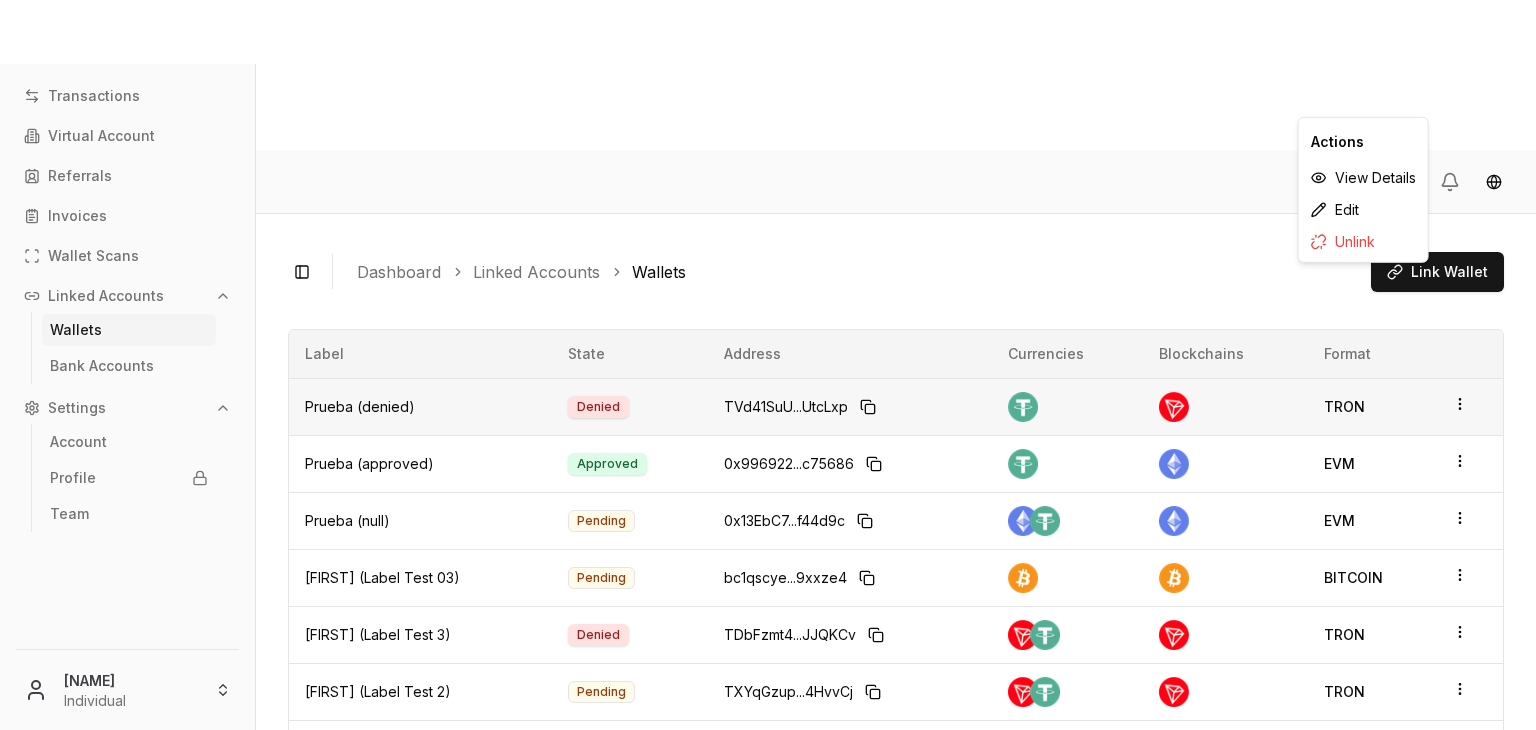 click on "Transactions Virtual Account Referrals Invoices Wallet Scans Linked Accounts Wallets Bank Accounts Settings Account Profile Team Brandon Alcocer Individual Toggle Sidebar Dashboard Linked Accounts Wallets Link Wallet Prueba (denied) Denied TVd41SuU...UtcLxp Currencies Blockchains Format: TRON Prueba (approved) Approved 0x996922...c75686 Currencies Blockchains Format: EVM Prueba (null) Pending 0x13EbC7...f44d9c Currencies Blockchains Format: EVM Brandon (Label Test 03) Pending bc1qscye...9xxze4 Currencies Blockchains Format: BITCOIN Brandon (Label Test 3) Denied TDbFzmt4...JJQKCv Currencies Blockchains Format: TRON Brandon (Label Test 2) Pending TXYqGzup...4HvvCj Currencies Blockchains Format: TRON Brandon (Label Test) Approved TF5X48Hk...CSZtXb Currencies Blockchains Format: TRON Test Approved TKHeDr8T...UrXG4p Currencies Blockchains Format: TRON Page 1 of 1   Previous Next Label State Address Currencies Blockchains Format   Prueba (denied)   Denied   TVd41SuU...UtcLxp       TRON     Prueba (approved)" at bounding box center [768, 440] 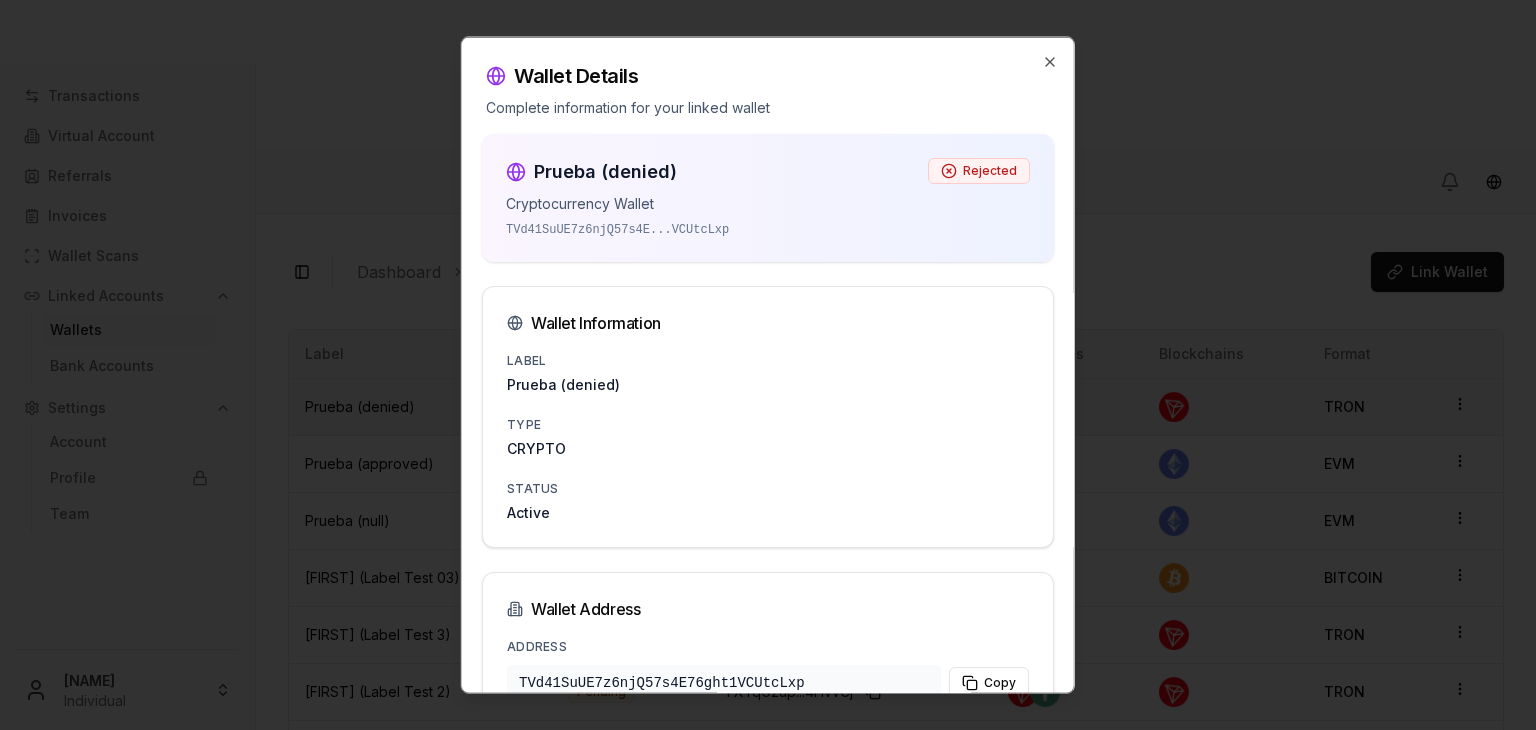 click at bounding box center [768, 365] 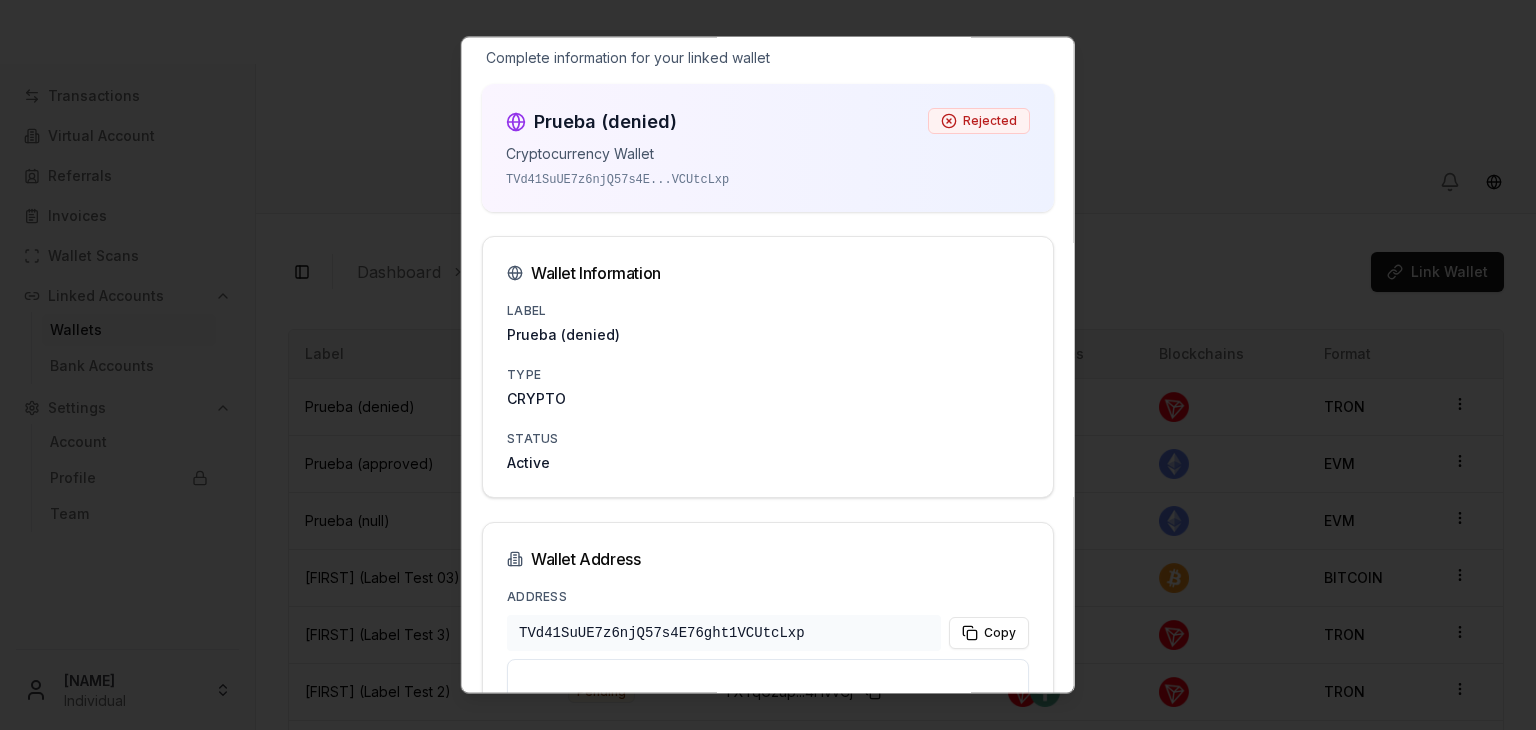 scroll, scrollTop: 0, scrollLeft: 0, axis: both 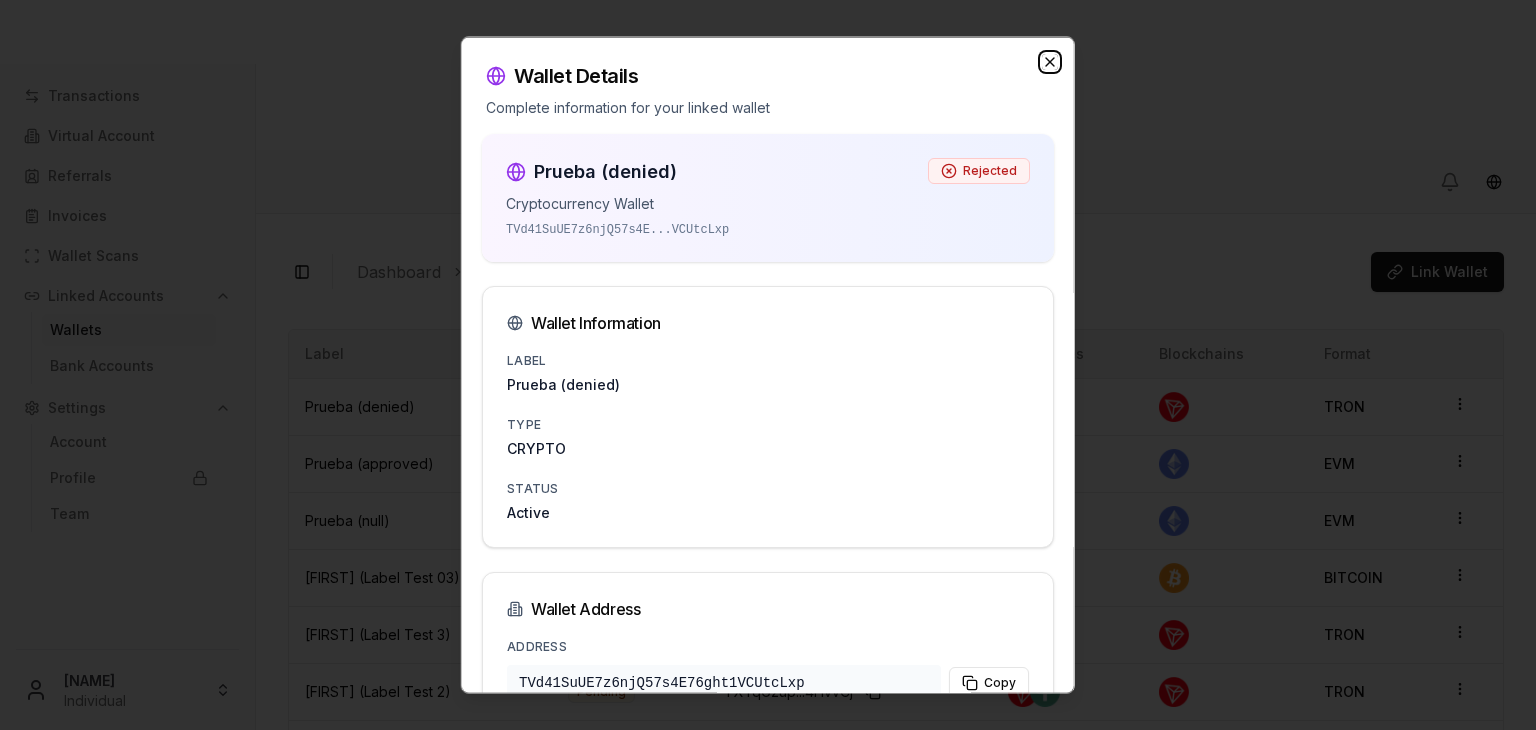 click 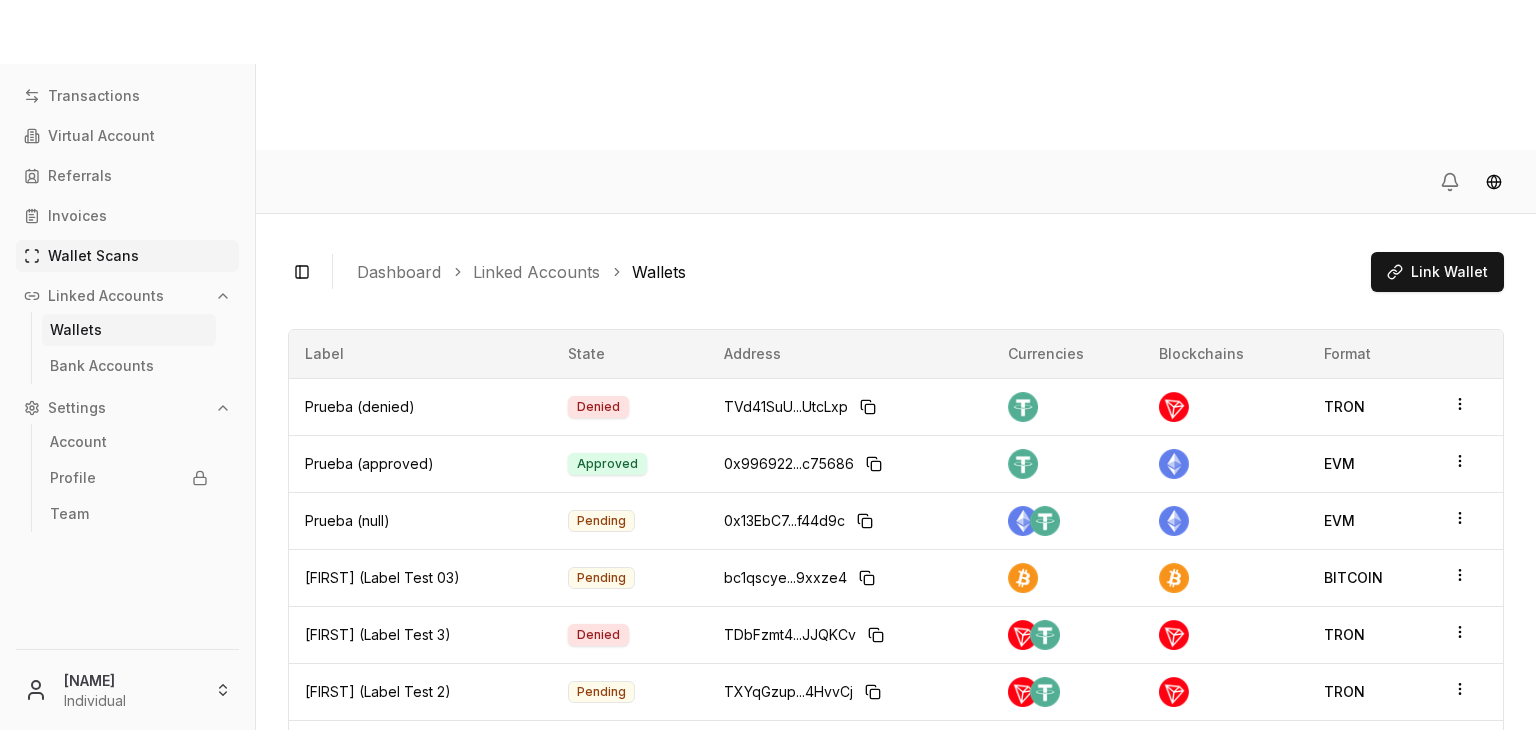 click on "Wallet Scans" at bounding box center [93, 256] 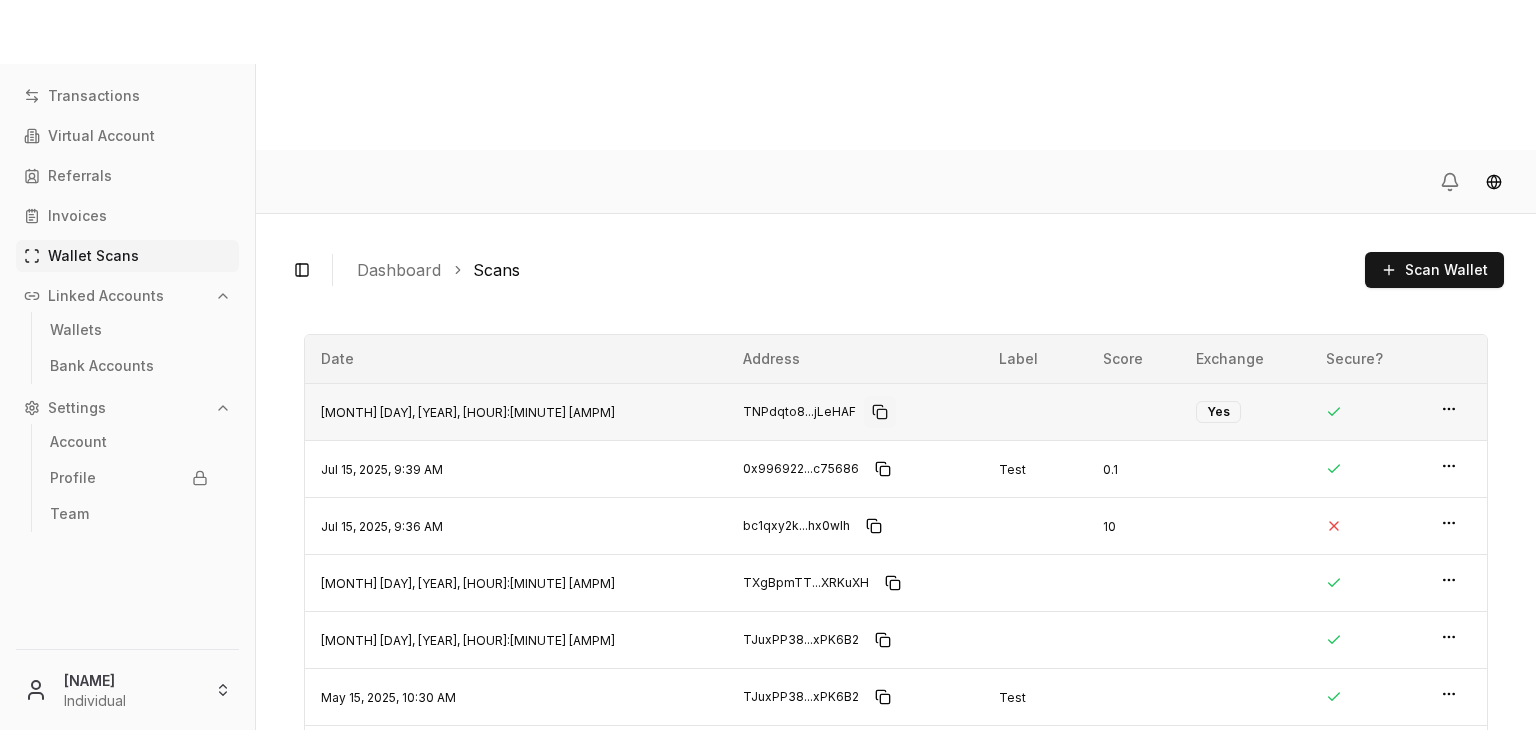 click at bounding box center [880, 412] 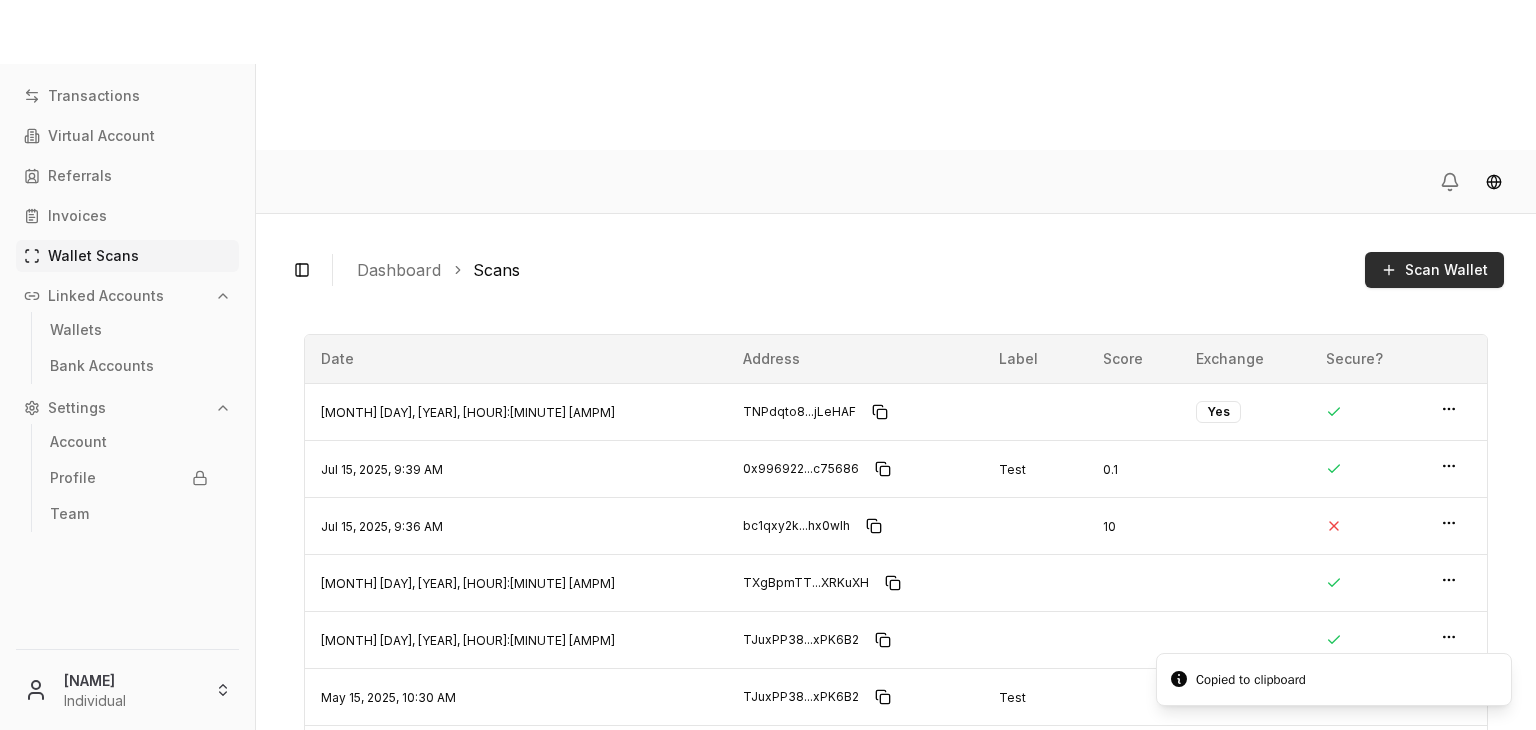 click on "Scan Wallet" at bounding box center (1434, 270) 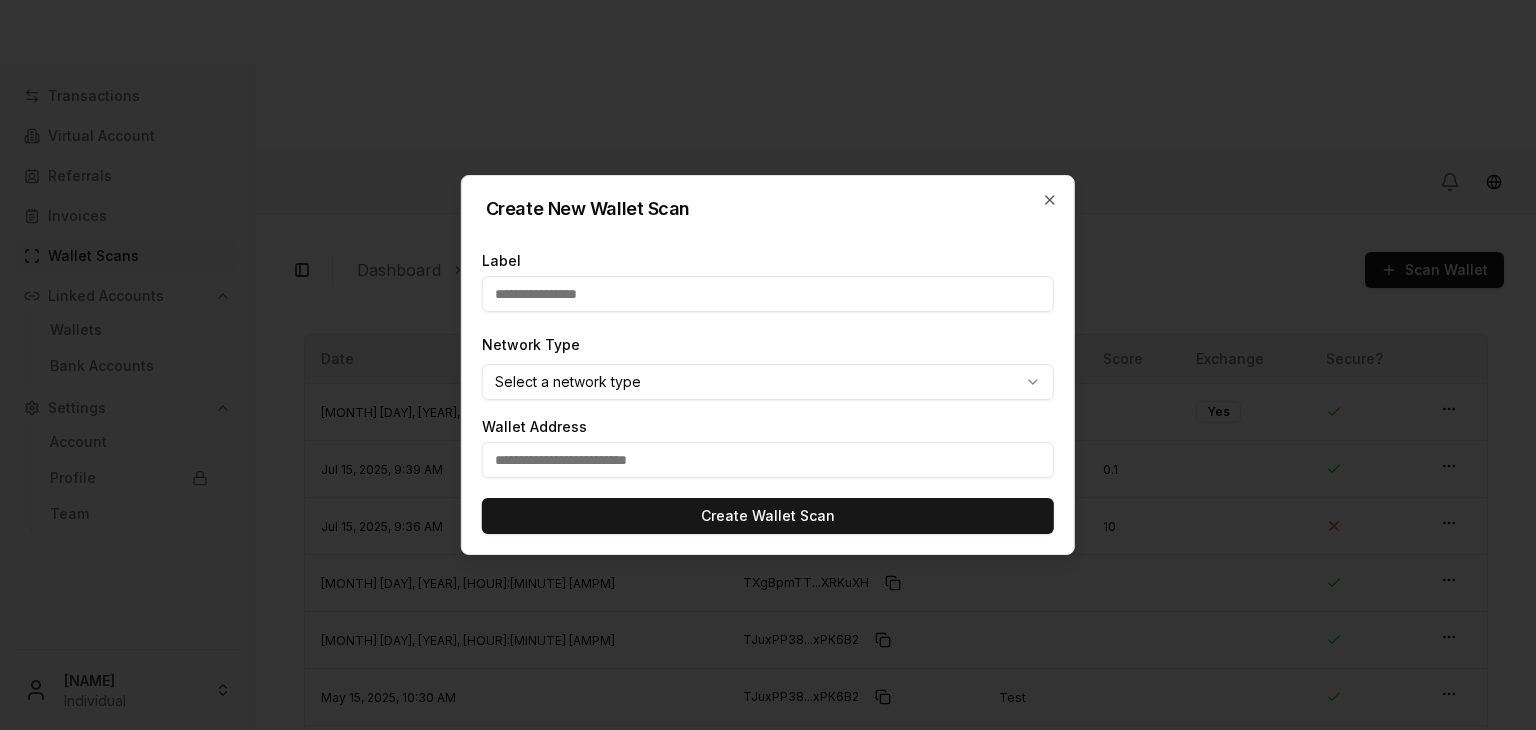 click at bounding box center [768, 460] 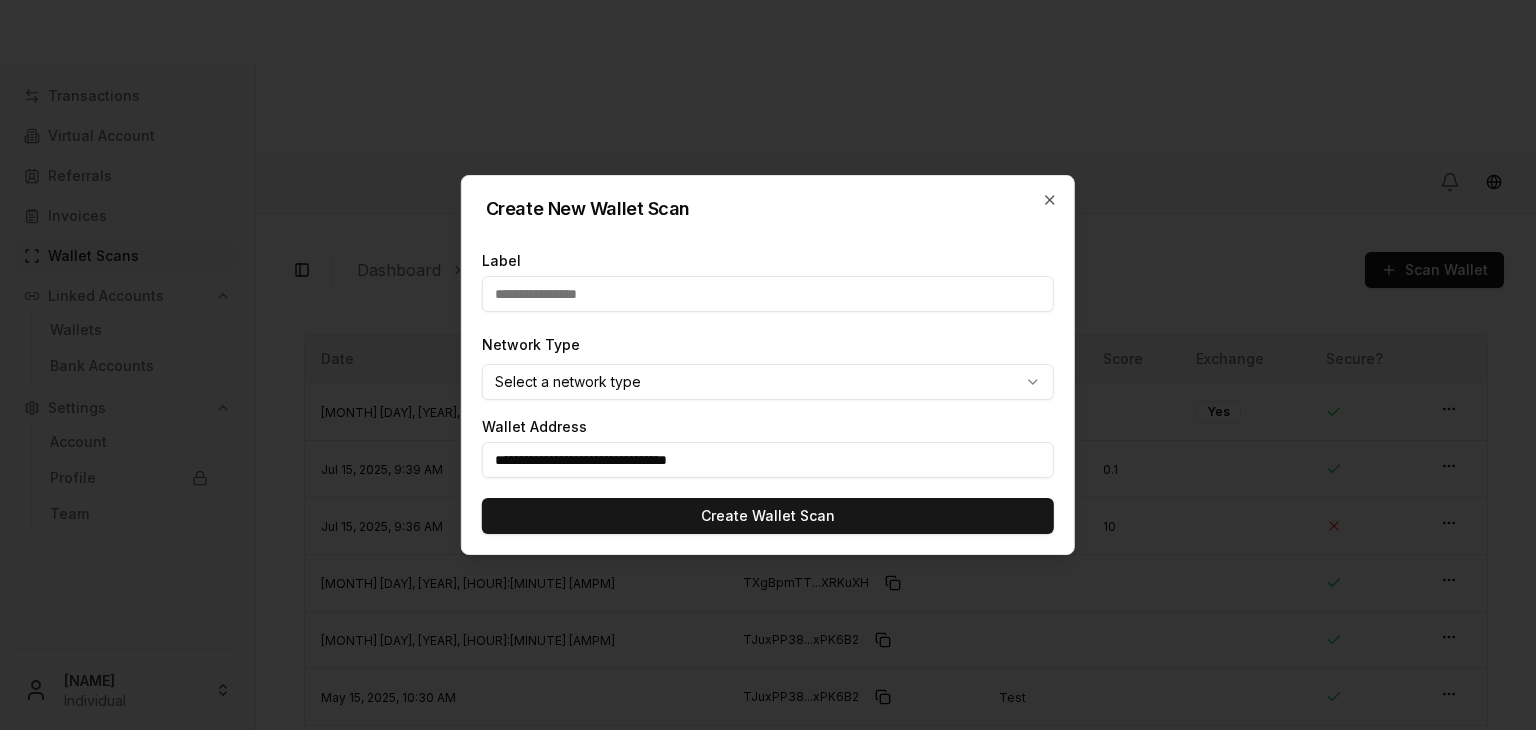 type on "**********" 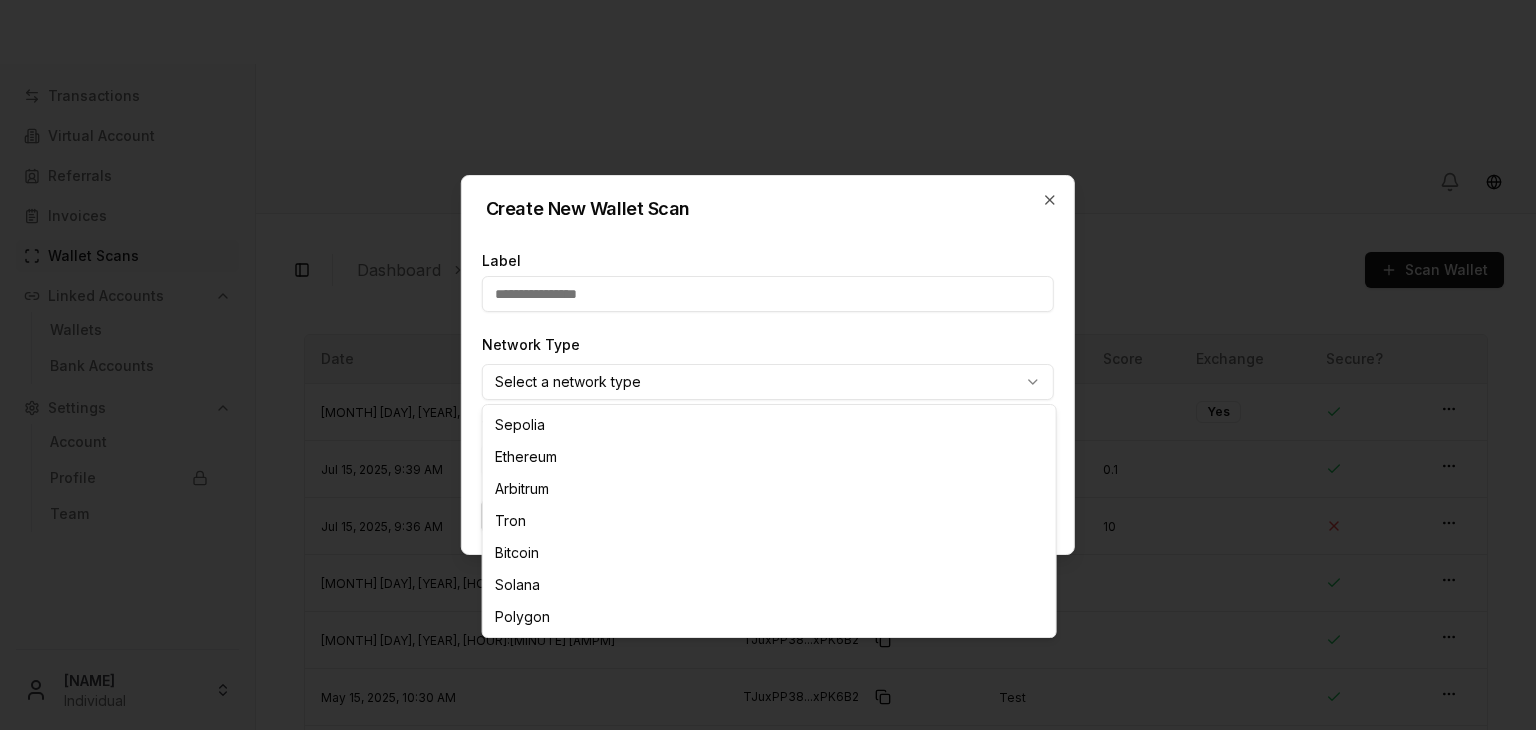 click on "Transactions Virtual Account Referrals Invoices Wallet Scans Linked Accounts Wallets Bank Accounts Settings Account Profile Team Brandon Alcocer Individual Toggle Sidebar Dashboard Scans   Scan Wallet TNPdqto8...jLeHAF TNPdqto8HiuMzoG7Vv9wyyYhWzCojLeHAF Tag:  Risk Score: null Secure Wallet?:   Created:  Jul 15, 2025, 9:40 AM 0x996922...c75686 0x996922c411AD2d4eC98B95fec7FbFcbD09c75686 Tag: Test Risk Score: 0.1 Secure Wallet?:   Created:  Jul 15, 2025, 9:39 AM bc1qxy2k...hx0wlh bc1qxy2kgdygjrsqtzq2n0yrf2493p83kkfjhx0wlh Tag:  Risk Score: 10 Secure Wallet?:   Created:  Jul 15, 2025, 9:36 AM TXgBpmTT...XRKuXH TXgBpmTTvHJyN915CdCvQrro8g6iXRKuXH Tag:  Risk Score: null Secure Wallet?:   Created:  Jul 15, 2025, 9:20 AM TJuxPP38...xPK6B2 TJuxPP383Rty1mgAbryo732JsFALxPK6B2 Tag:  Risk Score: null Secure Wallet?:   Created:  Jun 6, 2025, 9:45 AM TJuxPP38...xPK6B2 TJuxPP383Rty1mgAbryo732JsFALxPK6B2 Tag: Test Risk Score: null Secure Wallet?:   Created:  May 15, 2025, 10:30 AM TF5X48Hk...CSZtXb Tag: Test # 2   Created:  1" at bounding box center [768, 440] 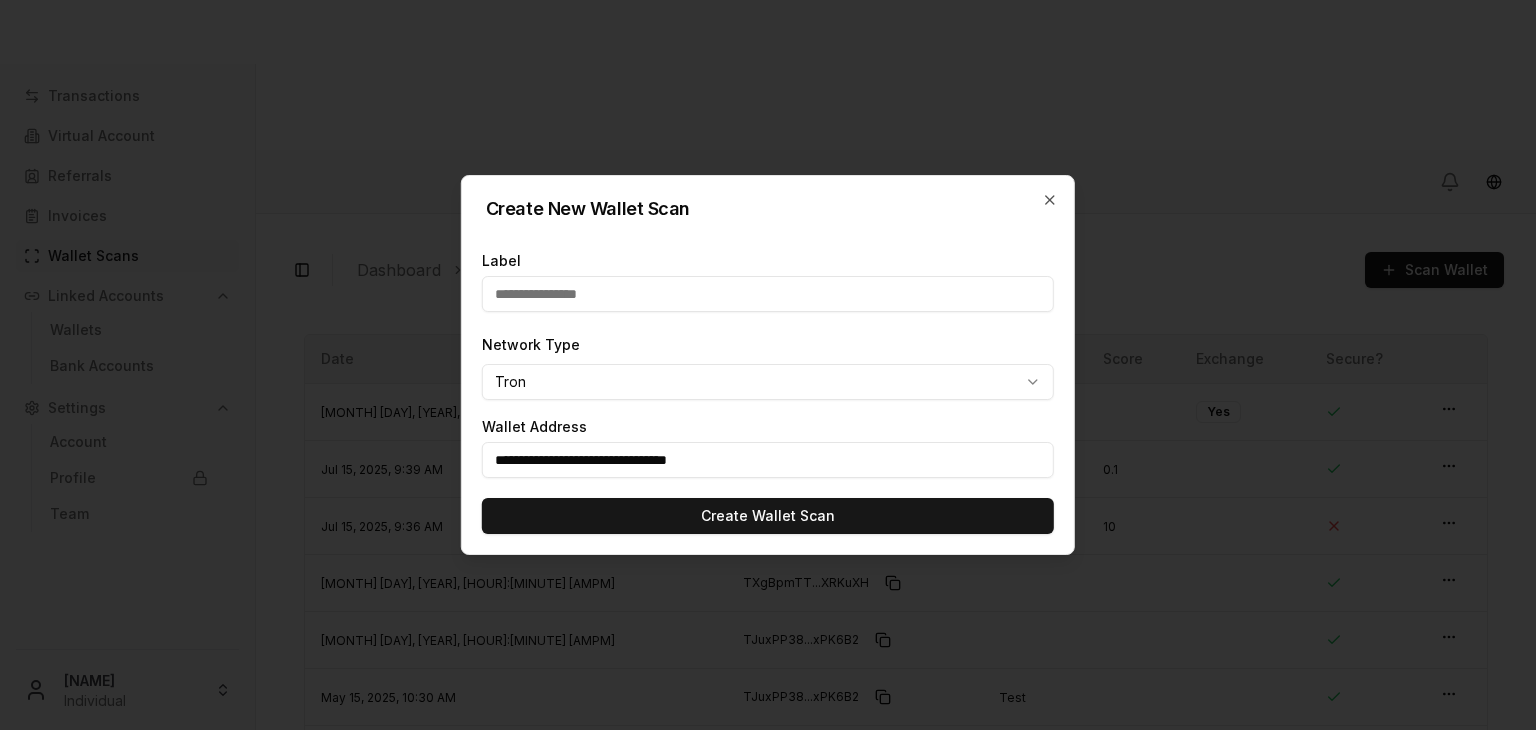click at bounding box center (768, 294) 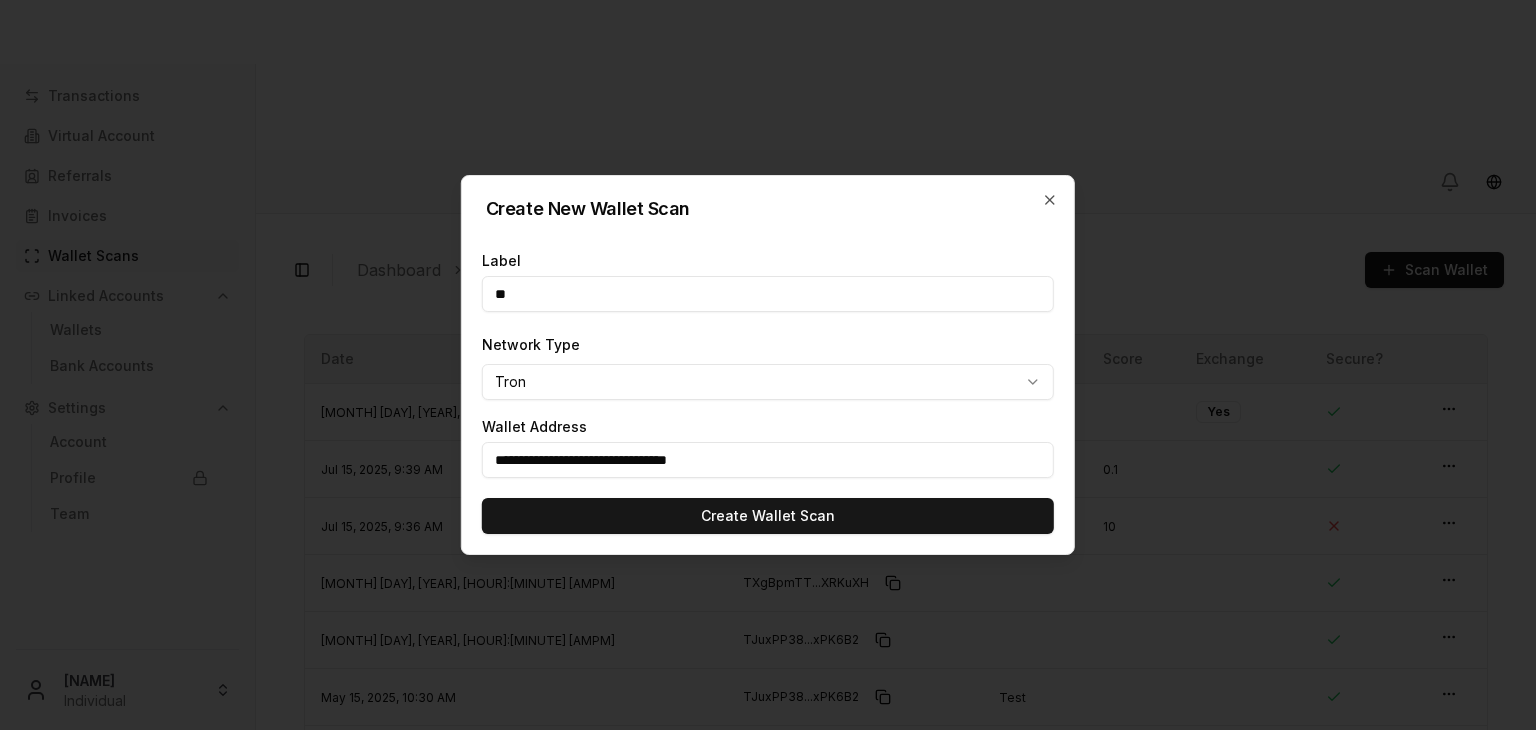 type on "*" 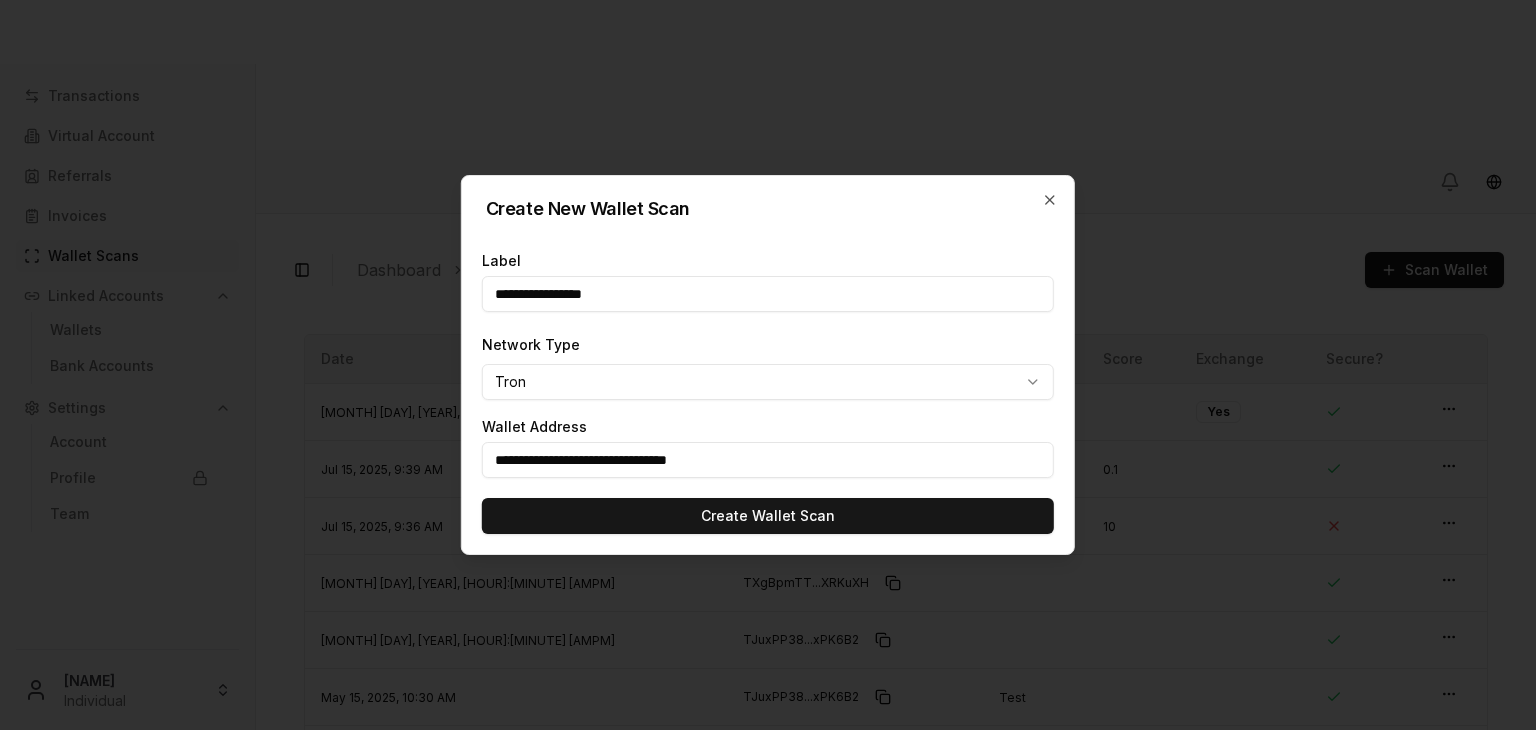 drag, startPoint x: 611, startPoint y: 295, endPoint x: 555, endPoint y: 296, distance: 56.008926 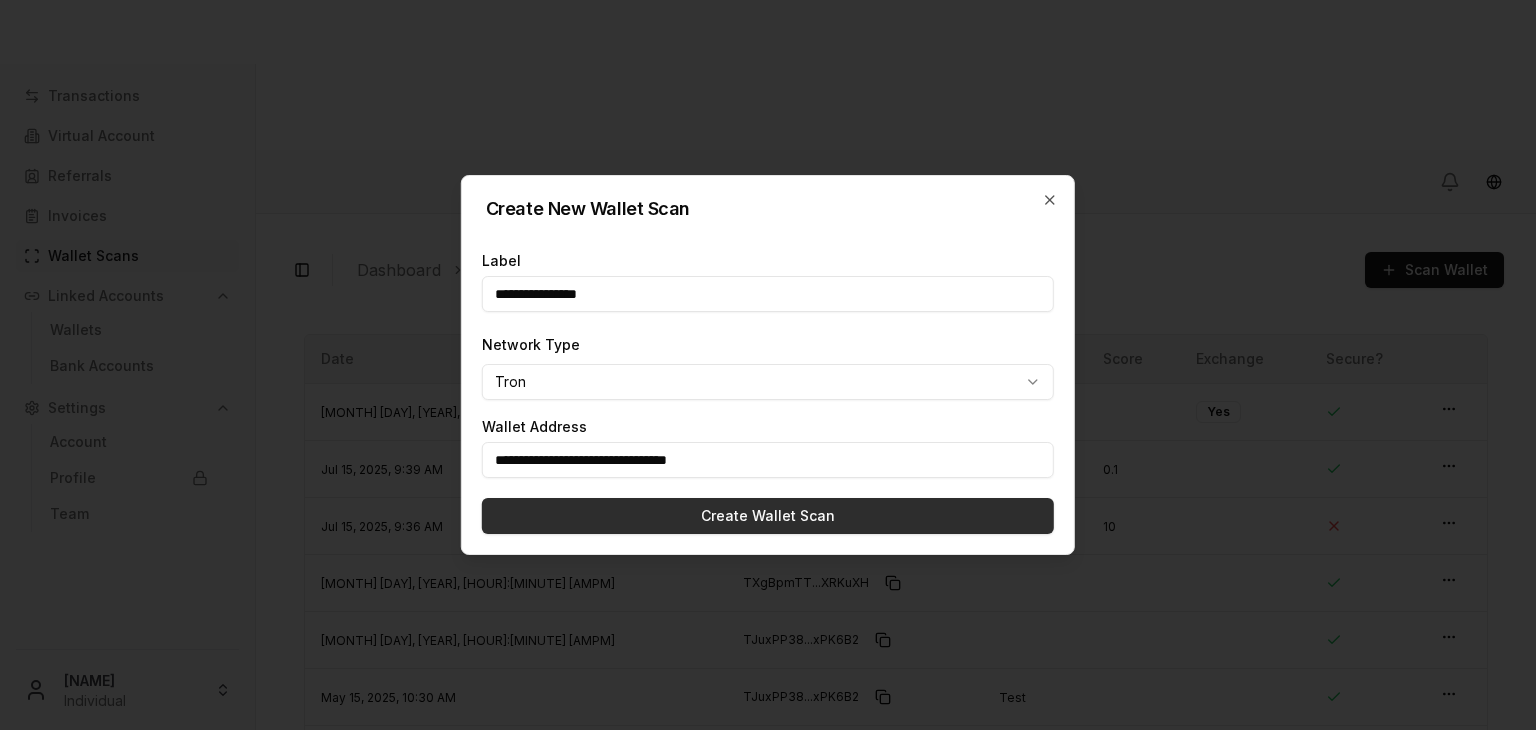 type on "**********" 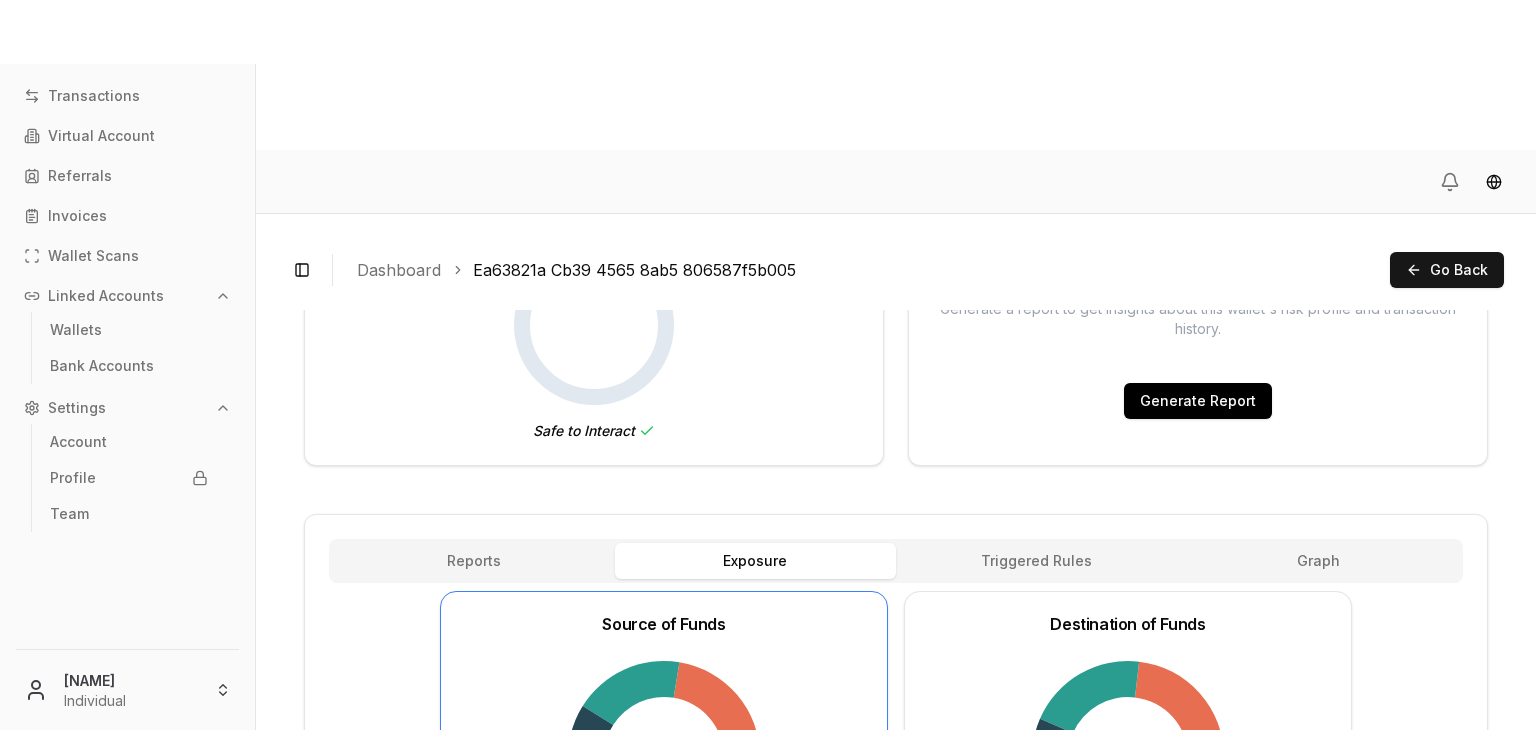 scroll, scrollTop: 356, scrollLeft: 0, axis: vertical 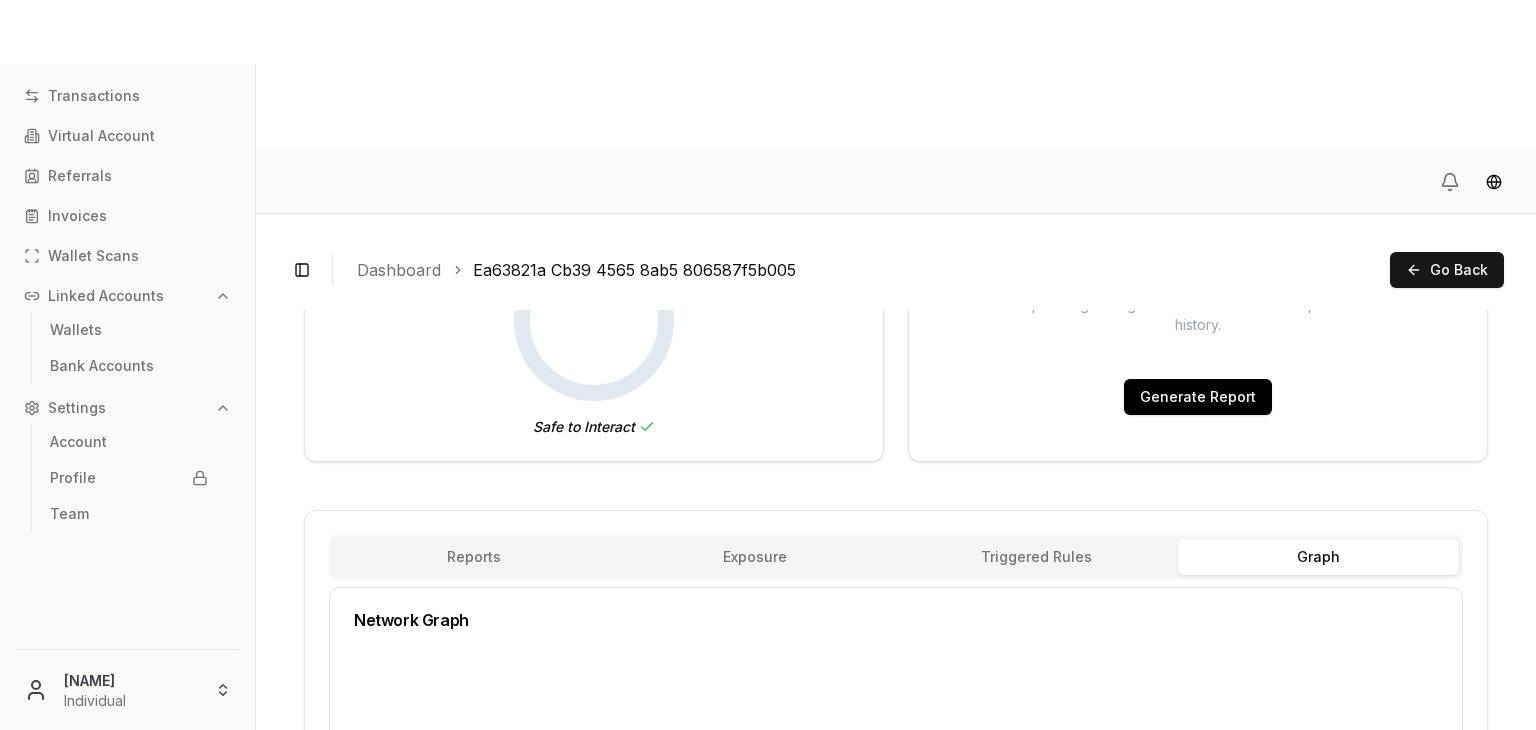 click on "Graph" at bounding box center [1319, 557] 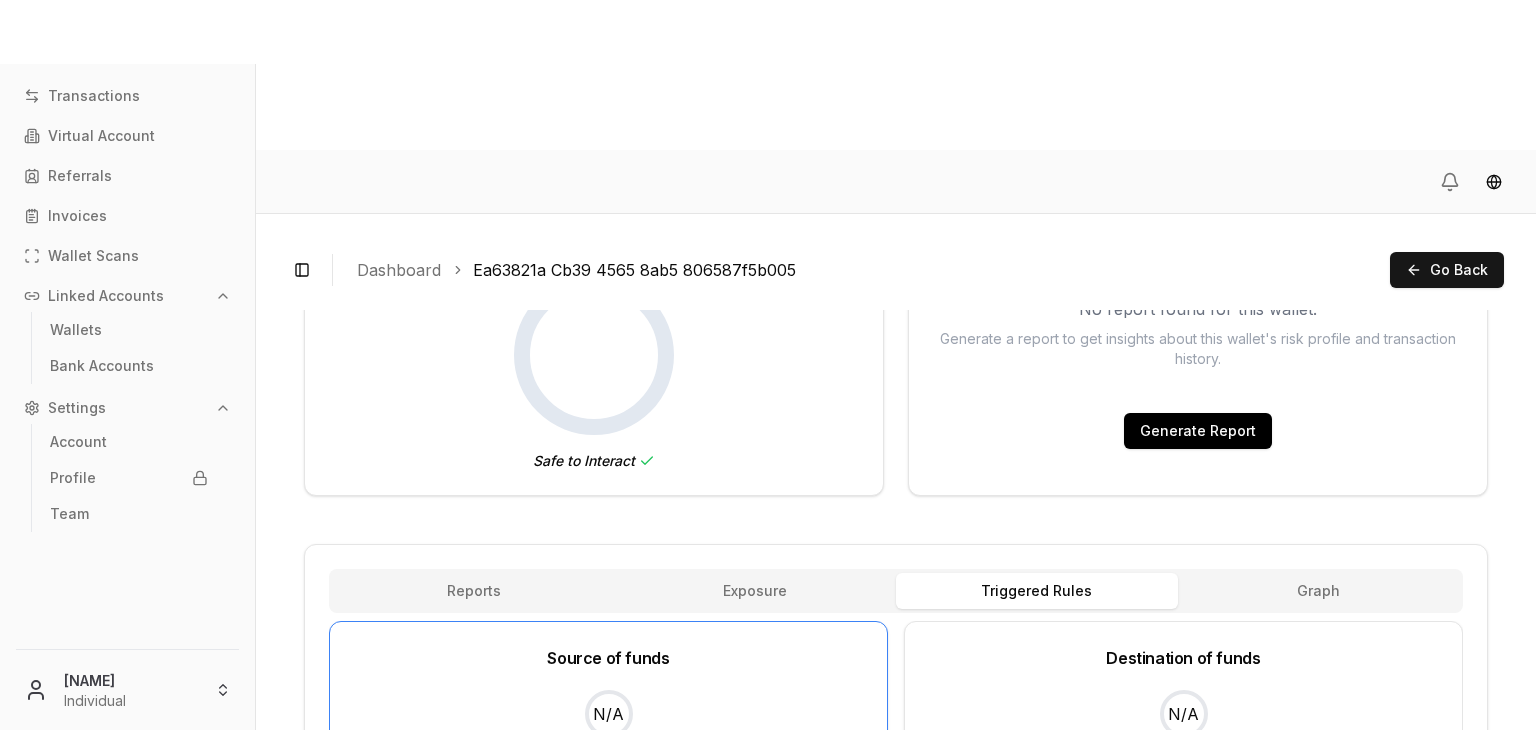 scroll, scrollTop: 320, scrollLeft: 0, axis: vertical 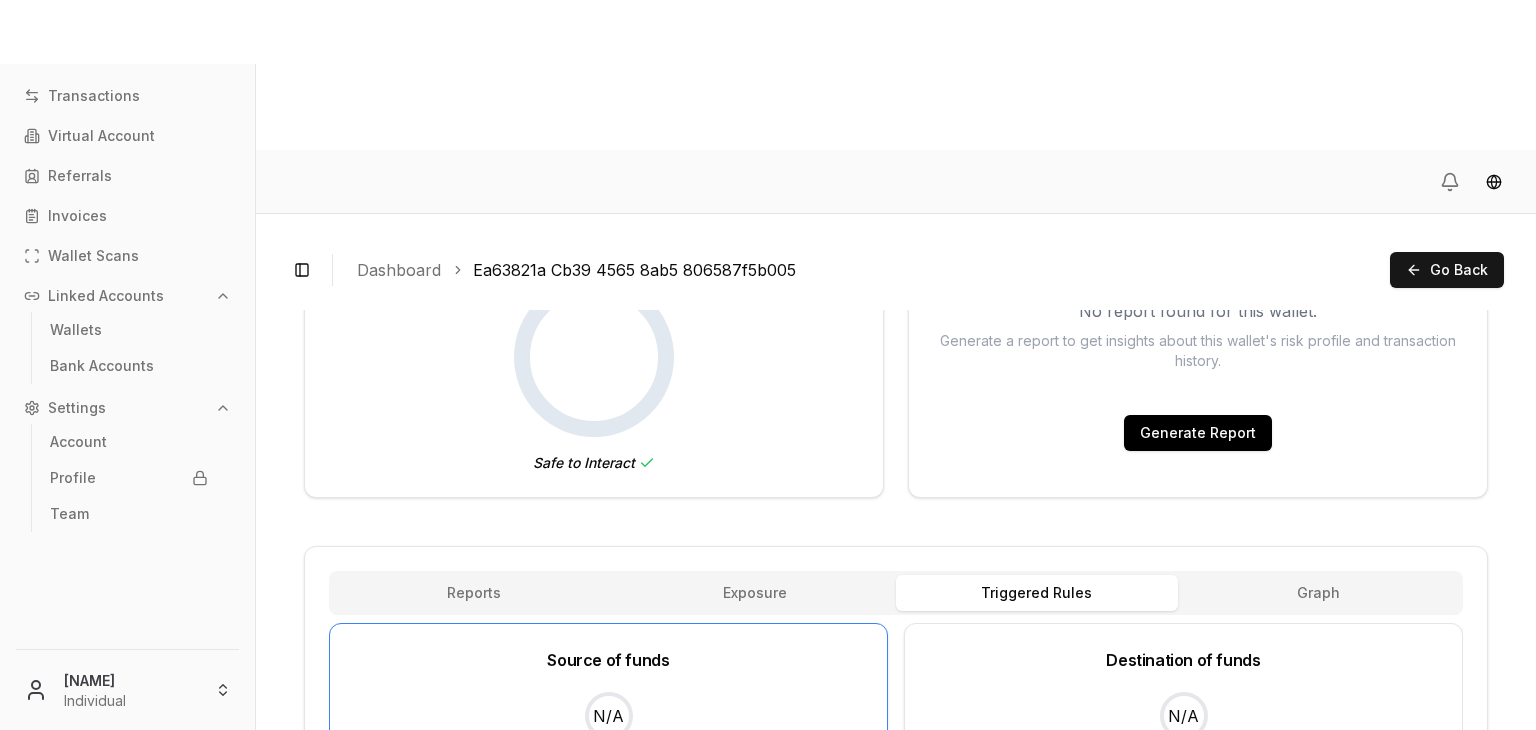click on "Reports Exposure Rules Triggered Rules Graph Source of funds N/A Destination of funds N/A No risk rules triggered." at bounding box center (896, 698) 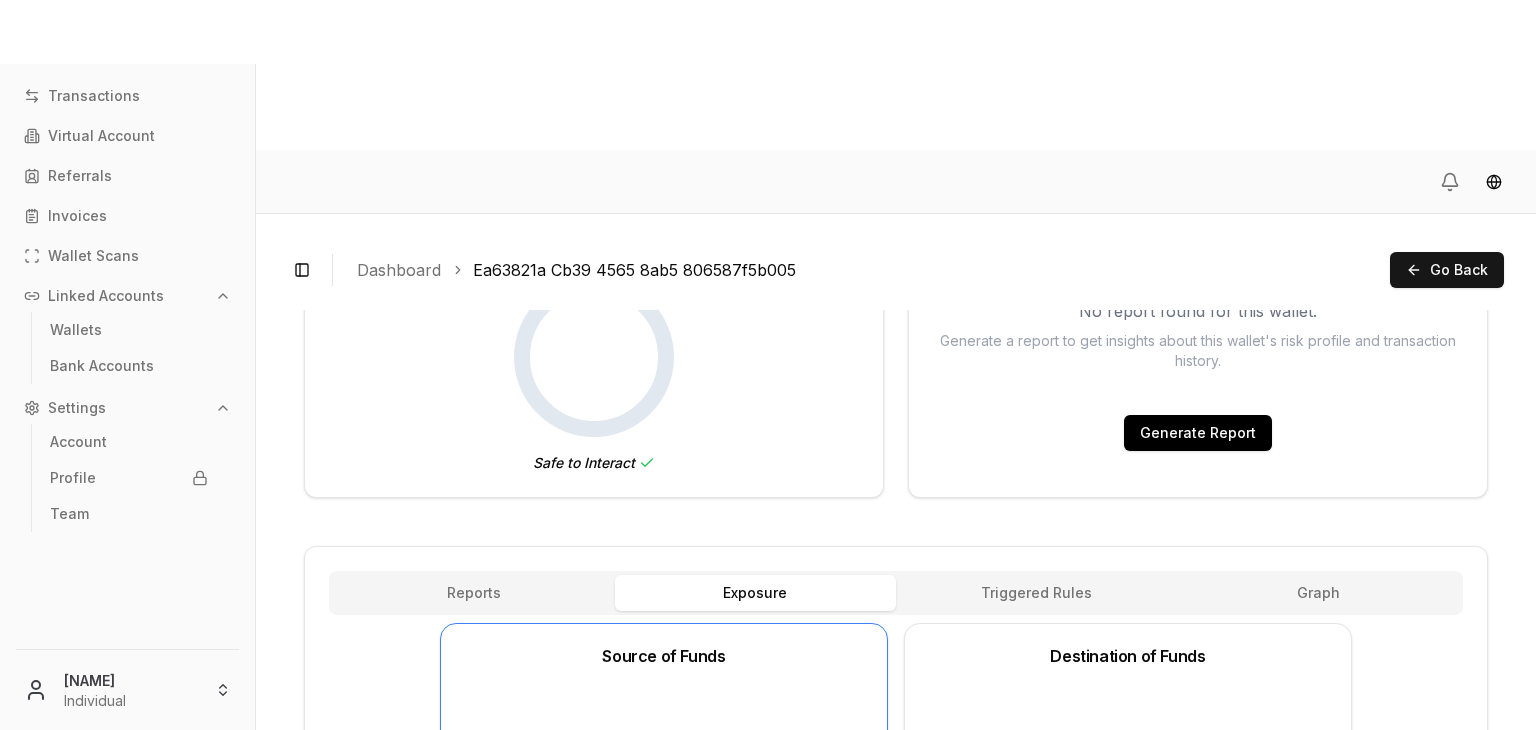 click on "Exposure" at bounding box center (756, 593) 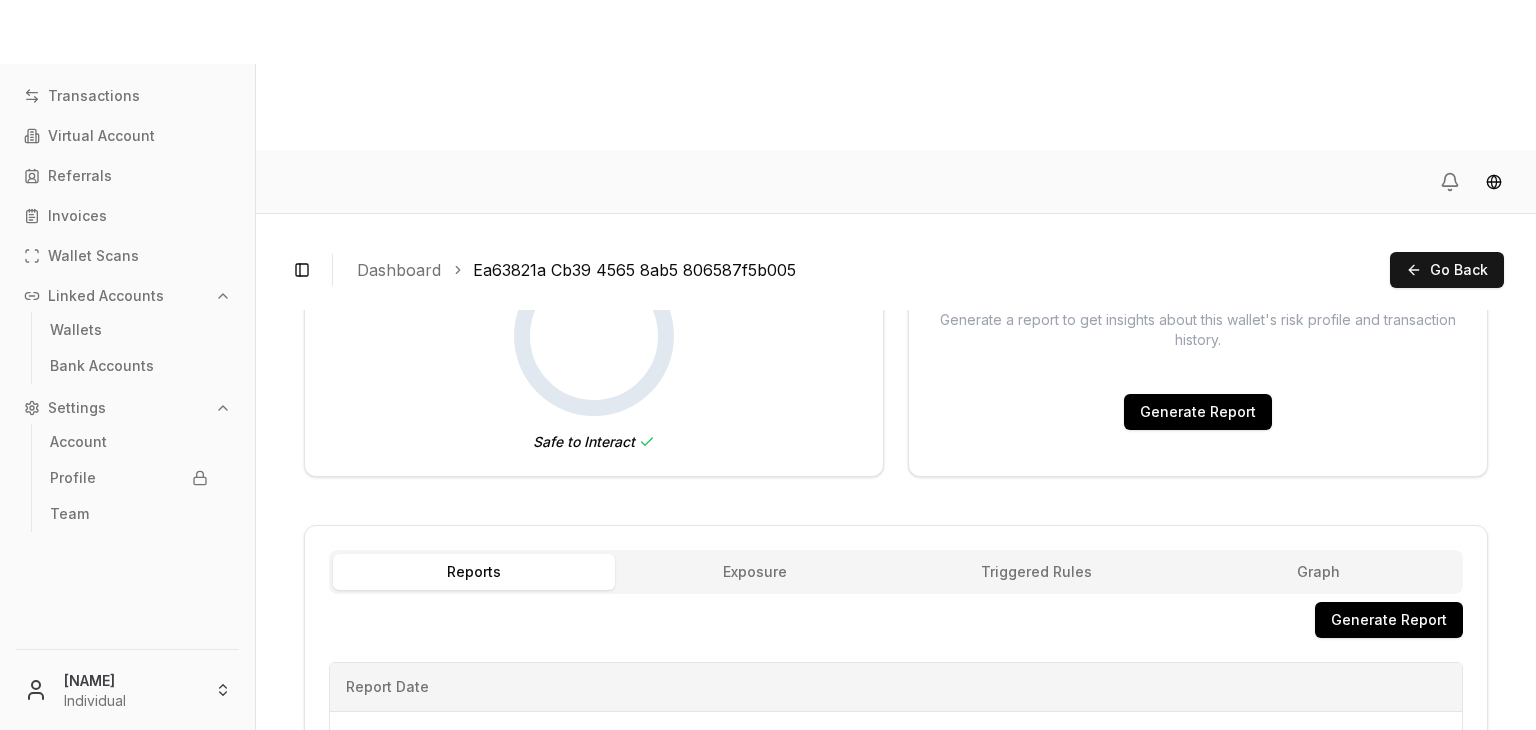 click on "Address TNPdqto8HiuMzoG7Vv9wyyYhWzCojLeHAF TNPdqto8...jLeHAF Binance-Cold 4 High Balance Whale High Activity TRX Governance Risk Score Safe to Interact  Latest Report Summary No report found for this wallet. Generate a report to get insights about this wallet's risk profile and transaction history. Generate Report Reports Exposure Rules Triggered Rules Graph Generate Report Report Date No content Page 1 of 1 Previous Next" at bounding box center (896, 413) 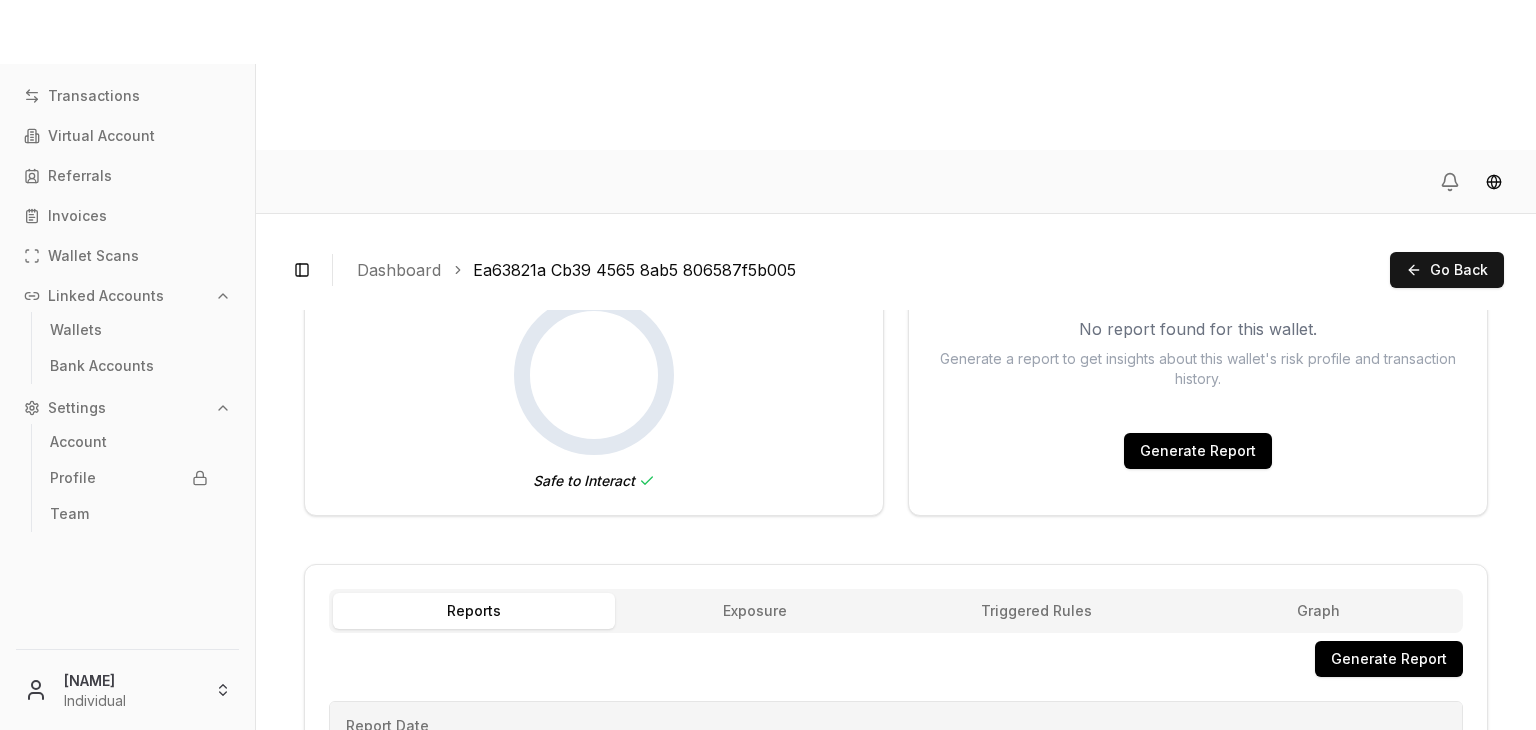 scroll, scrollTop: 332, scrollLeft: 0, axis: vertical 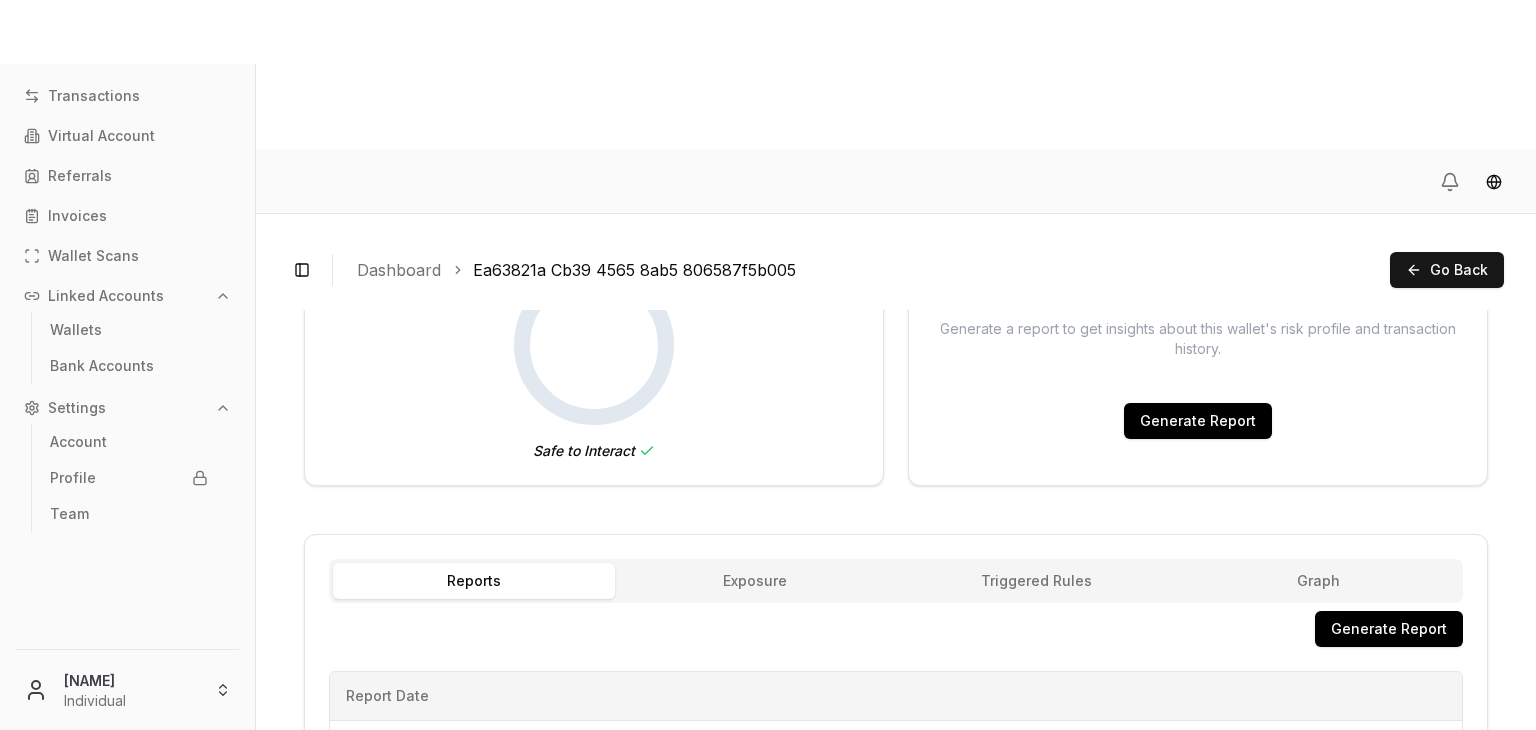 click on "Generate Report" at bounding box center [1389, 629] 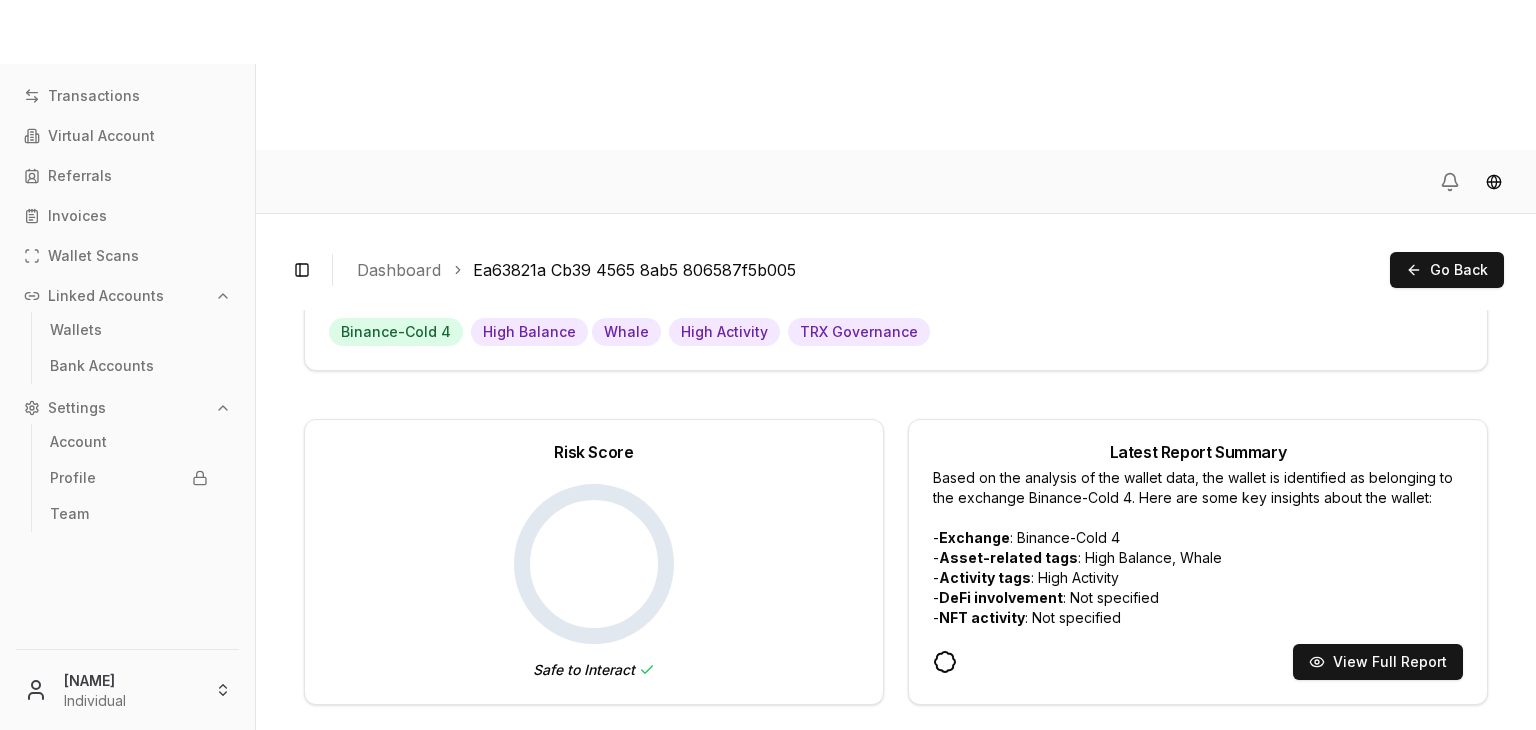 scroll, scrollTop: 114, scrollLeft: 0, axis: vertical 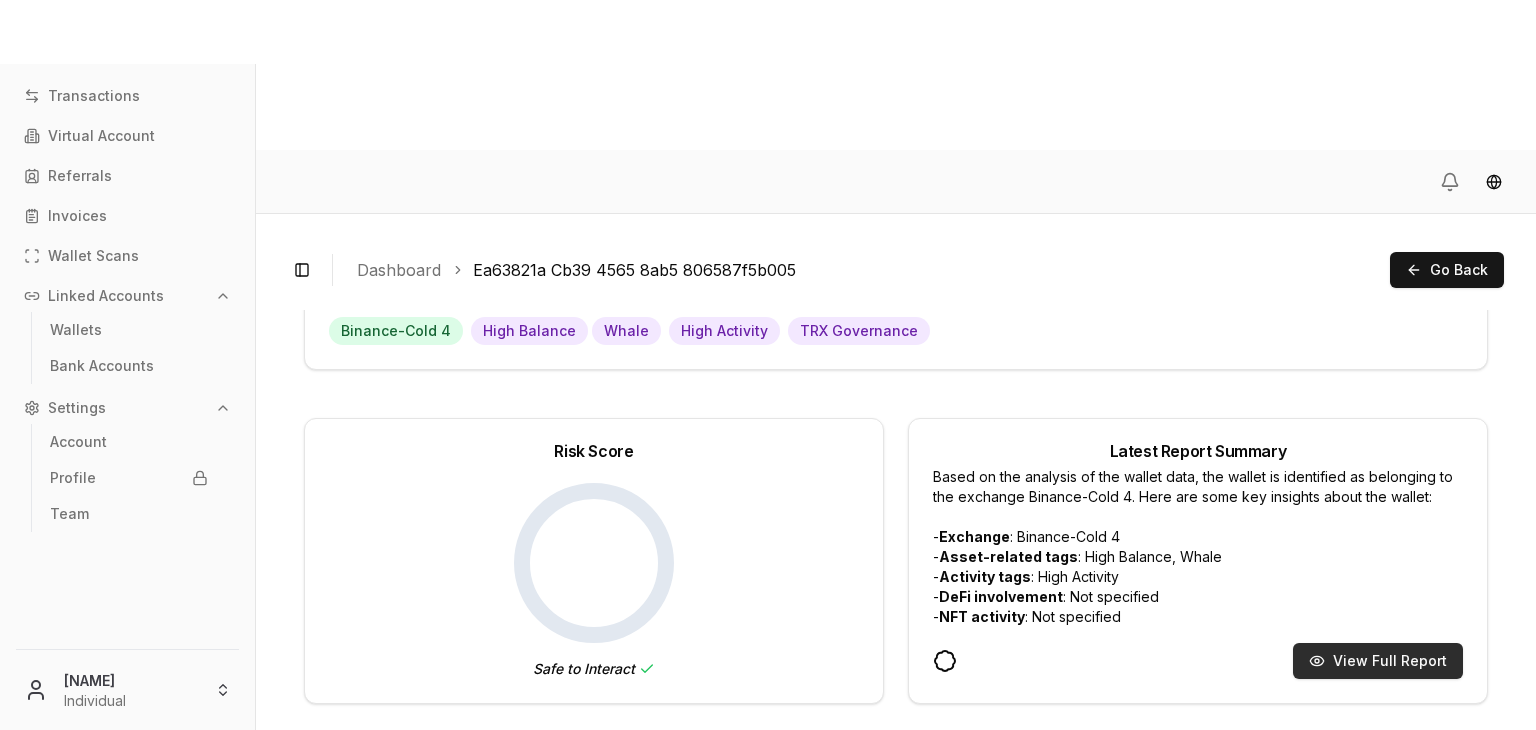 click on "View Full Report" at bounding box center (1378, 661) 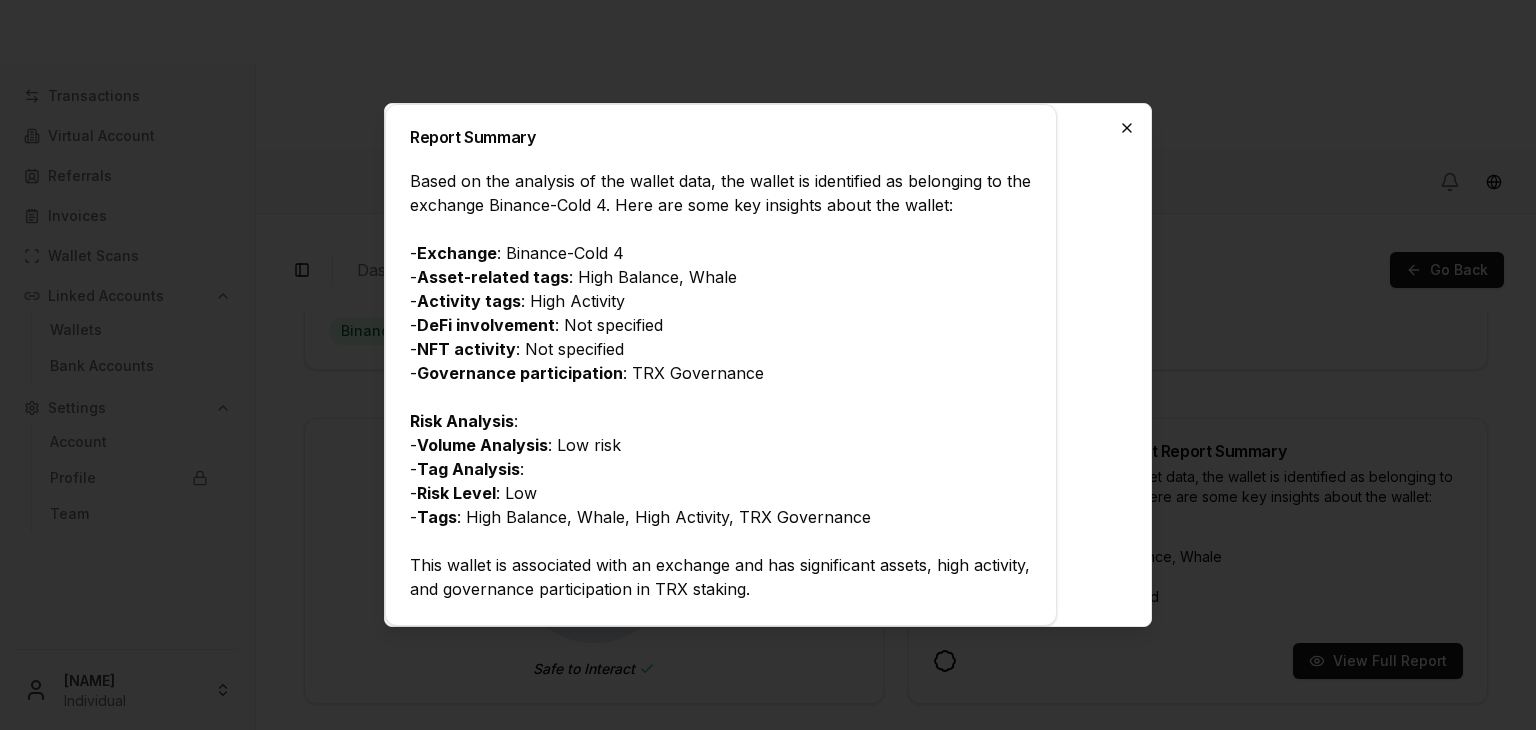 click 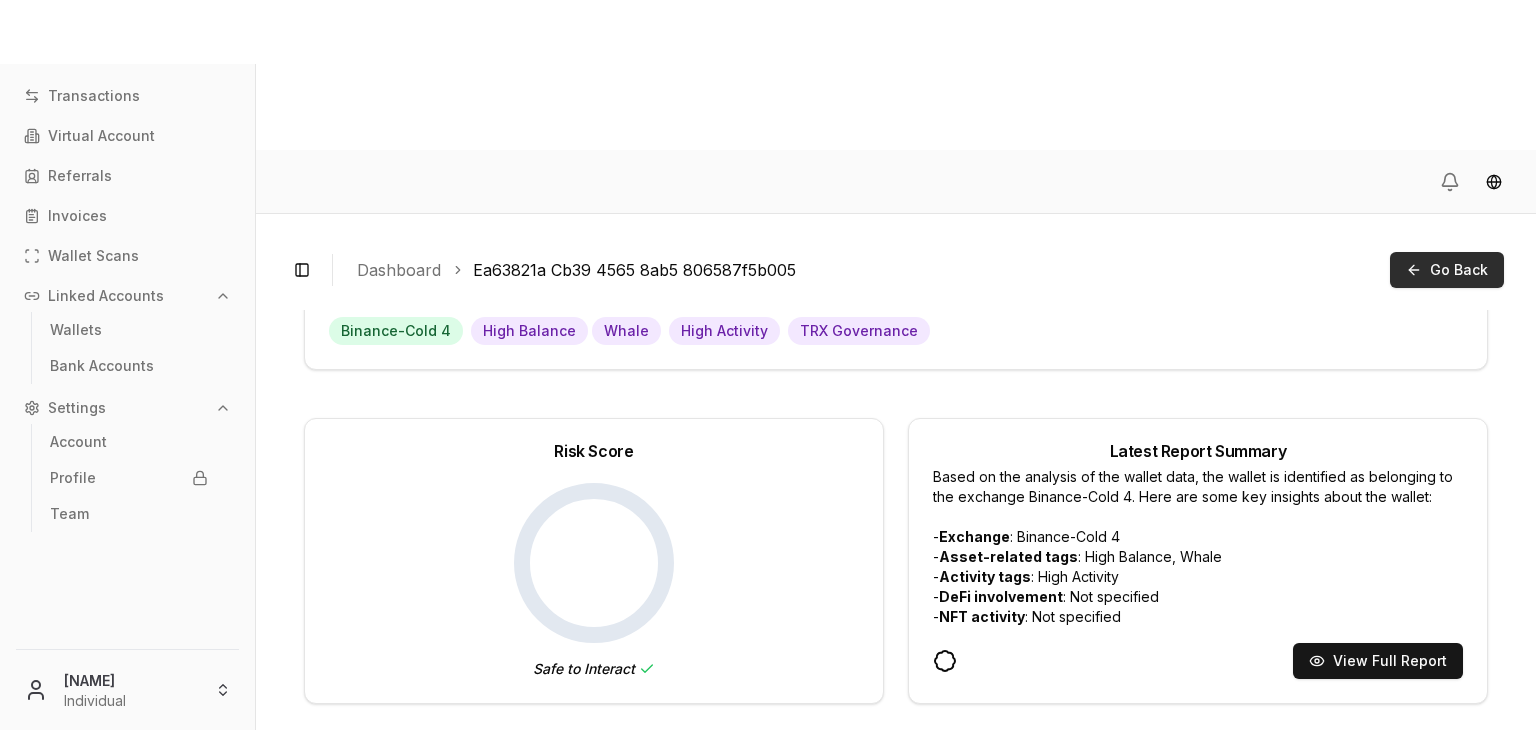 click on "Go Back" at bounding box center [1447, 270] 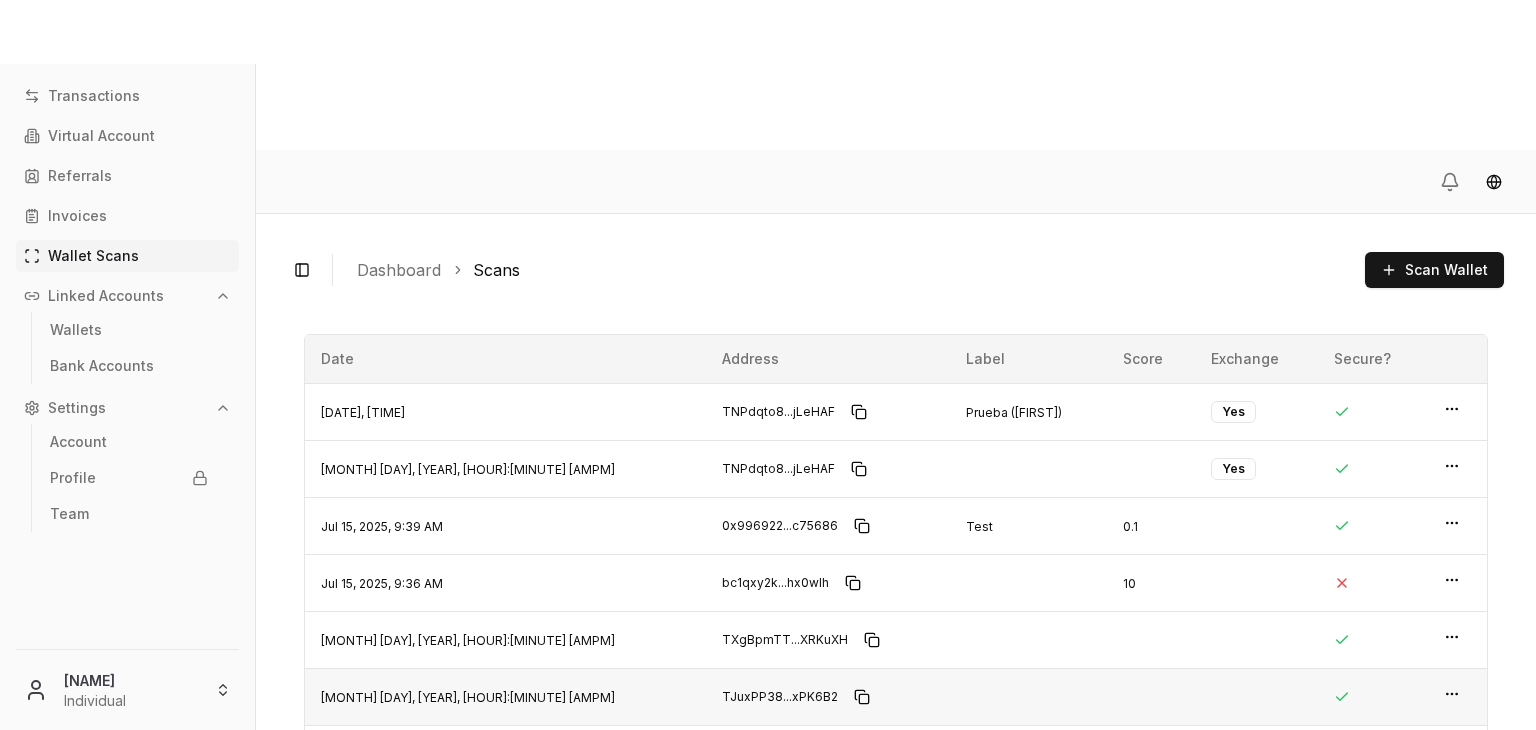 scroll, scrollTop: 50, scrollLeft: 0, axis: vertical 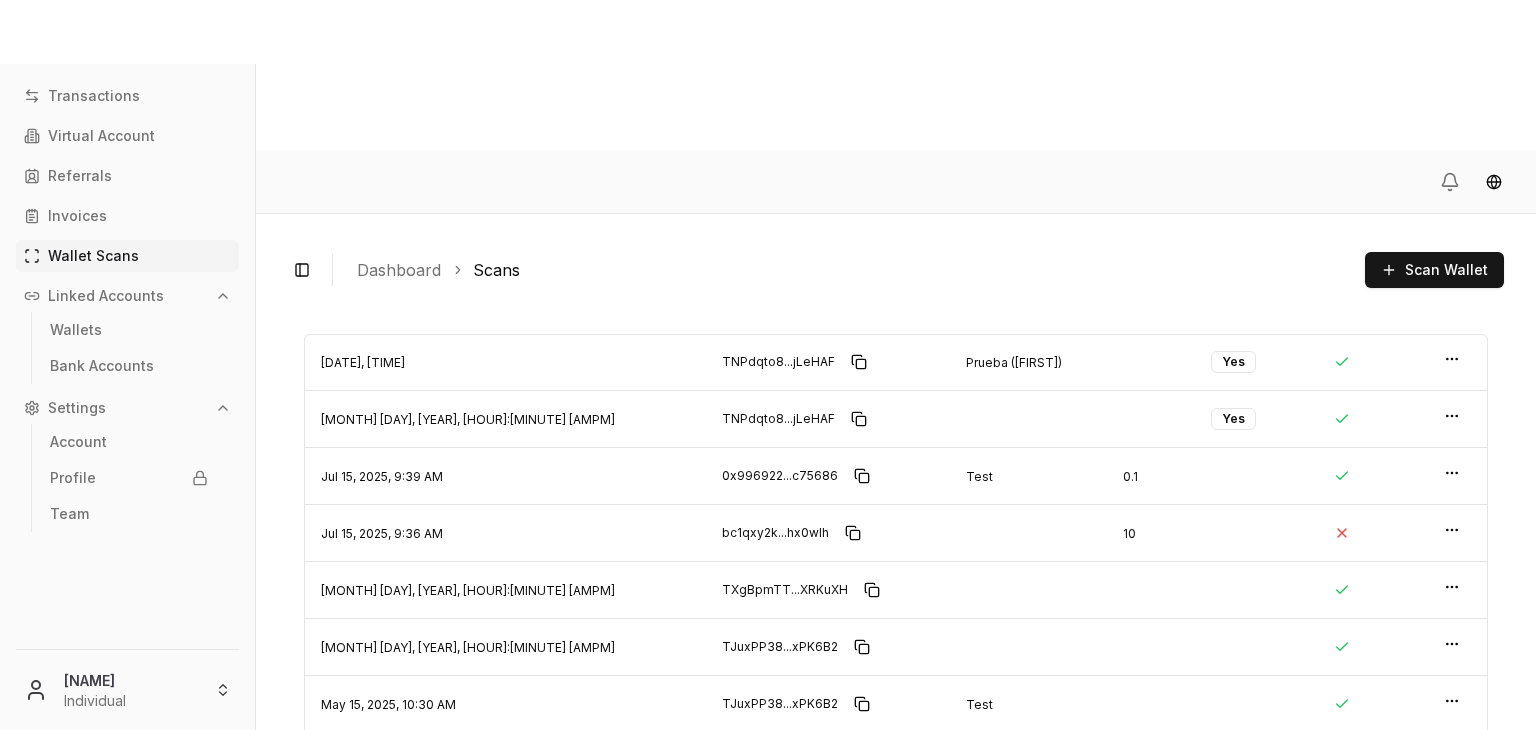 click at bounding box center (862, 761) 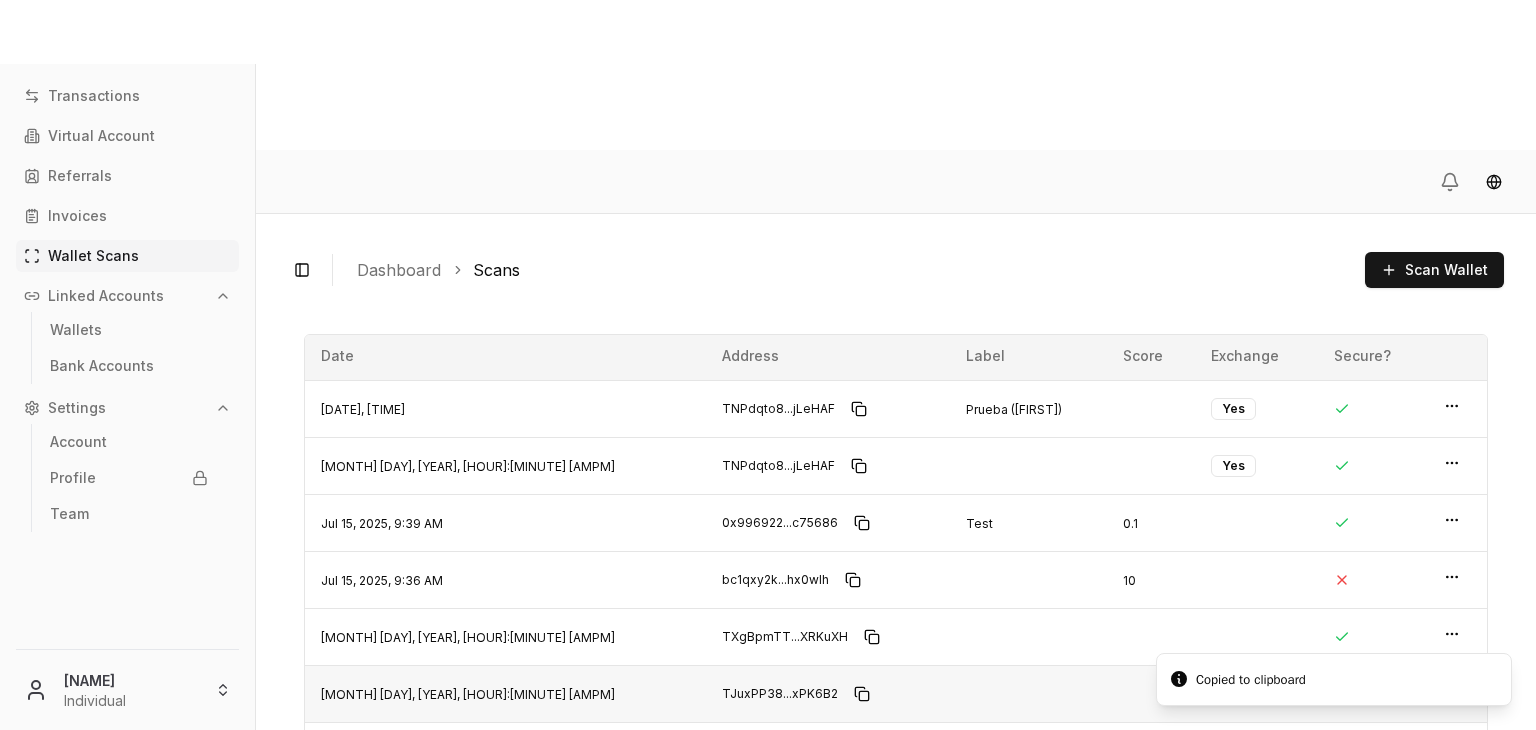 scroll, scrollTop: 0, scrollLeft: 0, axis: both 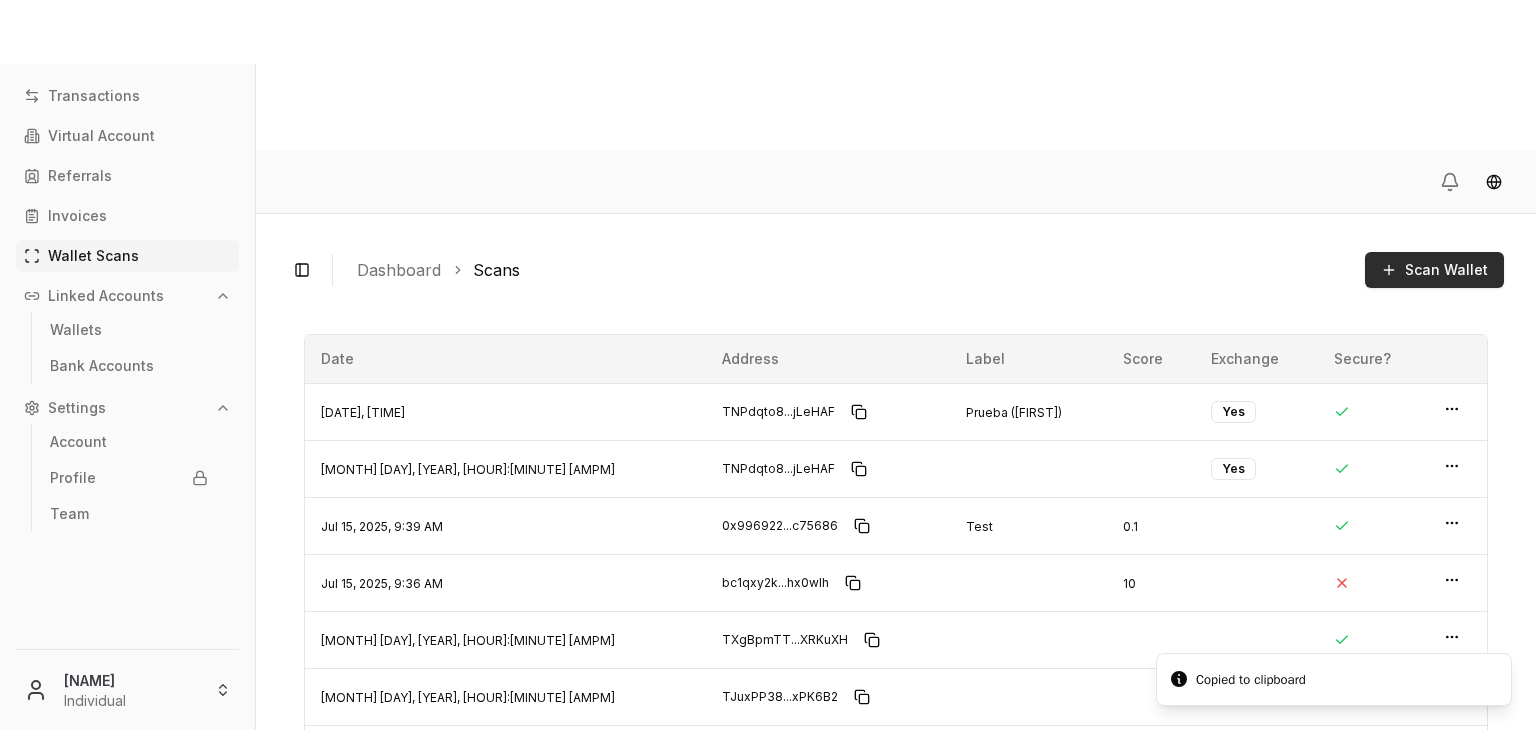 click on "Scan Wallet" at bounding box center [1434, 270] 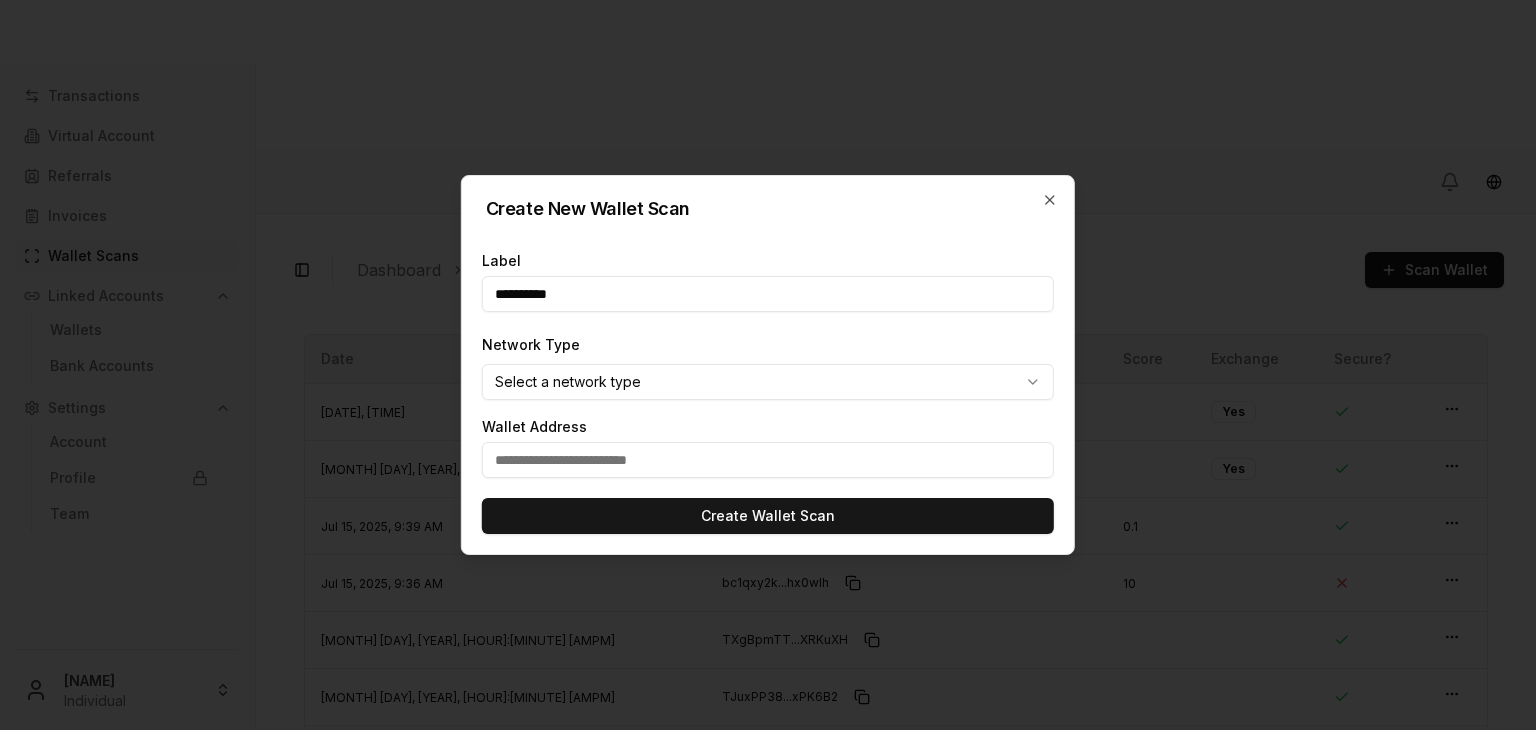 type on "**********" 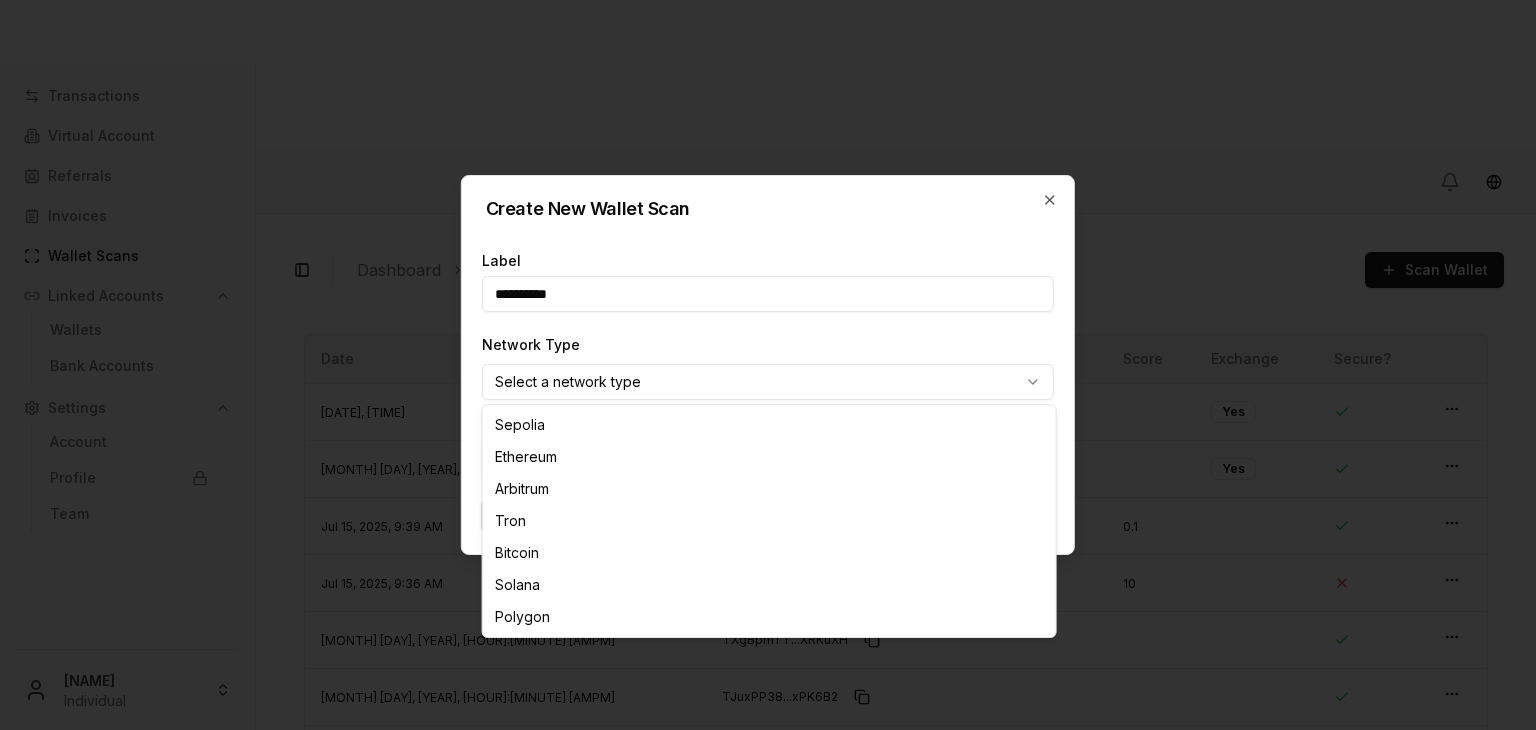 click on "Transactions Virtual Account Referrals Invoices Wallet Scans Linked Accounts Wallets Bank Accounts Settings Account Profile Team Brandon Alcocer Individual Toggle Sidebar Dashboard Scans   Scan Wallet TNPdqto8...jLeHAF TNPdqto8HiuMzoG7Vv9wyyYhWzCojLeHAF Tag: Prueba (Brandon) Risk Score: null Secure Wallet?:   Created:  Jul 28, 2025, 7:51 PM TNPdqto8...jLeHAF TNPdqto8HiuMzoG7Vv9wyyYhWzCojLeHAF Tag:  Risk Score: null Secure Wallet?:   Created:  Jul 15, 2025, 9:40 AM 0x996922...c75686 0x996922c411AD2d4eC98B95fec7FbFcbD09c75686 Tag: Test Risk Score: 0.1 Secure Wallet?:   Created:  Jul 15, 2025, 9:39 AM bc1qxy2k...hx0wlh bc1qxy2kgdygjrsqtzq2n0yrf2493p83kkfjhx0wlh Tag:  Risk Score: 10 Secure Wallet?:   Created:  Jul 15, 2025, 9:36 AM TXgBpmTT...XRKuXH TXgBpmTTvHJyN915CdCvQrro8g6iXRKuXH Tag:  Risk Score: null Secure Wallet?:   Created:  Jul 15, 2025, 9:20 AM TJuxPP38...xPK6B2 TJuxPP383Rty1mgAbryo732JsFALxPK6B2 Tag:  Risk Score: null Secure Wallet?:   Created:  Jun 6, 2025, 9:45 AM TJuxPP38...xPK6B2 Tag: Test     1 1" at bounding box center (768, 440) 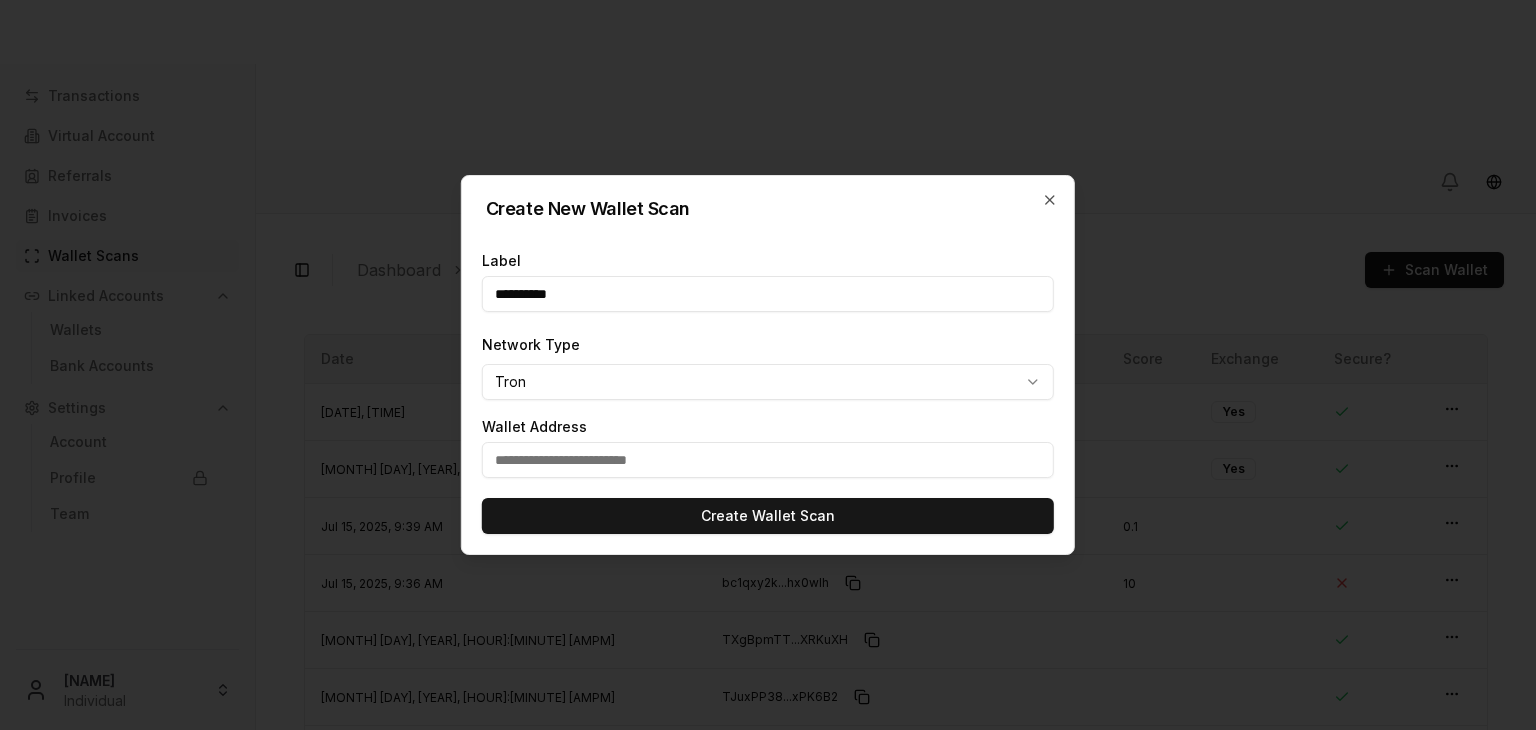 click at bounding box center (768, 460) 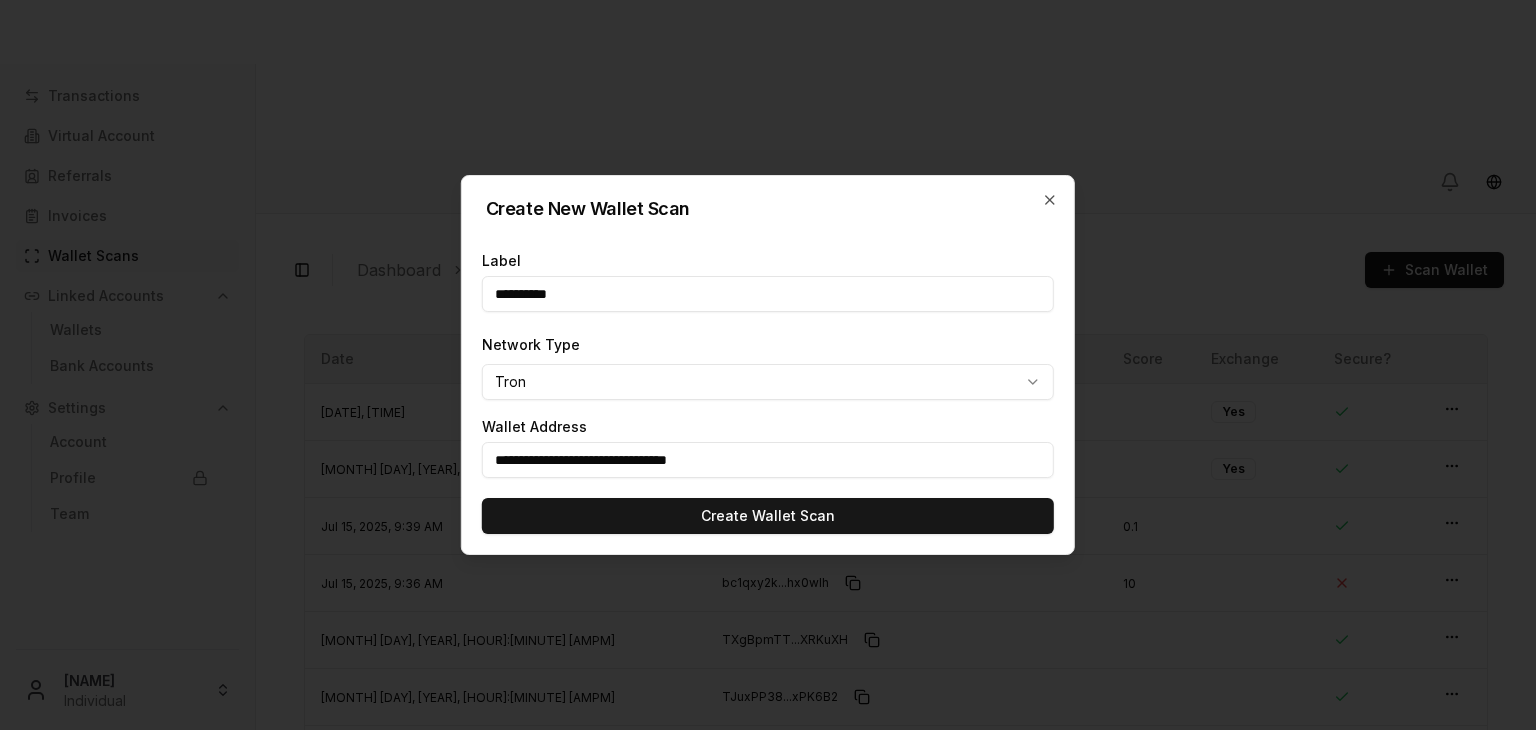 type on "**********" 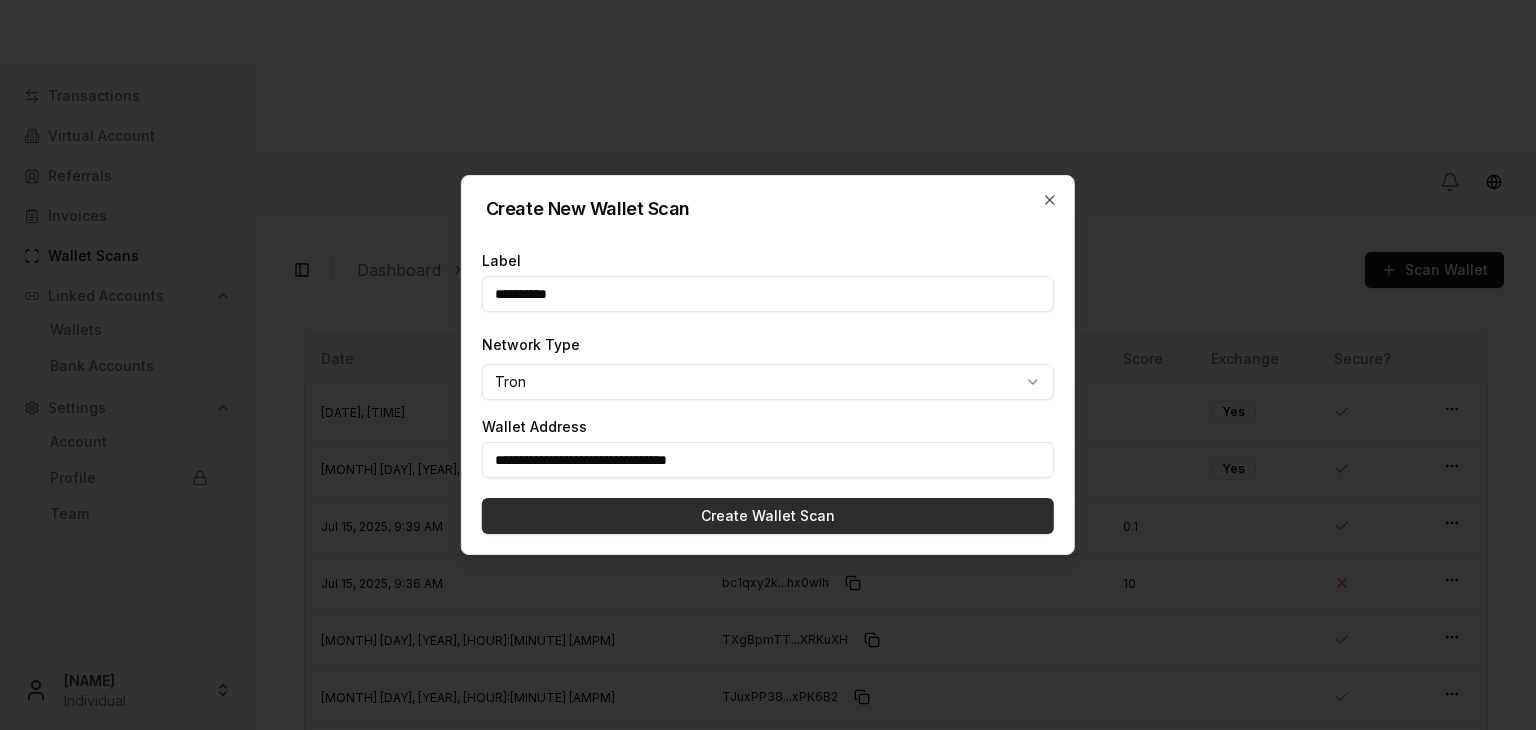 click on "Create Wallet Scan" at bounding box center [768, 516] 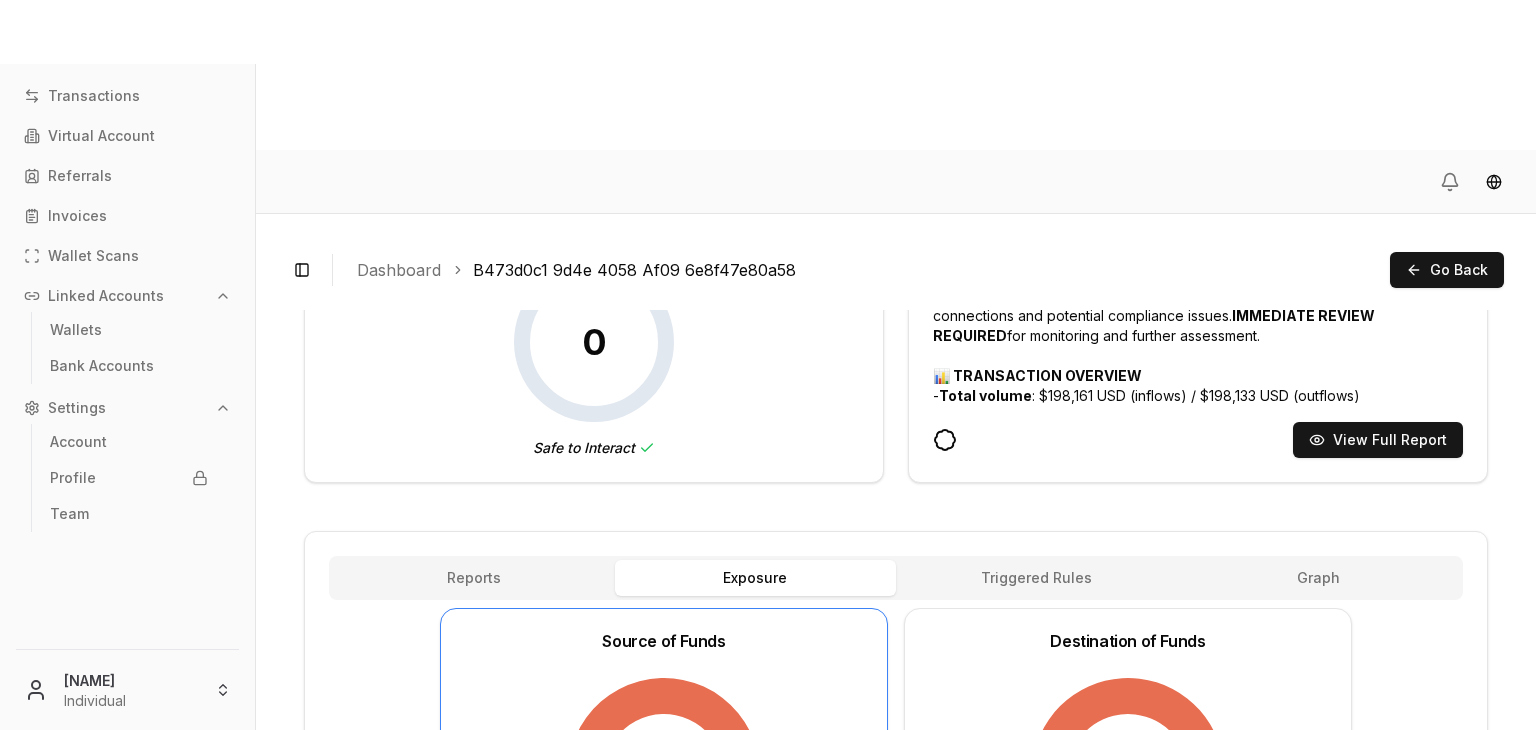 scroll, scrollTop: 339, scrollLeft: 0, axis: vertical 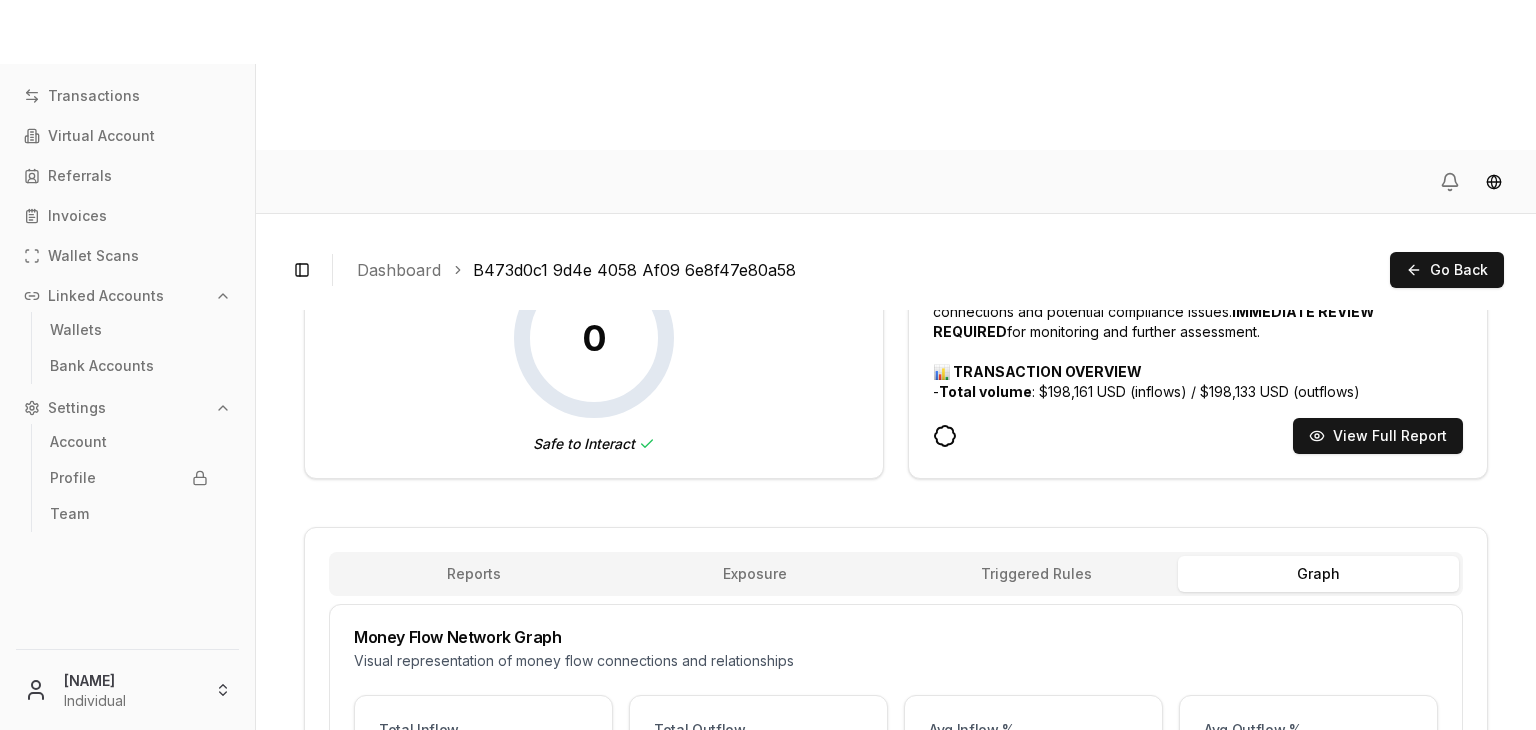 click on "Graph" at bounding box center (1319, 574) 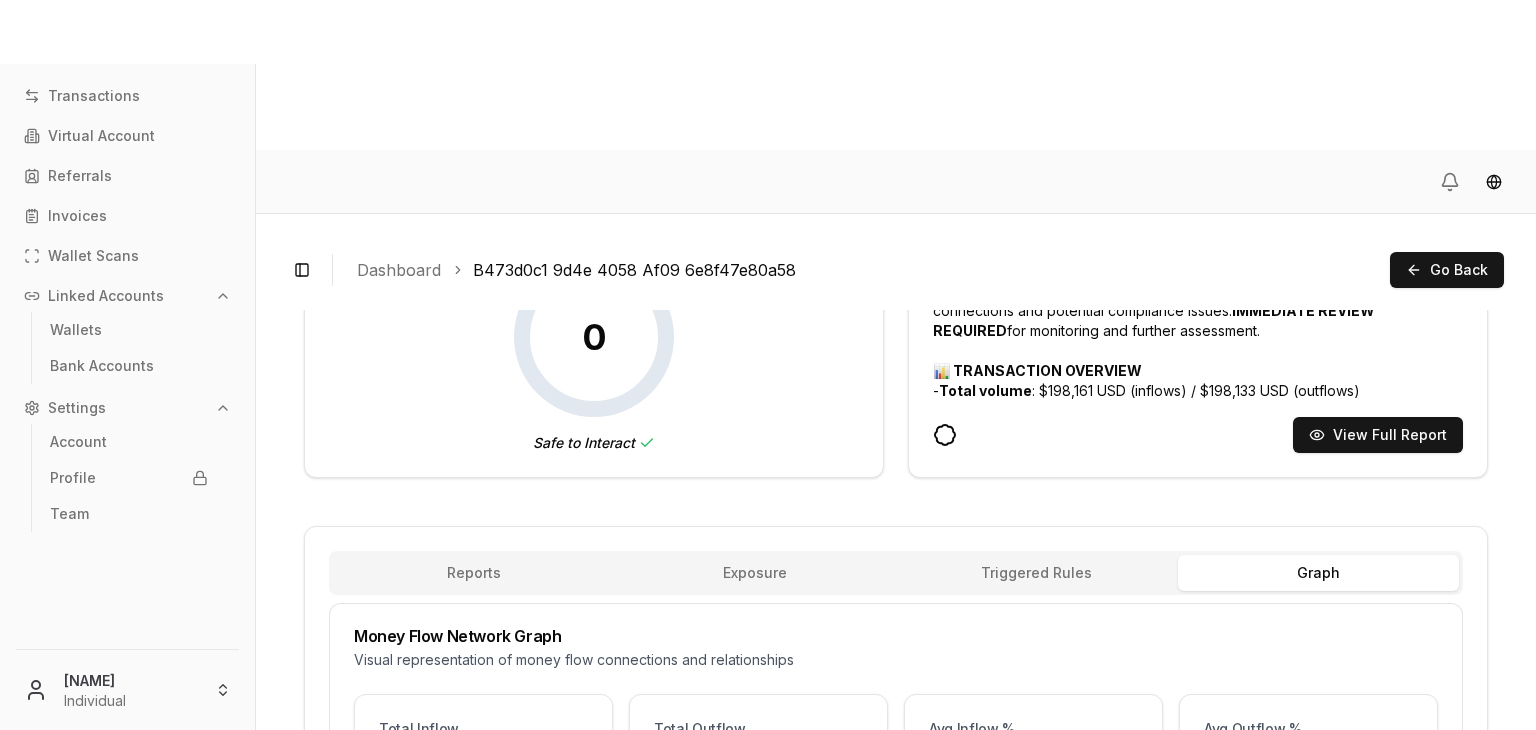 scroll, scrollTop: 340, scrollLeft: 0, axis: vertical 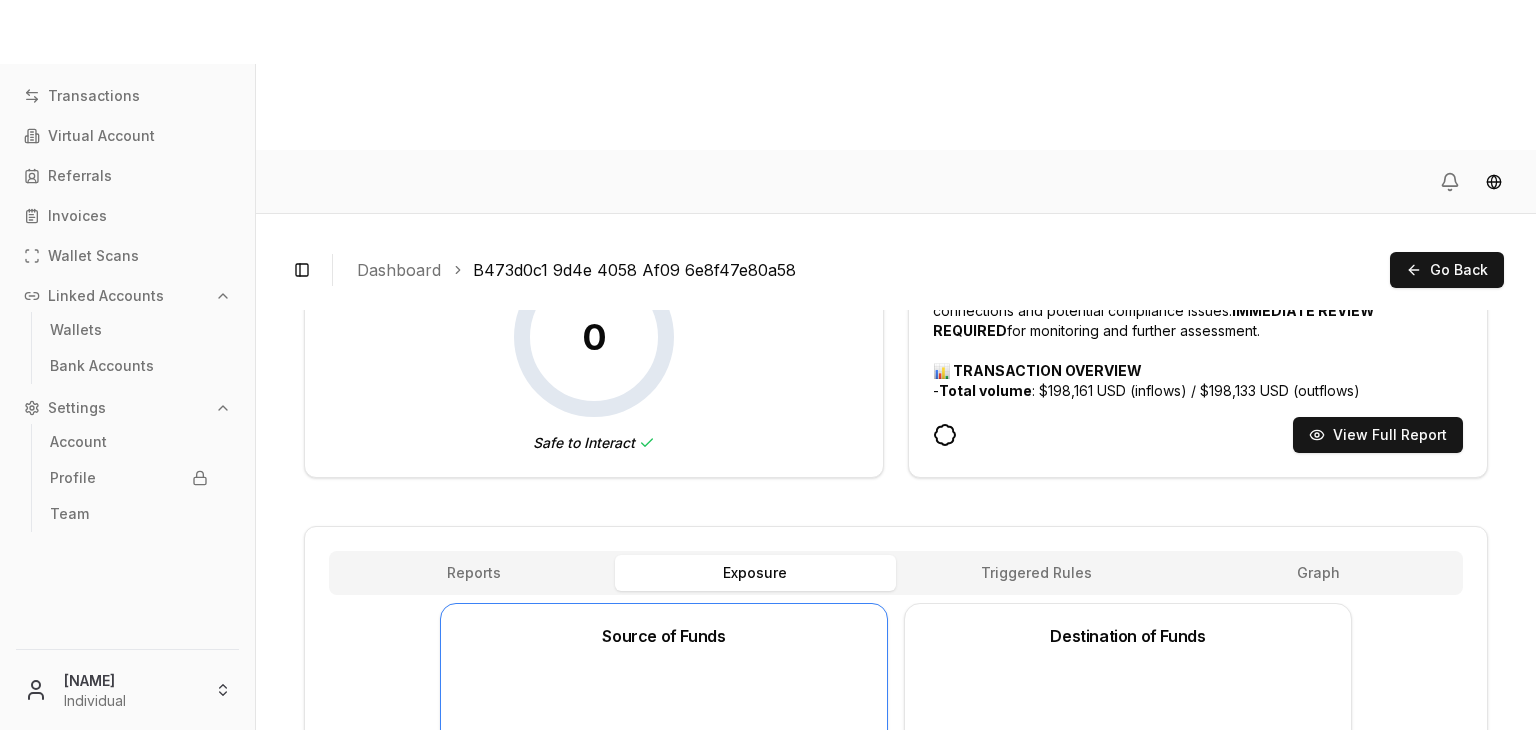 click on "Exposure" at bounding box center [756, 573] 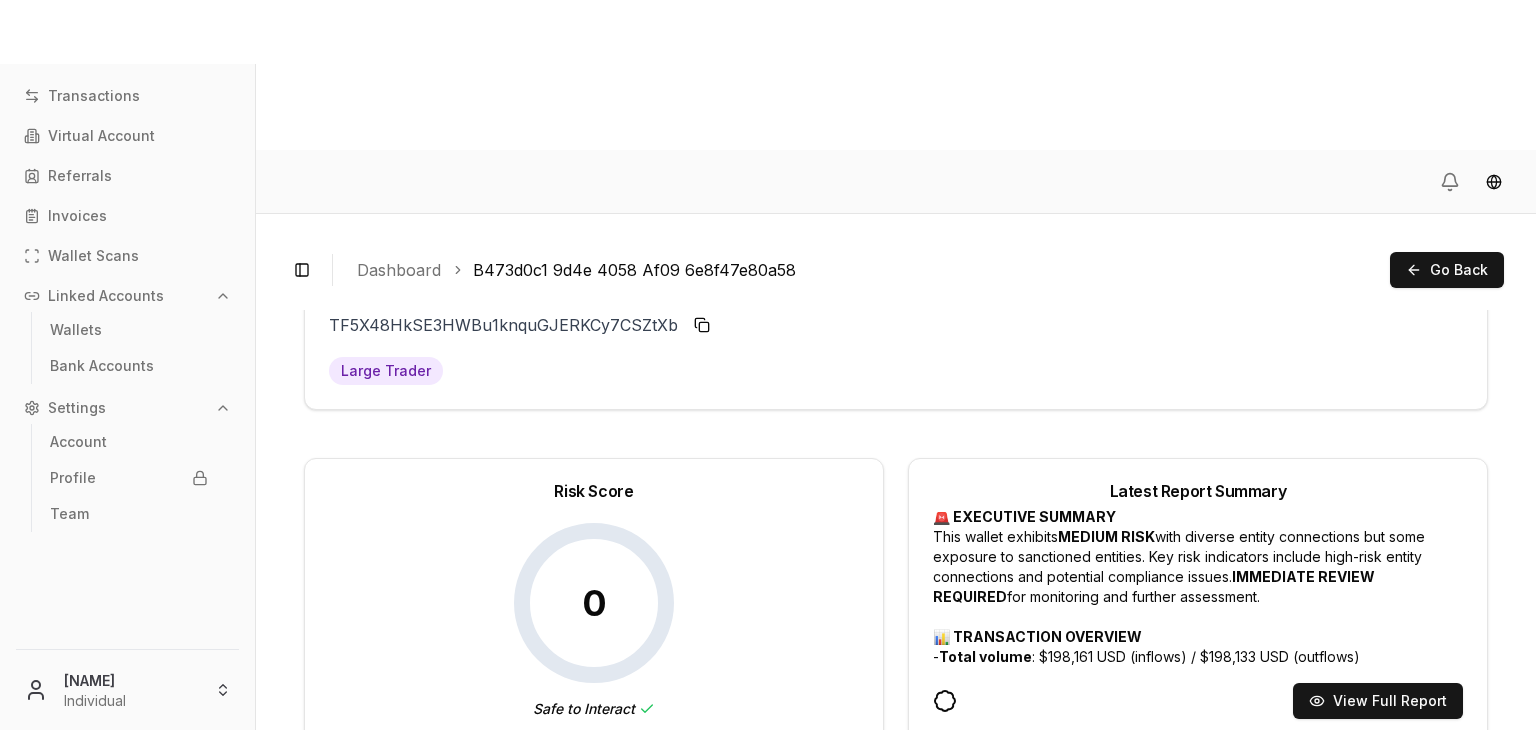 scroll, scrollTop: 0, scrollLeft: 0, axis: both 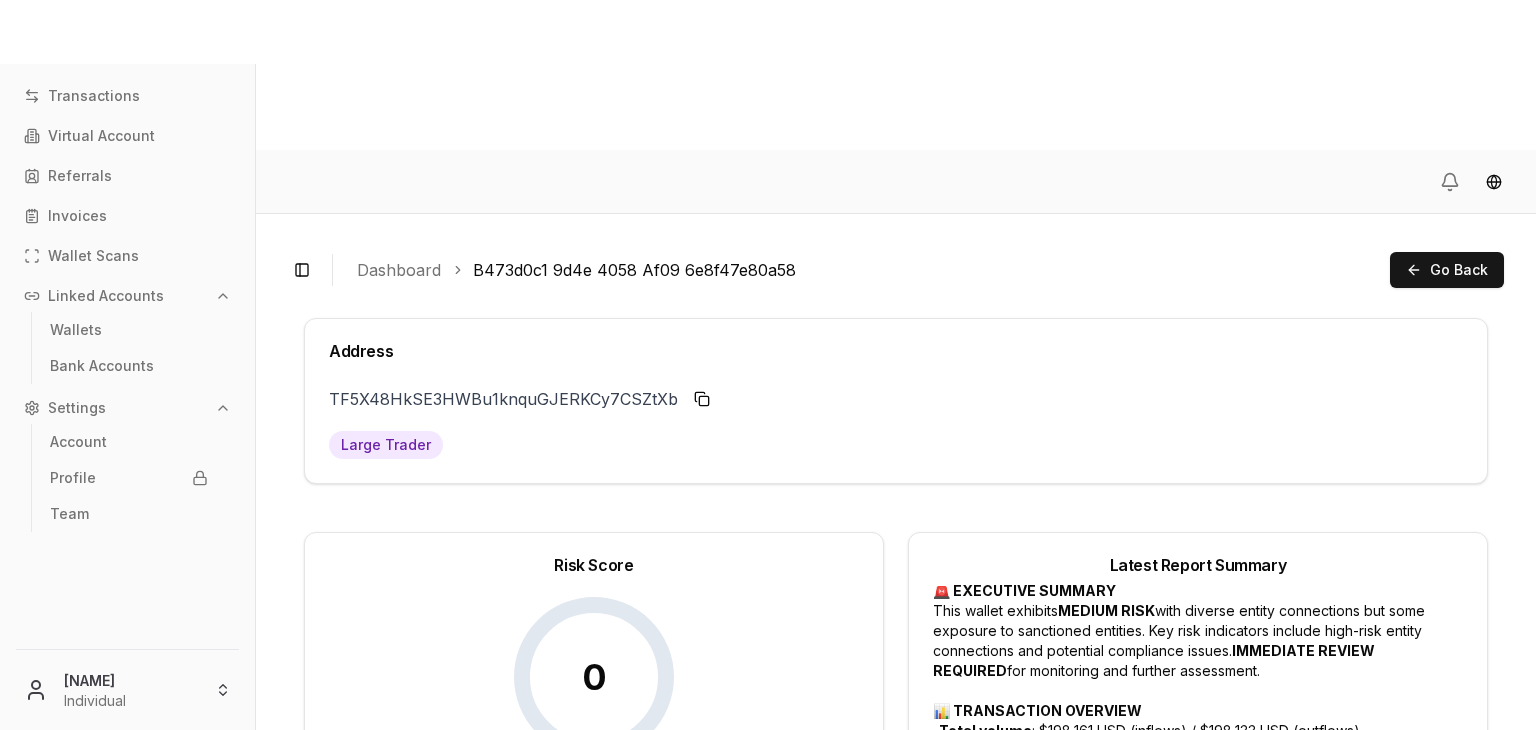 click on "View Full Report" at bounding box center (1378, 775) 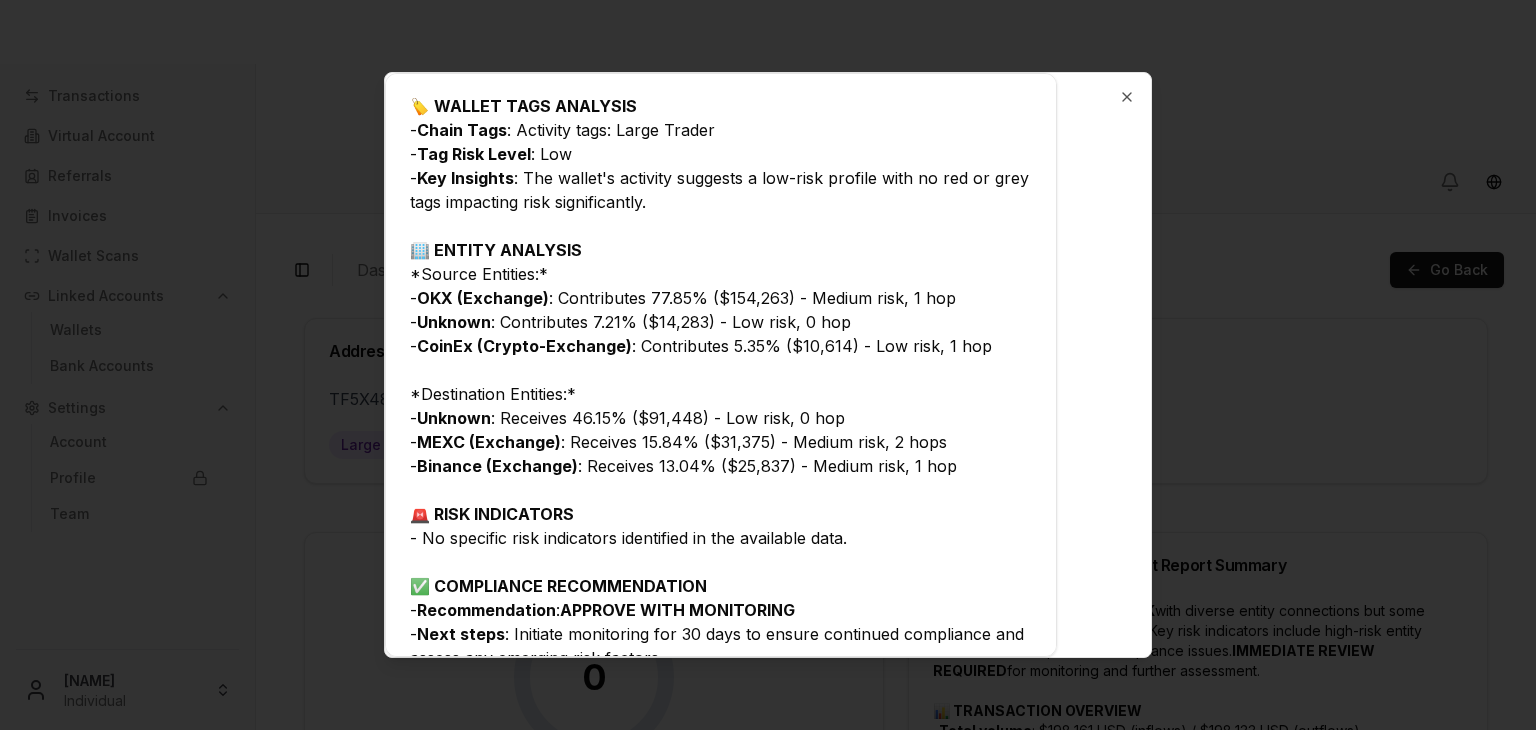 scroll, scrollTop: 753, scrollLeft: 0, axis: vertical 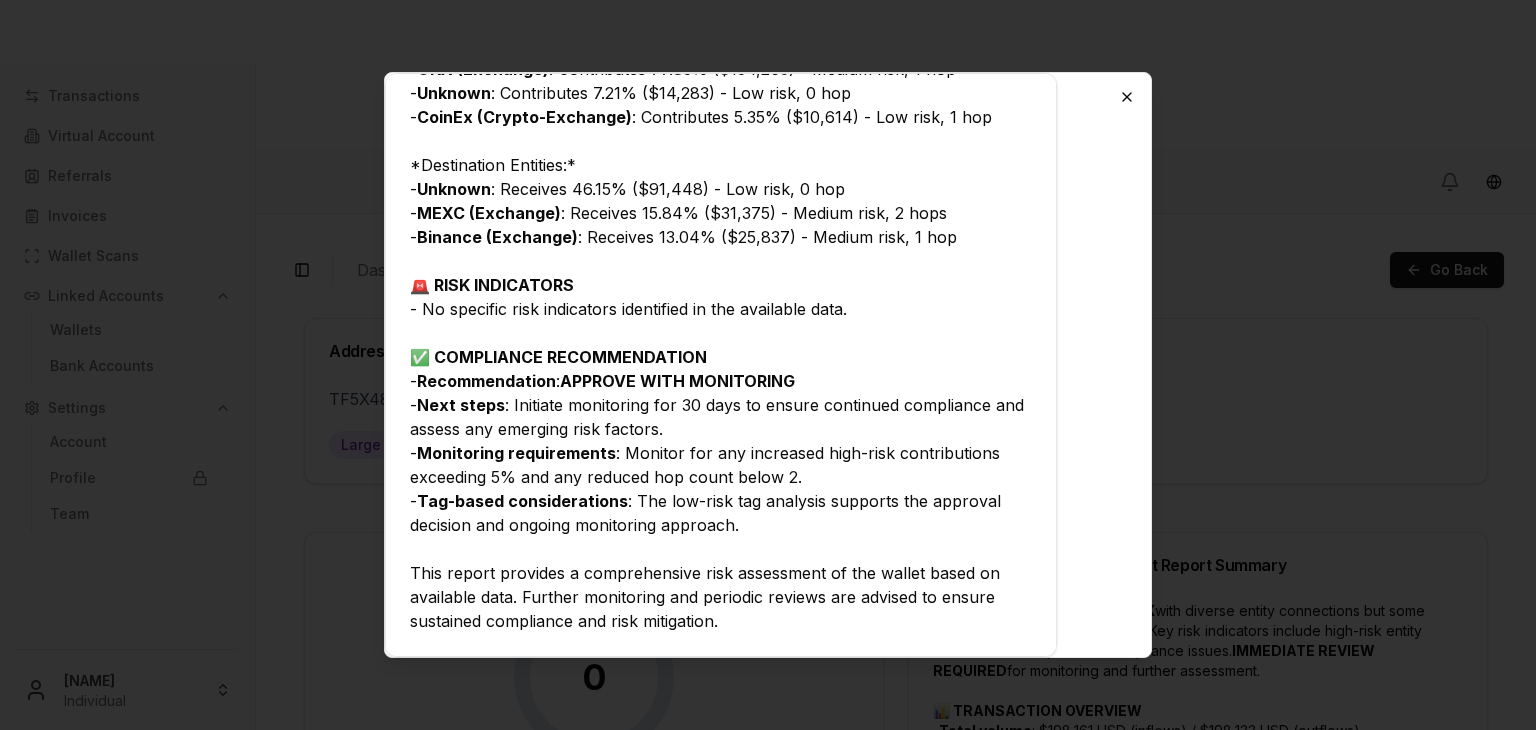 click 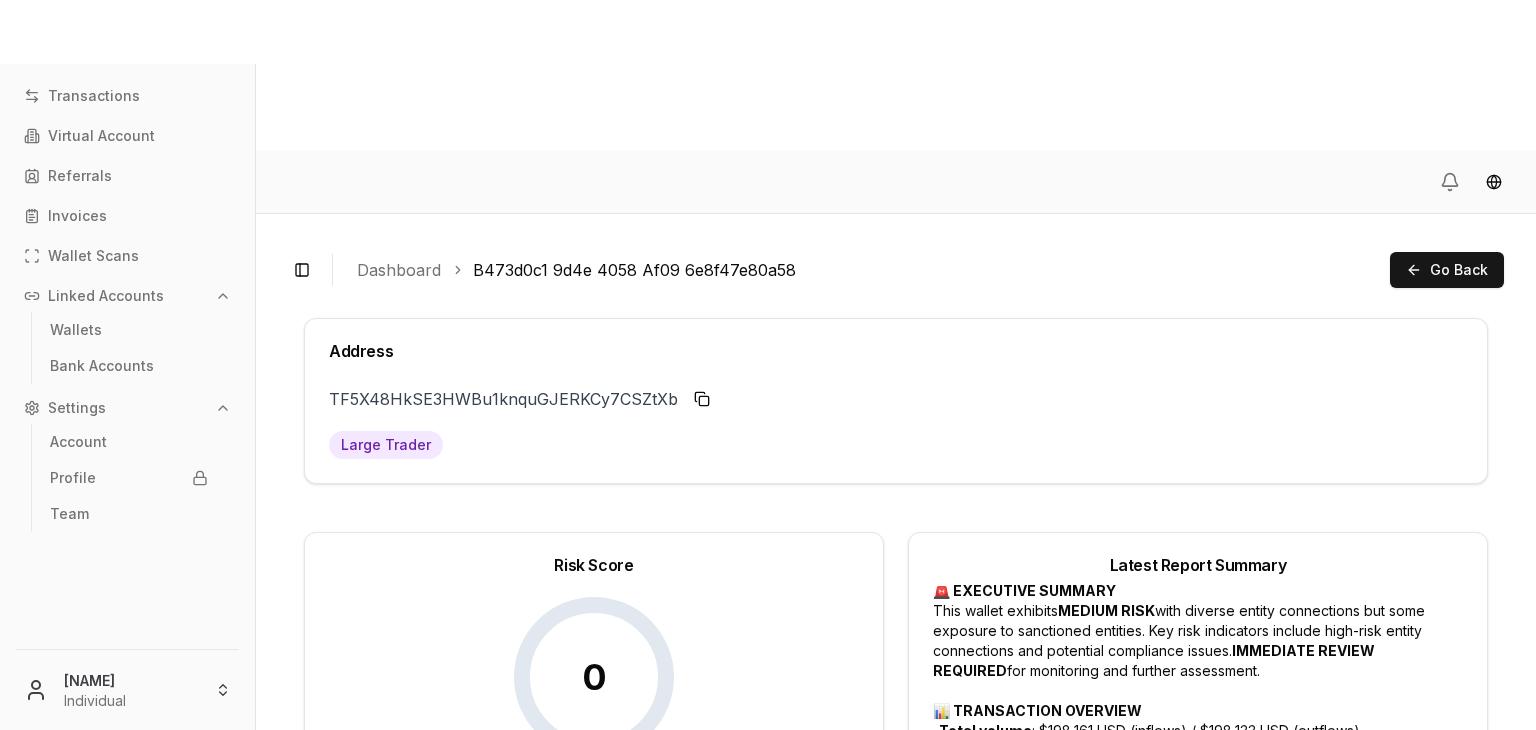 scroll, scrollTop: 0, scrollLeft: 0, axis: both 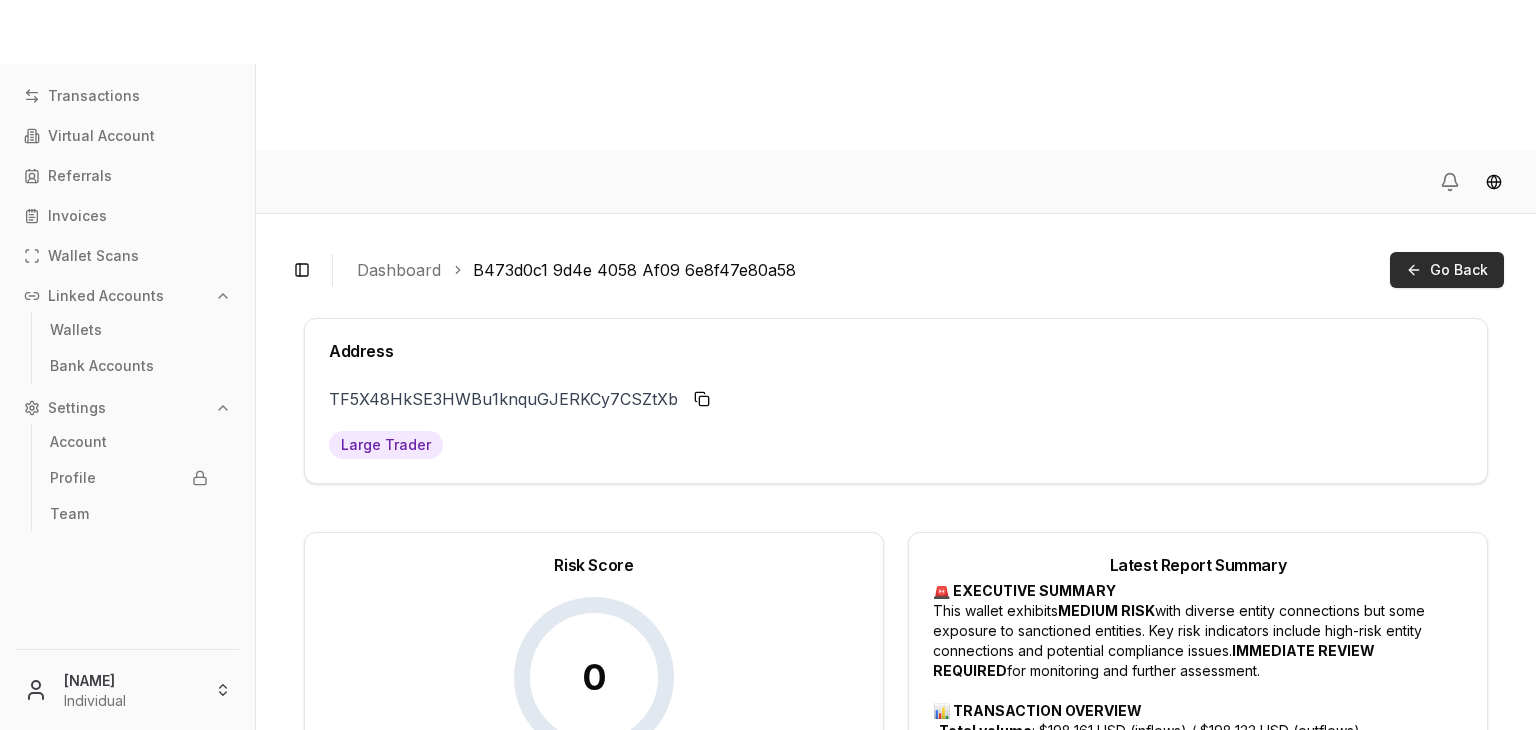 click on "Go Back" at bounding box center (1447, 270) 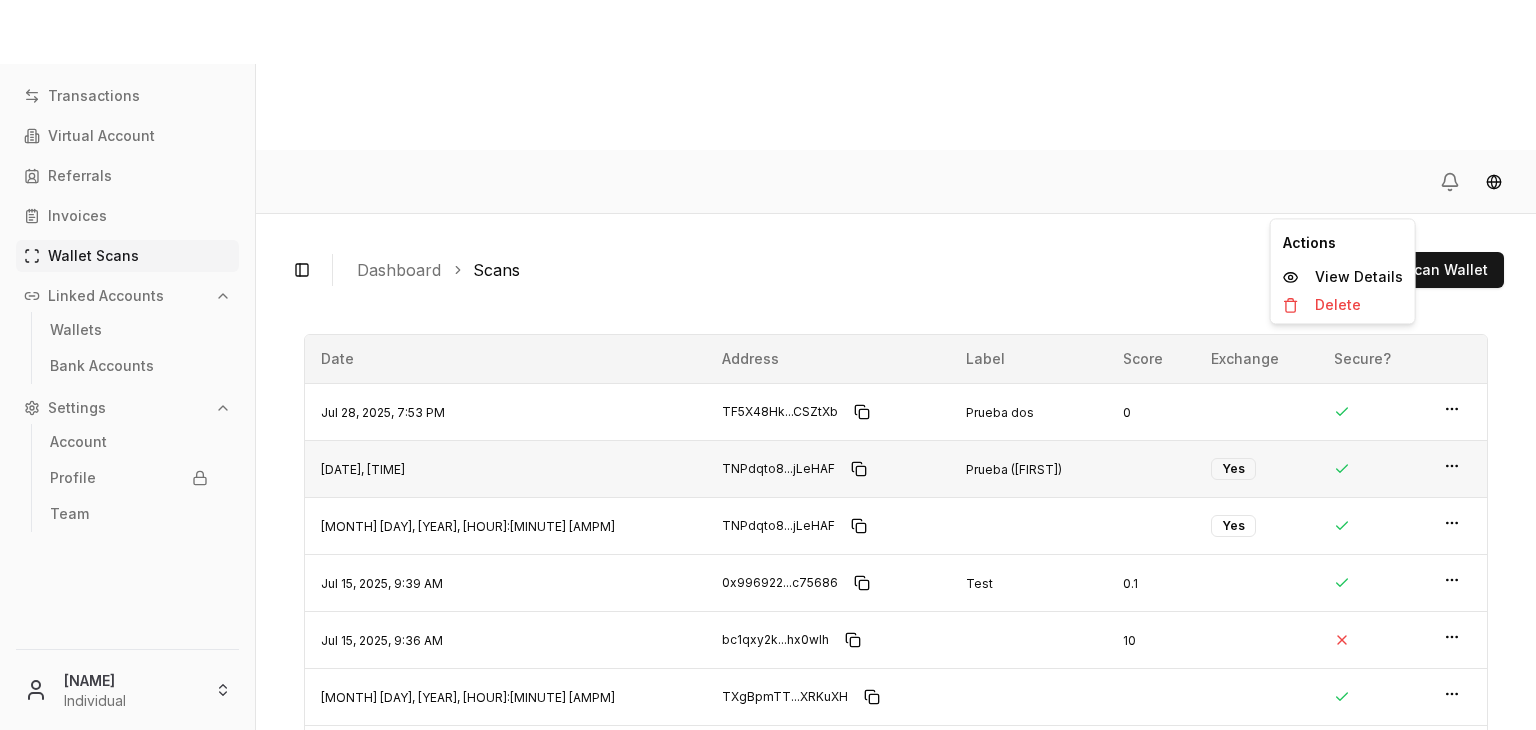 click 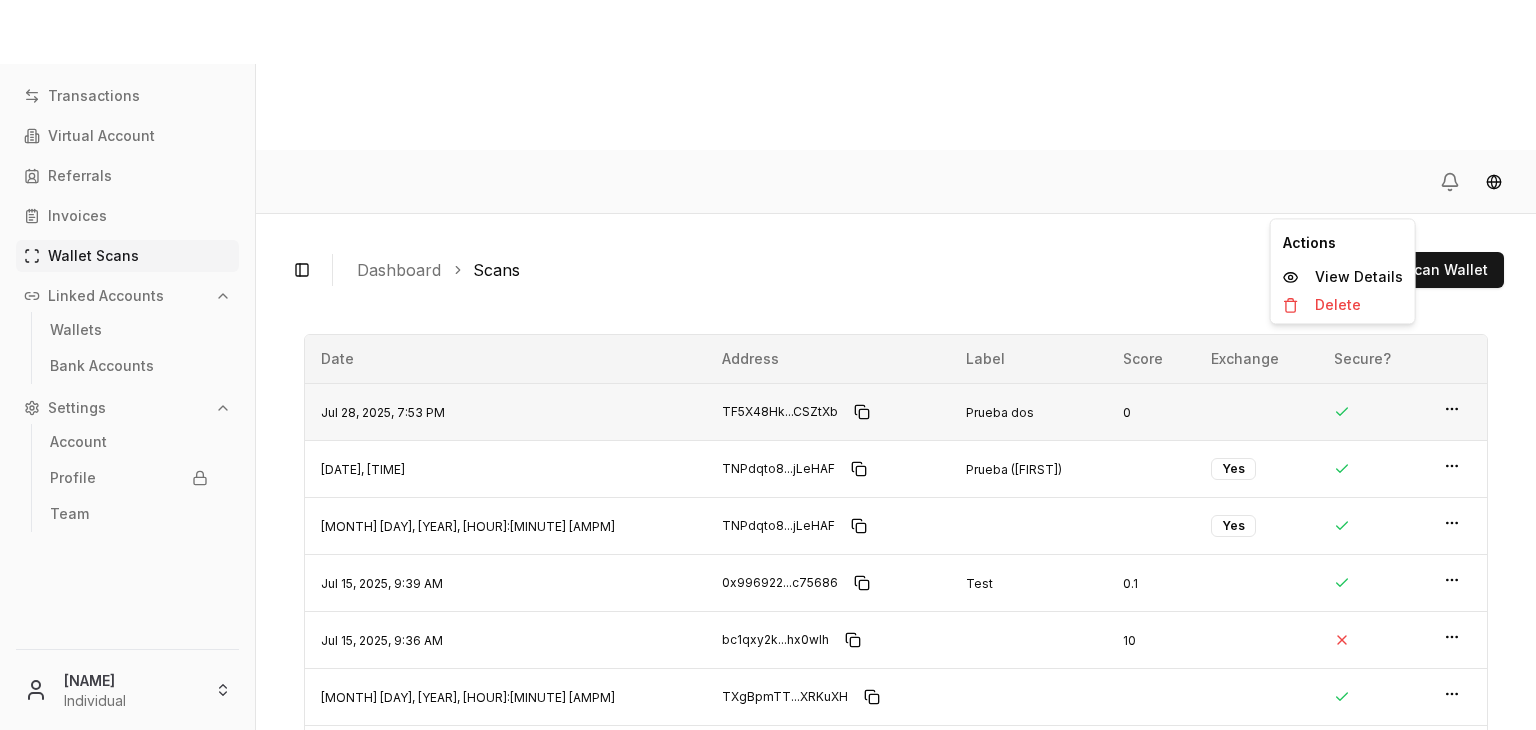 click at bounding box center [1256, 411] 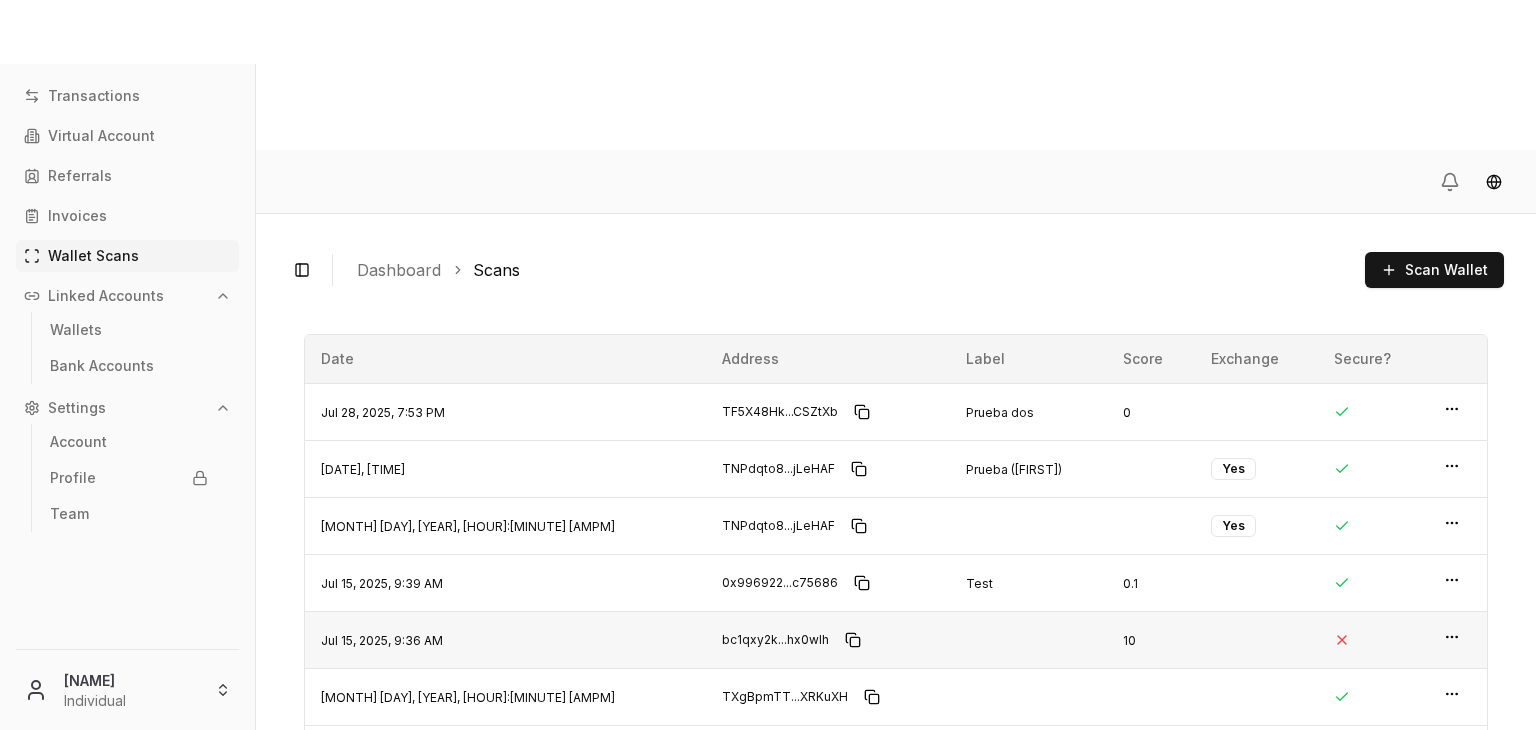 scroll, scrollTop: 50, scrollLeft: 0, axis: vertical 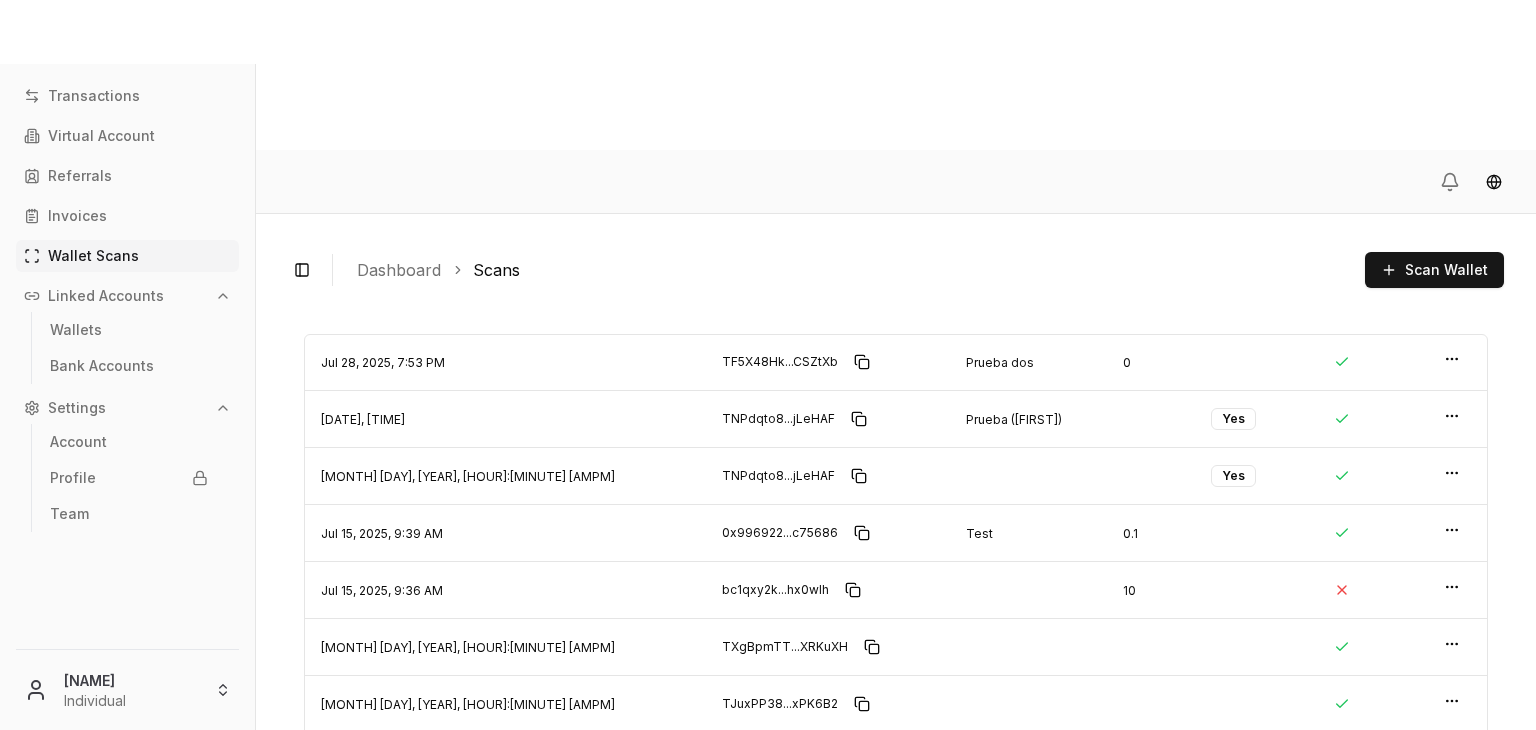 click on "Next" at bounding box center (1451, 822) 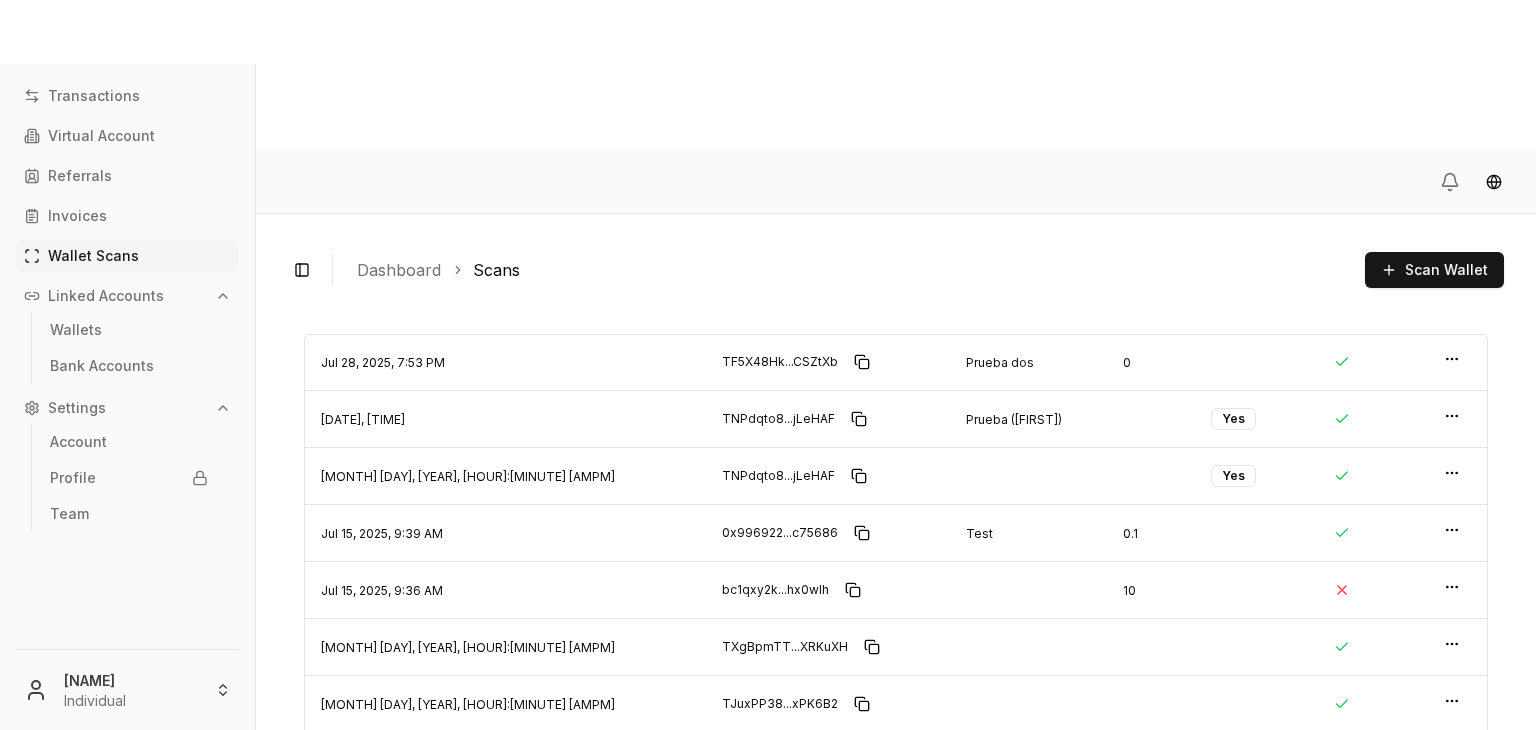 click on "Previous Next" at bounding box center (1403, 822) 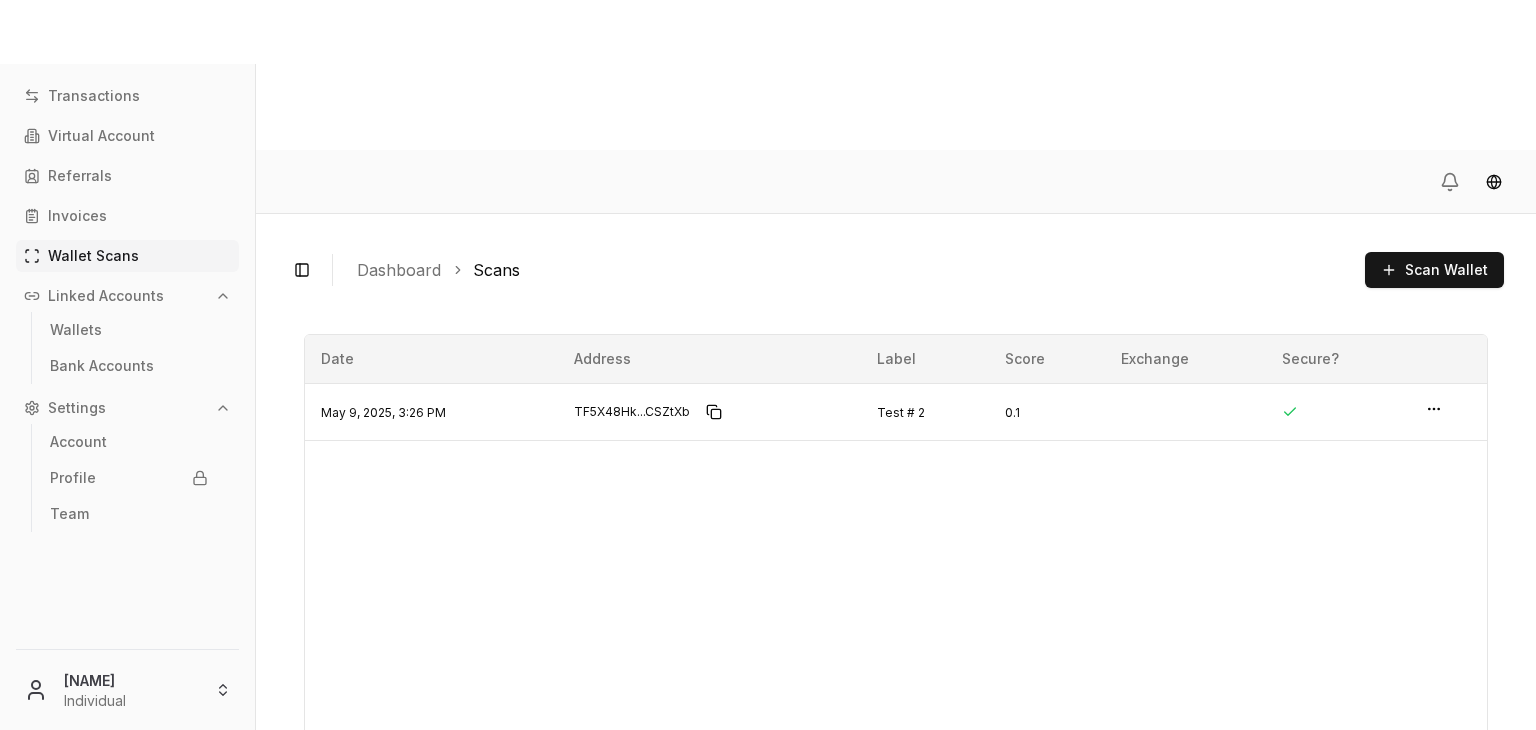 scroll, scrollTop: 0, scrollLeft: 0, axis: both 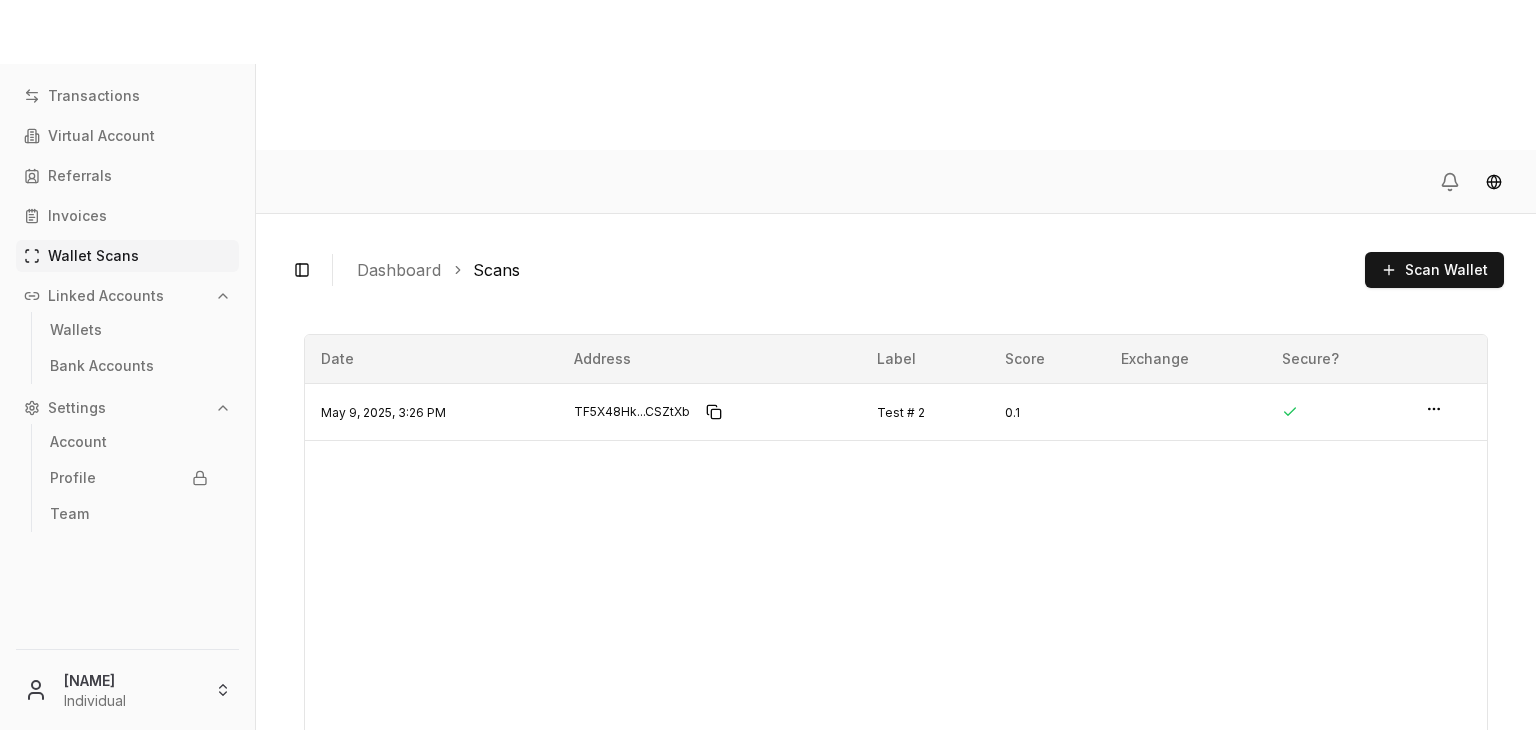 click on "Previous" at bounding box center [1370, 822] 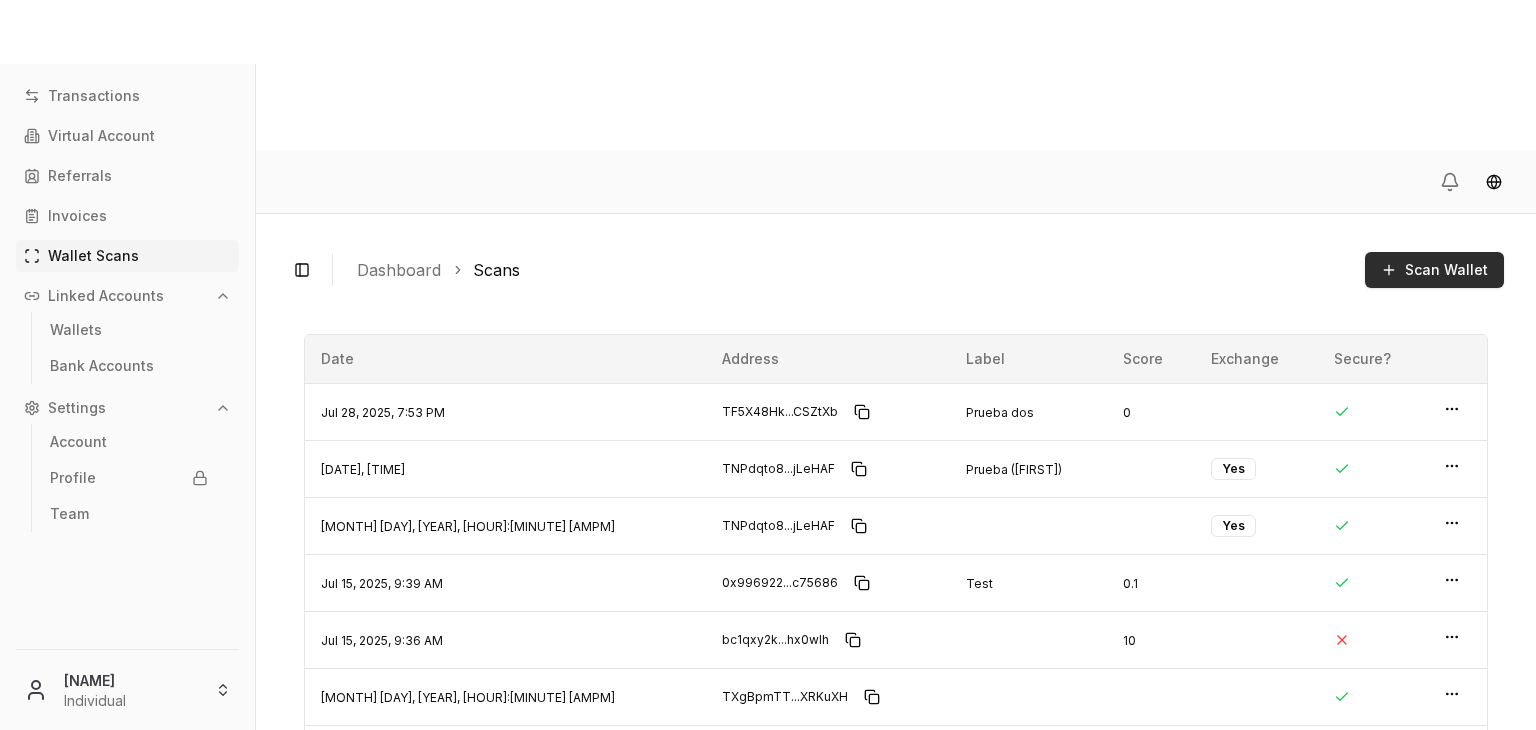 click on "Scan Wallet" at bounding box center (1434, 270) 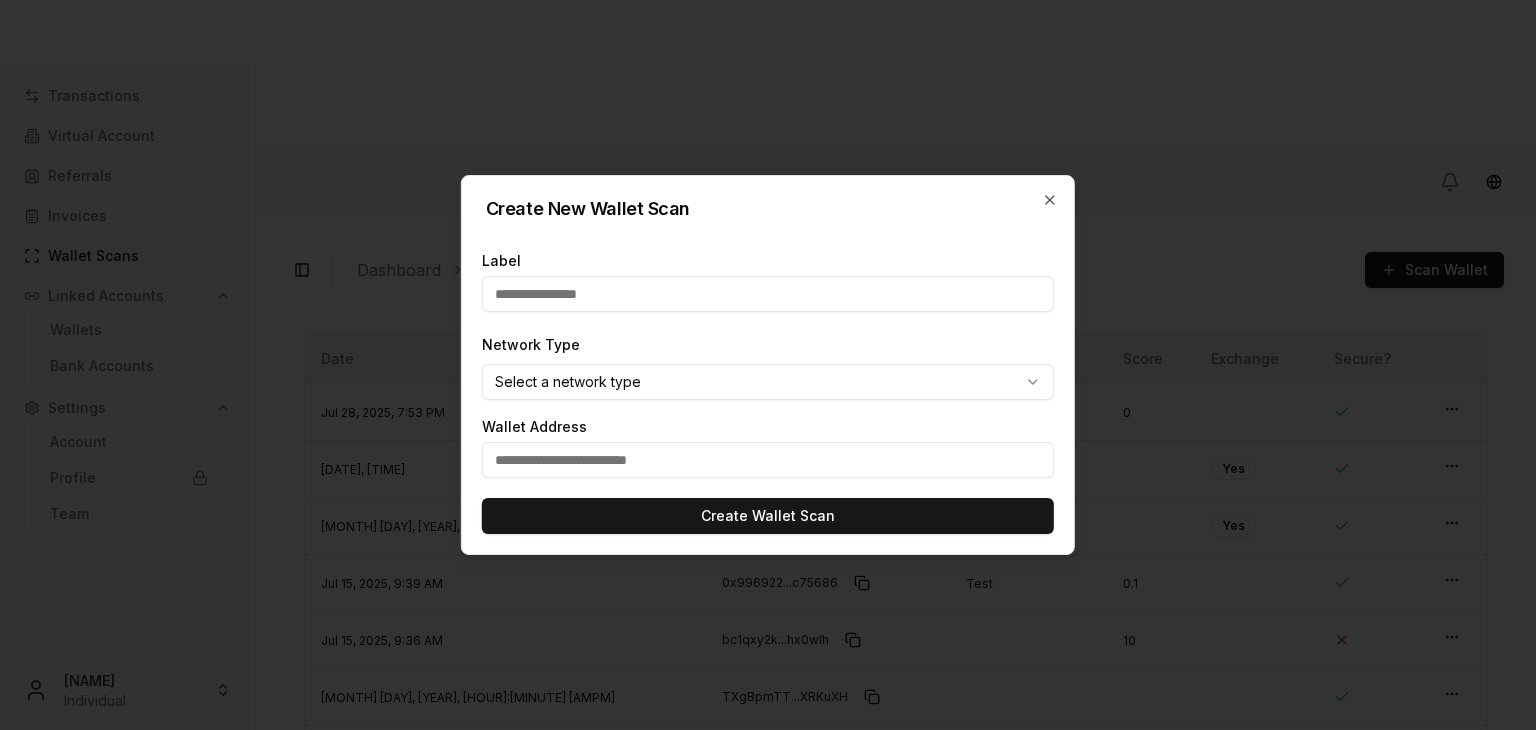 click at bounding box center (768, 460) 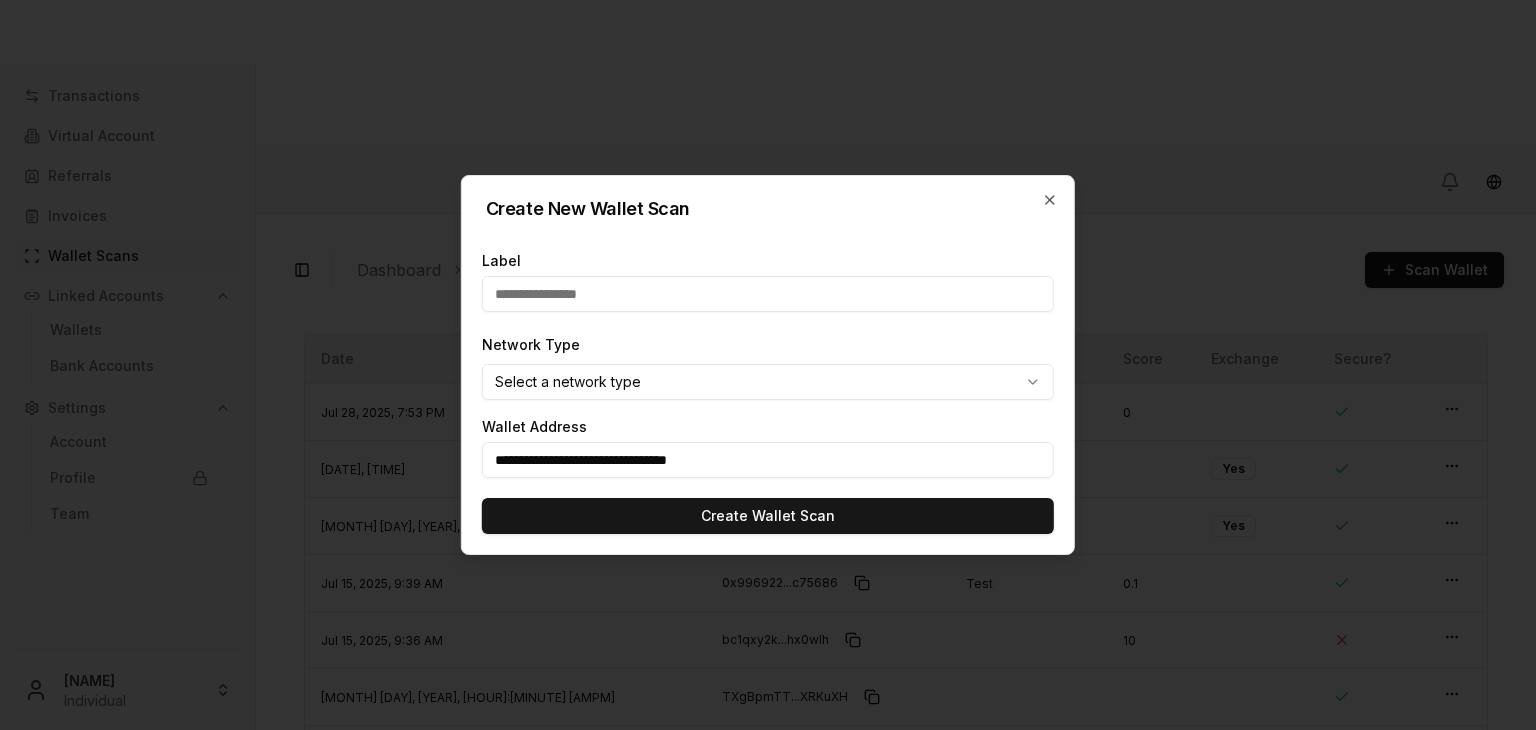 drag, startPoint x: 660, startPoint y: 450, endPoint x: 657, endPoint y: 386, distance: 64.070274 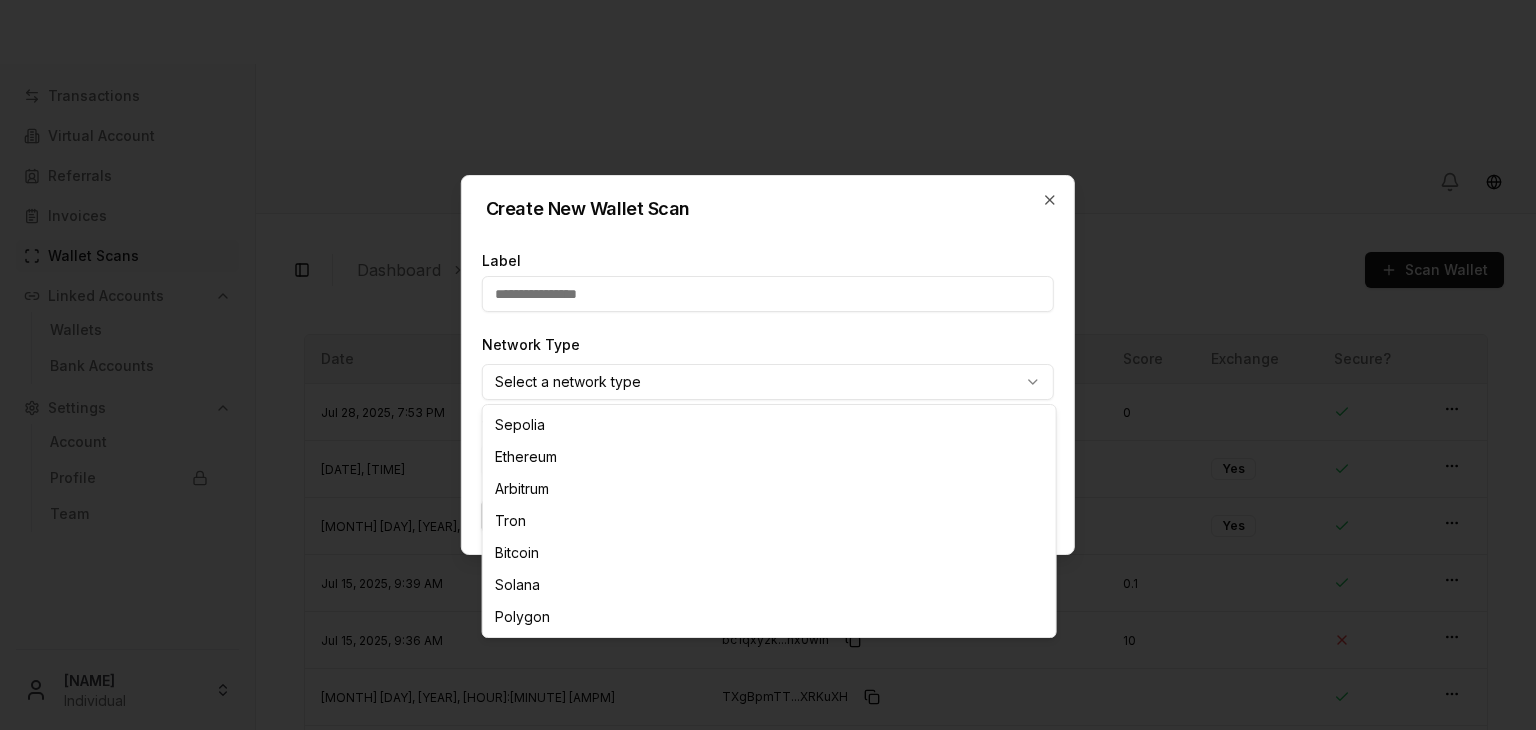 click on "Transactions Virtual Account Referrals Invoices Wallet Scans Linked Accounts Wallets Bank Accounts Settings Account Profile Team Brandon Alcocer Individual Toggle Sidebar Dashboard Scans   Scan Wallet TF5X48Hk...CSZtXb TF5X48HkSE3HWBu1knquGJERKCy7CSZtXb Tag: Prueba dos Risk Score: 0 Secure Wallet?:   Created:  Jul 28, 2025, 7:53 PM TNPdqto8...jLeHAF TNPdqto8HiuMzoG7Vv9wyyYhWzCojLeHAF Tag: Prueba (Brandon) Risk Score: null Secure Wallet?:   Created:  Jul 28, 2025, 7:51 PM TNPdqto8...jLeHAF TNPdqto8HiuMzoG7Vv9wyyYhWzCojLeHAF Tag:  Risk Score: null Secure Wallet?:   Created:  Jul 15, 2025, 9:40 AM 0x996922...c75686 0x996922c411AD2d4eC98B95fec7FbFcbD09c75686 Tag: Test Risk Score: 0.1 Secure Wallet?:   Created:  Jul 15, 2025, 9:39 AM bc1qxy2k...hx0wlh bc1qxy2kgdygjrsqtzq2n0yrf2493p83kkfjhx0wlh Tag:  Risk Score: 10 Secure Wallet?:   Created:  Jul 15, 2025, 9:36 AM TXgBpmTT...XRKuXH TXgBpmTTvHJyN915CdCvQrro8g6iXRKuXH Tag:  Risk Score: null Secure Wallet?:   Created:  Jul 15, 2025, 9:20 AM TJuxPP38...xPK6B2 Tag:" at bounding box center [768, 440] 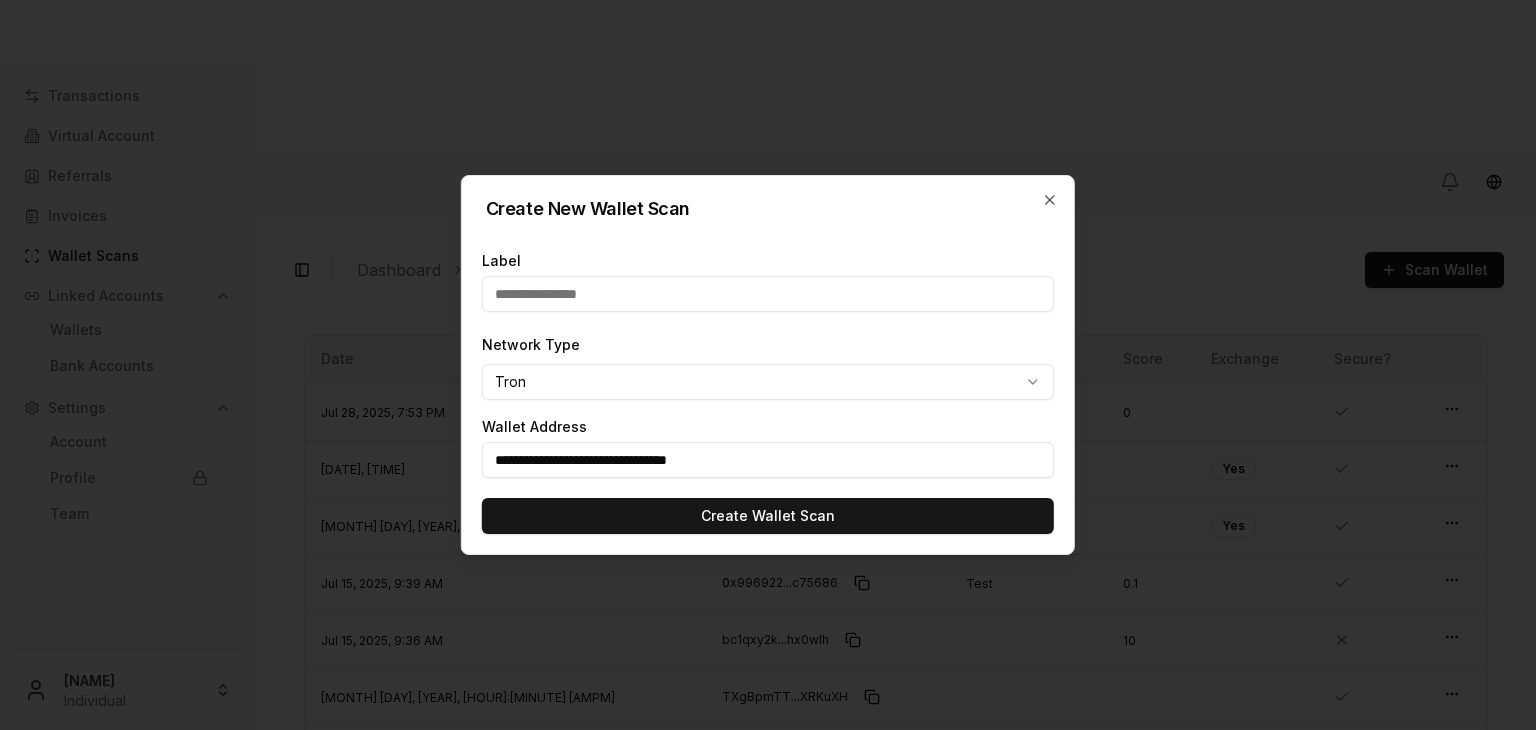 click at bounding box center [768, 294] 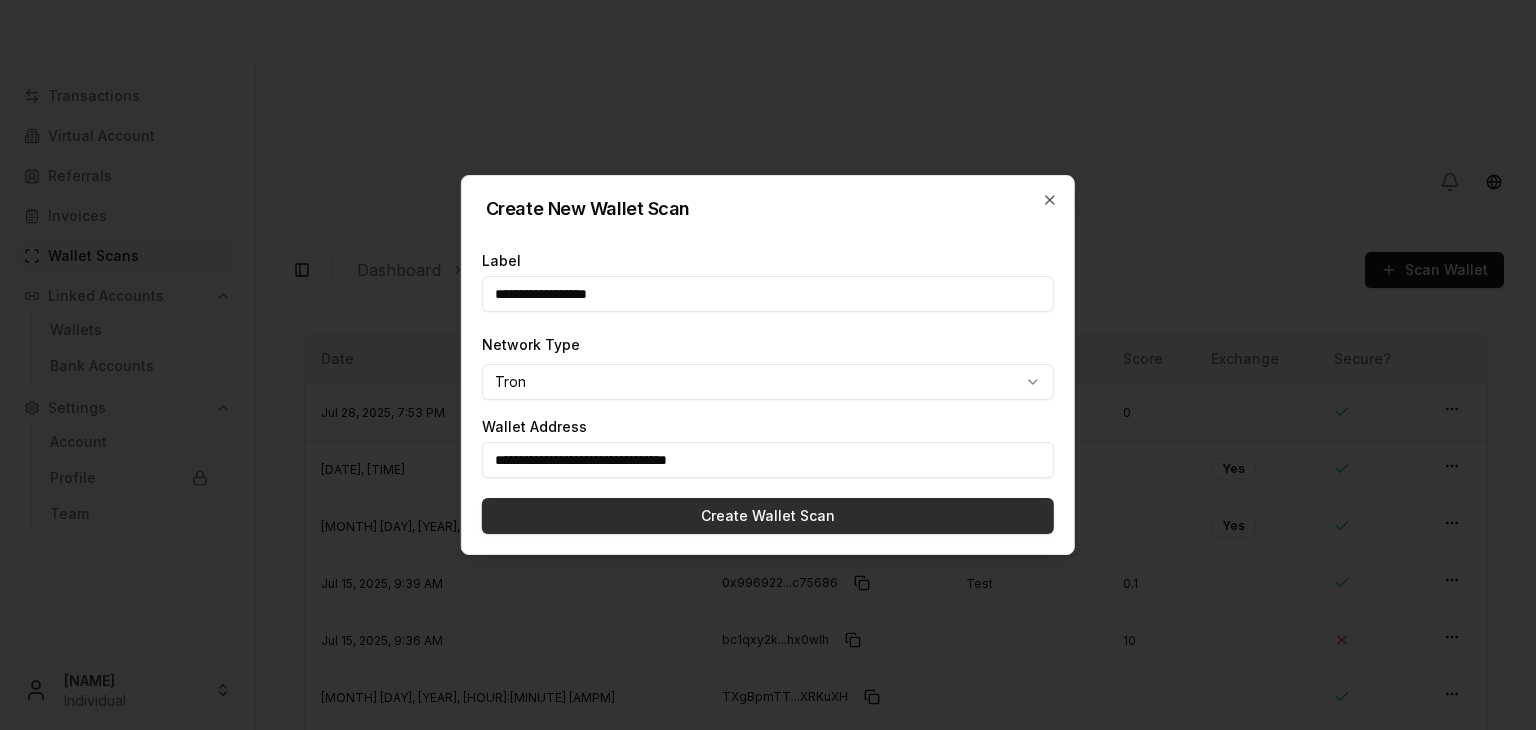 type on "**********" 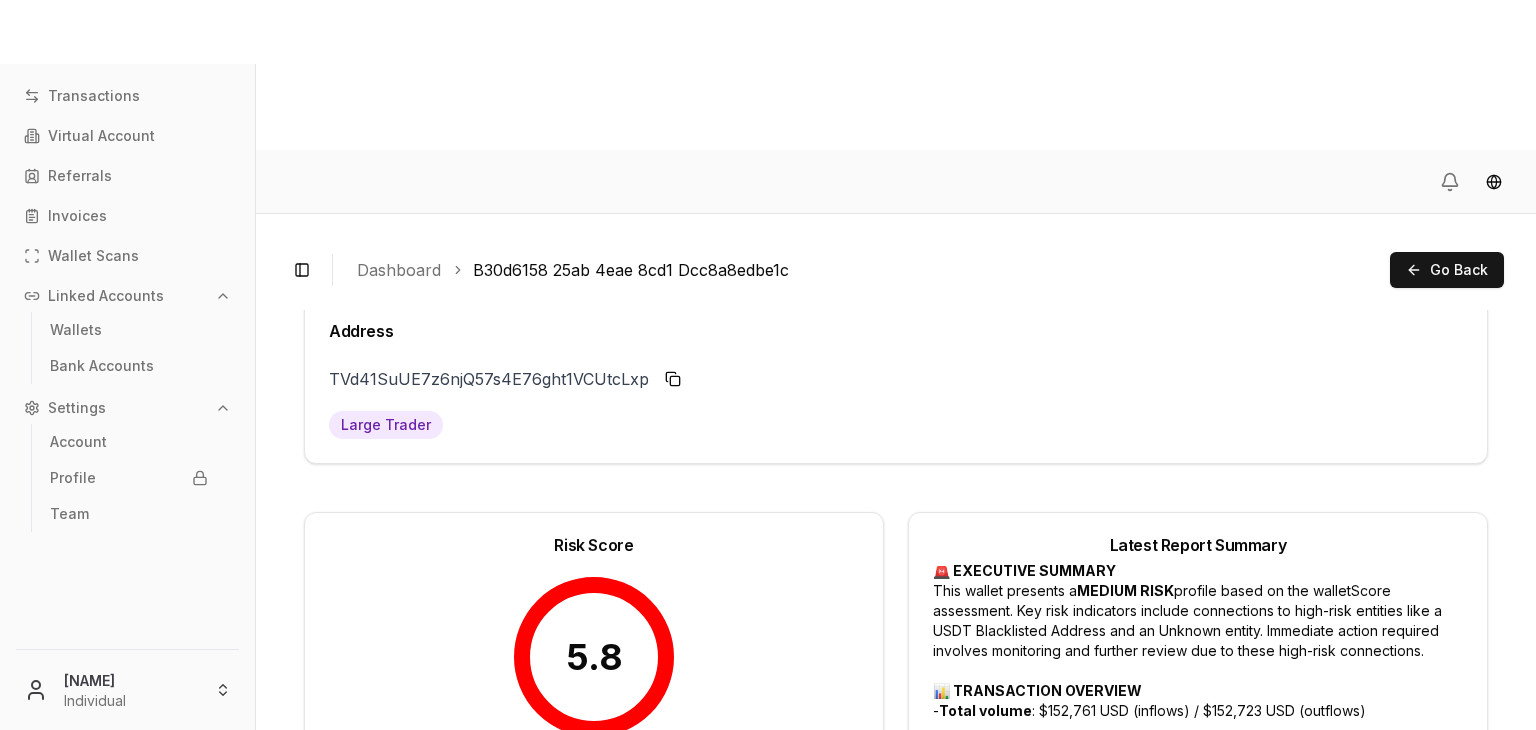 scroll, scrollTop: 0, scrollLeft: 0, axis: both 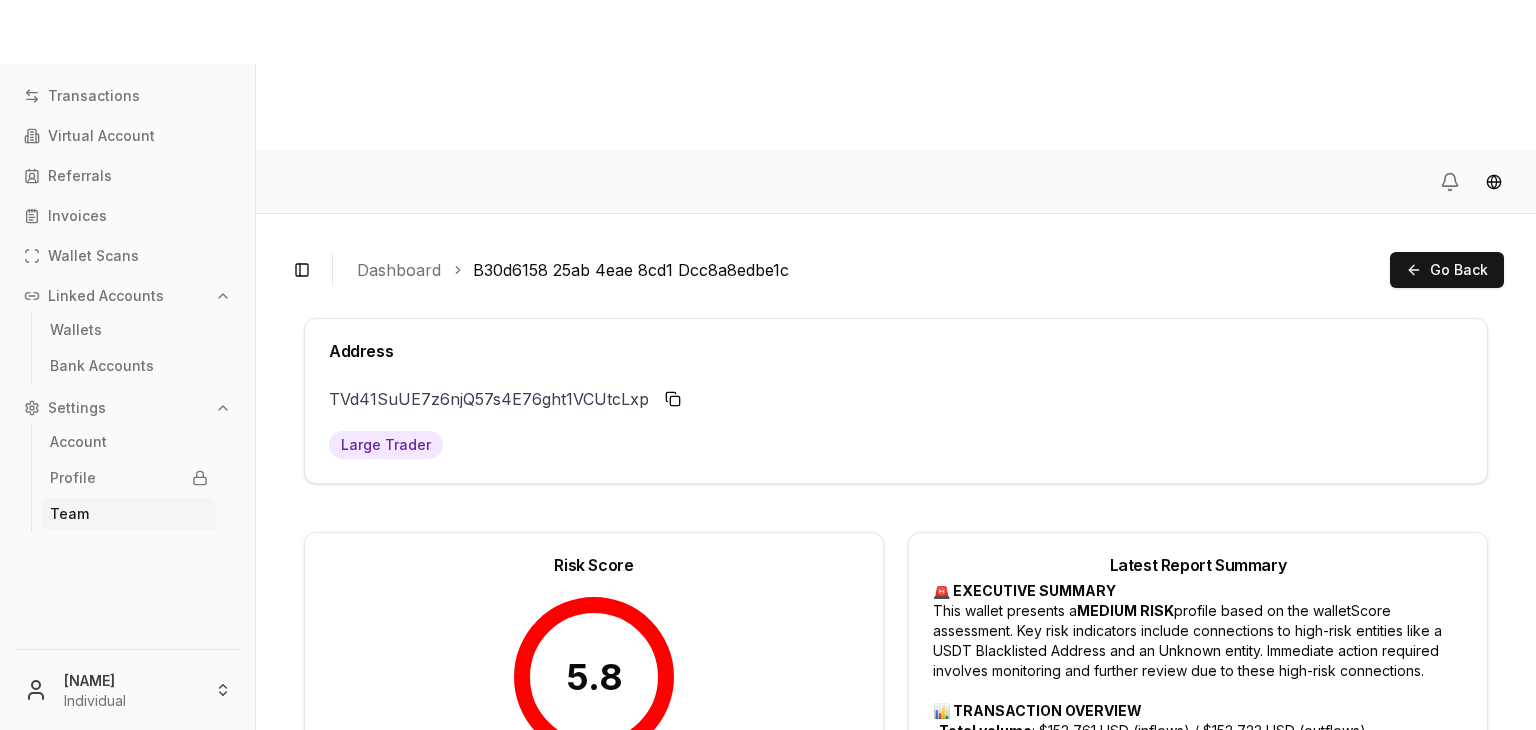 click on "Team" at bounding box center [129, 514] 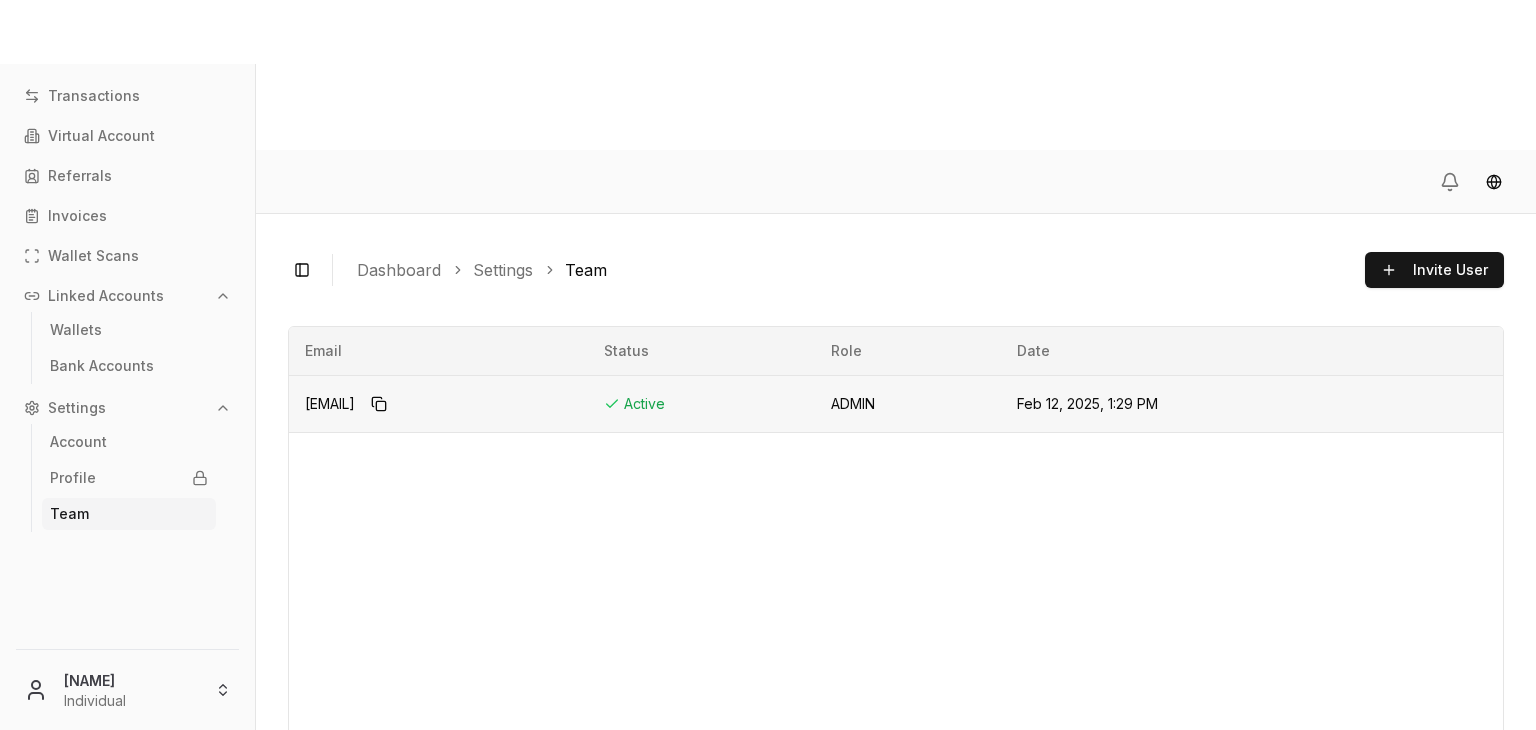 click on "Active" at bounding box center [702, 403] 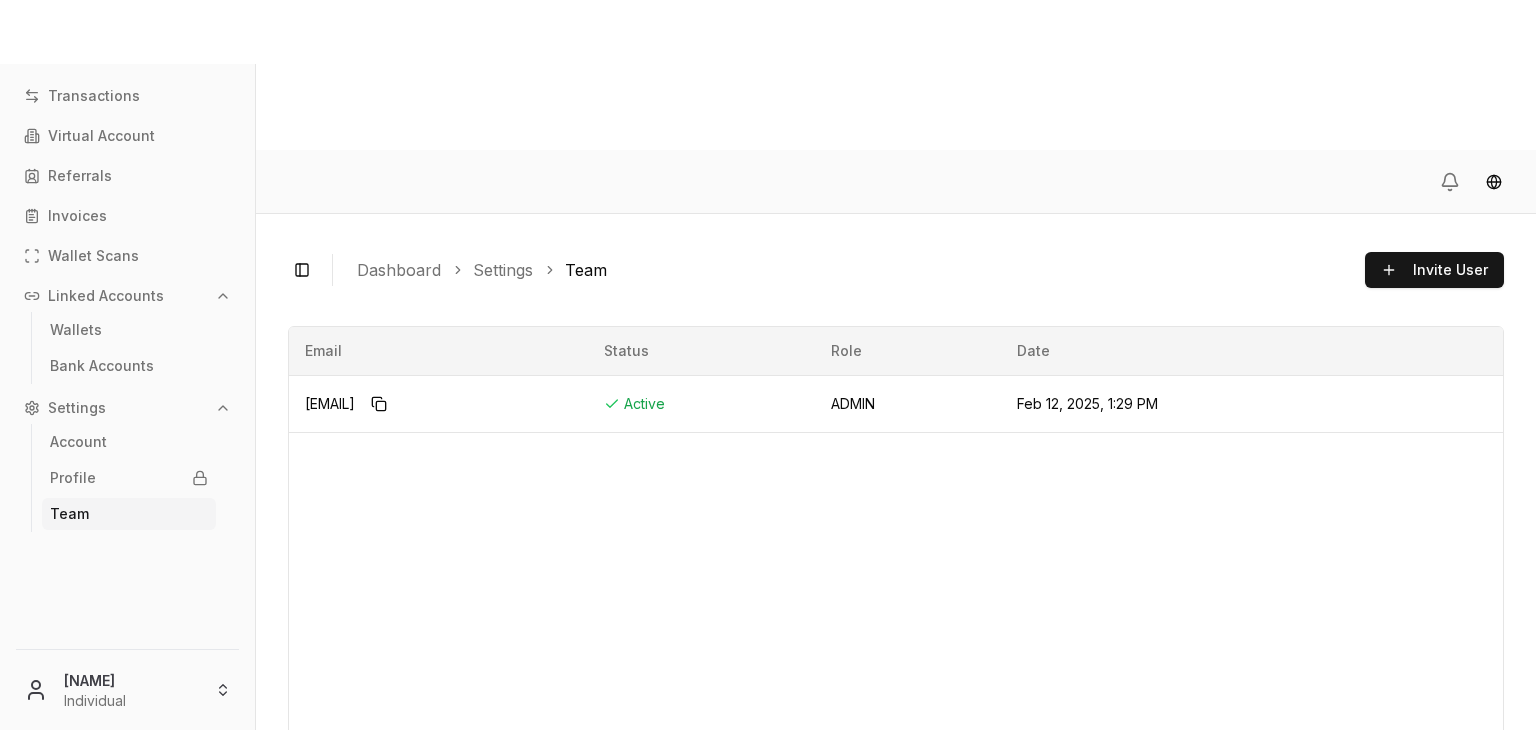 click on "Email" at bounding box center (438, 351) 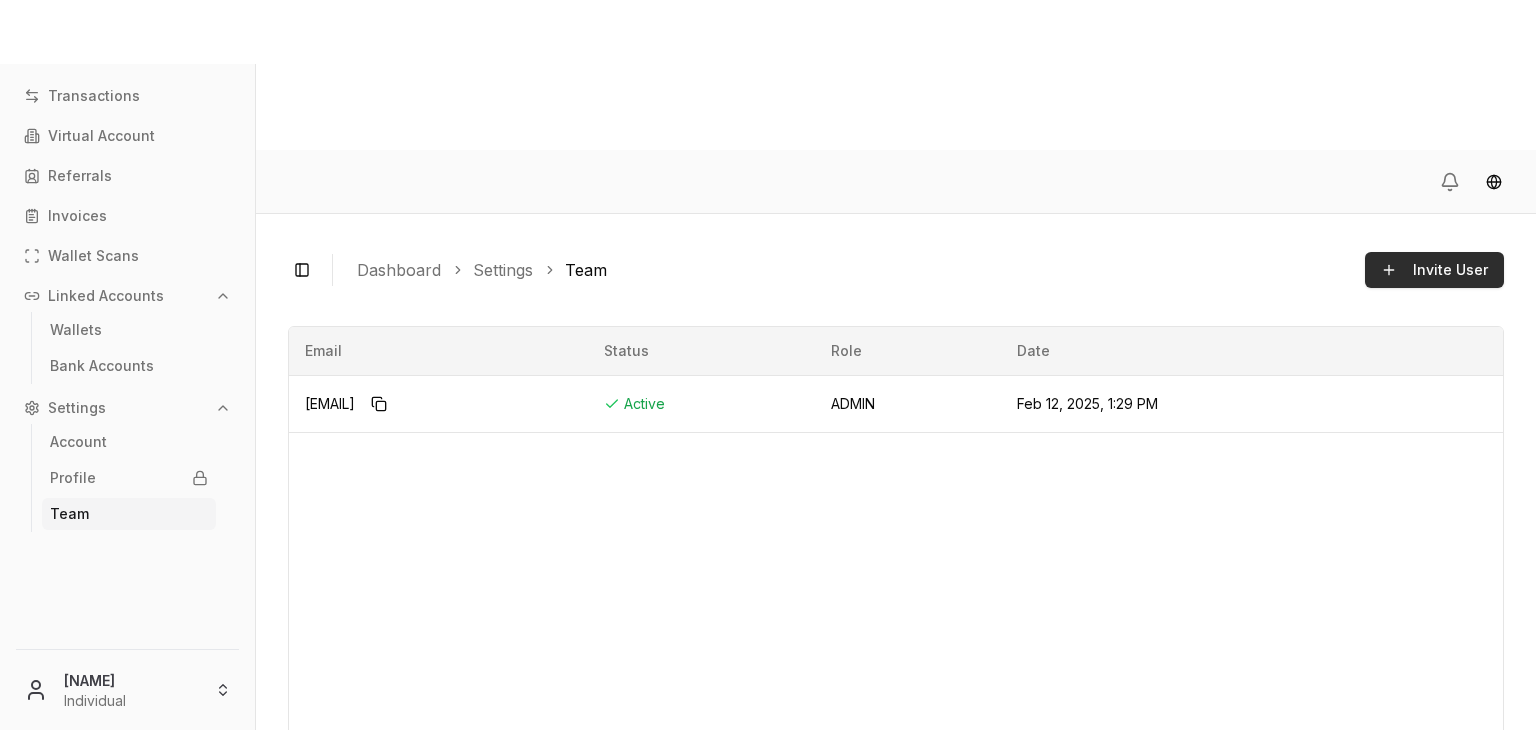 click on "Invite User" at bounding box center (1434, 270) 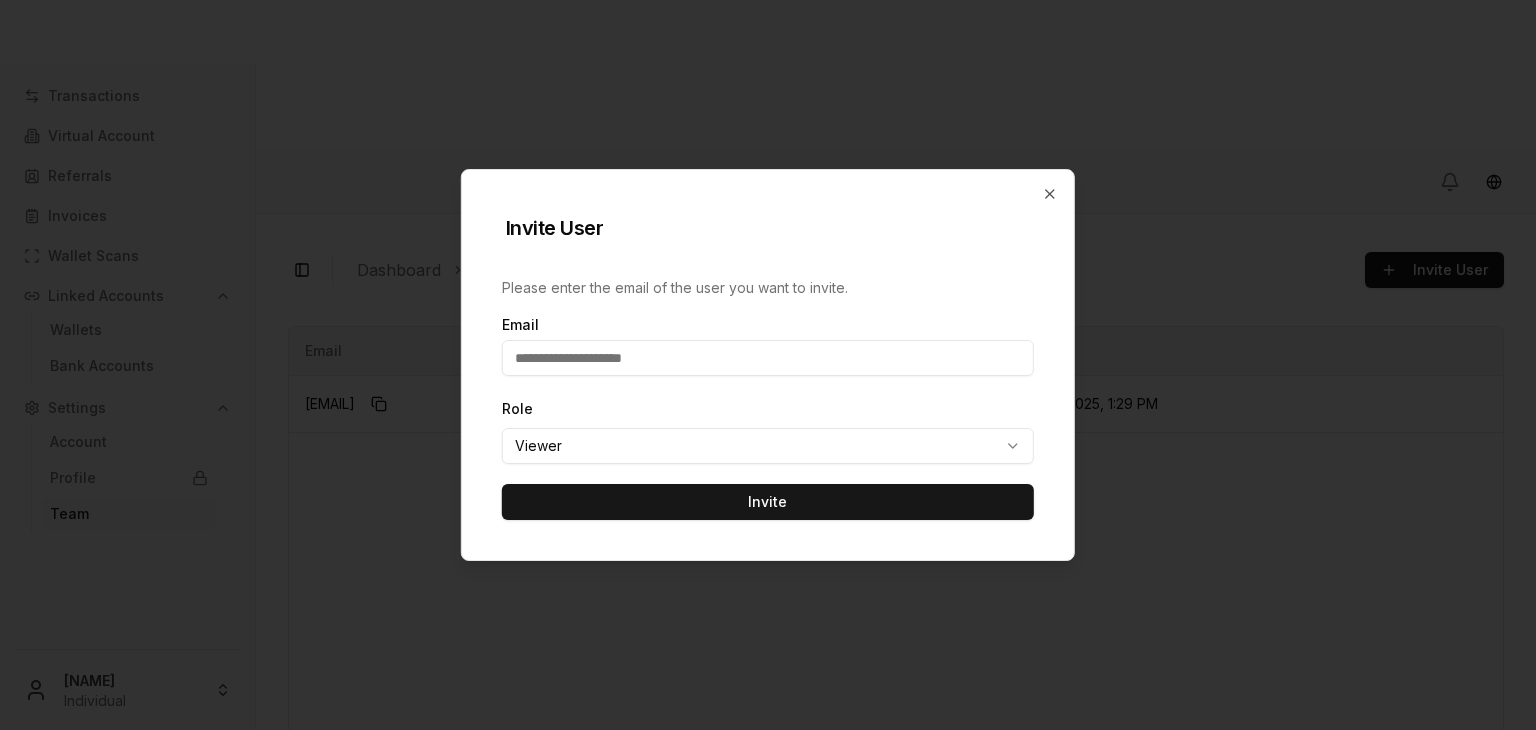 paste on "**********" 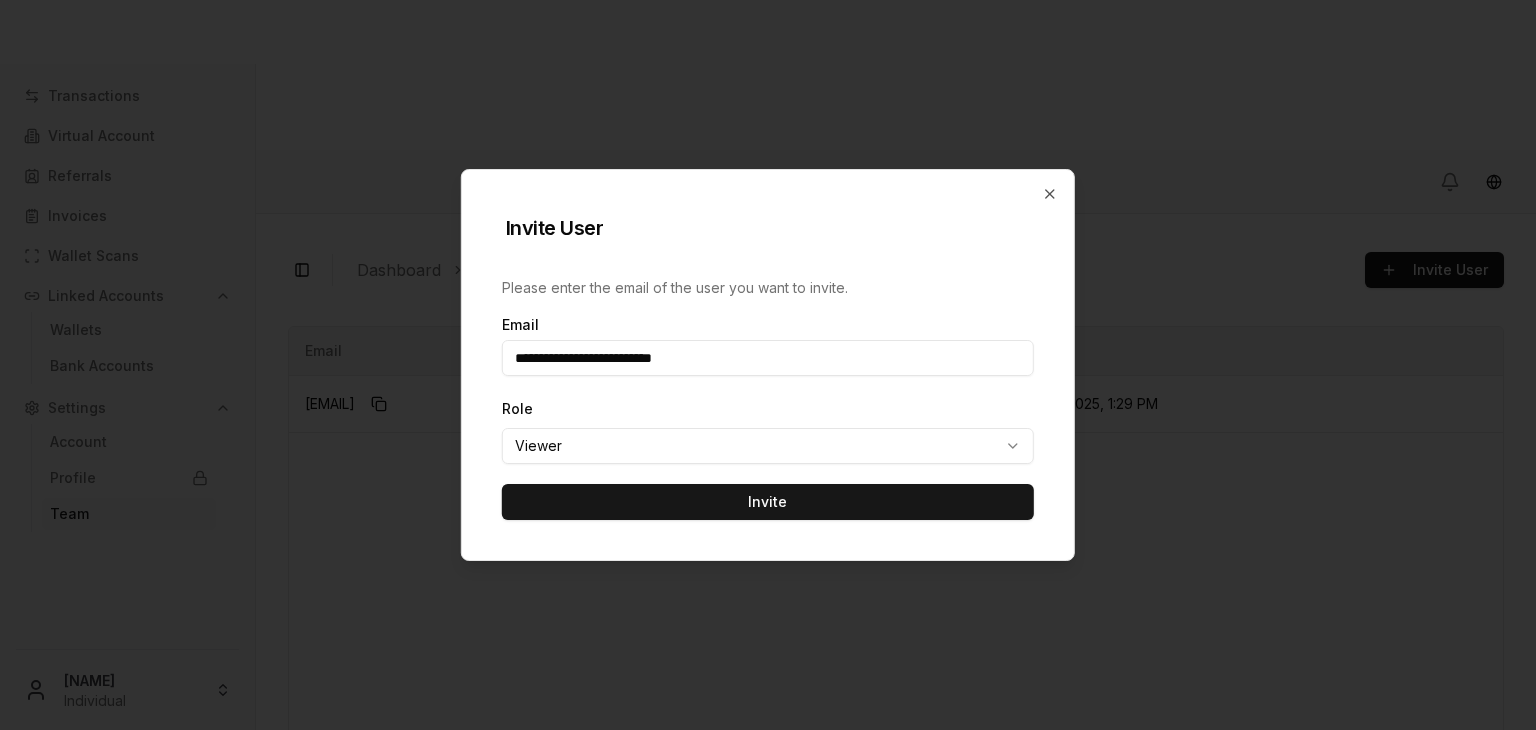 click on "**********" at bounding box center (768, 358) 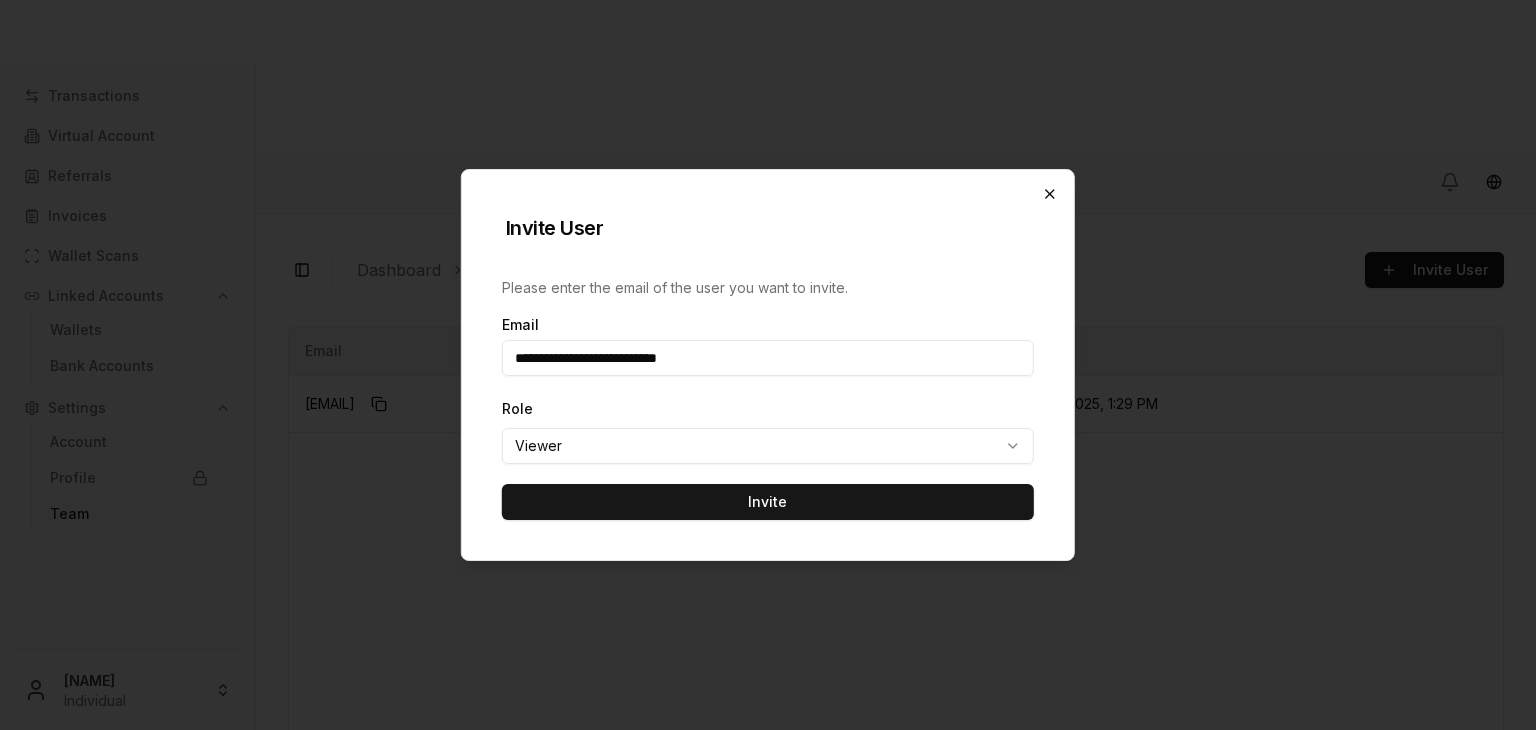 type on "**********" 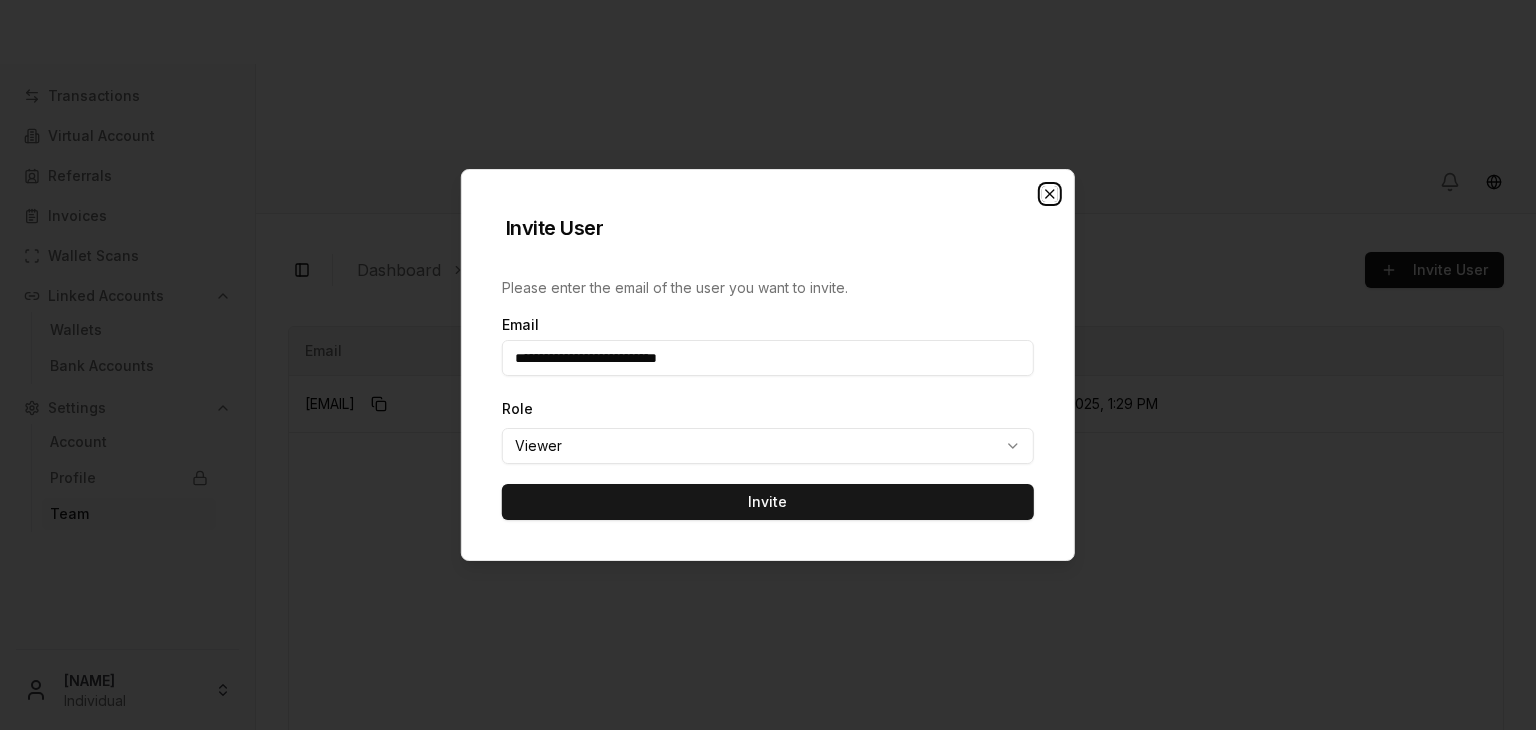 click 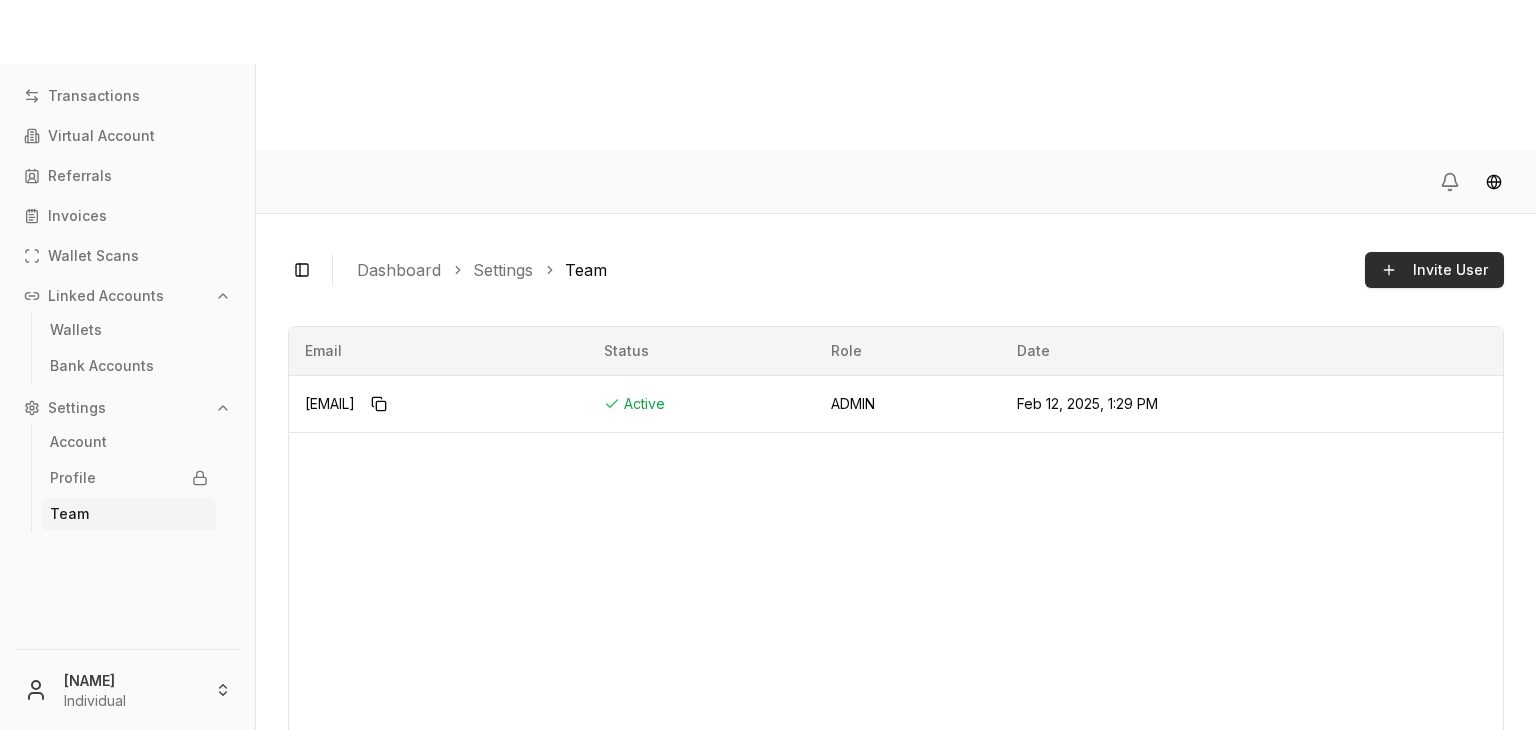 click on "Invite User" at bounding box center [1450, 270] 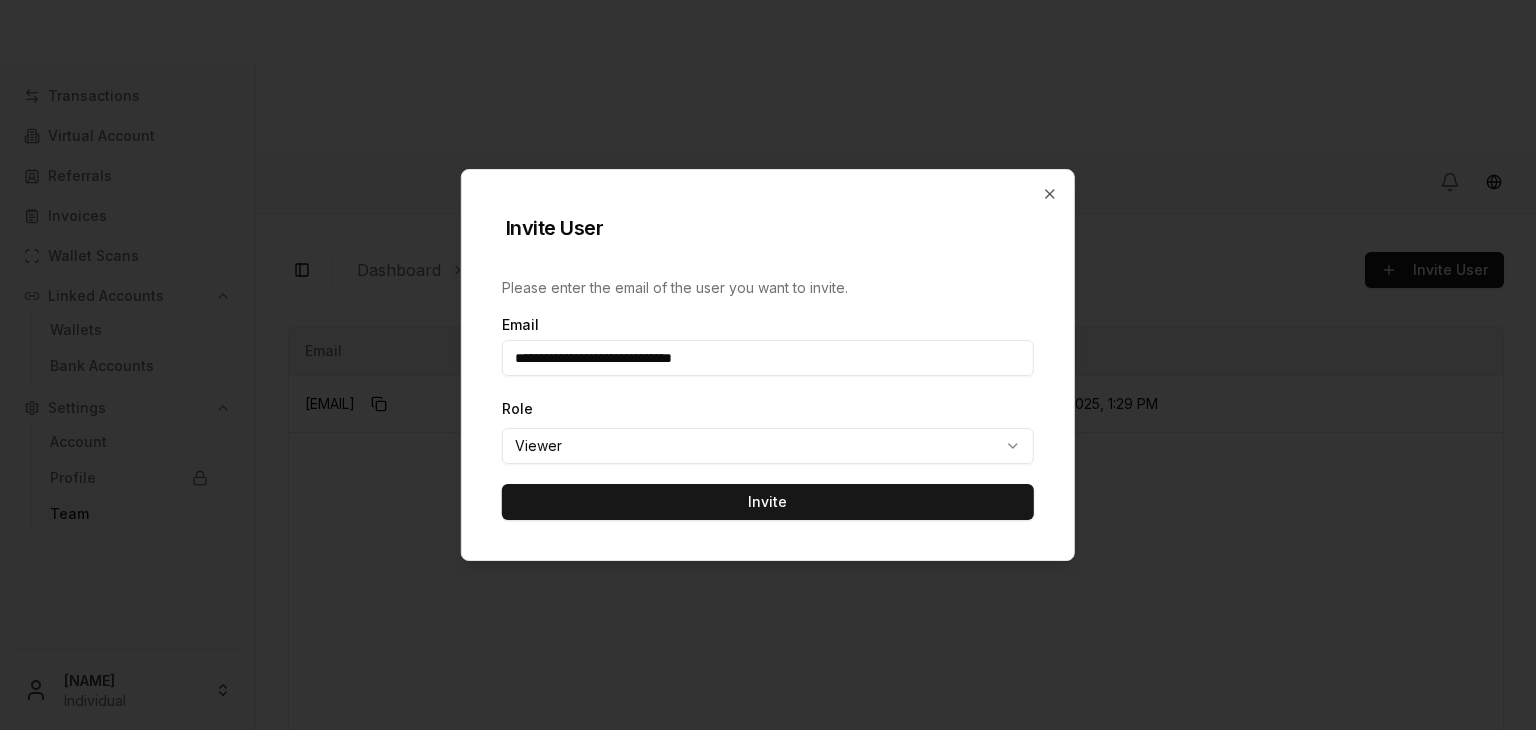 type on "**********" 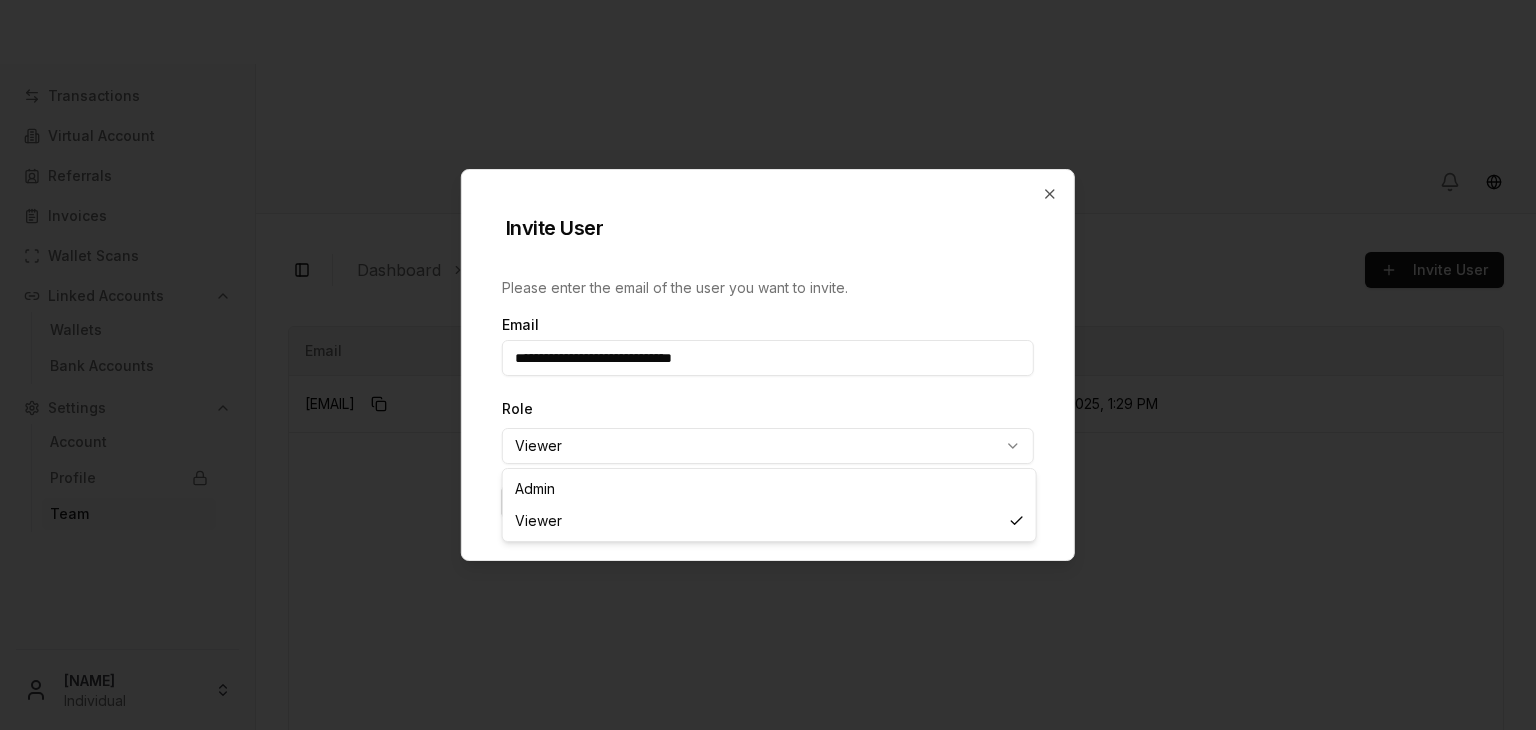 click on "**********" at bounding box center [768, 440] 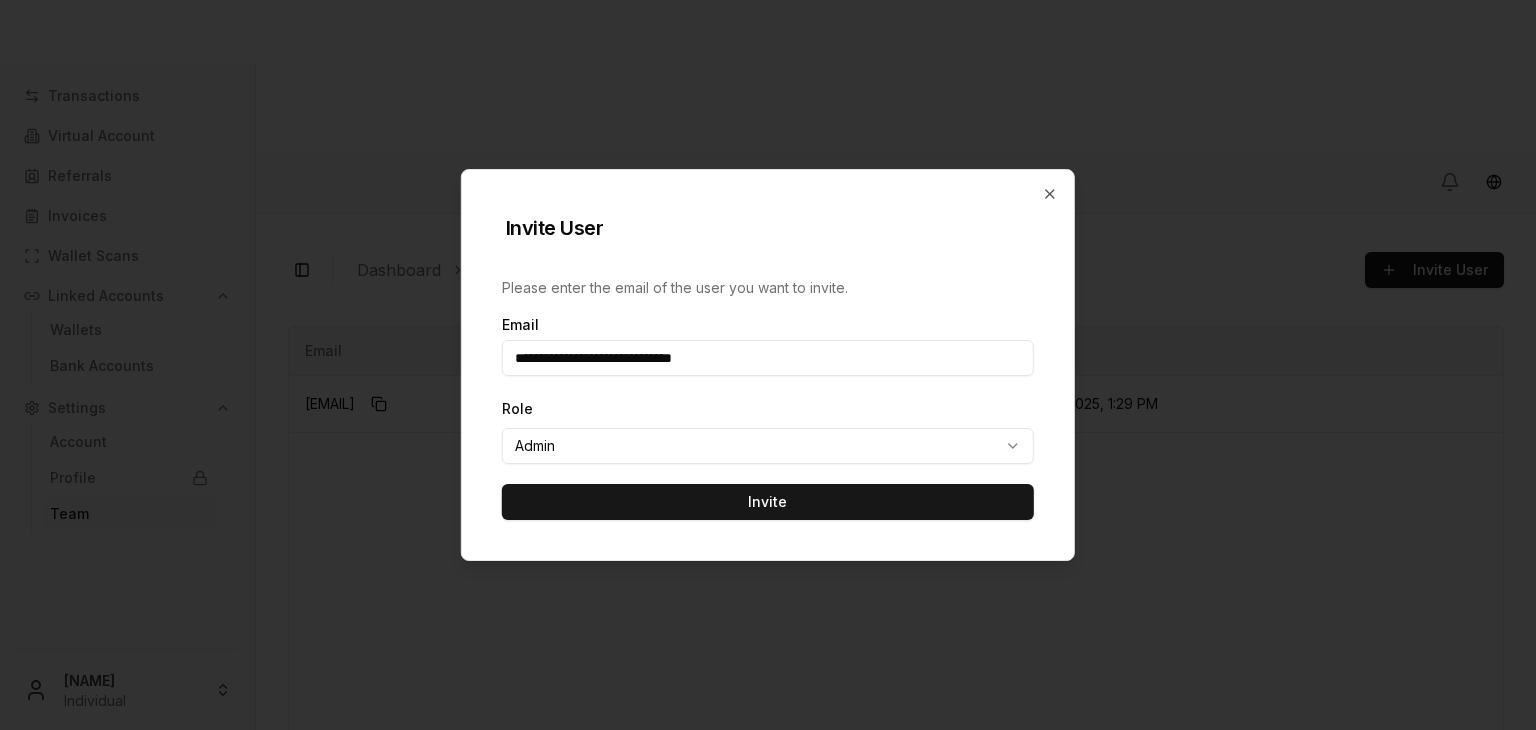 click on "**********" at bounding box center [768, 399] 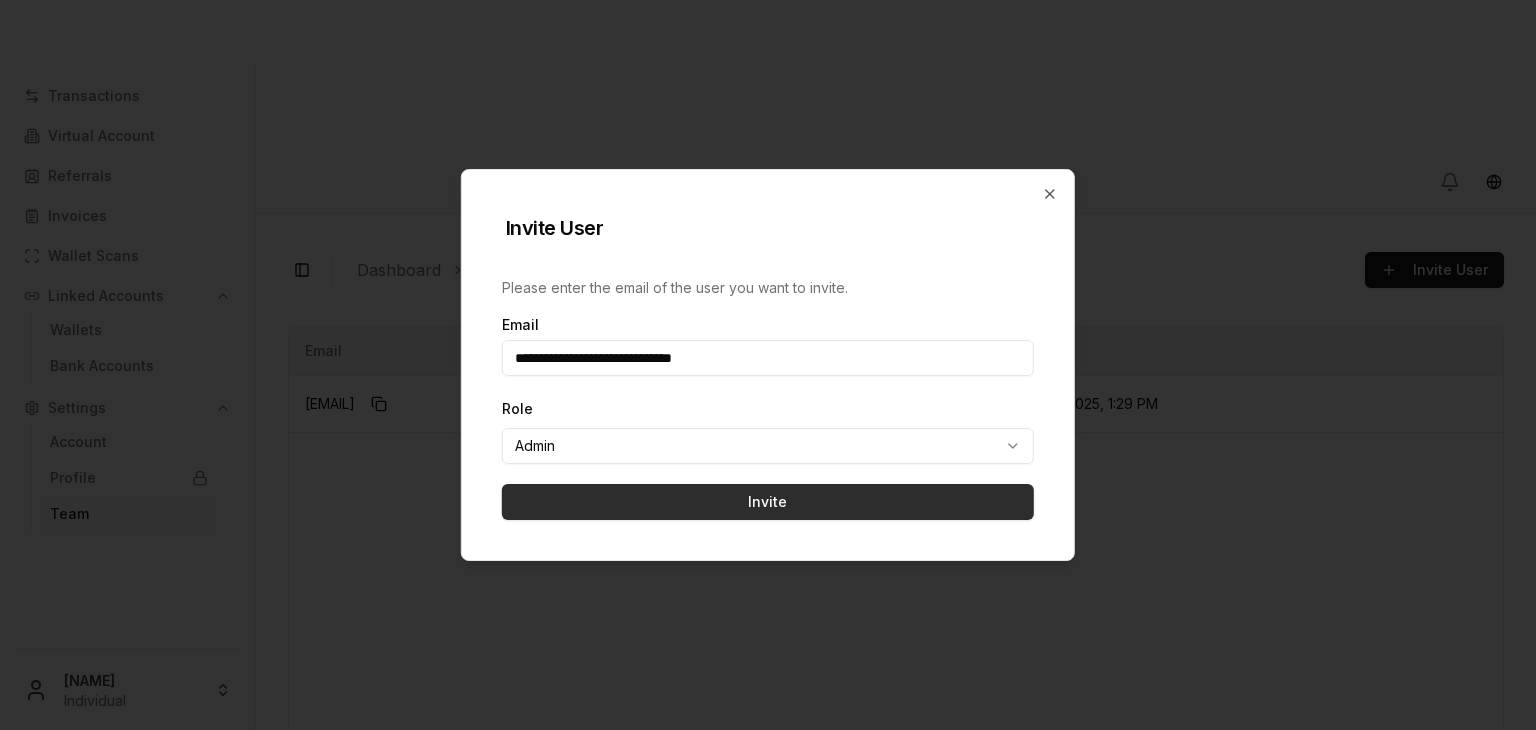 click on "Invite" at bounding box center [768, 502] 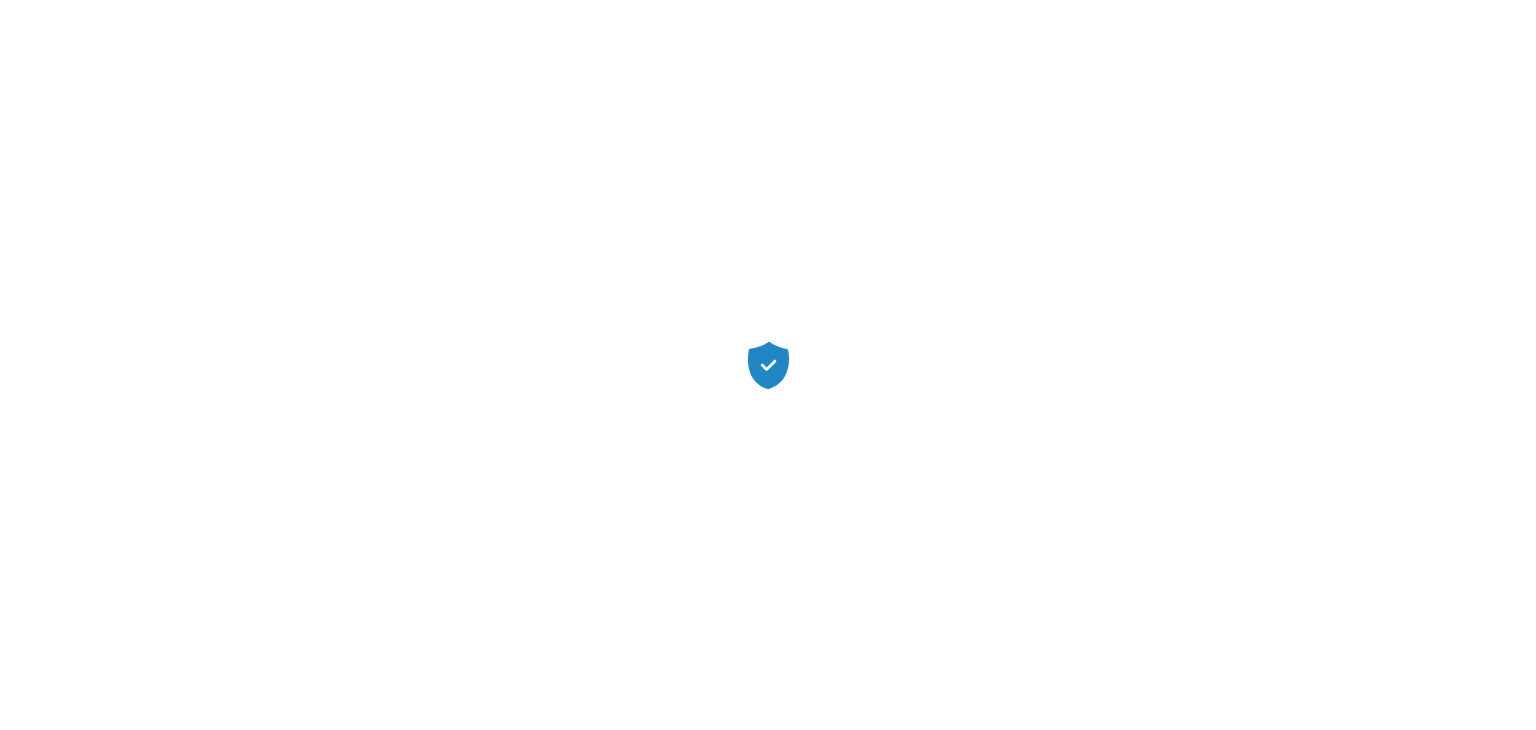 scroll, scrollTop: 0, scrollLeft: 0, axis: both 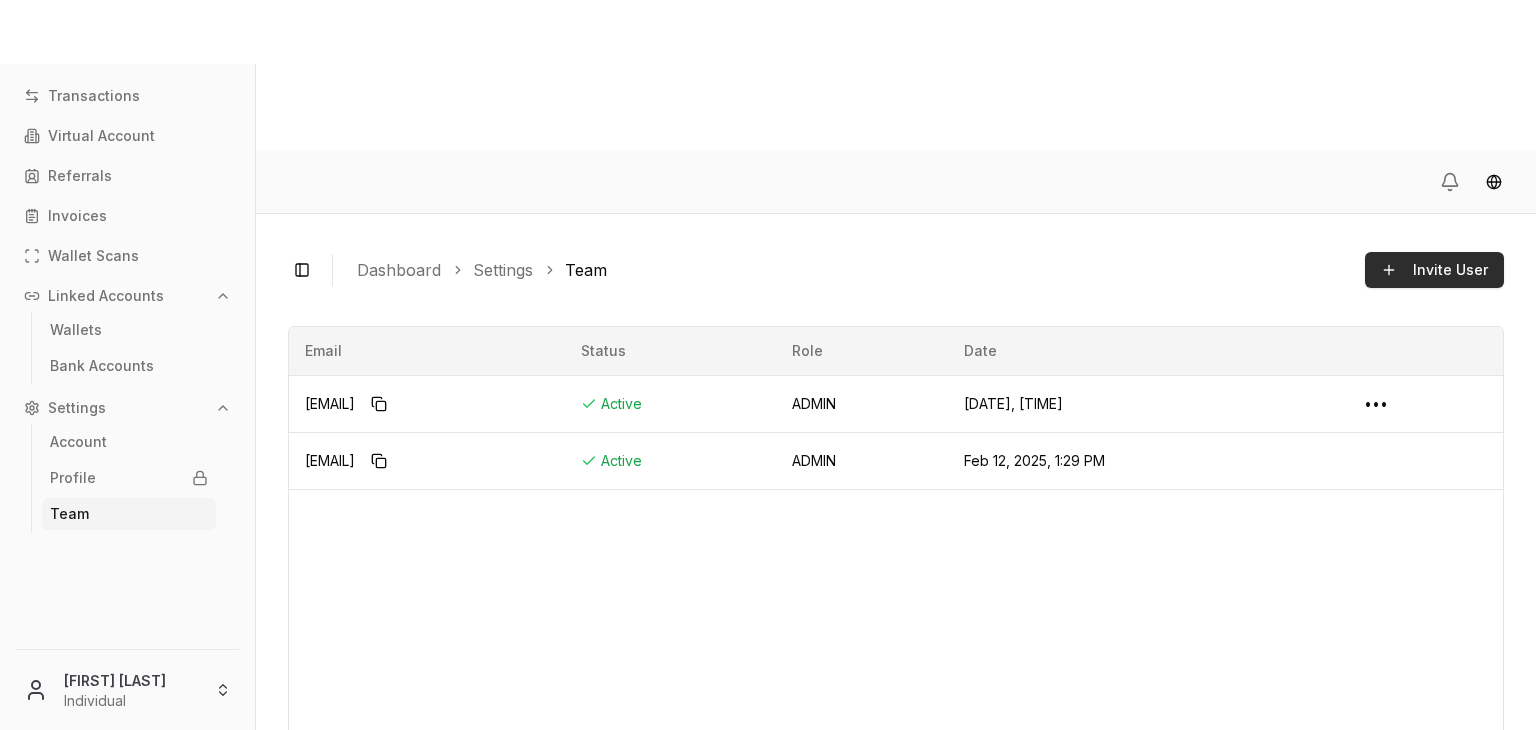 click on "Invite User" at bounding box center [1434, 270] 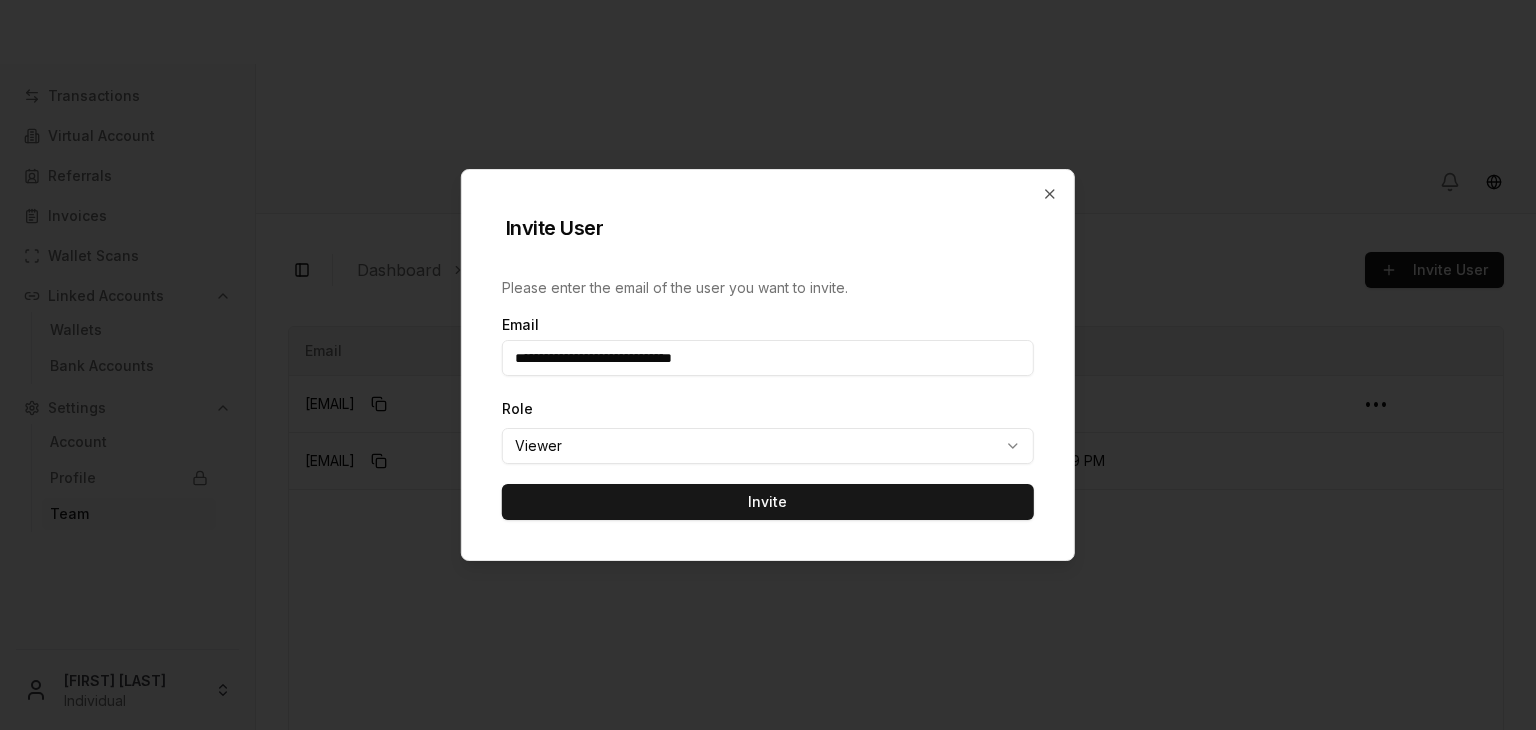 drag, startPoint x: 660, startPoint y: 359, endPoint x: 645, endPoint y: 361, distance: 15.132746 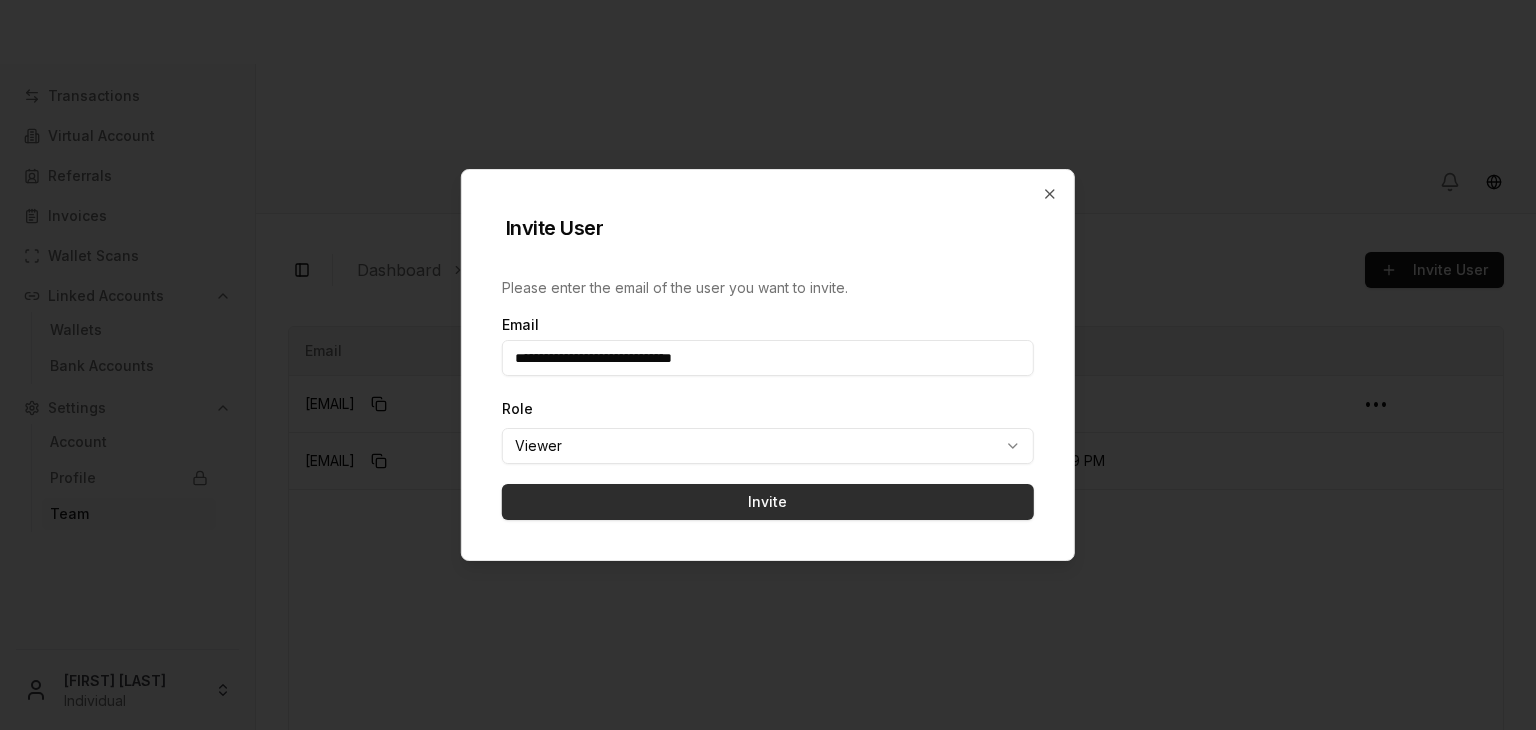 click on "Invite" at bounding box center (768, 502) 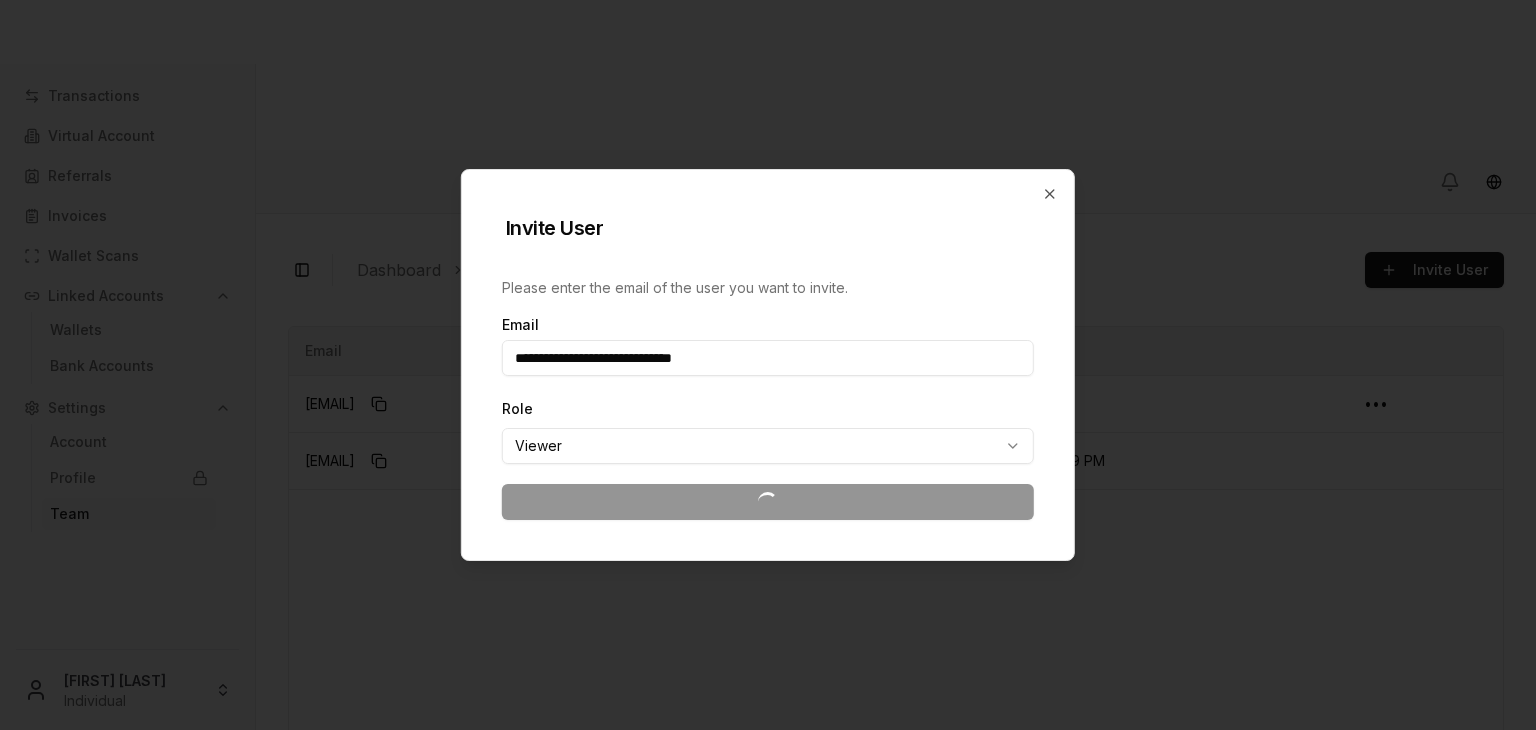 type 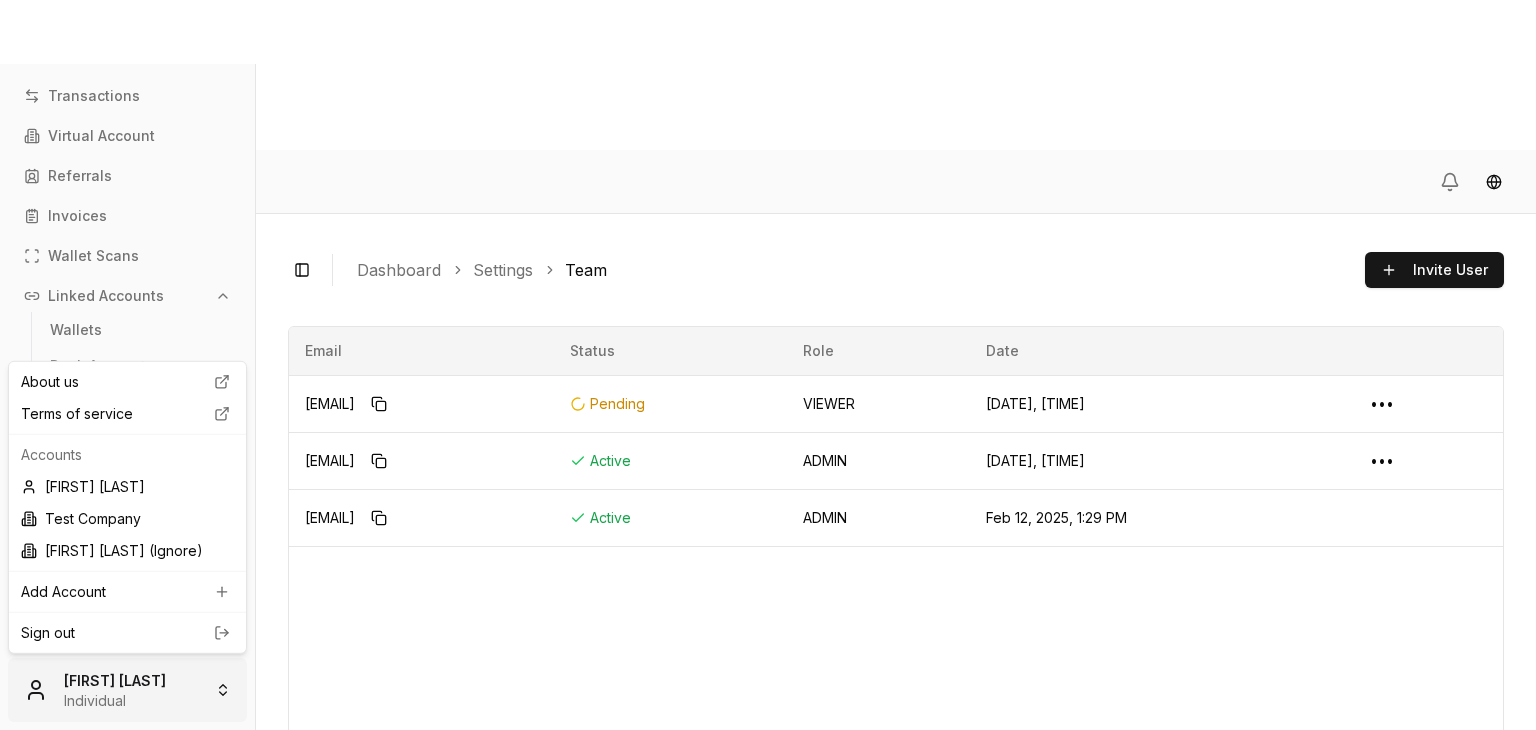 click on "Transactions Virtual Account Referrals Invoices Wallet Scans Linked Accounts Wallets Bank Accounts Settings Account Profile Team Brandon Alcocer Individual Toggle Sidebar Dashboard Settings Team Invite User brandonshieldtest+dos@gmail.com Pending Role:  VIEWER Created:  Jul 28, 2025, 8:14 PM ••• brandonshieldtest+uno@gmail.com  Active Role:  ADMIN Created:  Jul 28, 2025, 8:10 PM ••• brandonalcocertest@gmail.com  Active Role:  ADMIN Created:  Feb 12, 2025, 1:29 PM Page 1 of 1 Previous Next Email Status Role Date   brandonshieldtest+dos@gmail.com   Pending   VIEWER   Jul 28, 2025, 8:14 PM   •••   brandonshieldtest+uno@gmail.com   Active   ADMIN   Jul 28, 2025, 8:10 PM   •••   brandonalcocertest@gmail.com   Active   ADMIN   Feb 12, 2025, 1:29 PM   Page 1 of 1 Previous Next User invited successfully About us Terms of service Accounts Brandon Alcocer Test Company  Brandon Test (Ignore) Add Account Sign out" at bounding box center [768, 440] 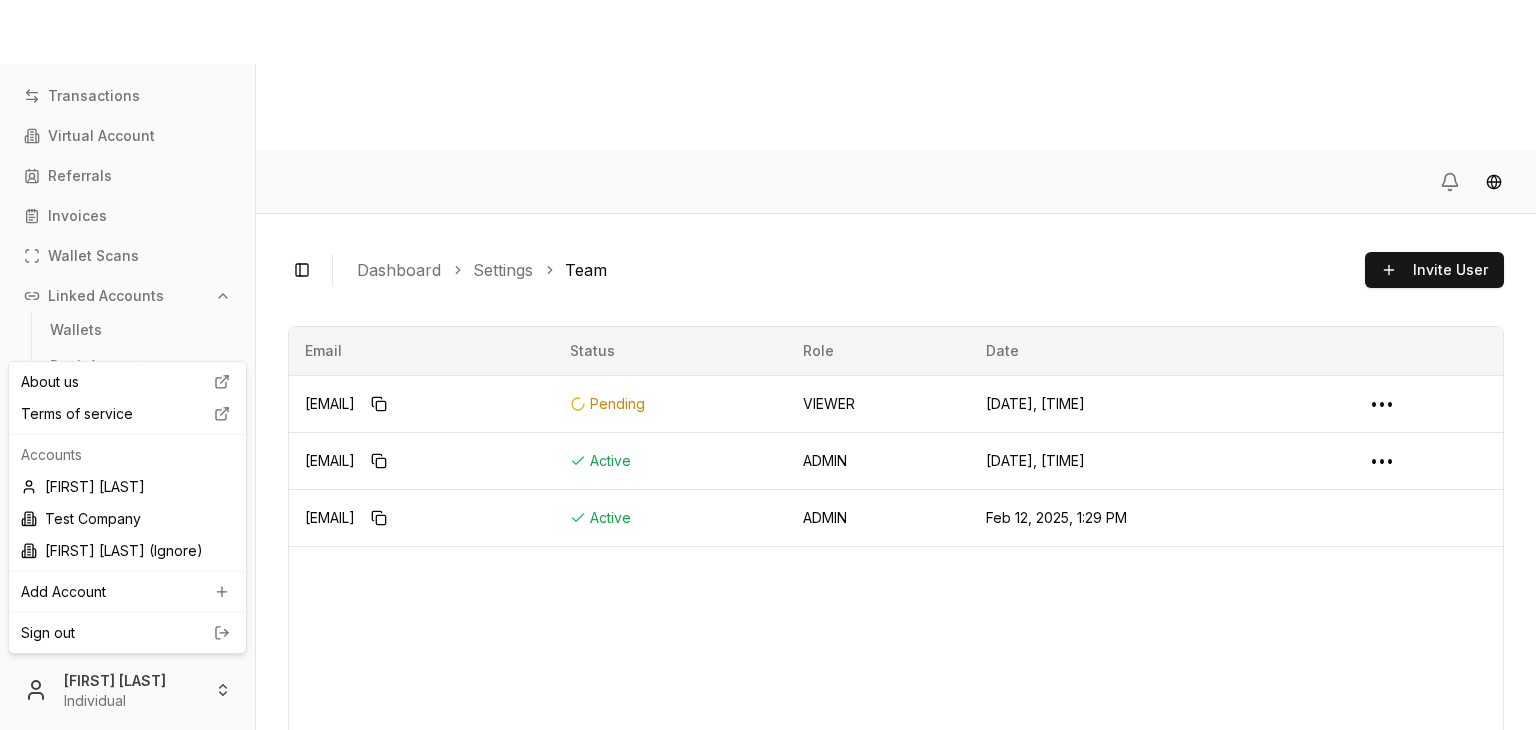 click on "Sign out" at bounding box center (127, 633) 